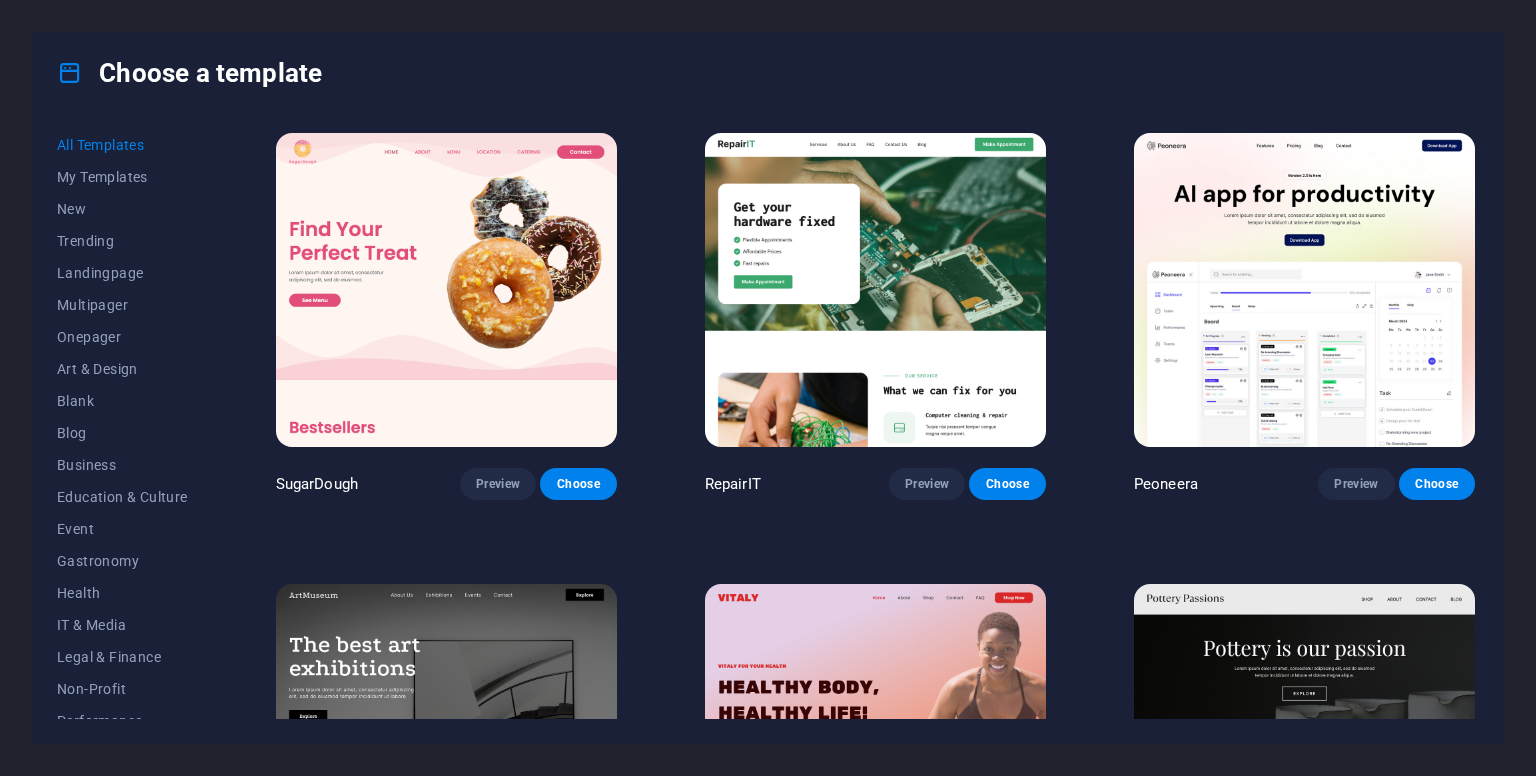 scroll, scrollTop: 0, scrollLeft: 0, axis: both 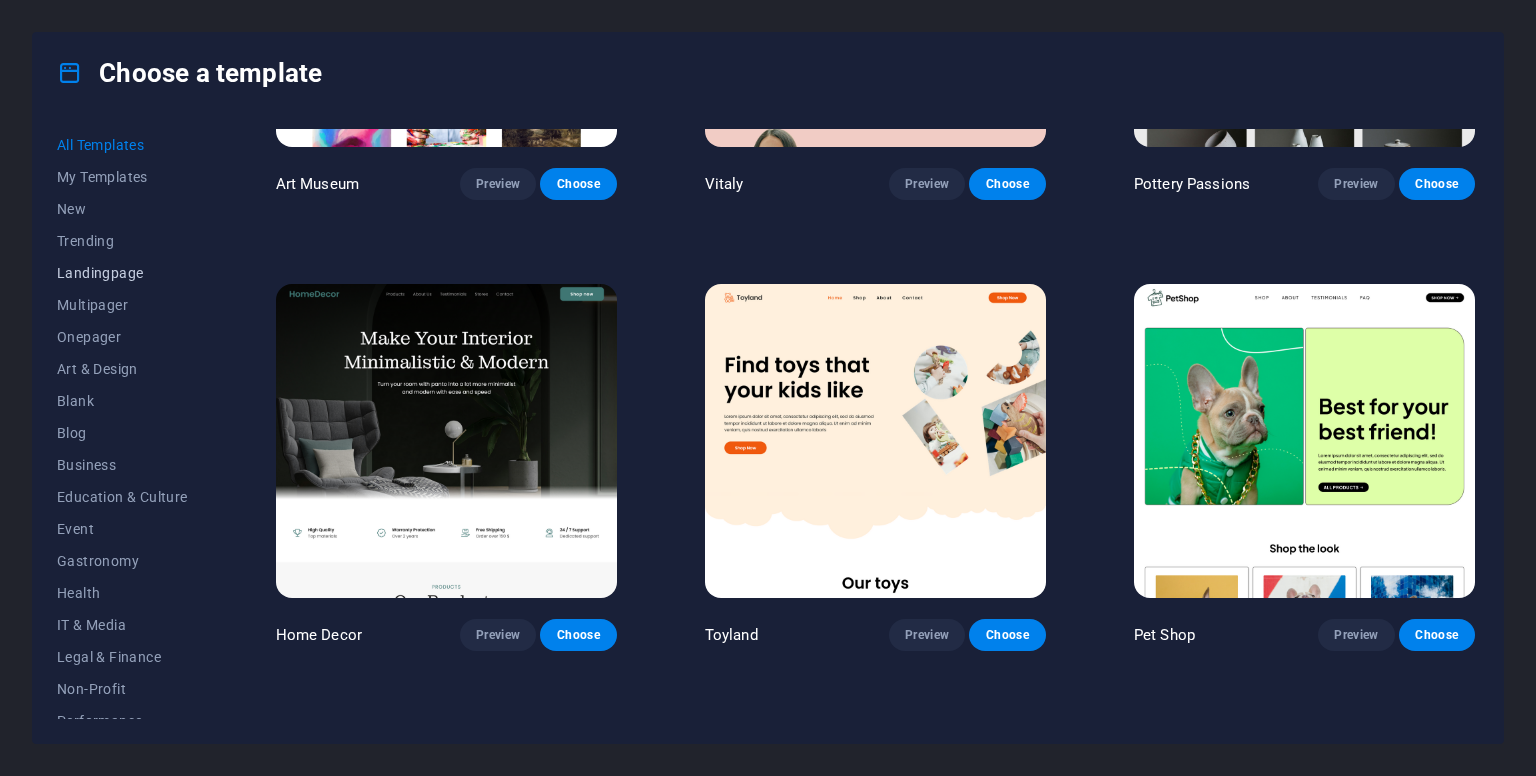 click on "Landingpage" at bounding box center [122, 273] 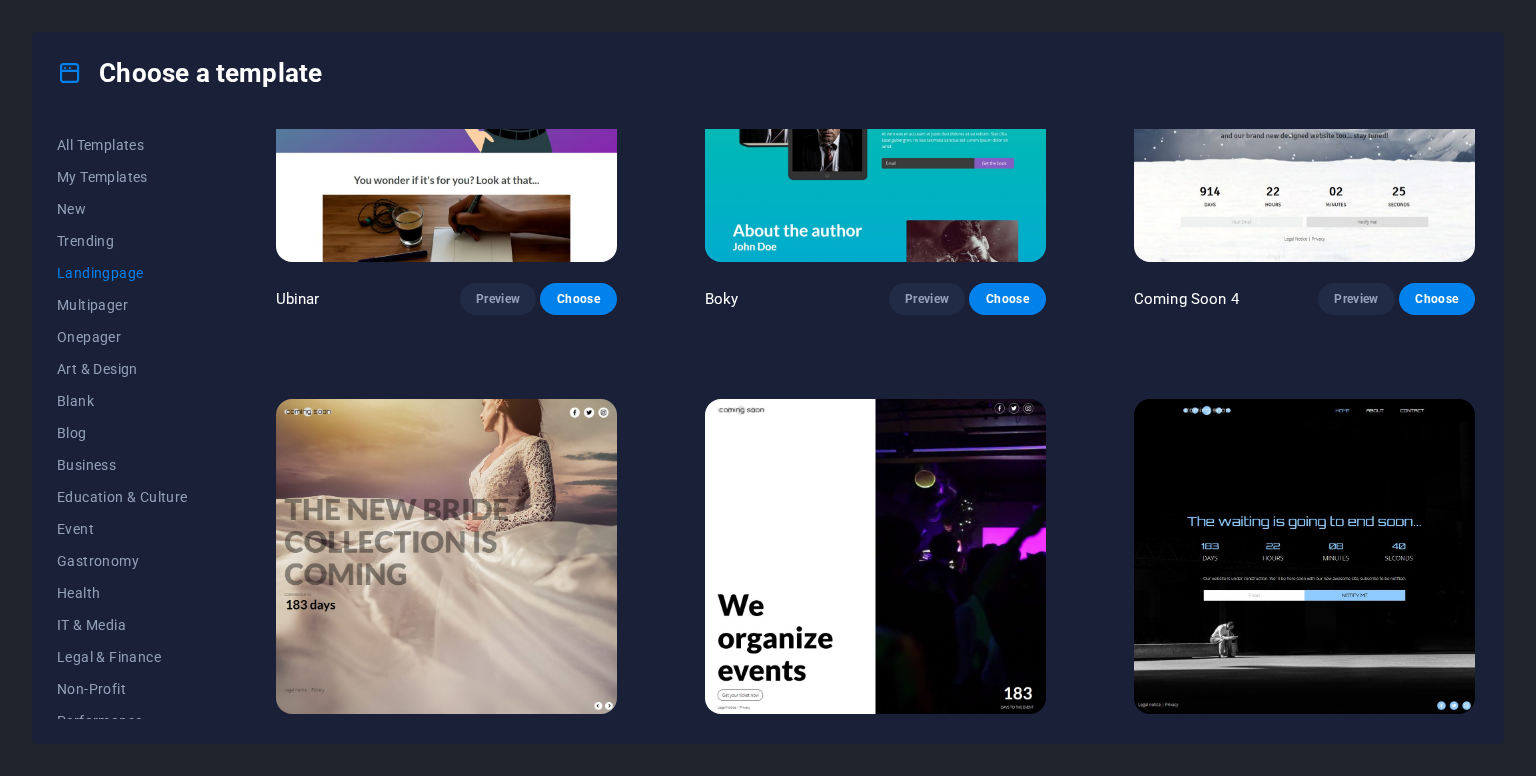 scroll, scrollTop: 3373, scrollLeft: 0, axis: vertical 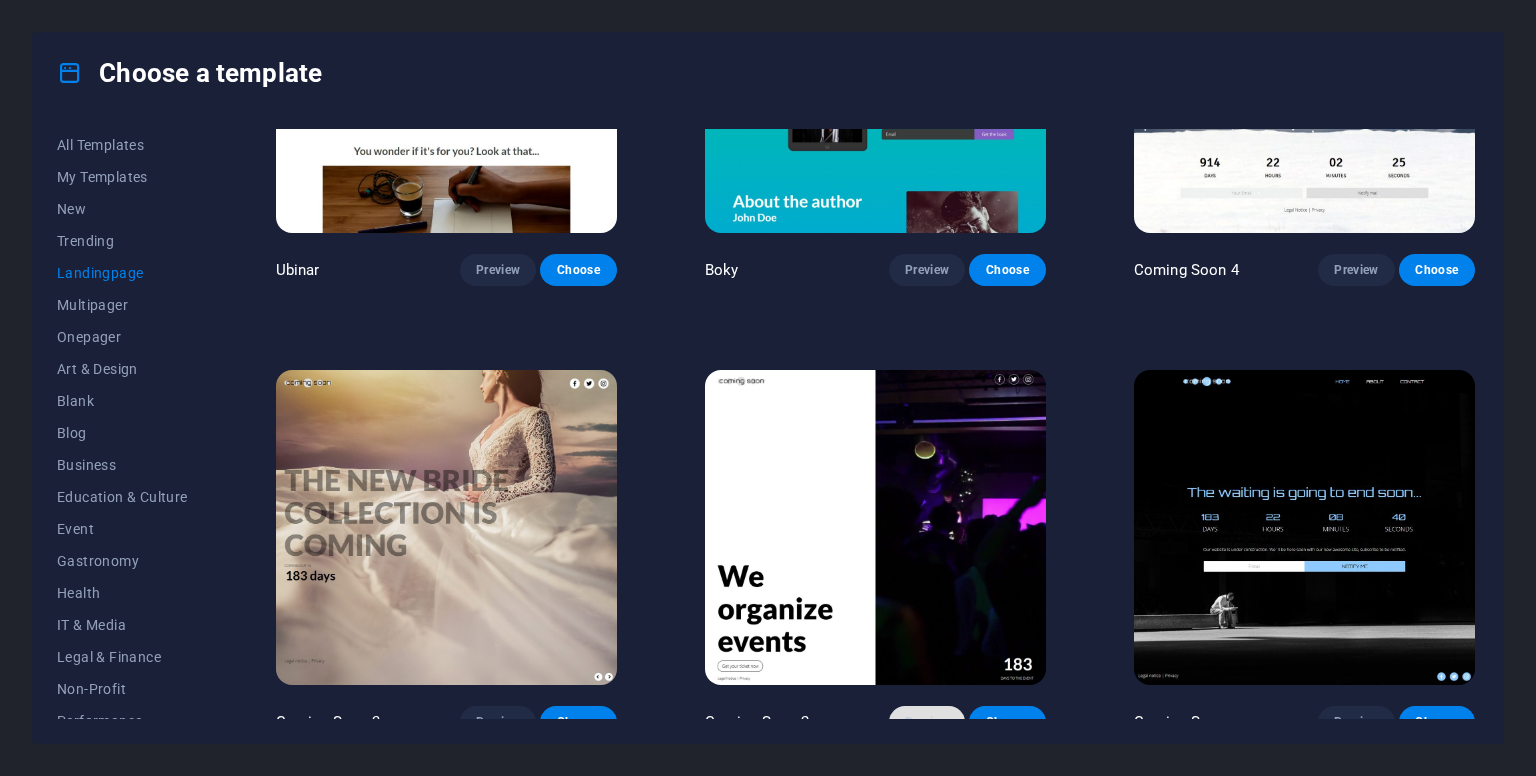 click on "Preview" at bounding box center (927, 722) 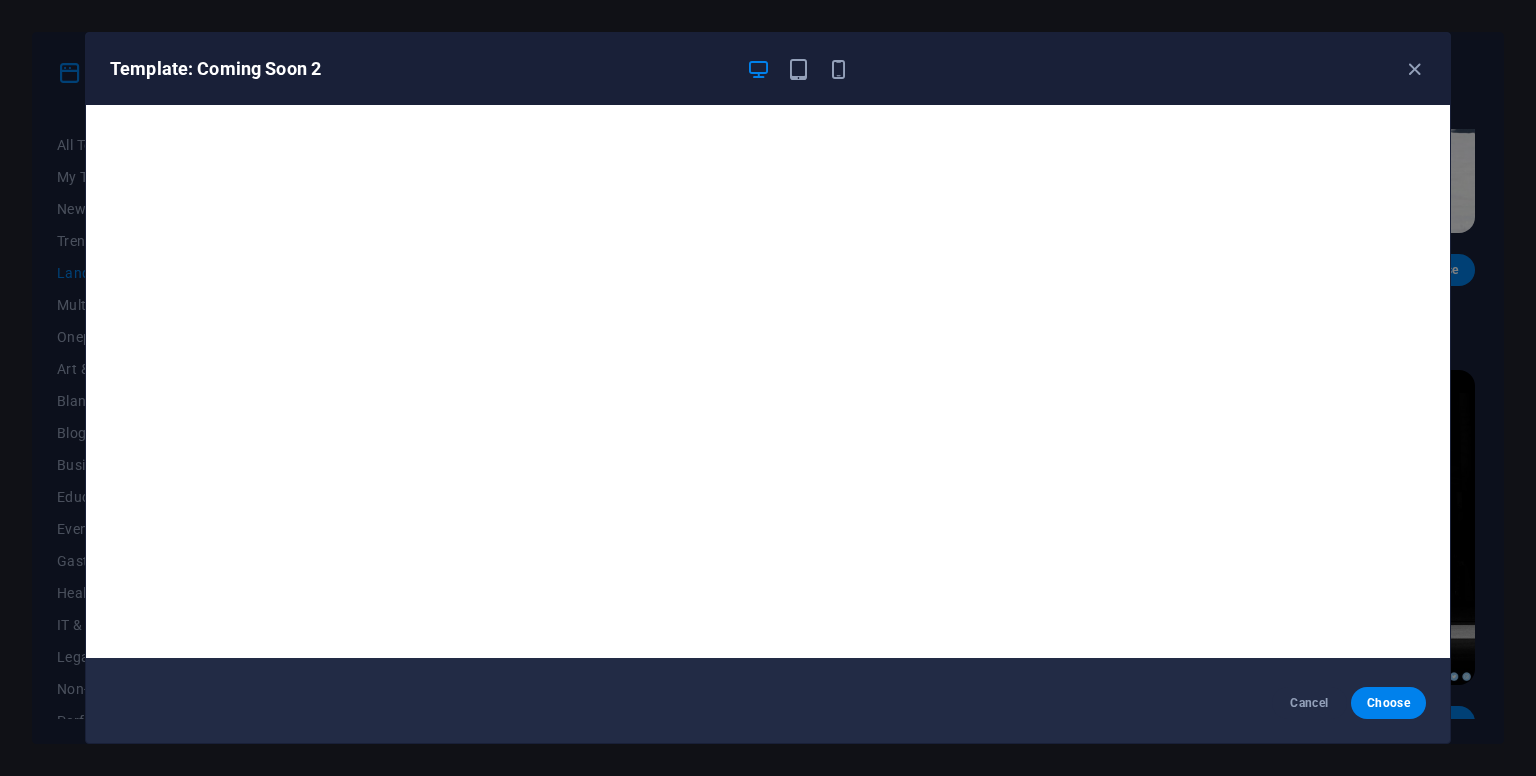 scroll, scrollTop: 0, scrollLeft: 0, axis: both 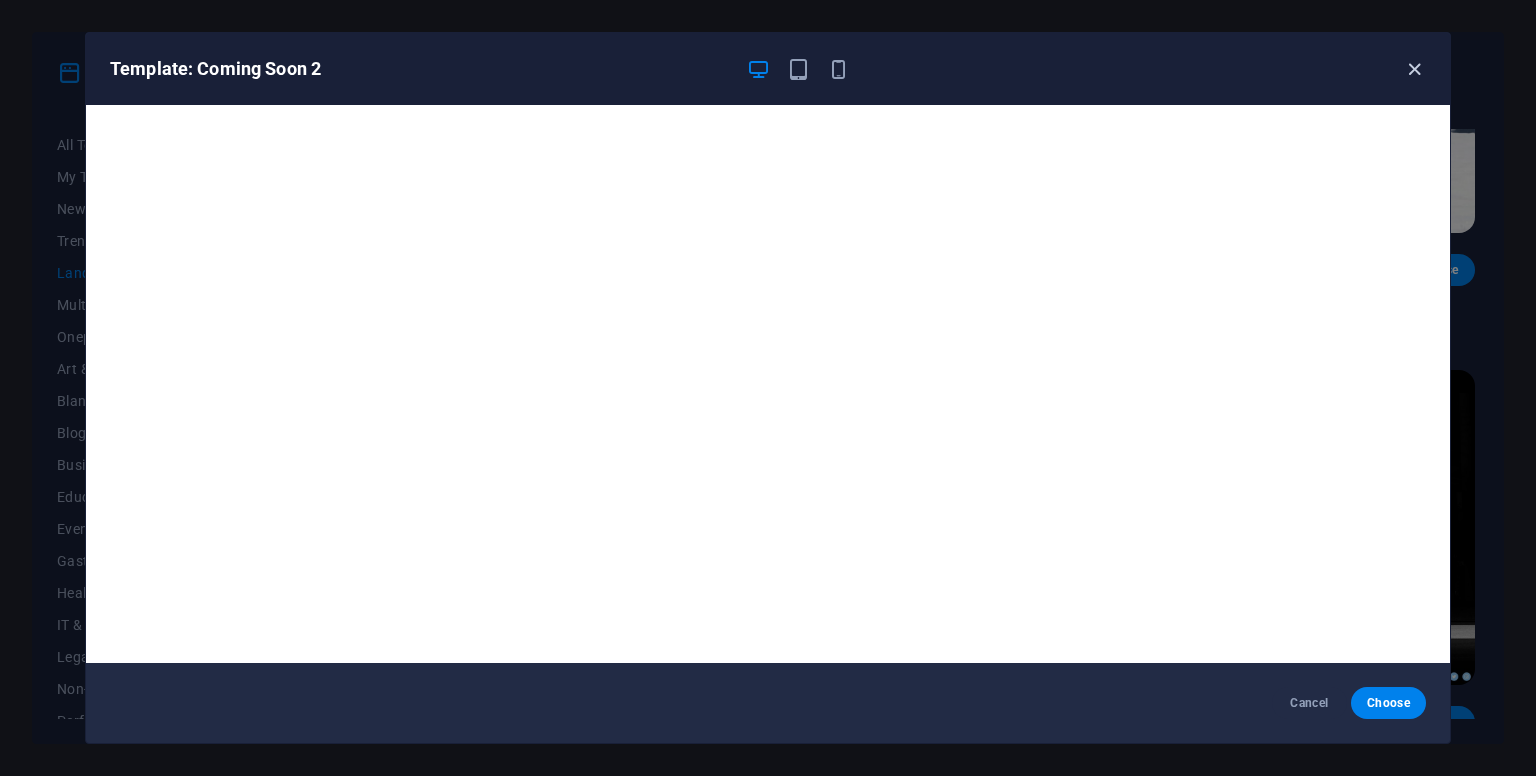 click at bounding box center (1414, 69) 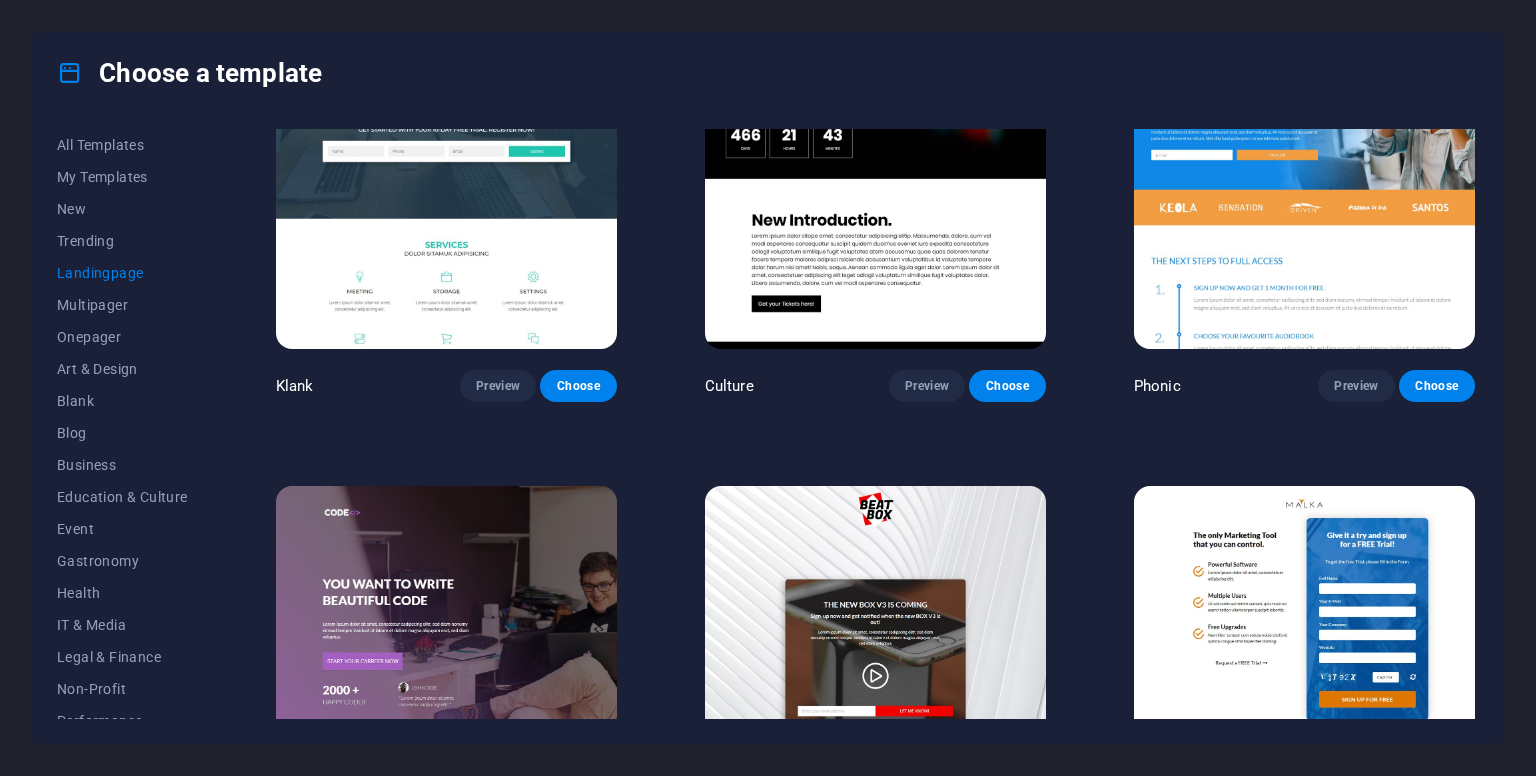 scroll, scrollTop: 0, scrollLeft: 0, axis: both 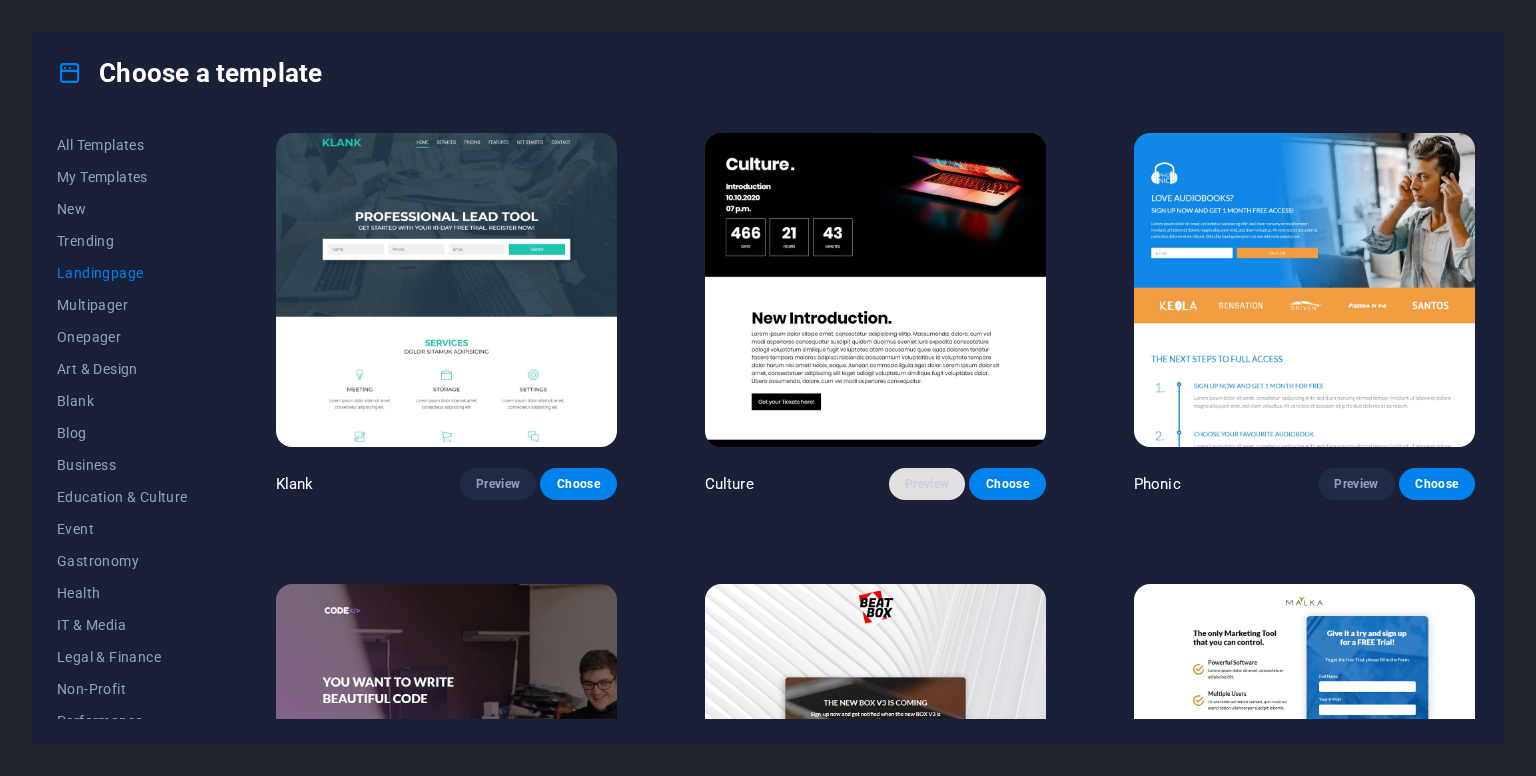 click on "Preview" at bounding box center (927, 484) 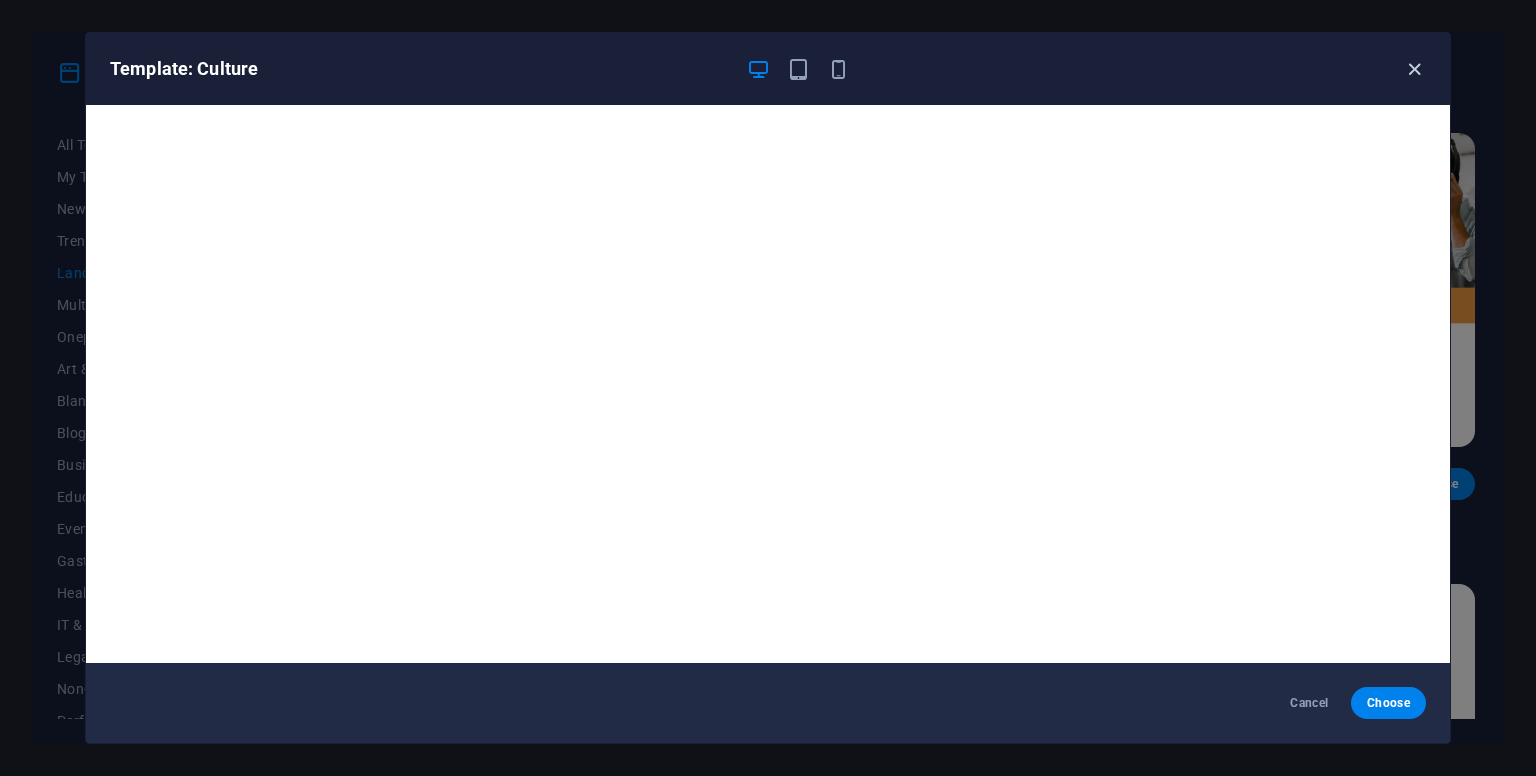 click at bounding box center (1414, 69) 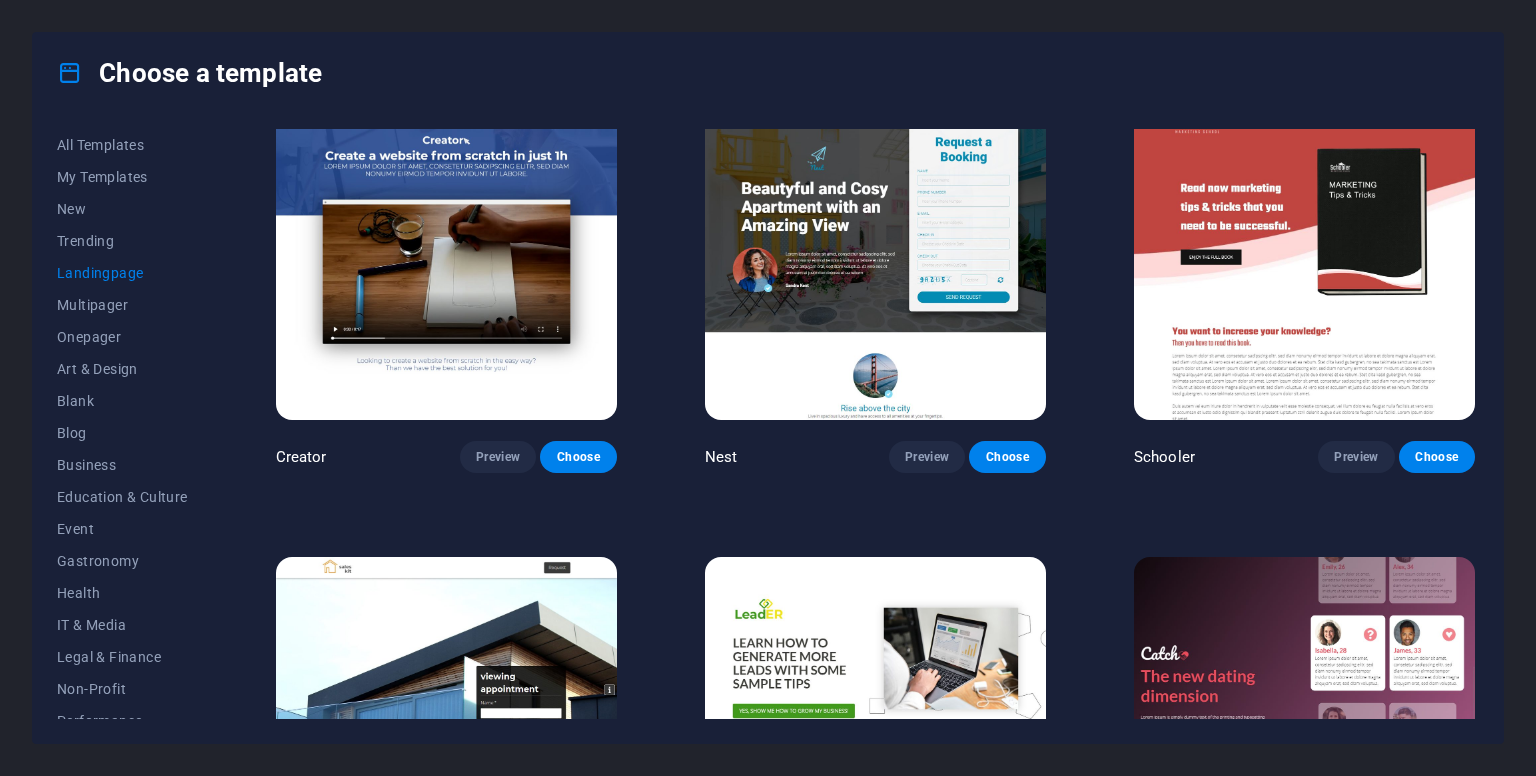 scroll, scrollTop: 2316, scrollLeft: 0, axis: vertical 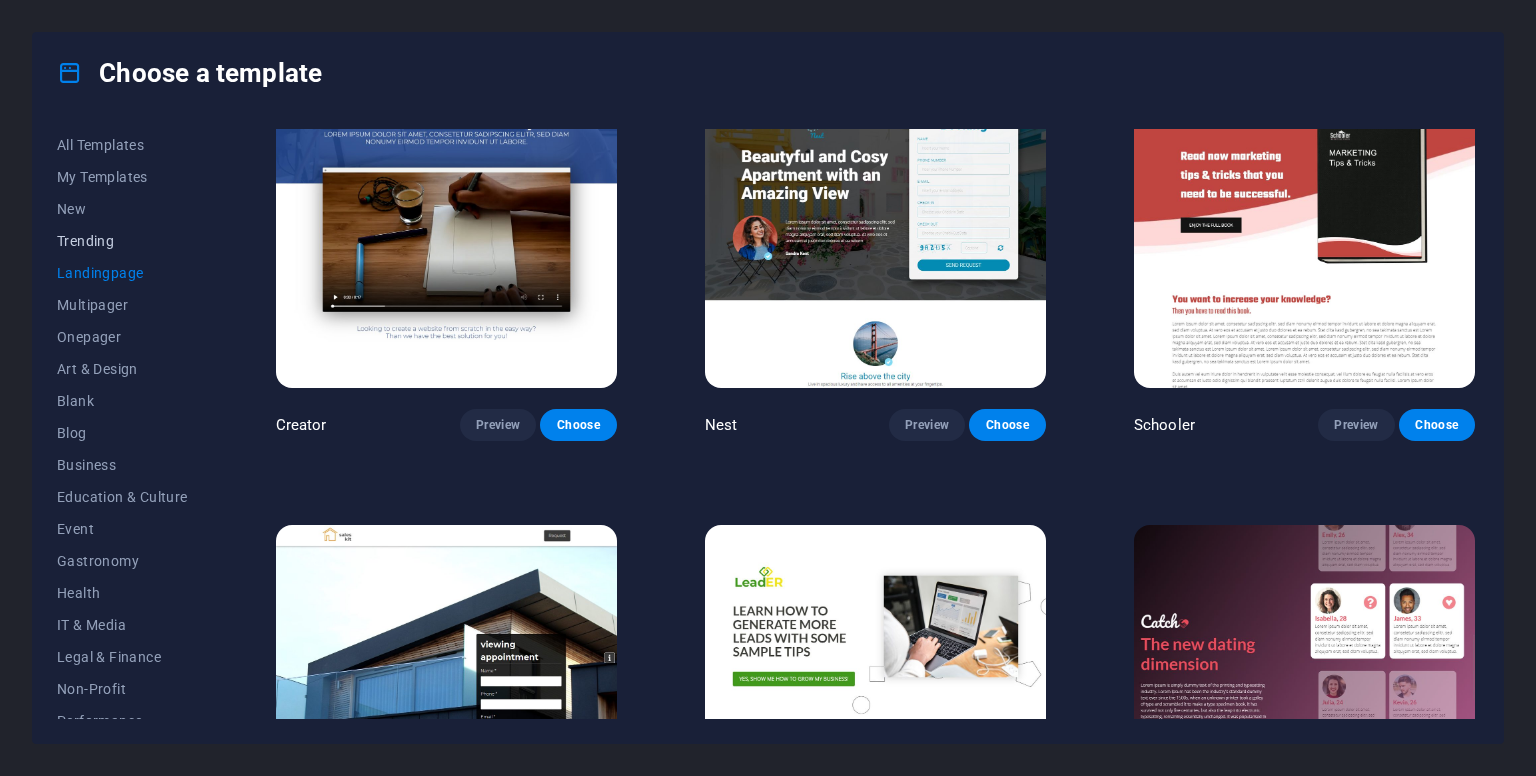 click on "Trending" at bounding box center [122, 241] 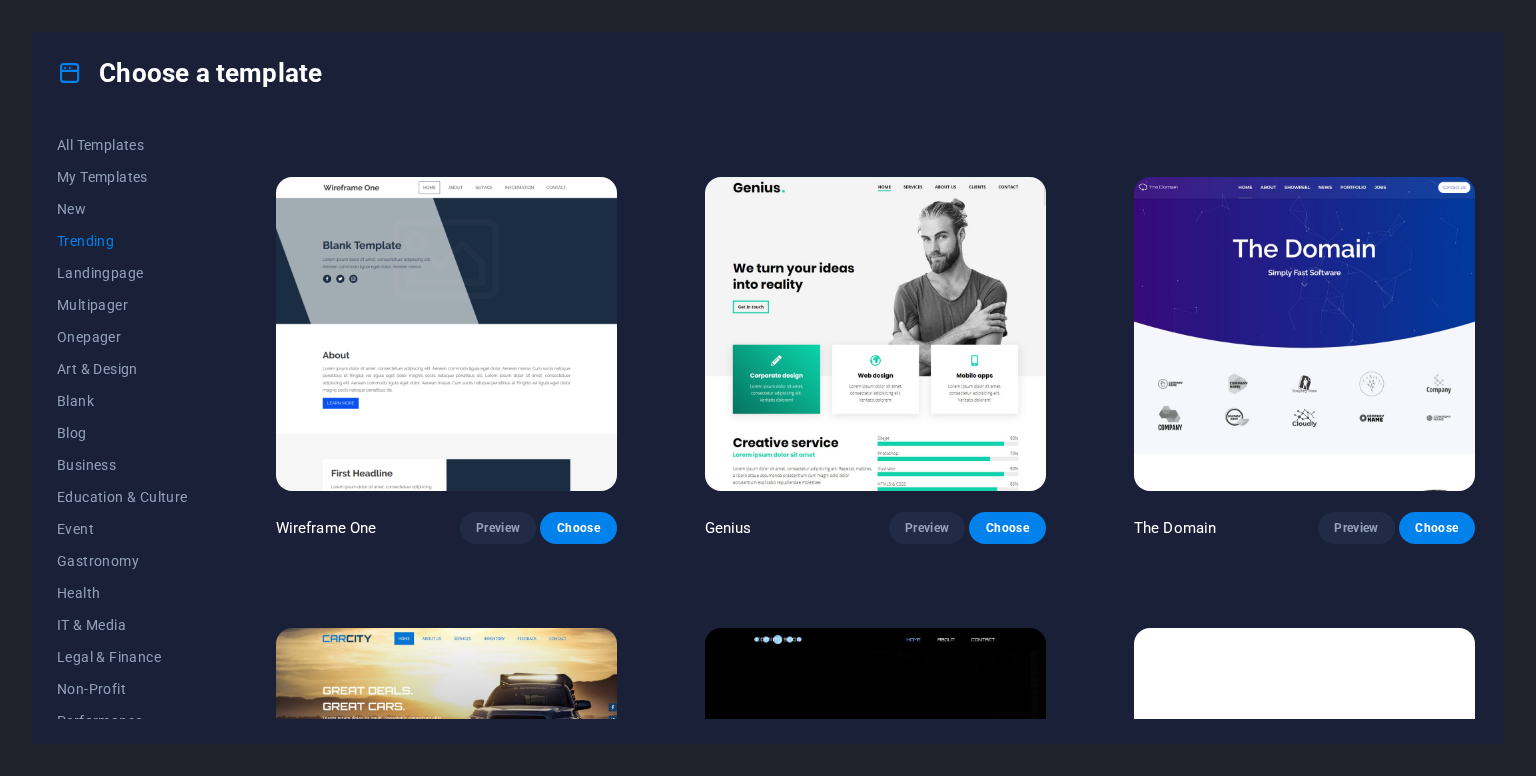 scroll, scrollTop: 2025, scrollLeft: 0, axis: vertical 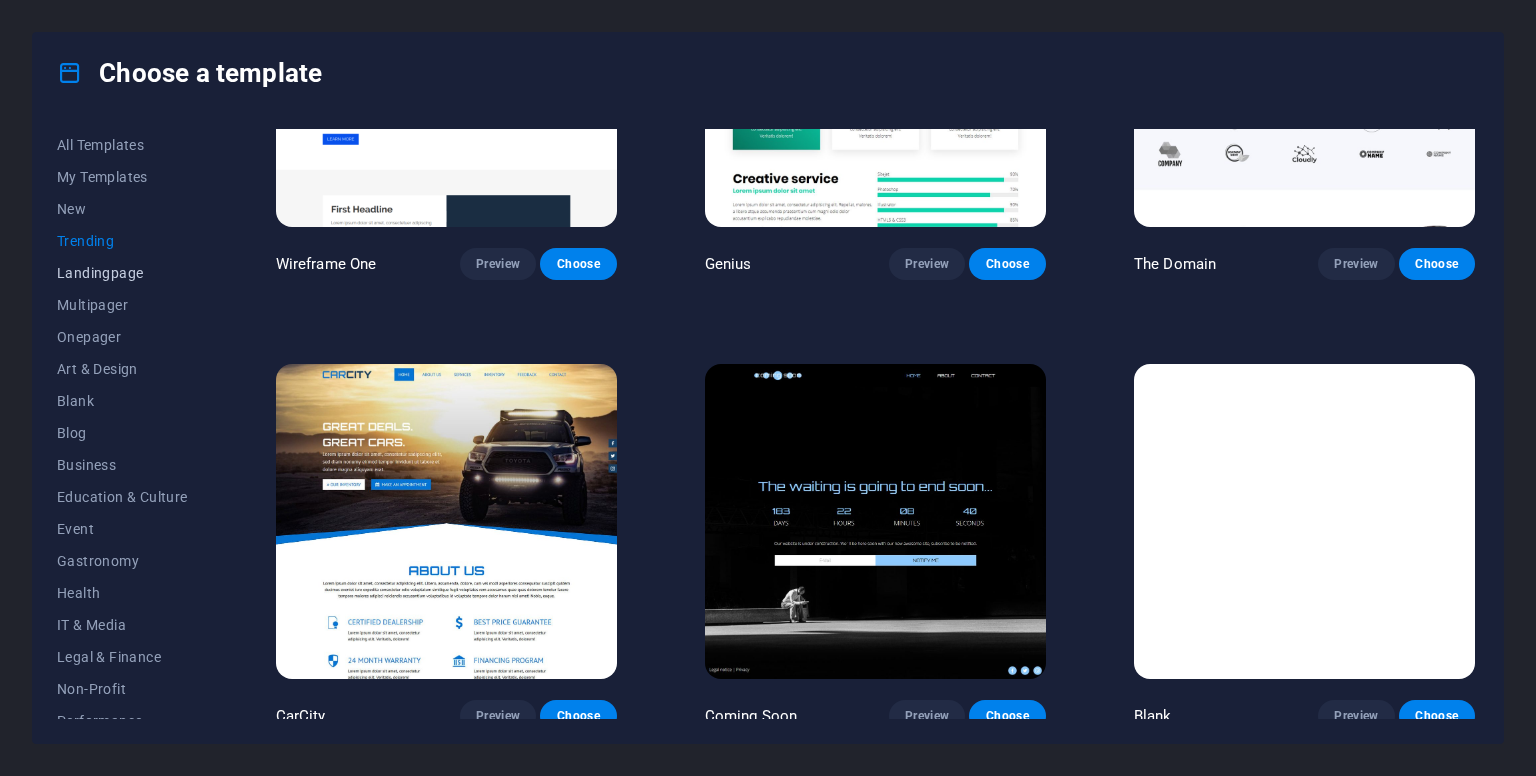 click on "Landingpage" at bounding box center (122, 273) 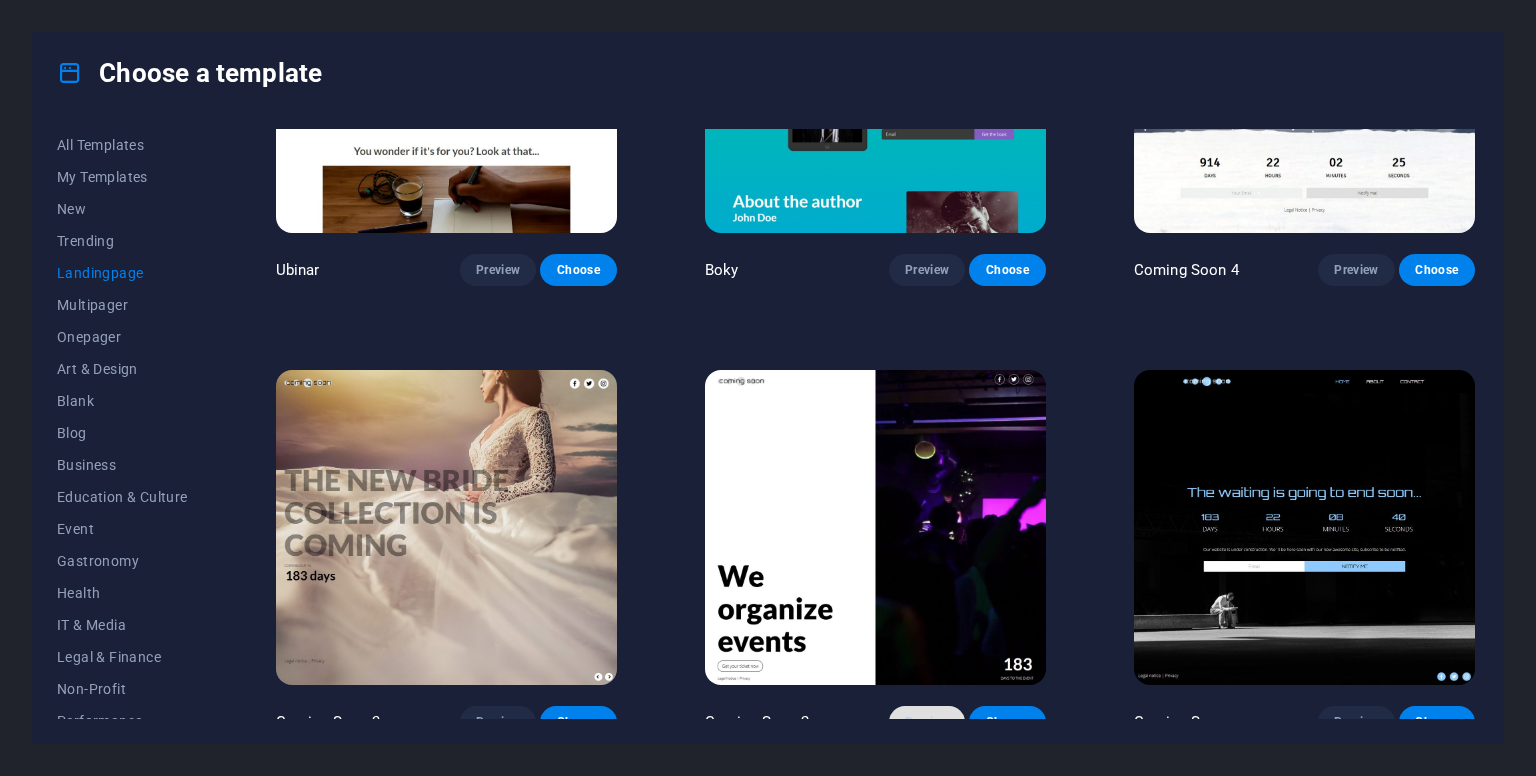 click on "Preview" at bounding box center (927, 722) 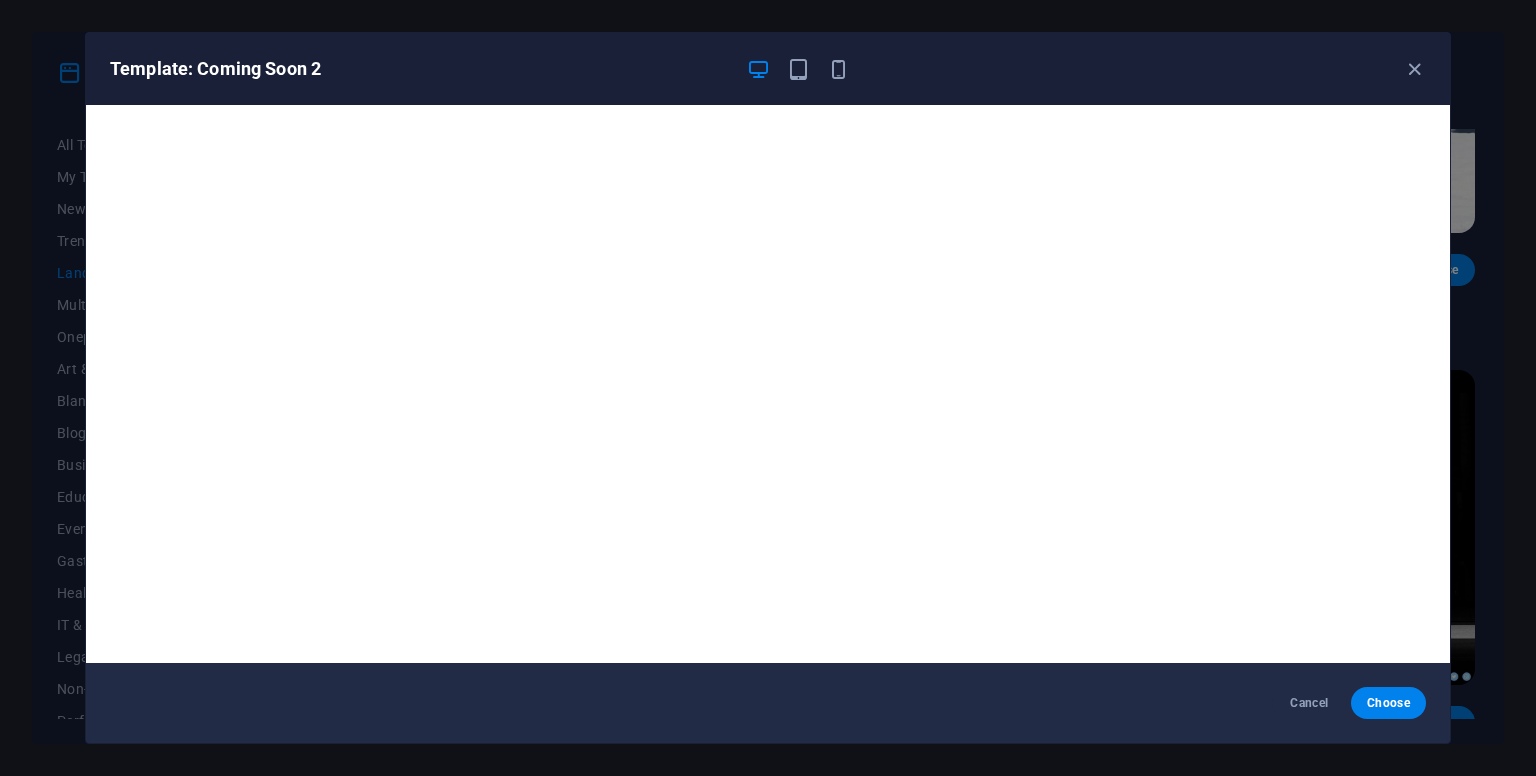 scroll, scrollTop: 5, scrollLeft: 0, axis: vertical 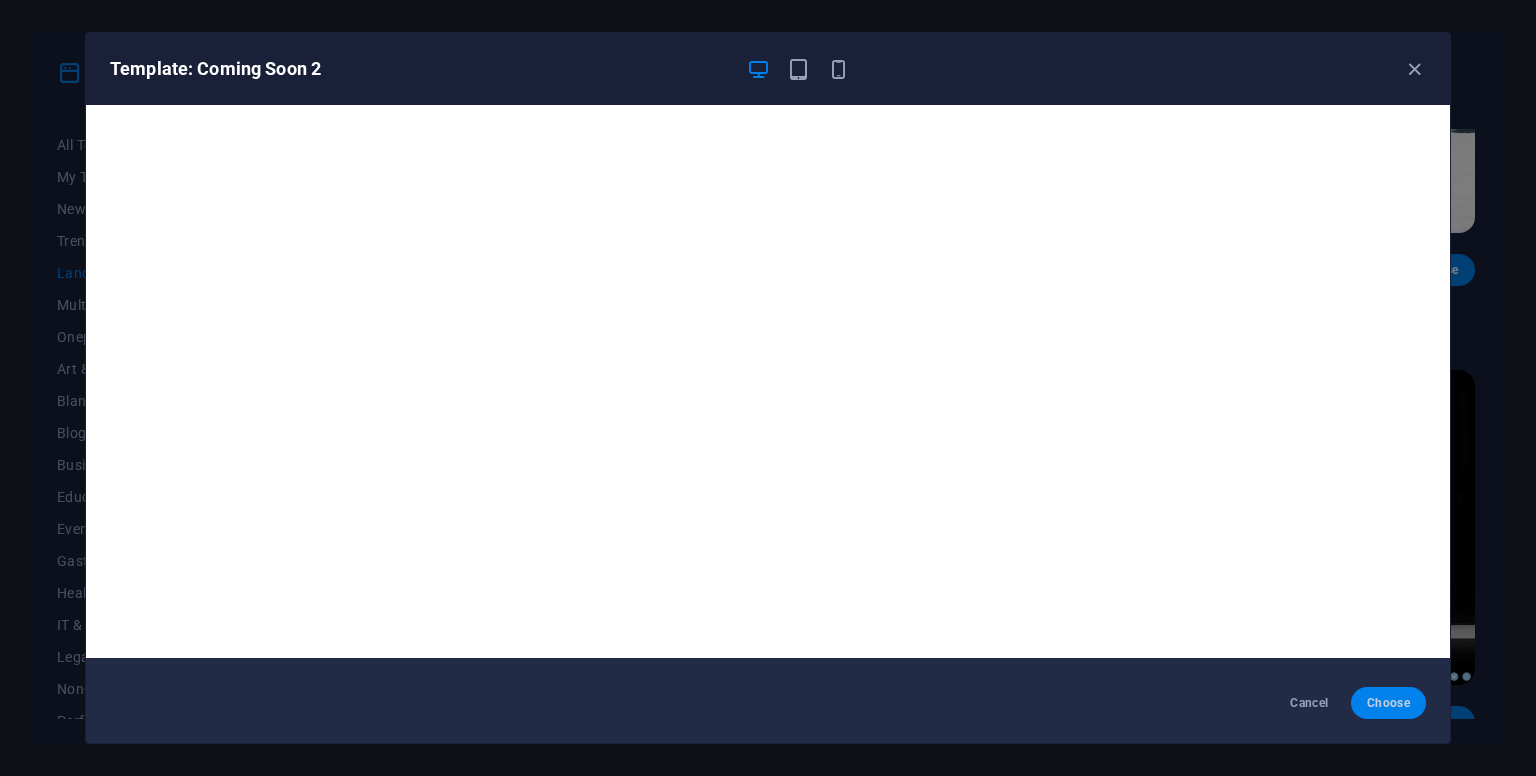 click on "Choose" at bounding box center (1388, 703) 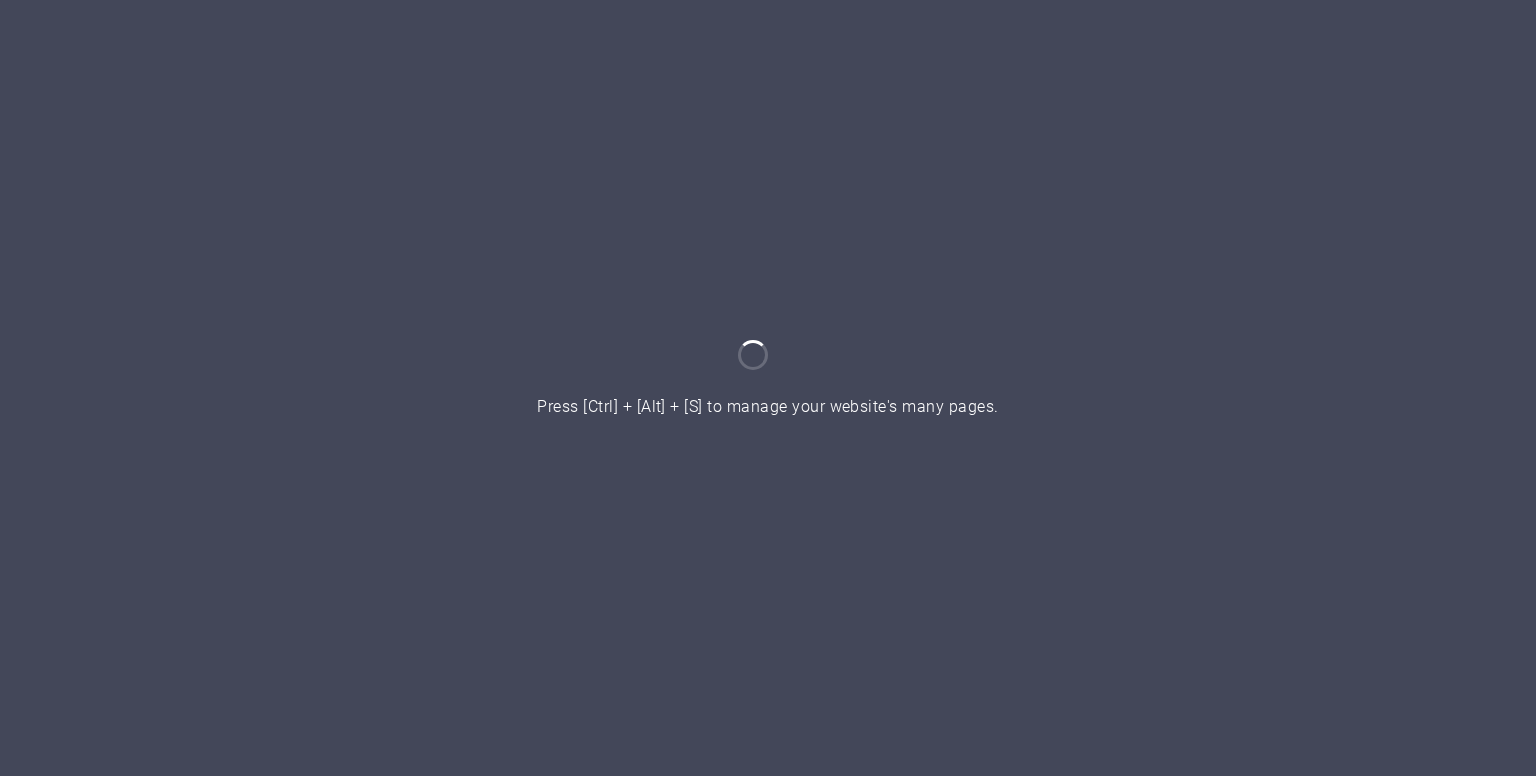 scroll, scrollTop: 0, scrollLeft: 0, axis: both 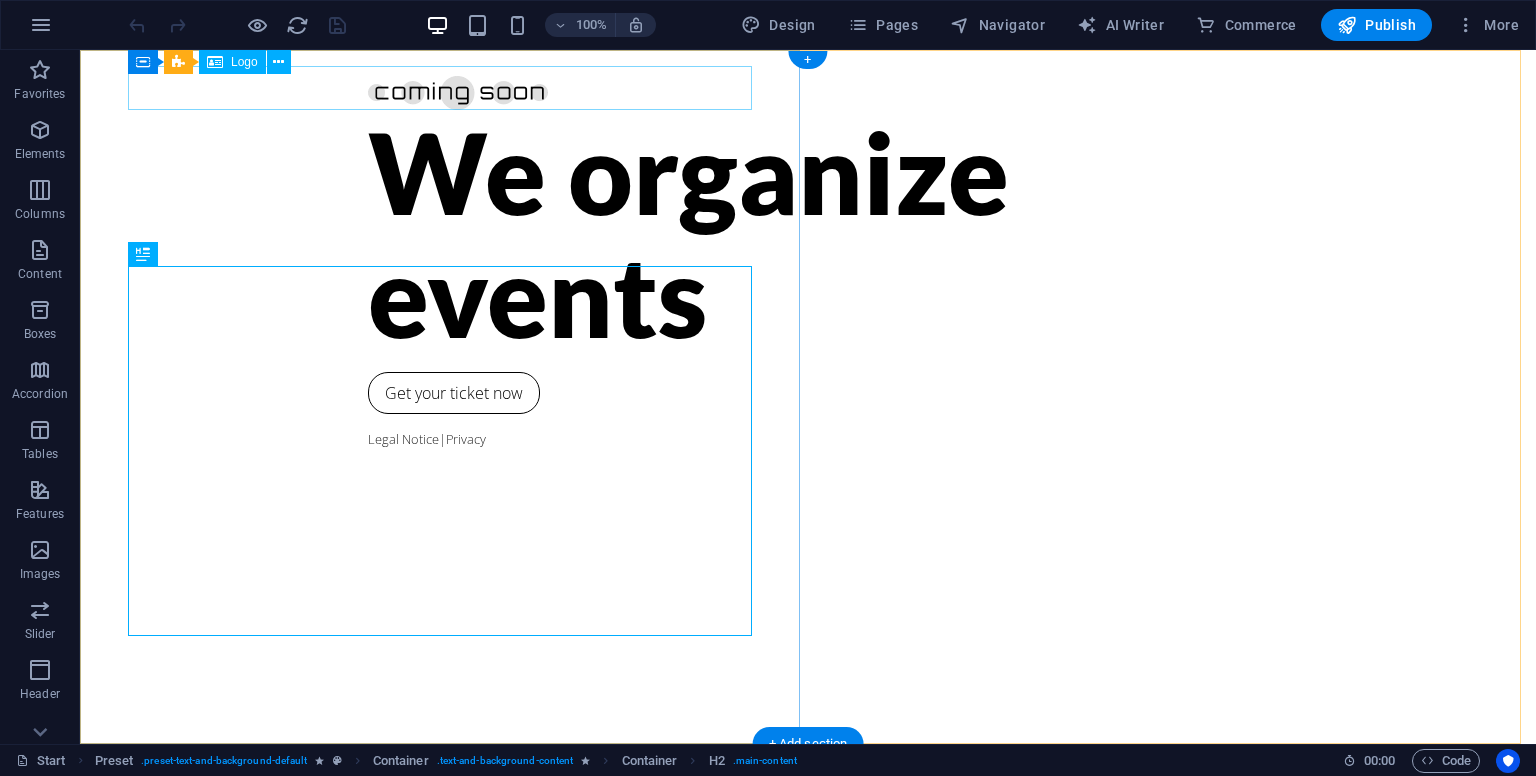click at bounding box center [808, 88] 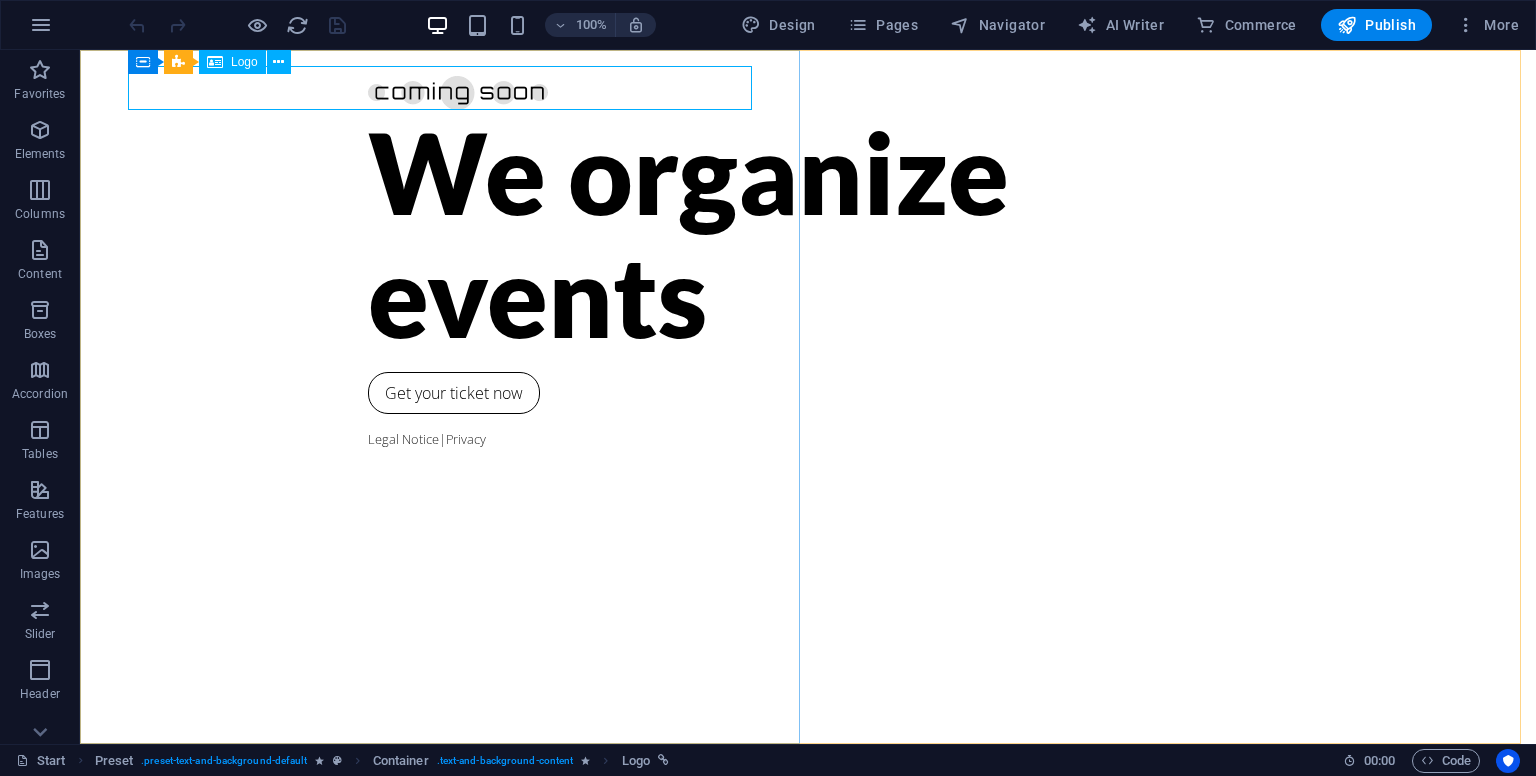 click on "Logo" at bounding box center (244, 62) 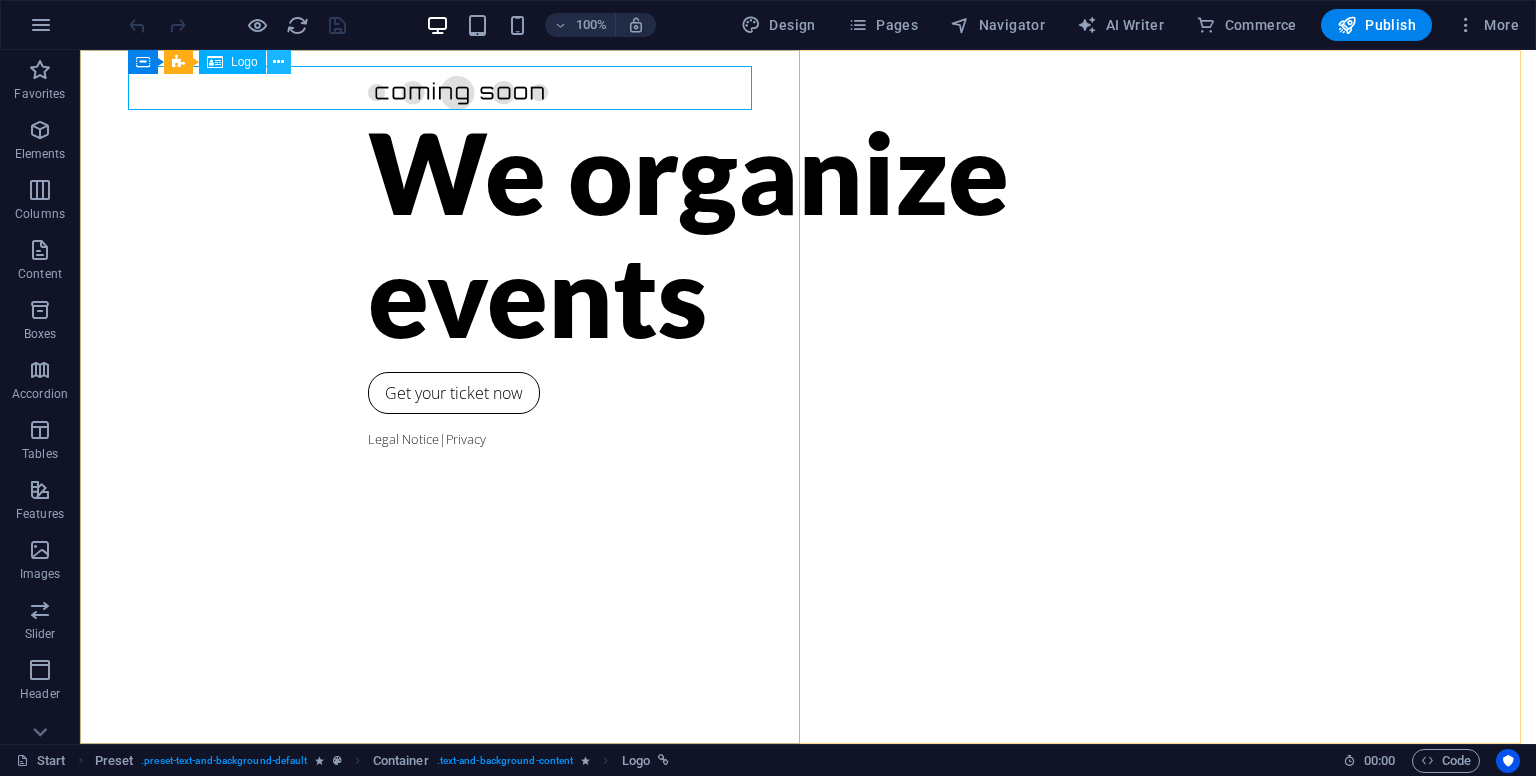 click at bounding box center [278, 62] 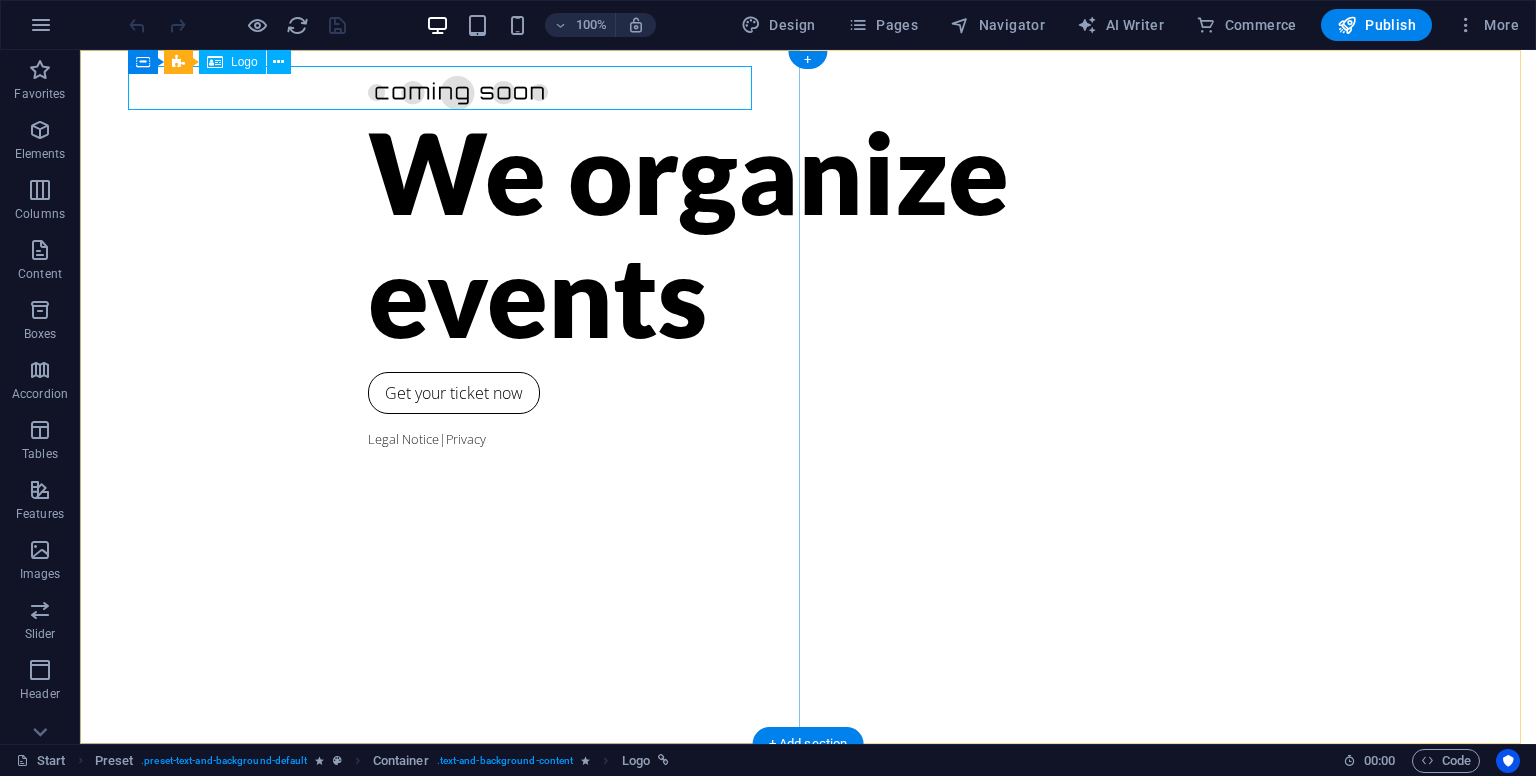 click at bounding box center [808, 88] 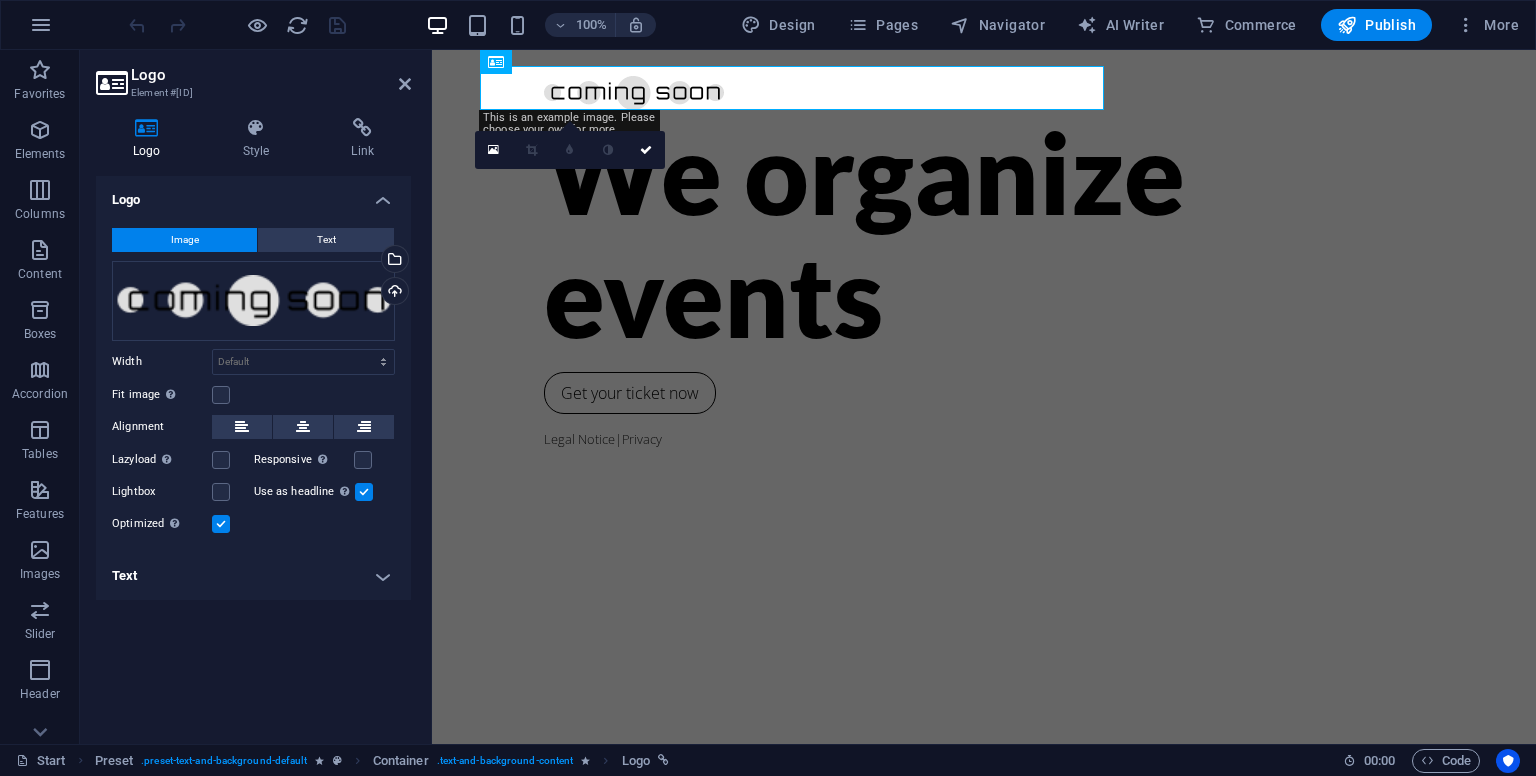 click on "Element #[ID]" at bounding box center (251, 93) 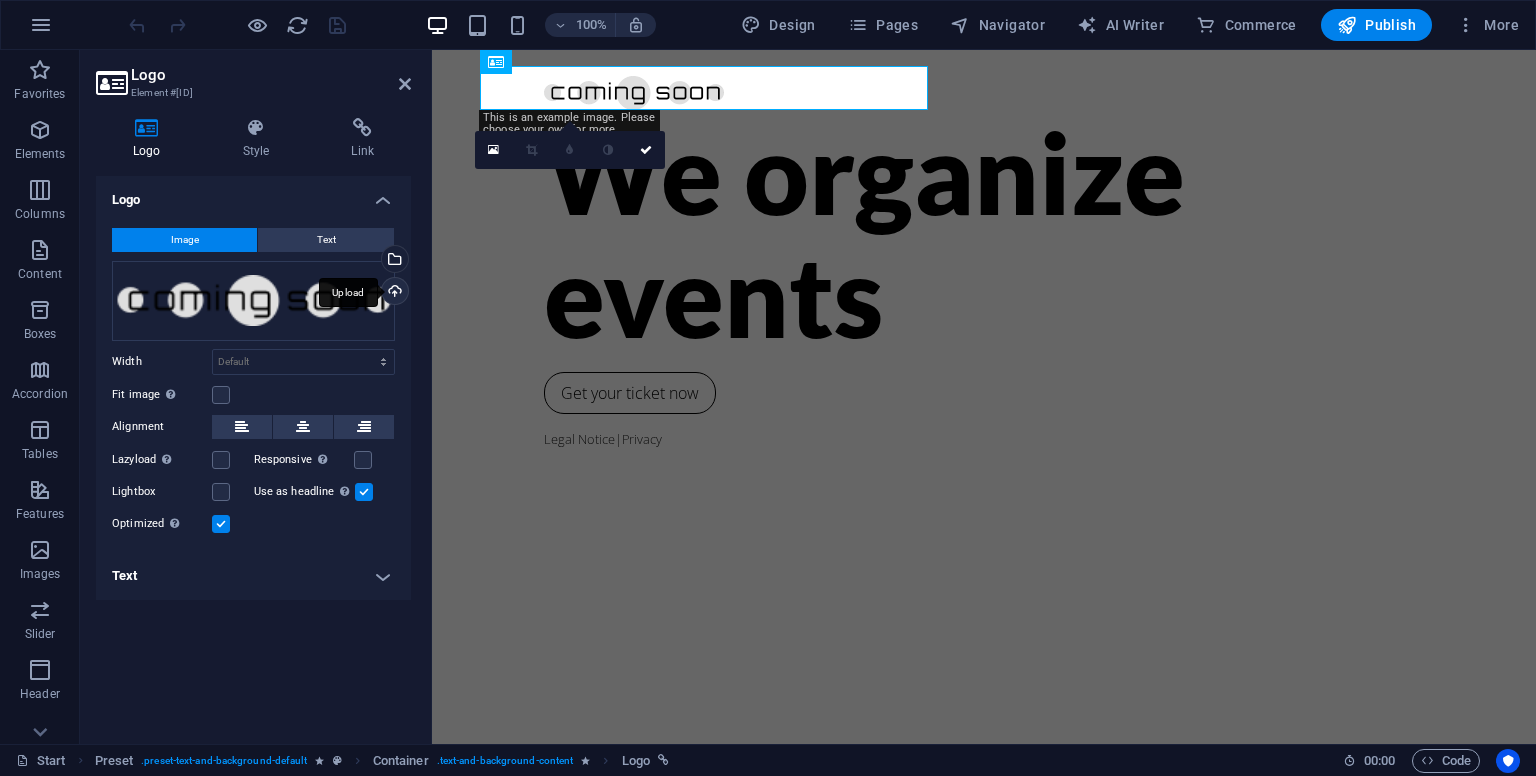 click on "Upload" at bounding box center [393, 293] 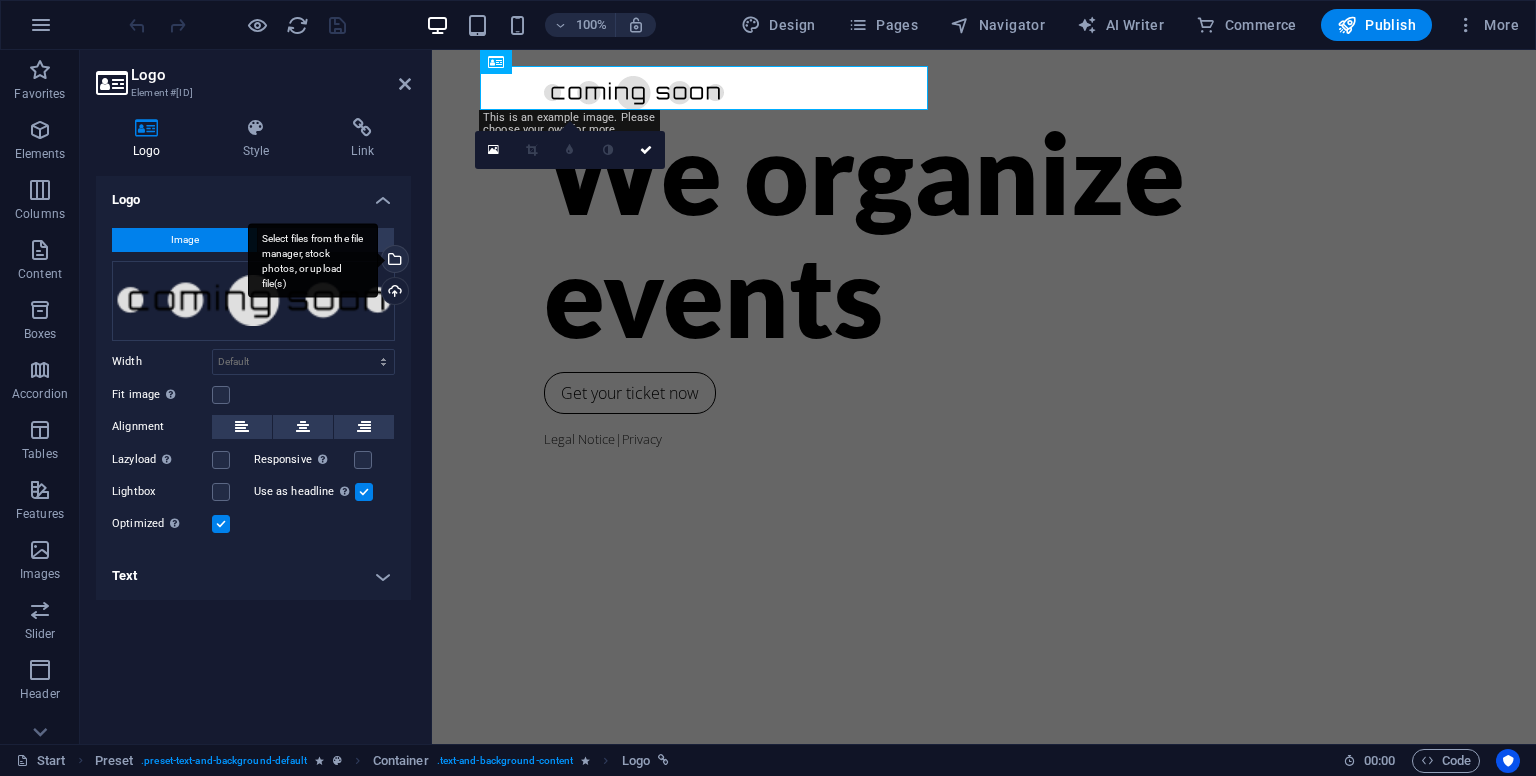 click on "Select files from the file manager, stock photos, or upload file(s)" at bounding box center [393, 261] 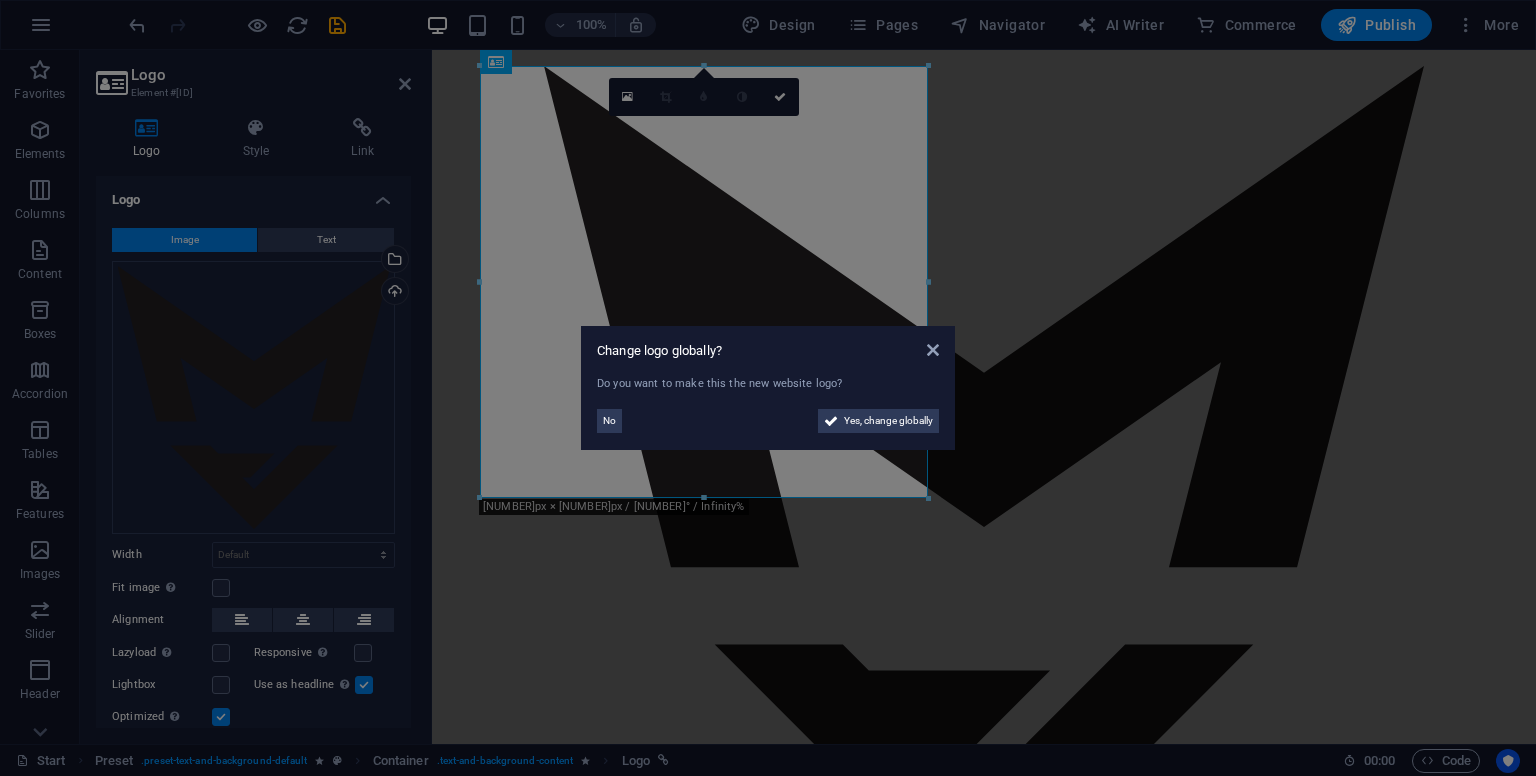 click on "Change logo globally? Do you want to make this the new website logo? No Yes, change globally" at bounding box center [768, 388] 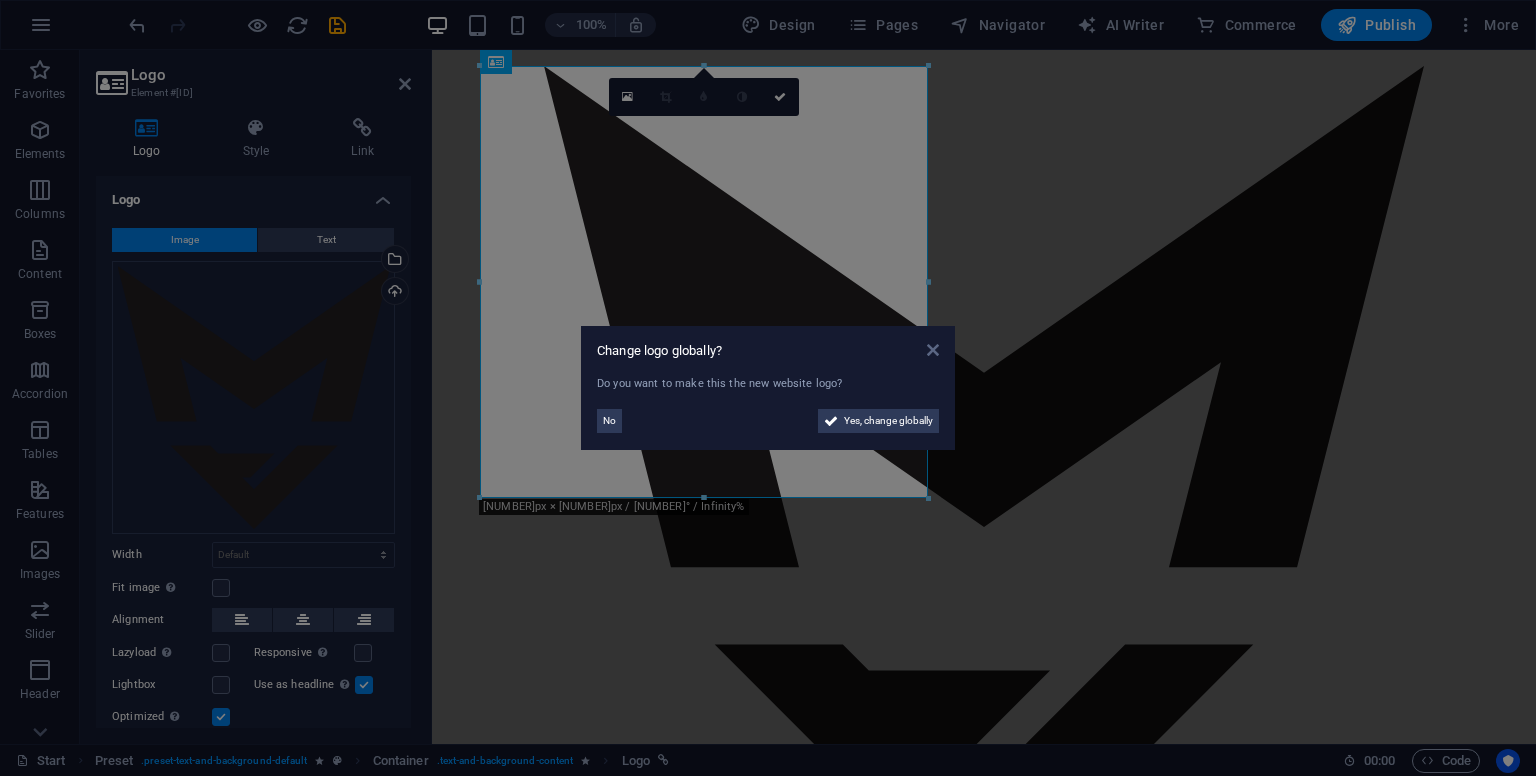 click at bounding box center (933, 350) 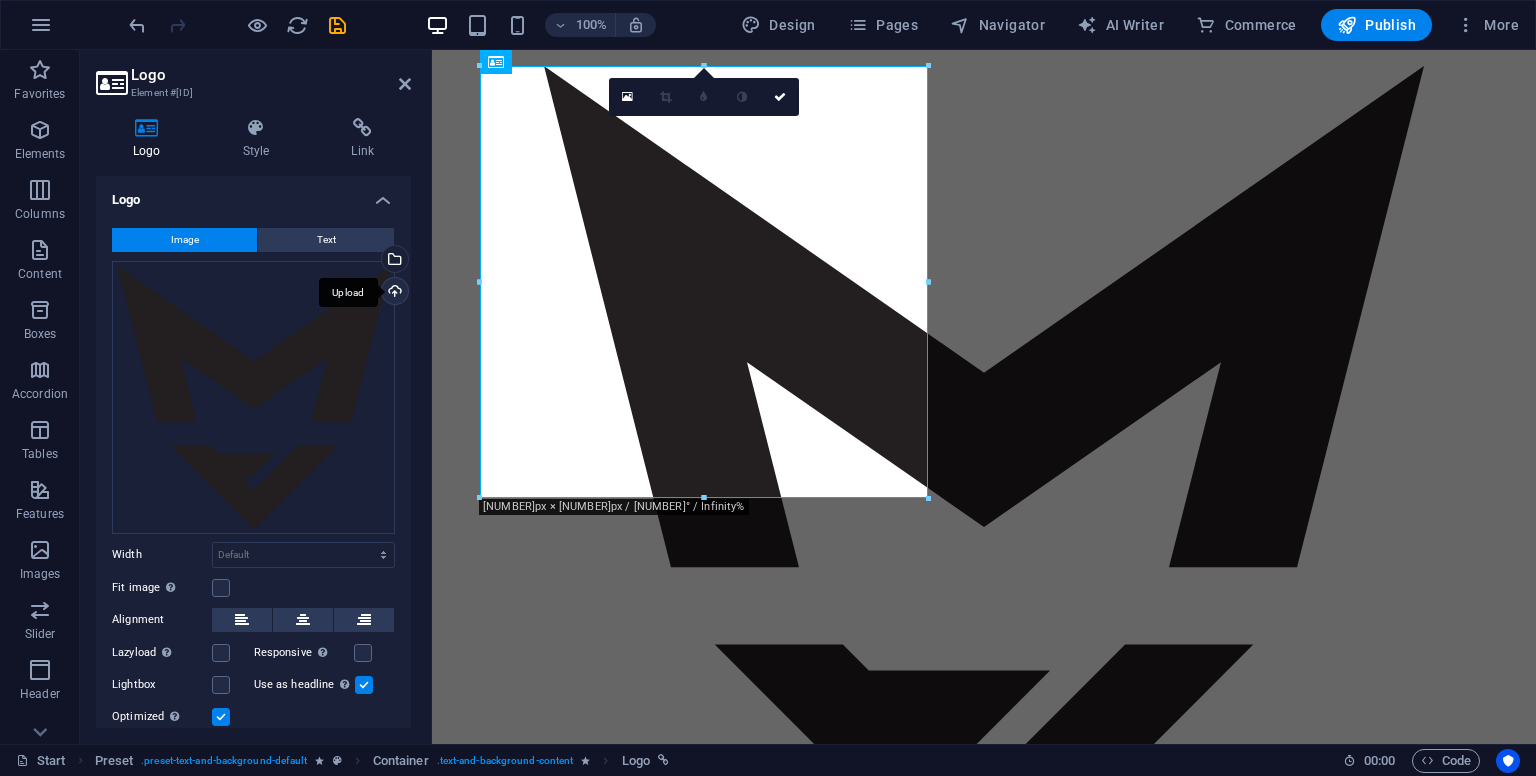 click on "Upload" at bounding box center [393, 293] 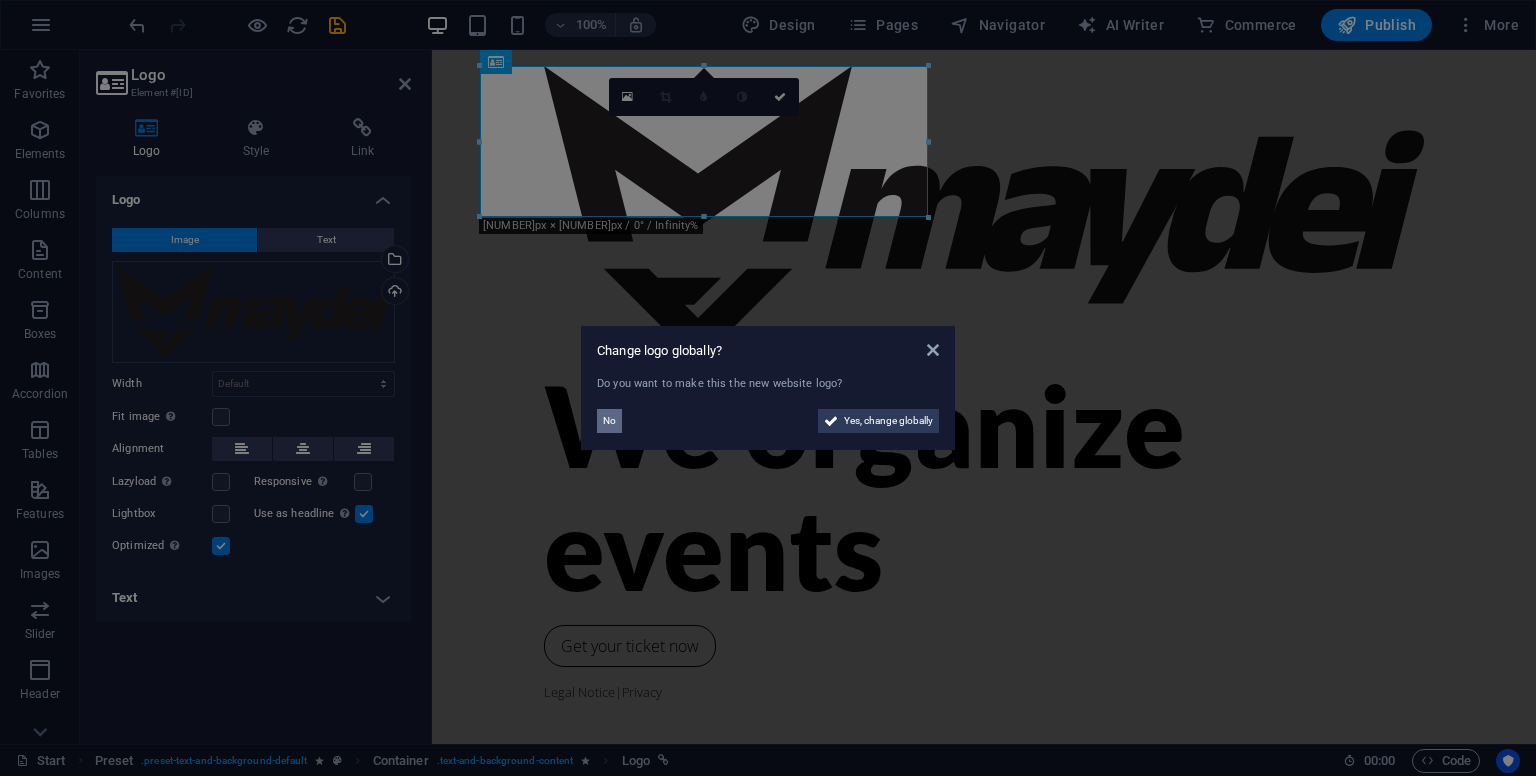 click on "No" at bounding box center (609, 421) 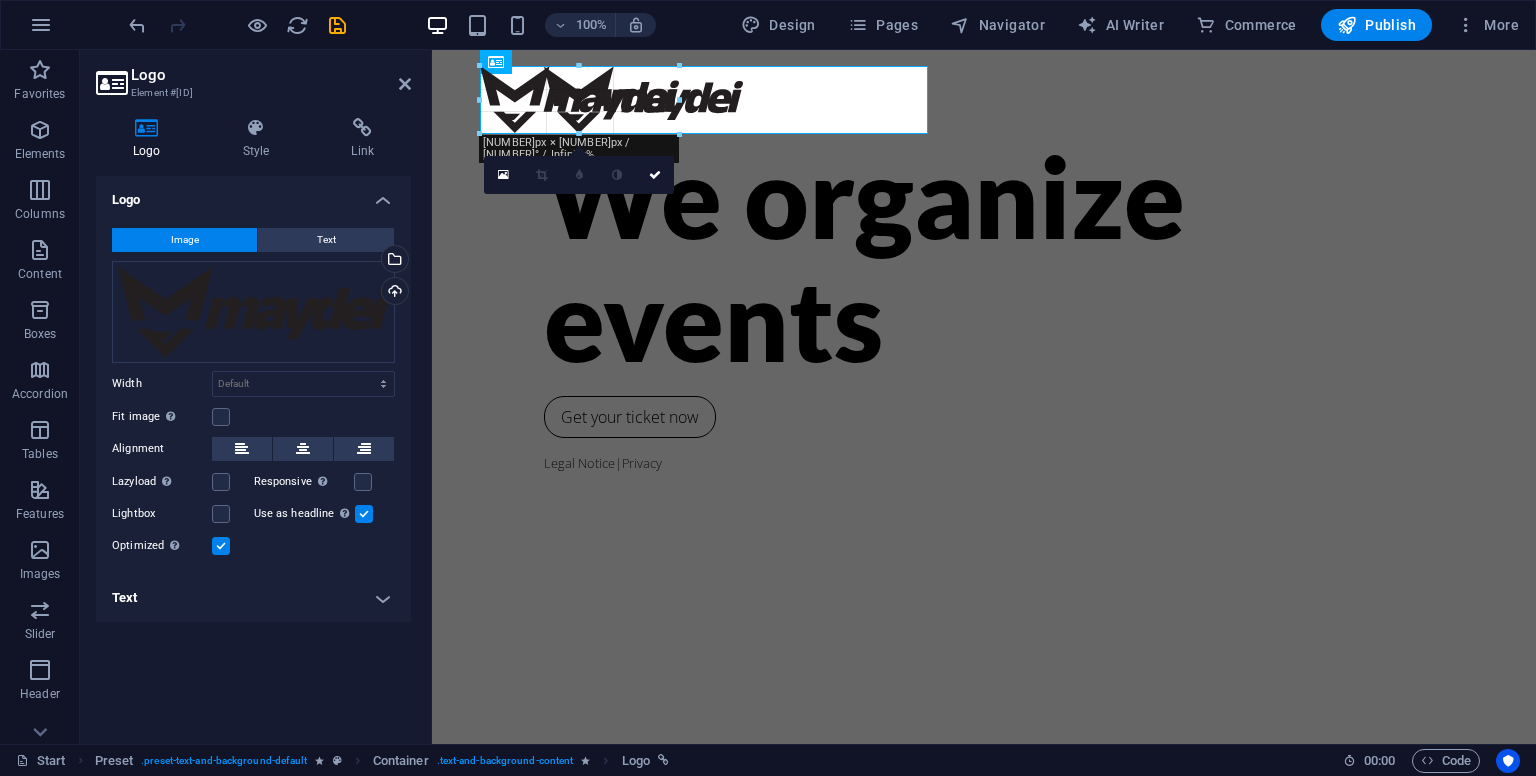 drag, startPoint x: 925, startPoint y: 218, endPoint x: 694, endPoint y: 135, distance: 245.45876 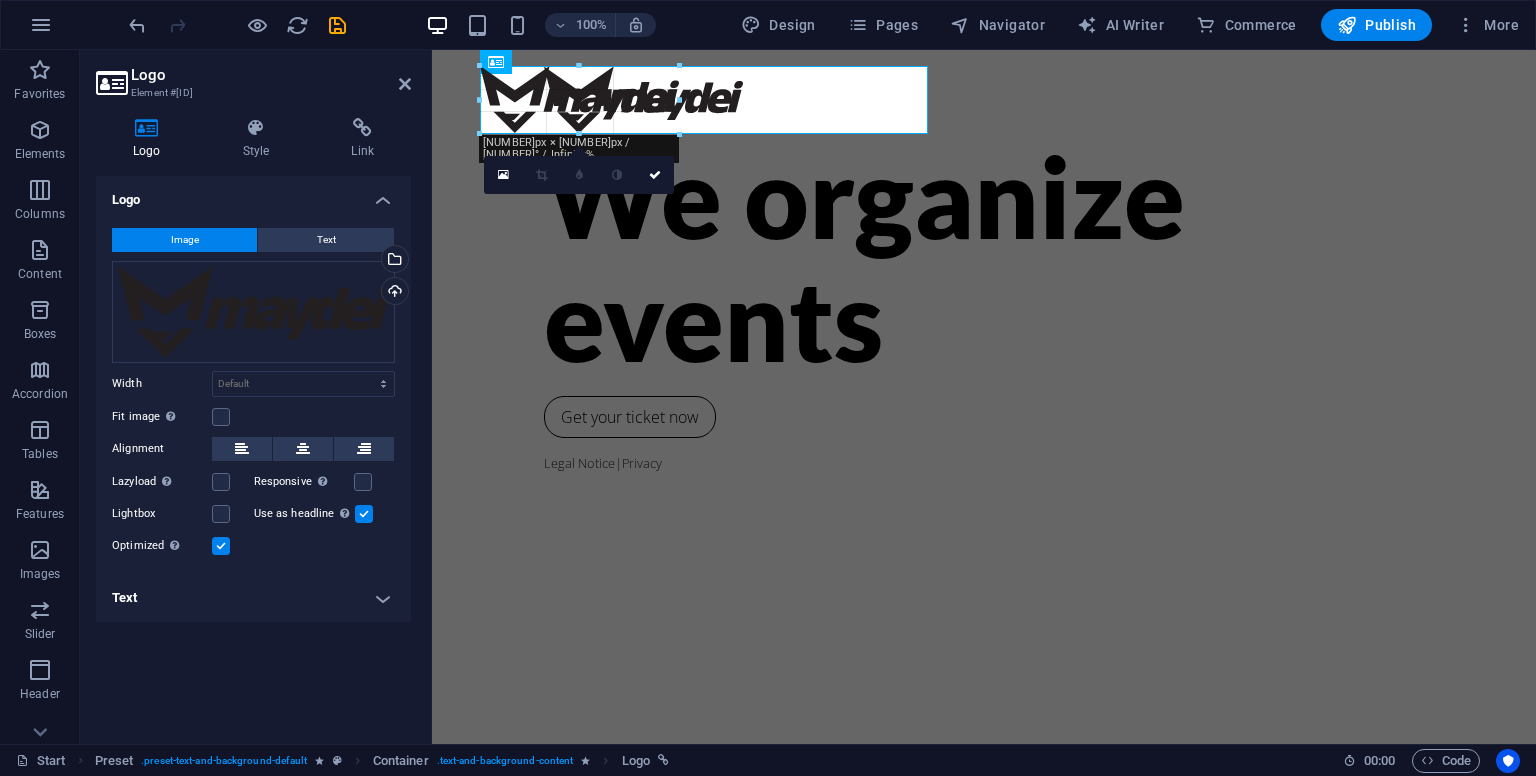 type on "199" 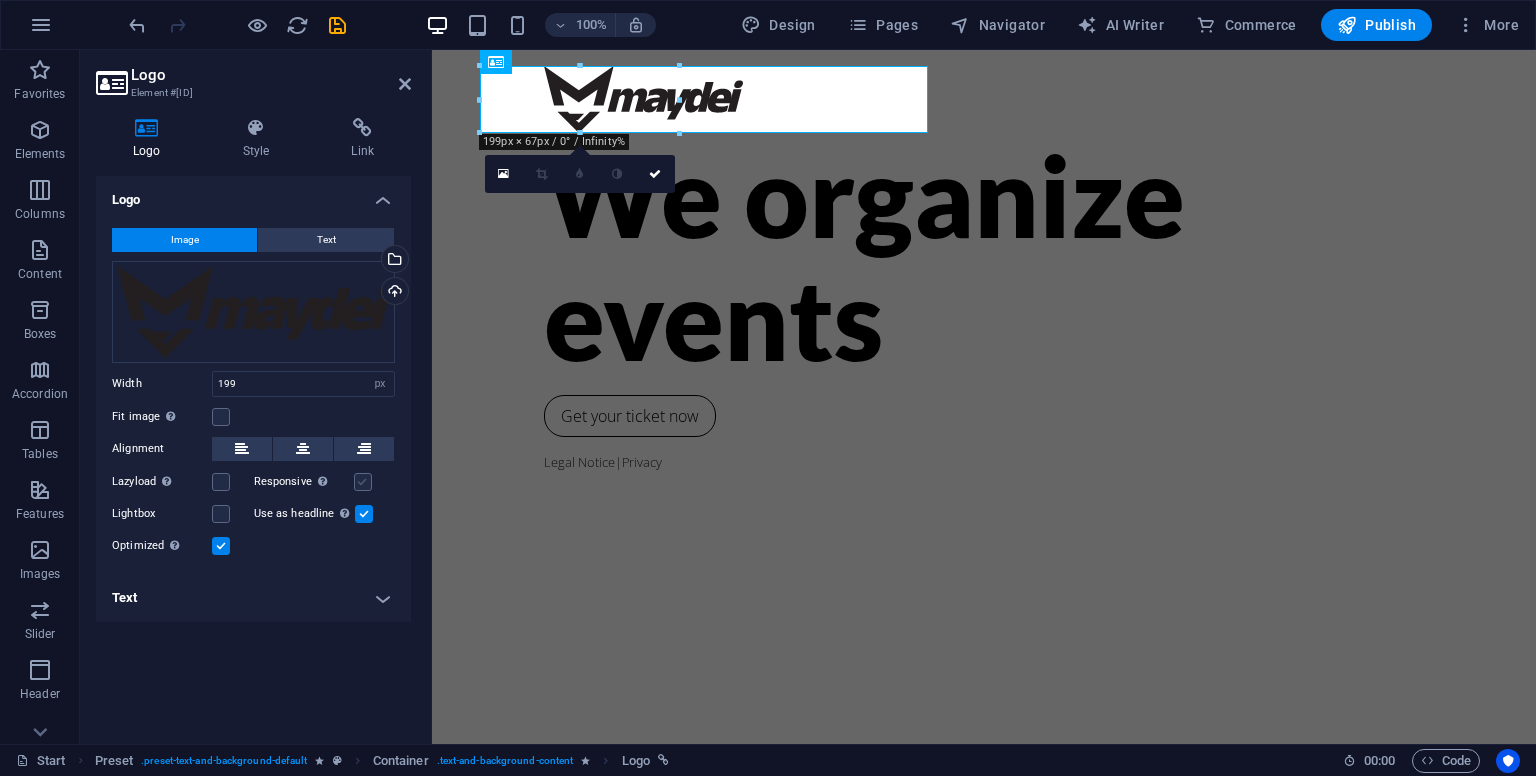 click at bounding box center (363, 482) 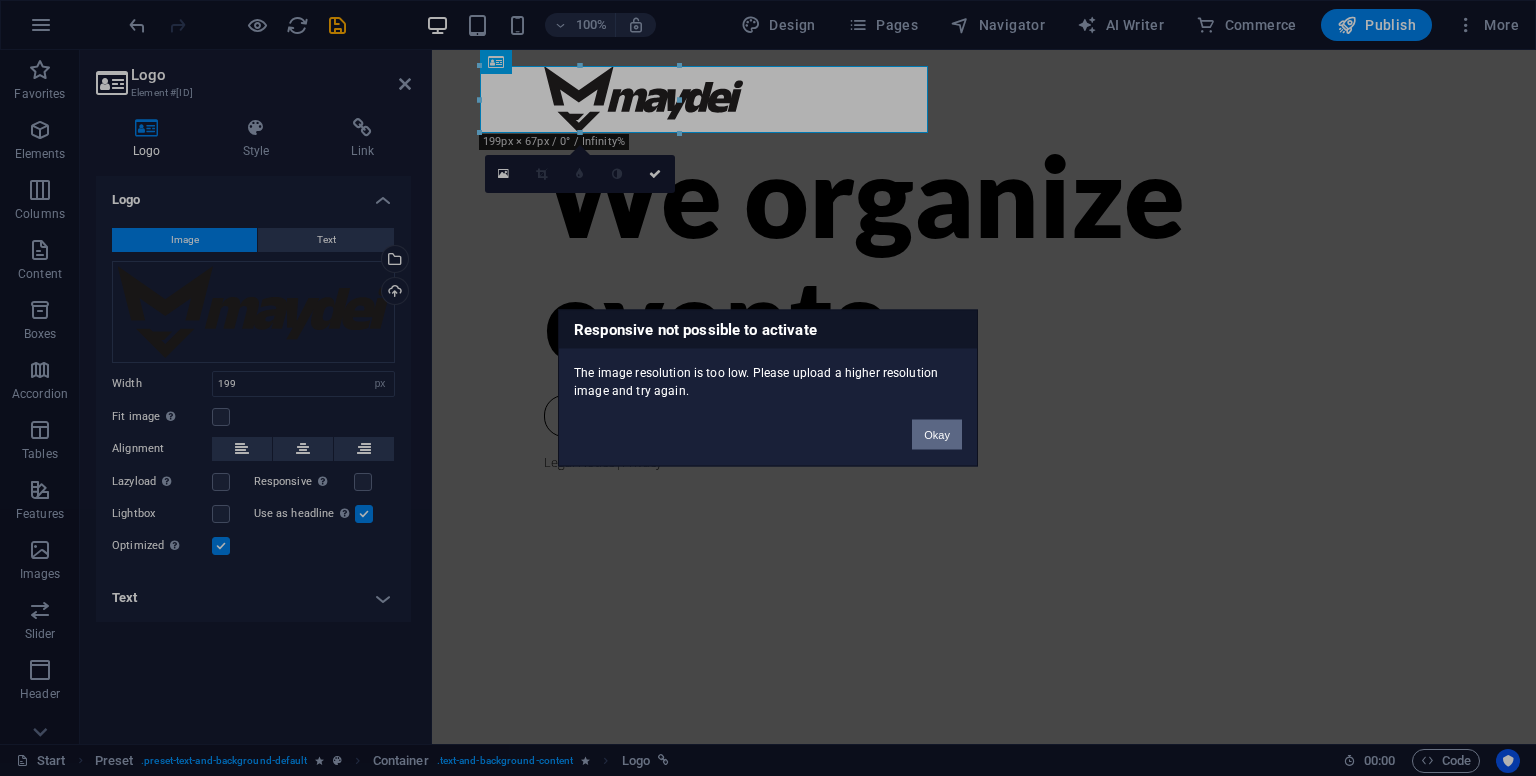 click on "Okay" at bounding box center [937, 435] 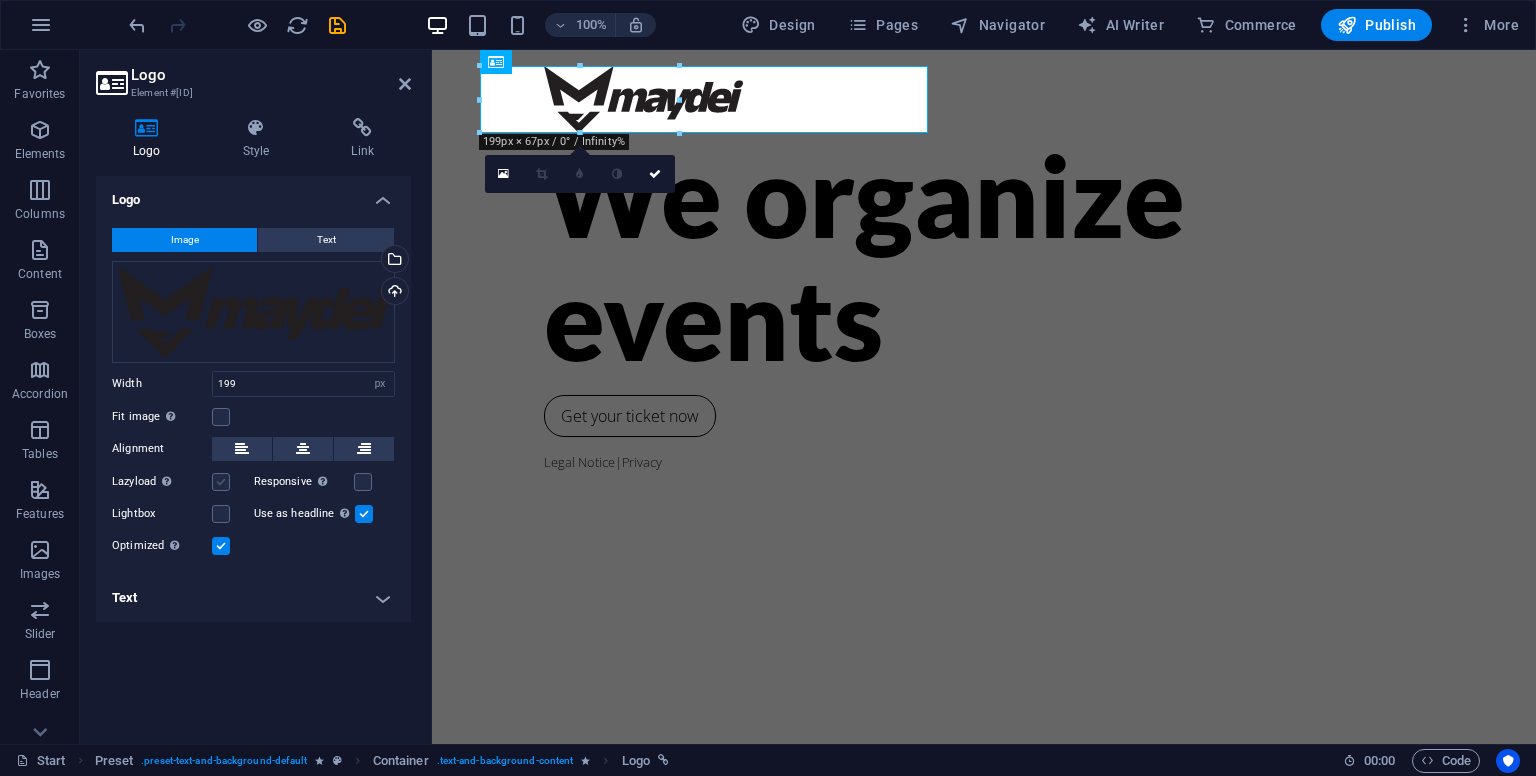 click at bounding box center (221, 482) 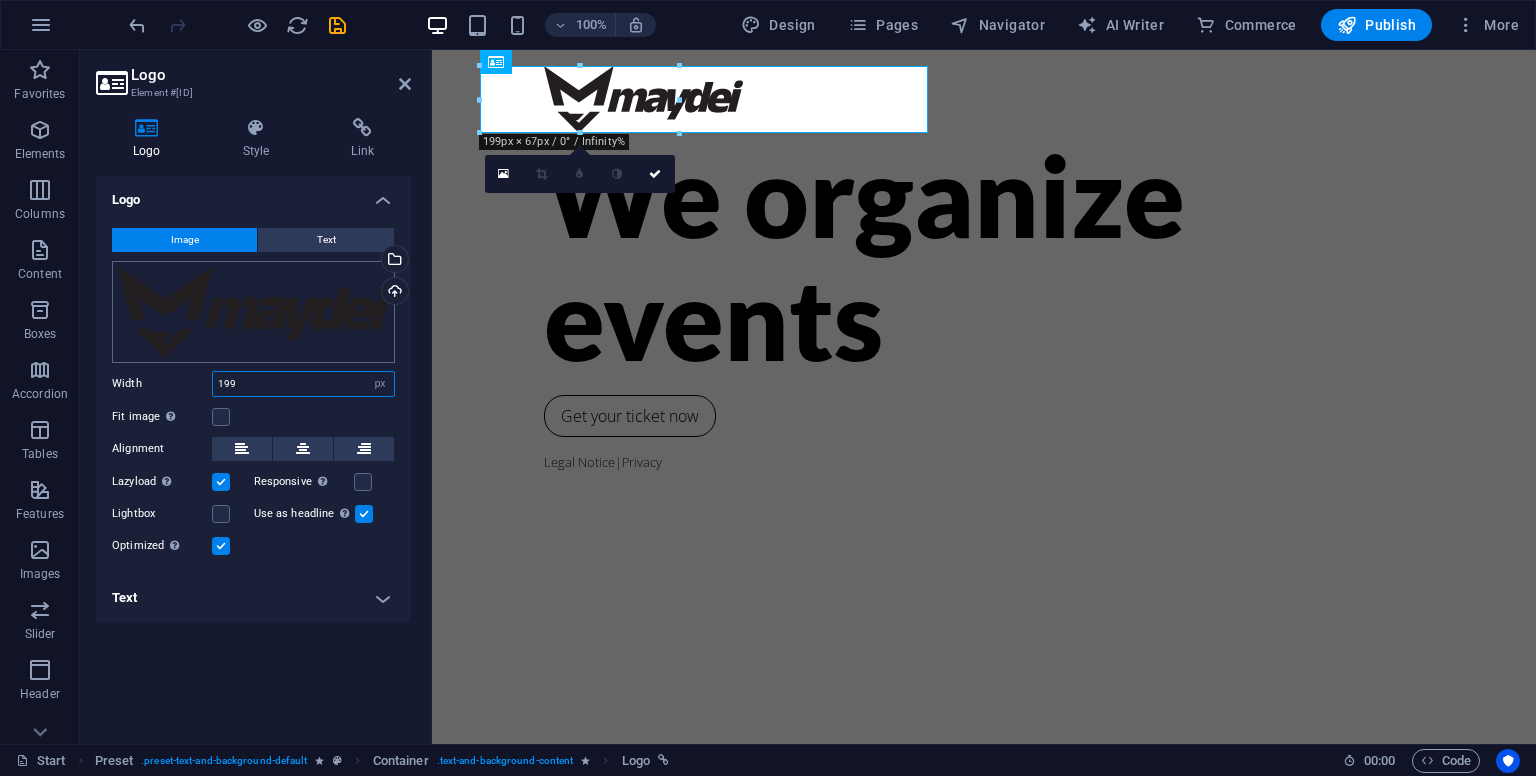 drag, startPoint x: 262, startPoint y: 380, endPoint x: 115, endPoint y: 362, distance: 148.09795 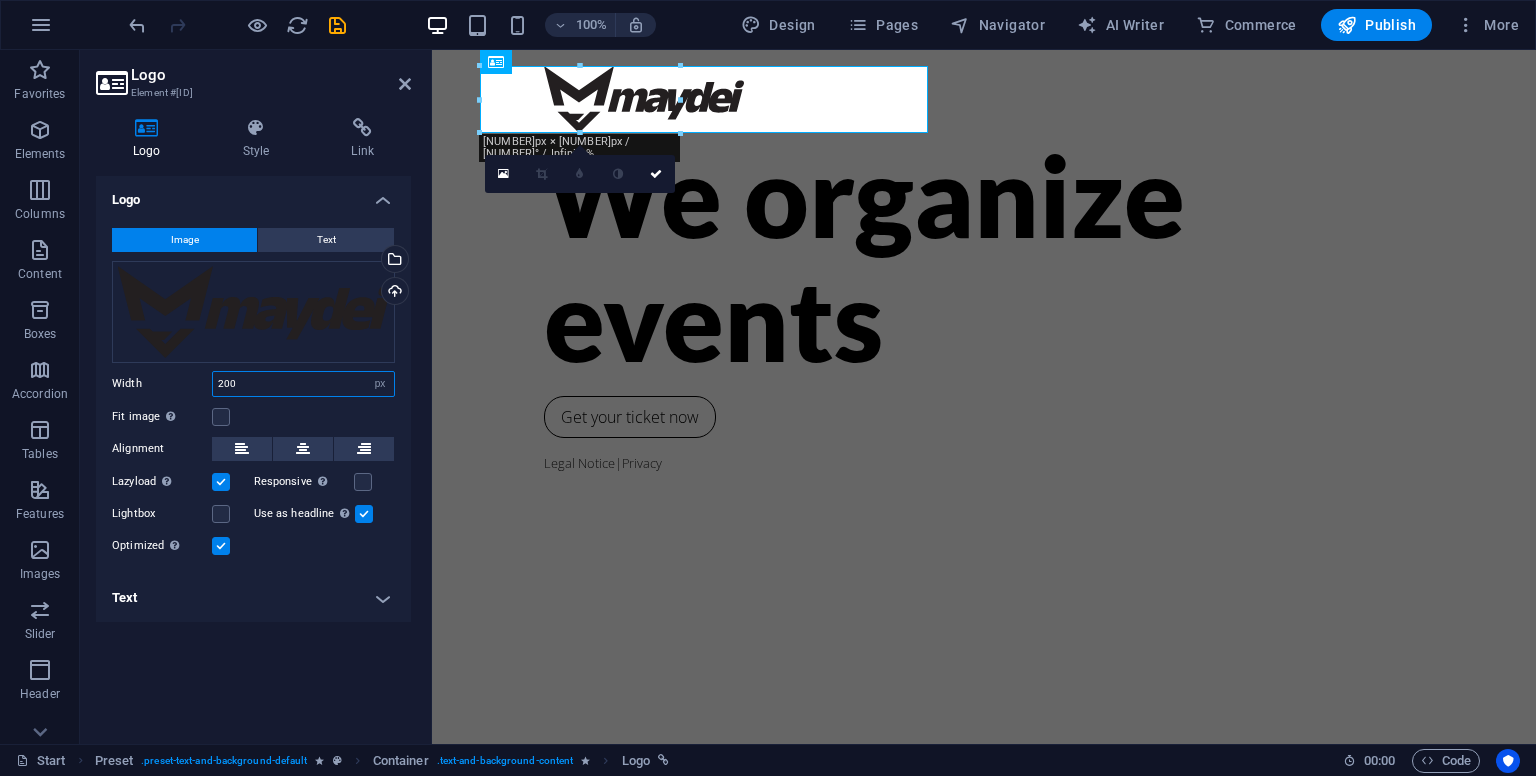 type on "200" 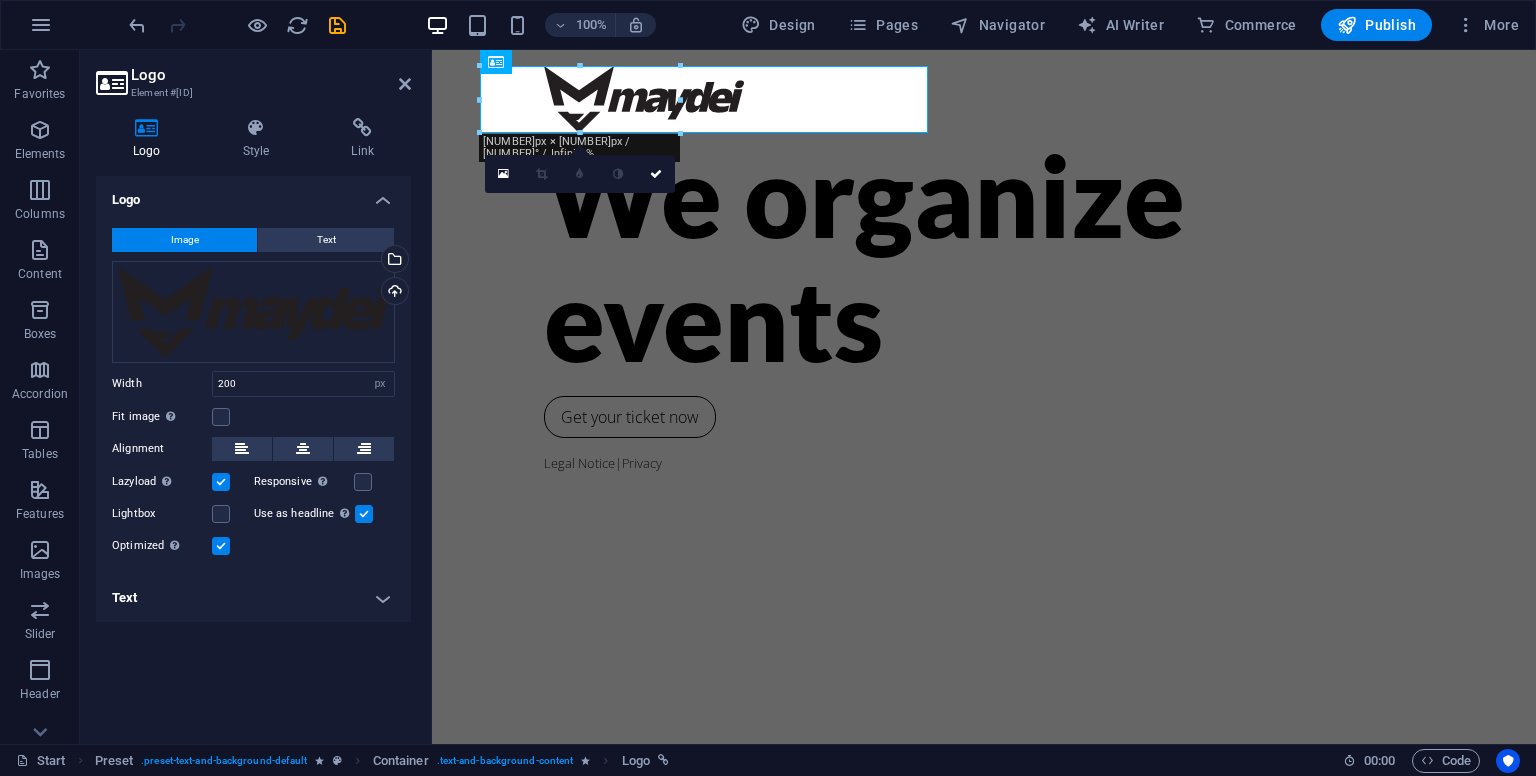 click on "Logo Image Text Drag files here, click to choose files or select files from Files or our free stock photos & videos Select files from the file manager, stock photos, or upload file(s) Upload Width 200 Default auto px rem % em vh vw Fit image Automatically fit image to a fixed width and height Height Default auto px Alignment Lazyload Loading images after the page loads improves page speed. Responsive Automatically load retina image and smartphone optimized sizes. Lightbox Use as headline The image will be wrapped in an H1 headline tag. Useful for giving alternative text the weight of an H1 headline, e.g. for the logo. Leave unchecked if uncertain. Optimized Images are compressed to improve page speed. Position Direction Custom X offset 50 px rem % vh vw Y offset 50 px rem % vh vw Edit design Text Float No float Image left Image right Determine how text should behave around the image. Text Alternative text Coming soon Image caption Paragraph Format Normal Heading 1 Heading 2 Heading 3 Heading 4 Heading 5 Code" at bounding box center (253, 452) 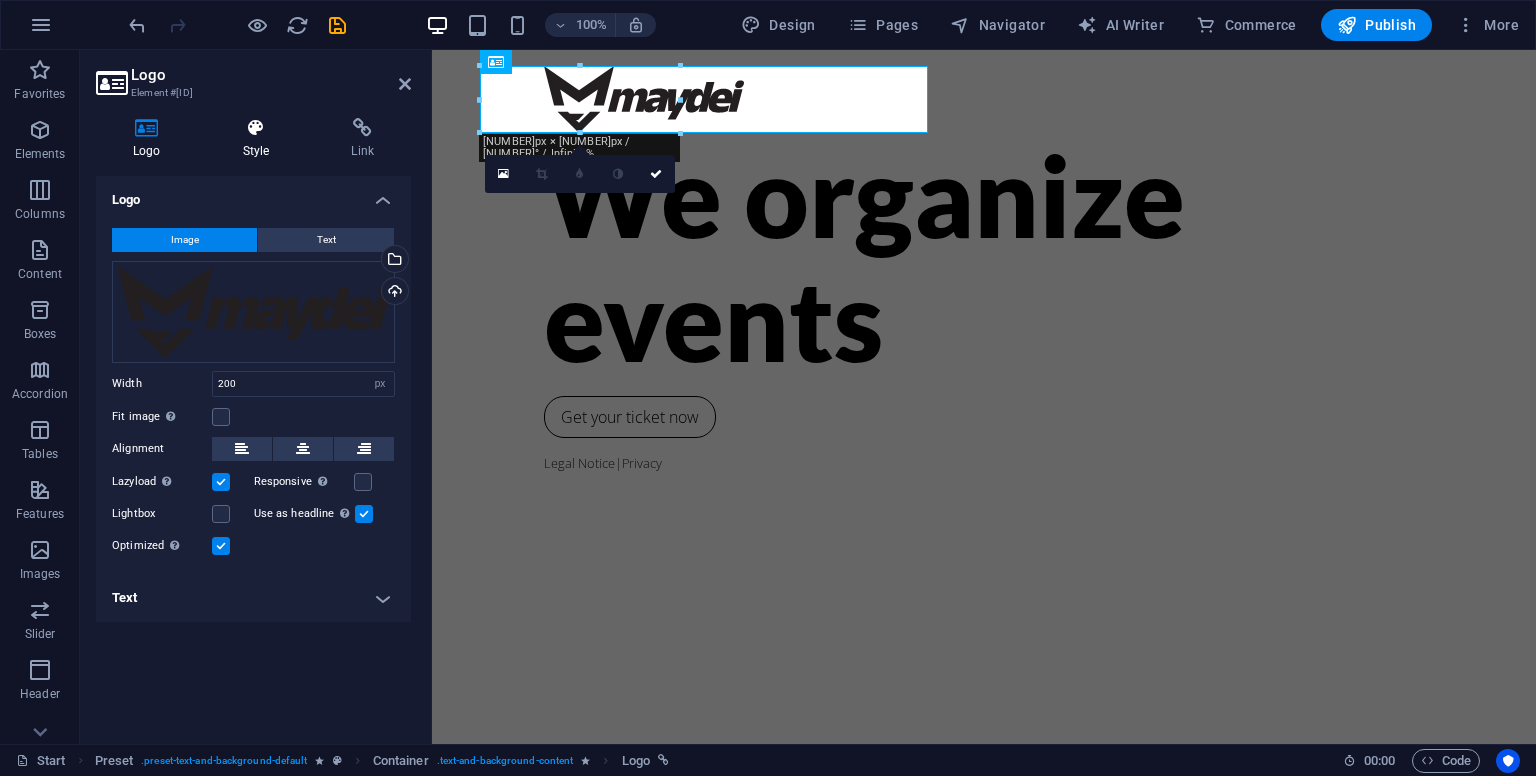 click on "Style" at bounding box center (260, 139) 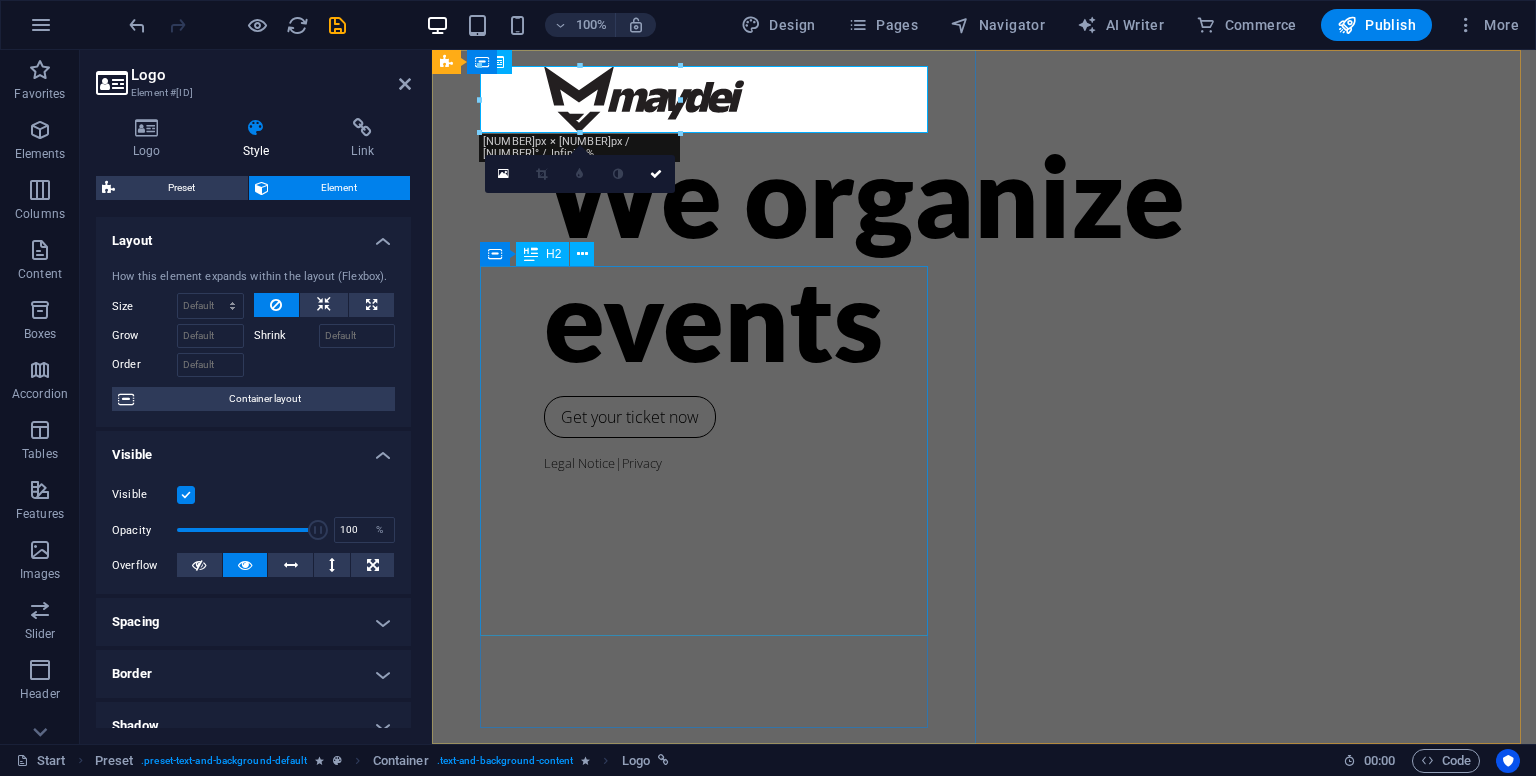 click on "We organize events" at bounding box center (984, 256) 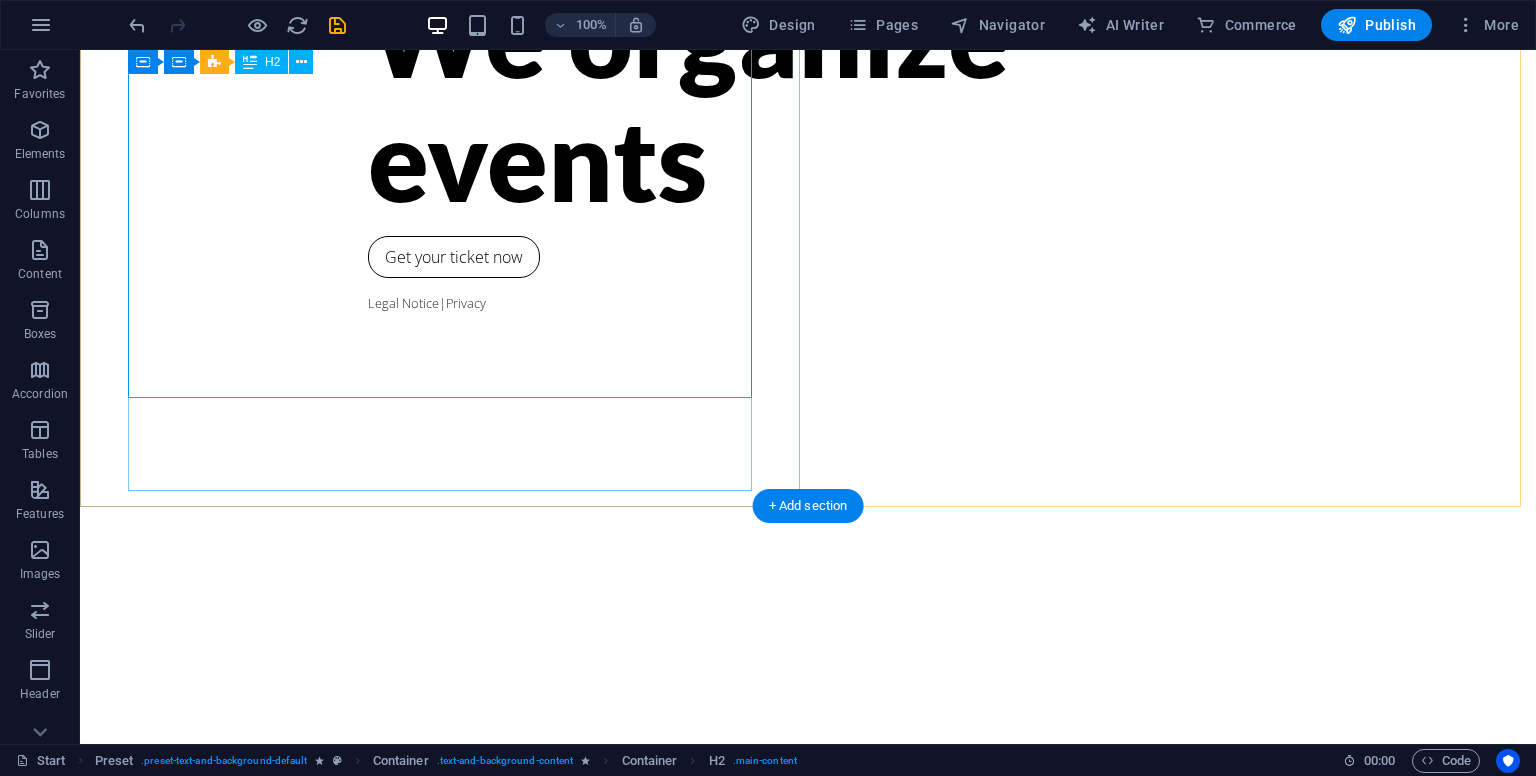 scroll, scrollTop: 0, scrollLeft: 0, axis: both 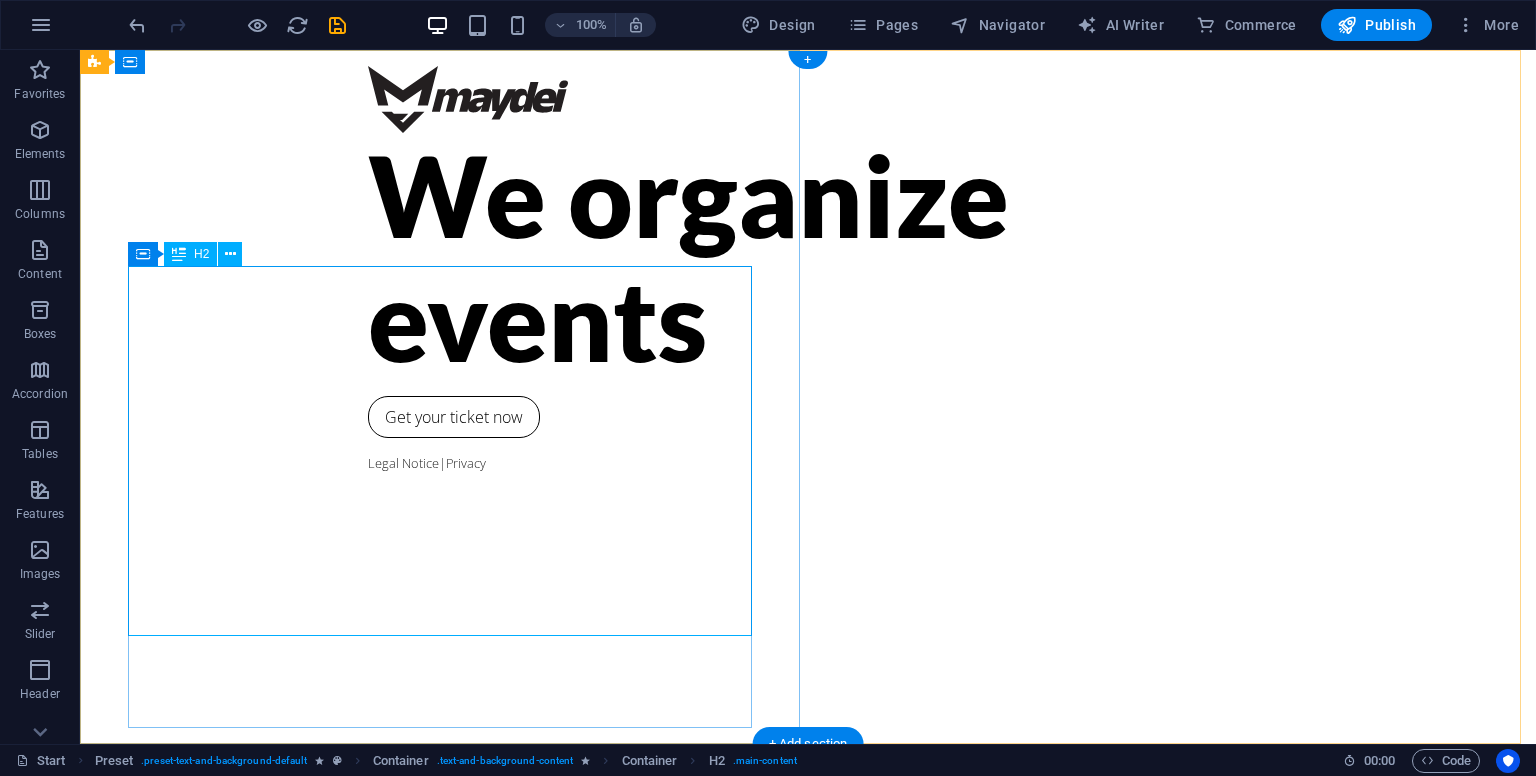 click on "We organize events" at bounding box center (808, 256) 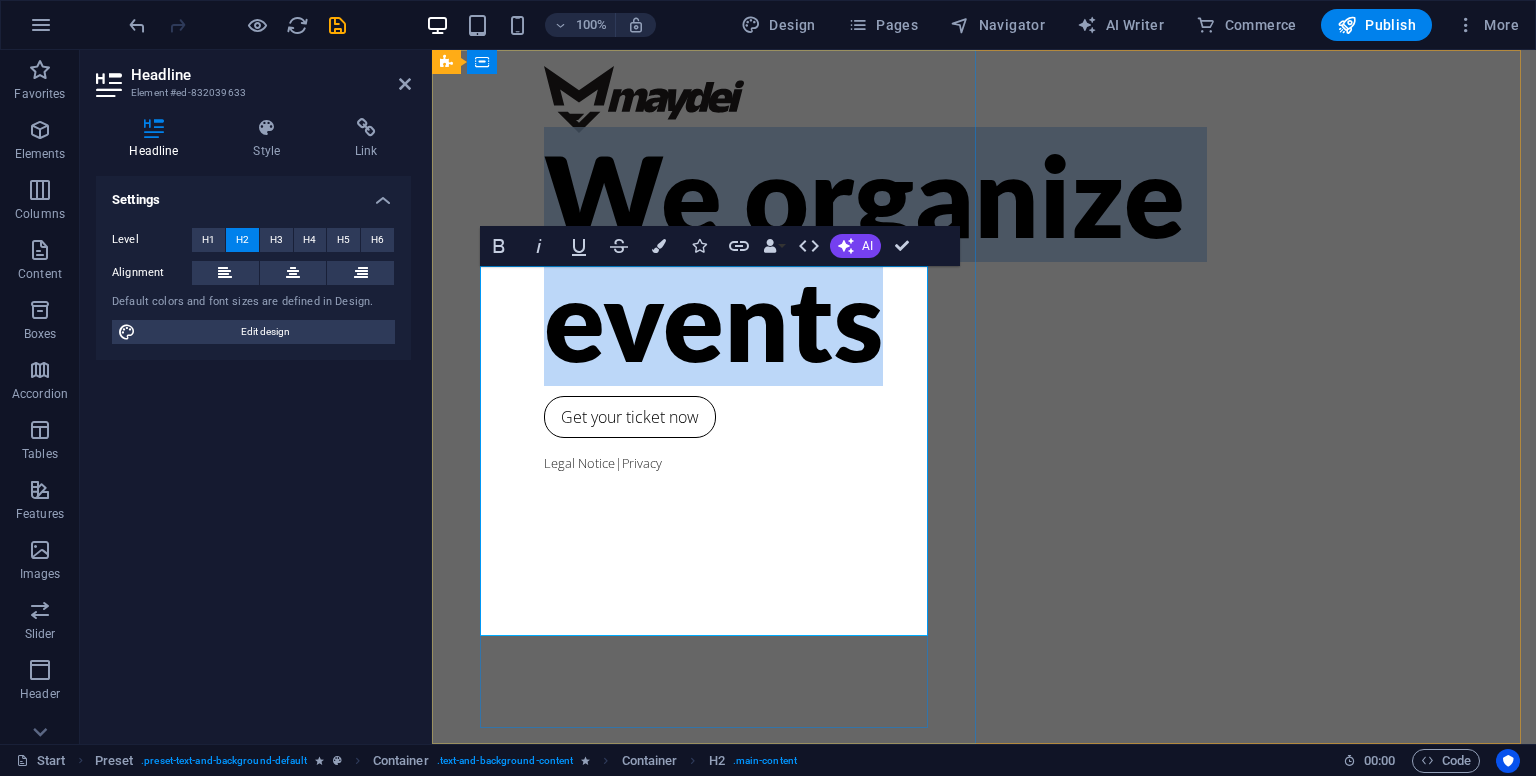 type 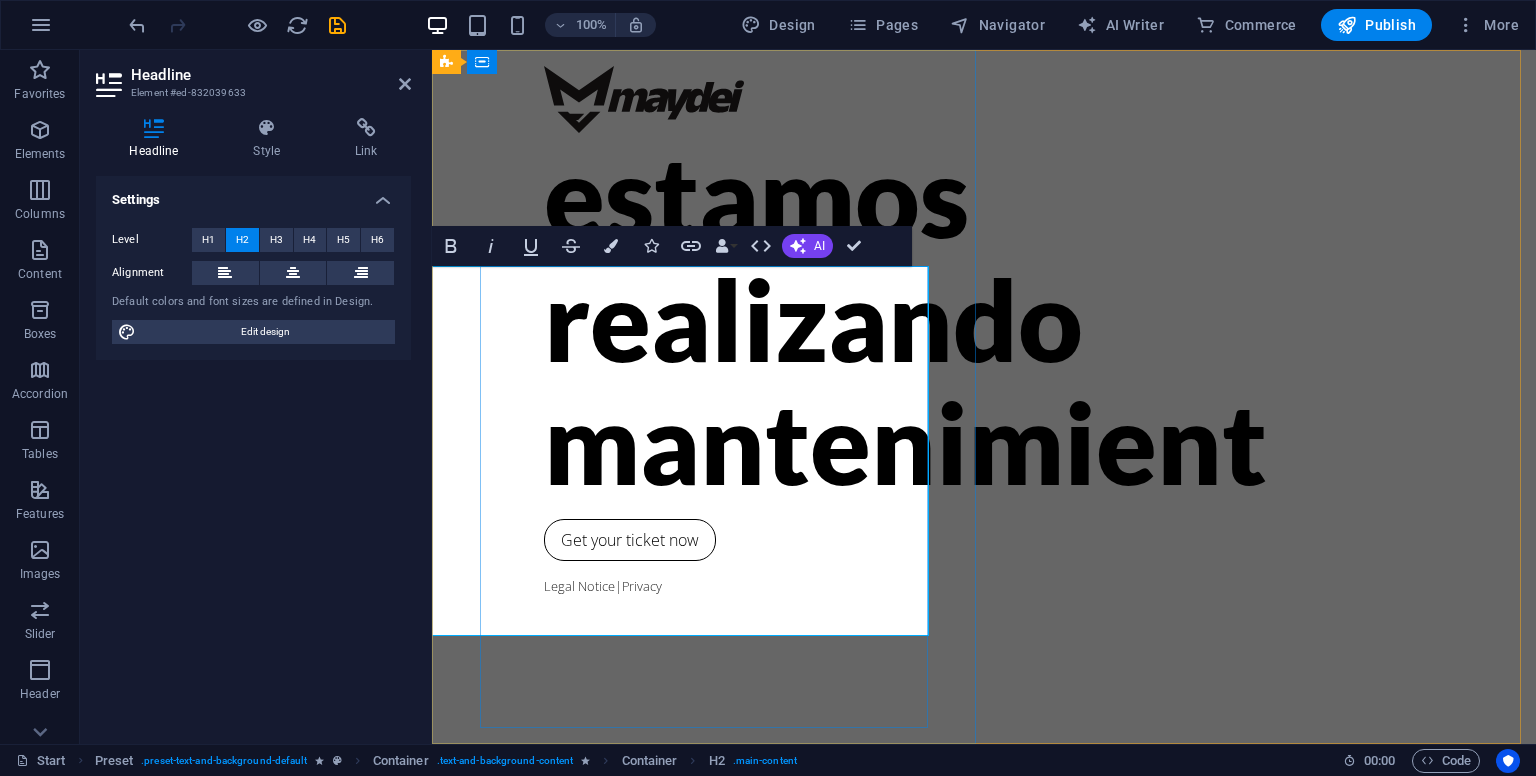 scroll, scrollTop: 0, scrollLeft: 339, axis: horizontal 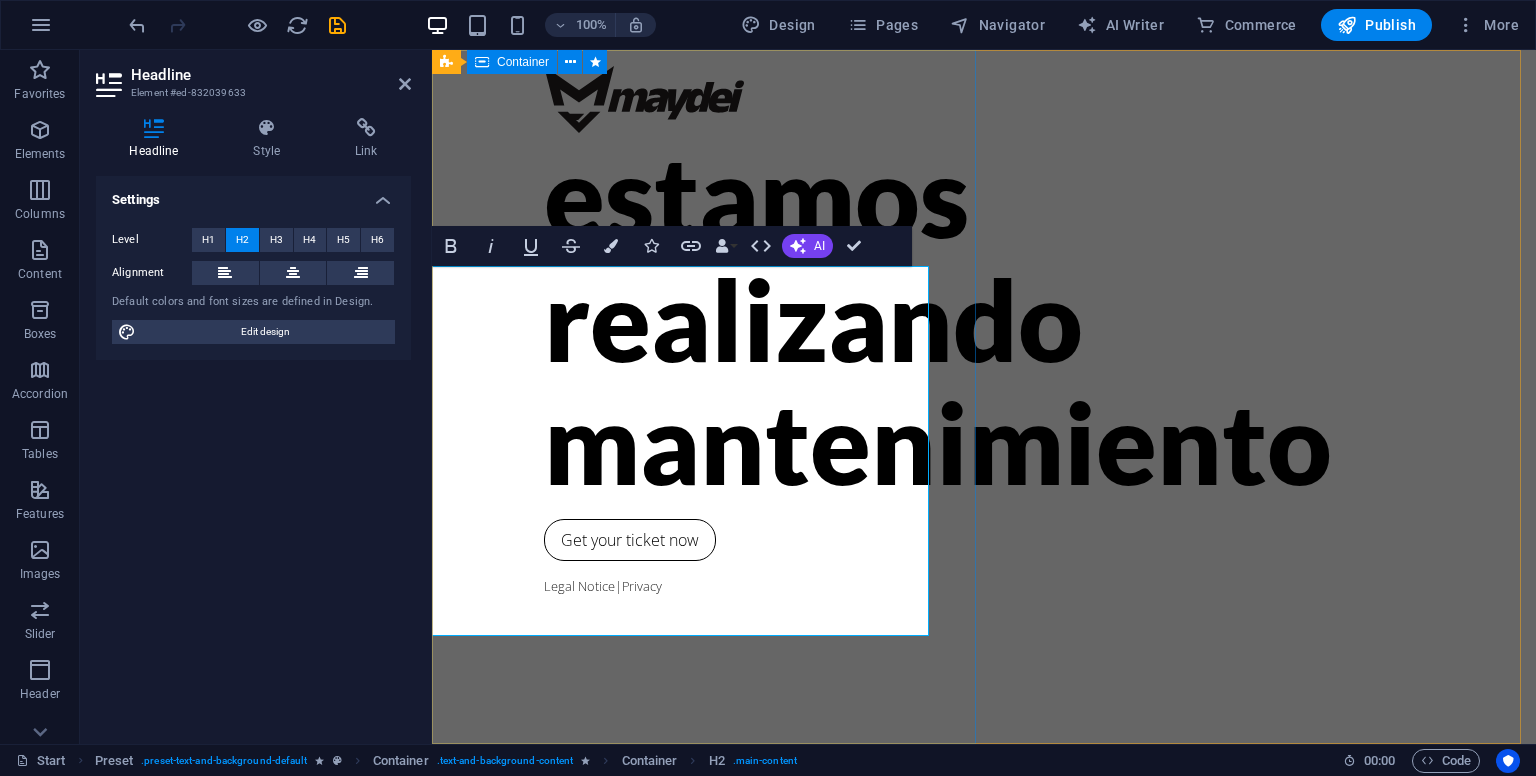 click on "estamos realizando mantenimiento Get your ticket now Legal Notice  |  Privacy" at bounding box center [984, 397] 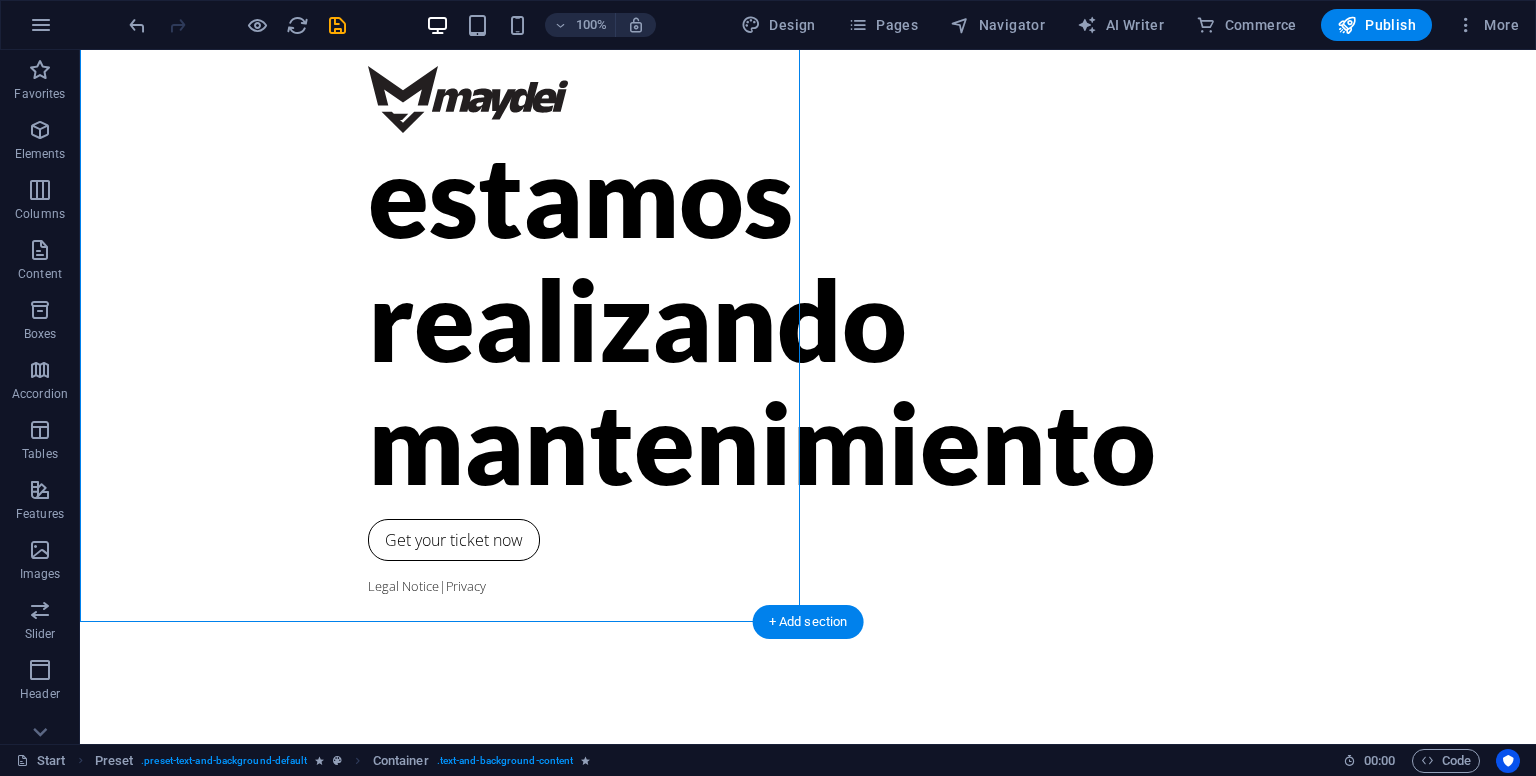 scroll, scrollTop: 154, scrollLeft: 0, axis: vertical 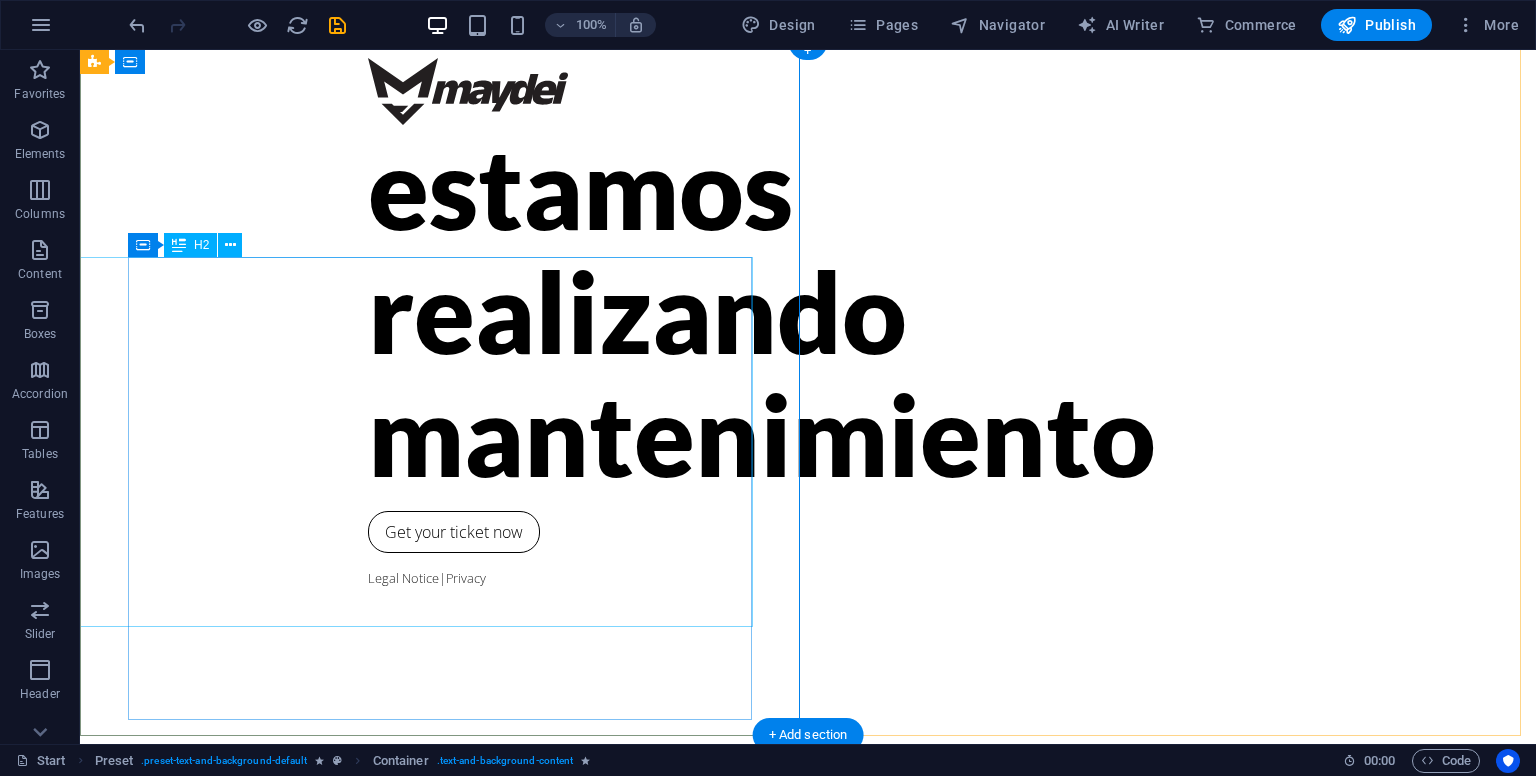 click on "estamos realizando mantenimiento" at bounding box center [808, 310] 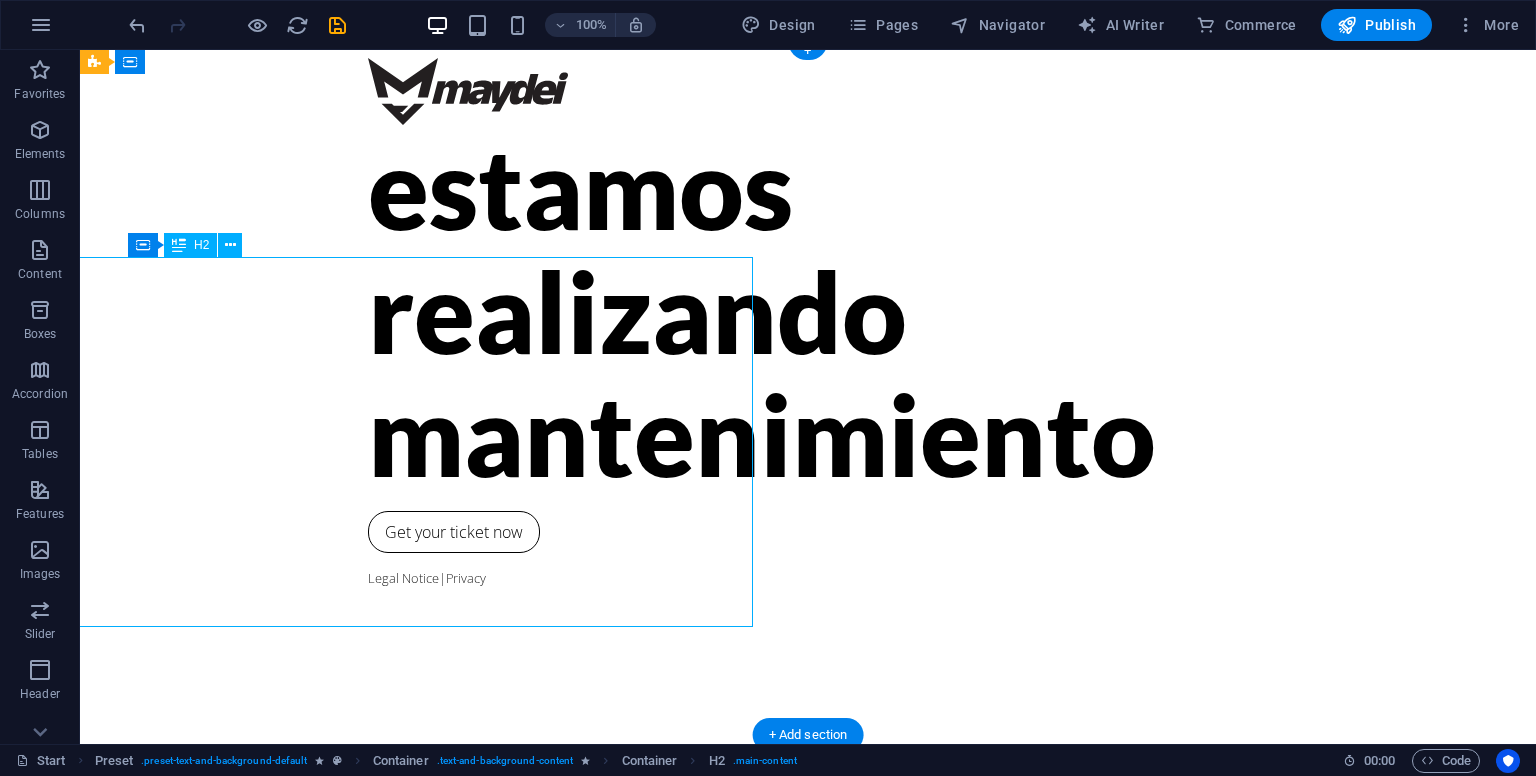 click on "estamos realizando mantenimiento" at bounding box center (808, 310) 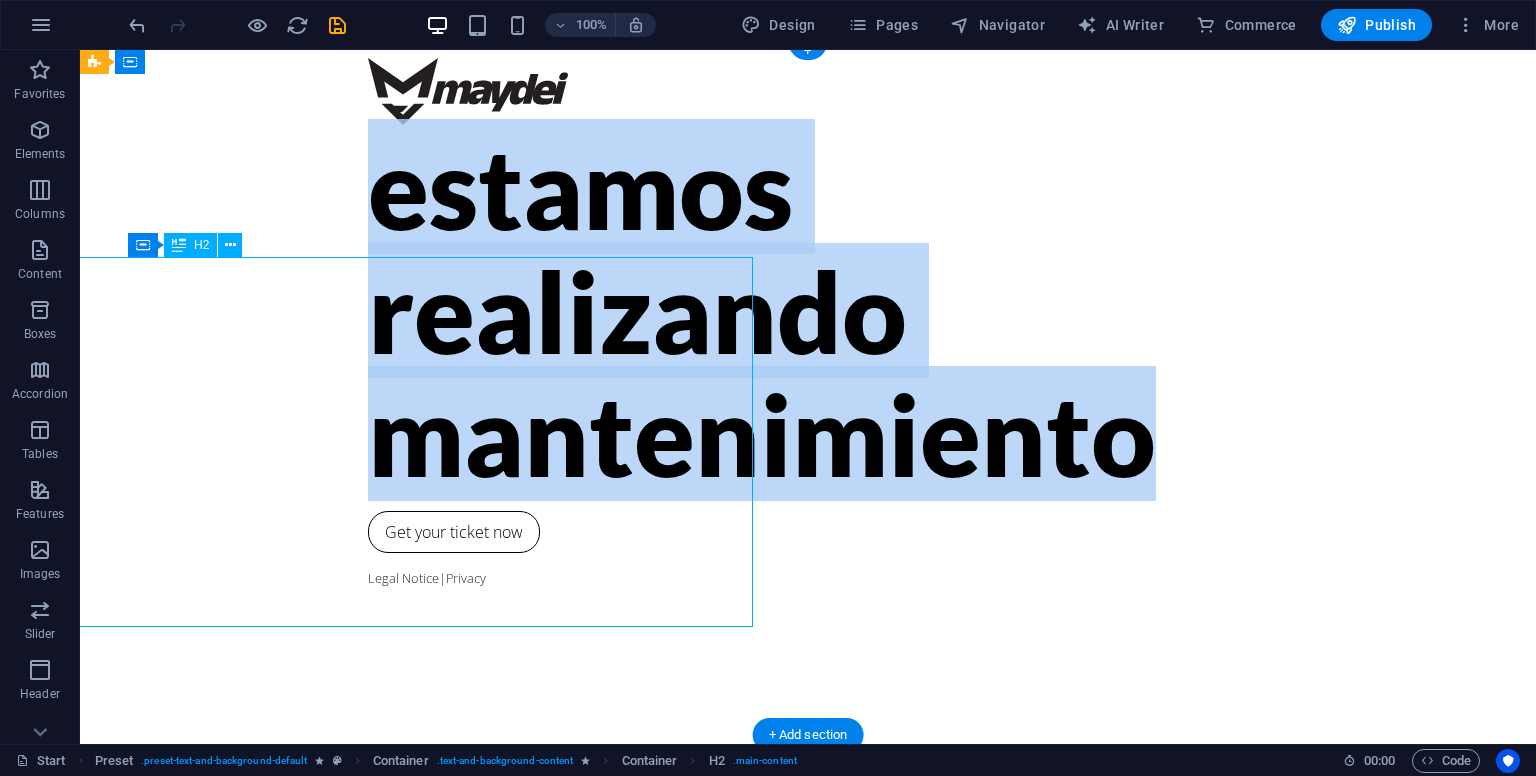 scroll, scrollTop: 0, scrollLeft: 0, axis: both 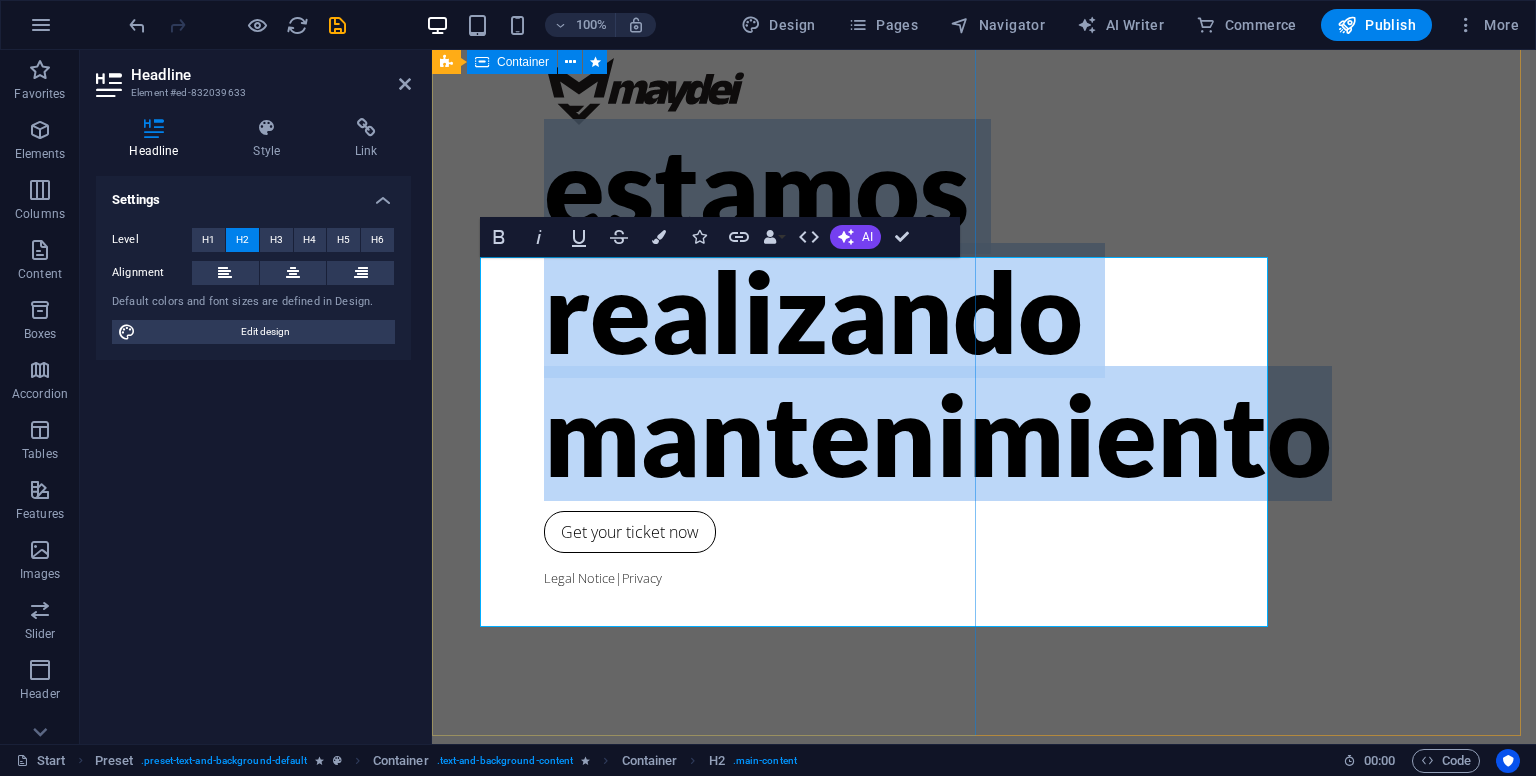 click on "estamos realizando mantenimiento Get your ticket now Legal Notice  |  Privacy" at bounding box center [984, 389] 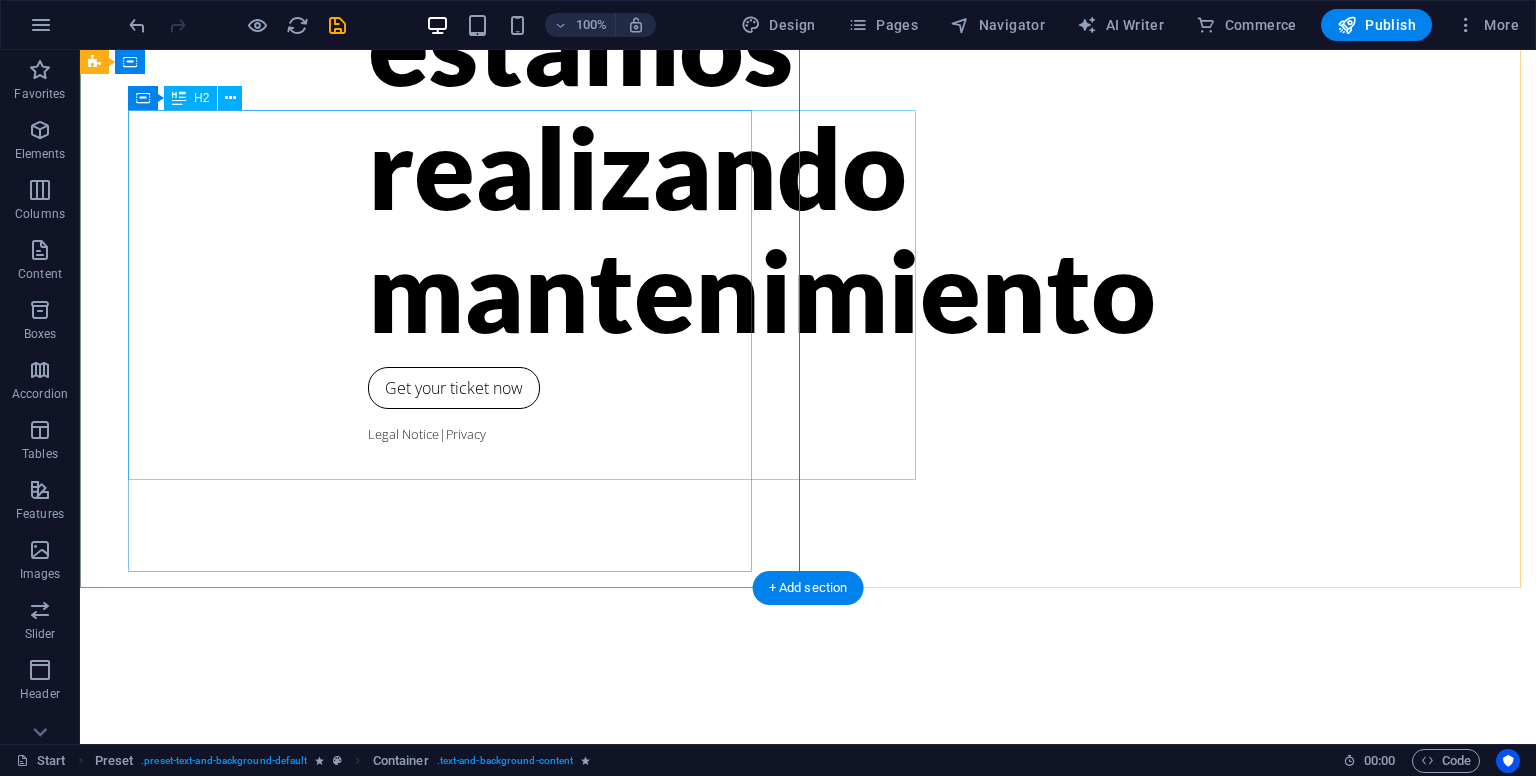scroll, scrollTop: 159, scrollLeft: 0, axis: vertical 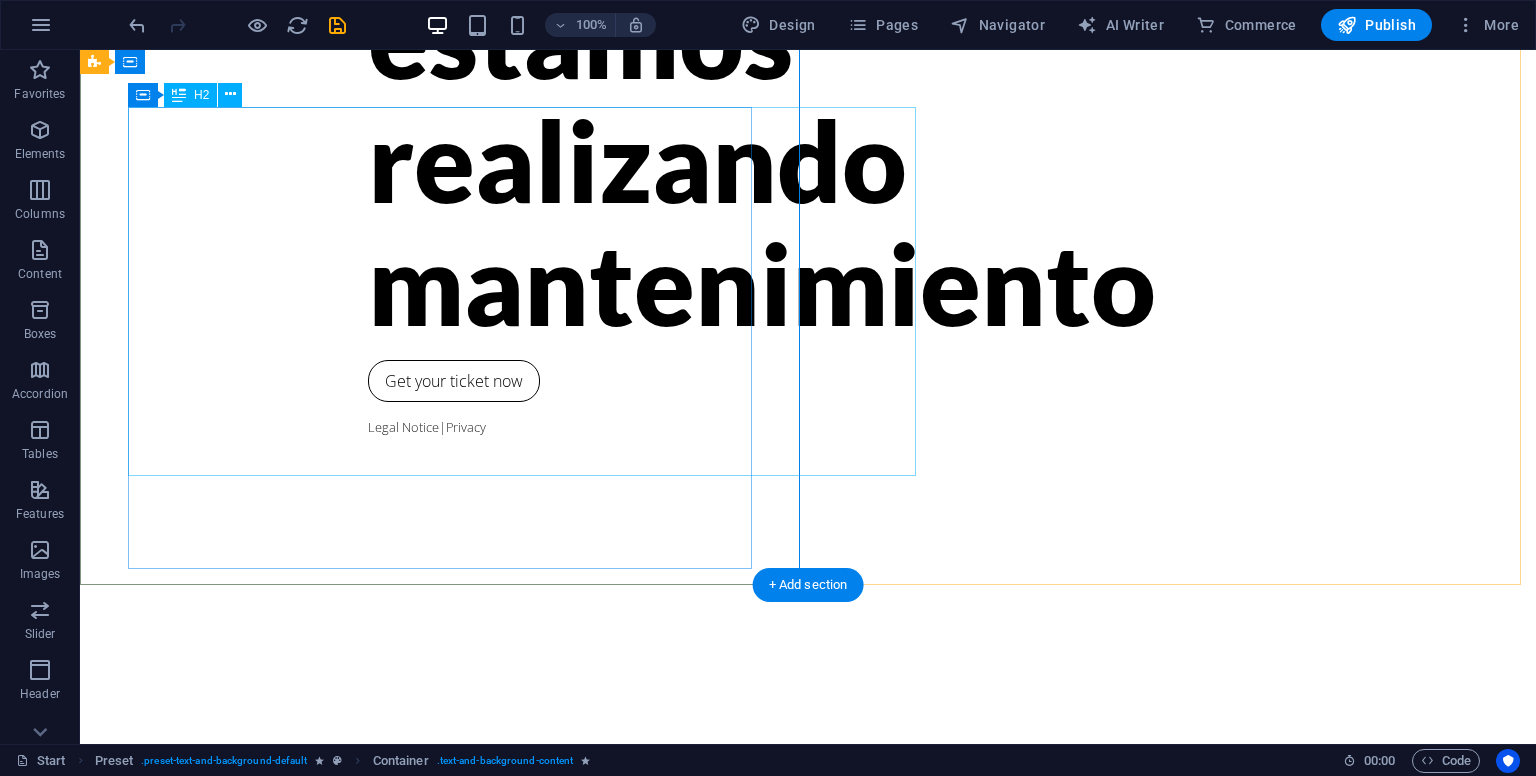 click on "estamos realizando mantenimiento" at bounding box center (808, 159) 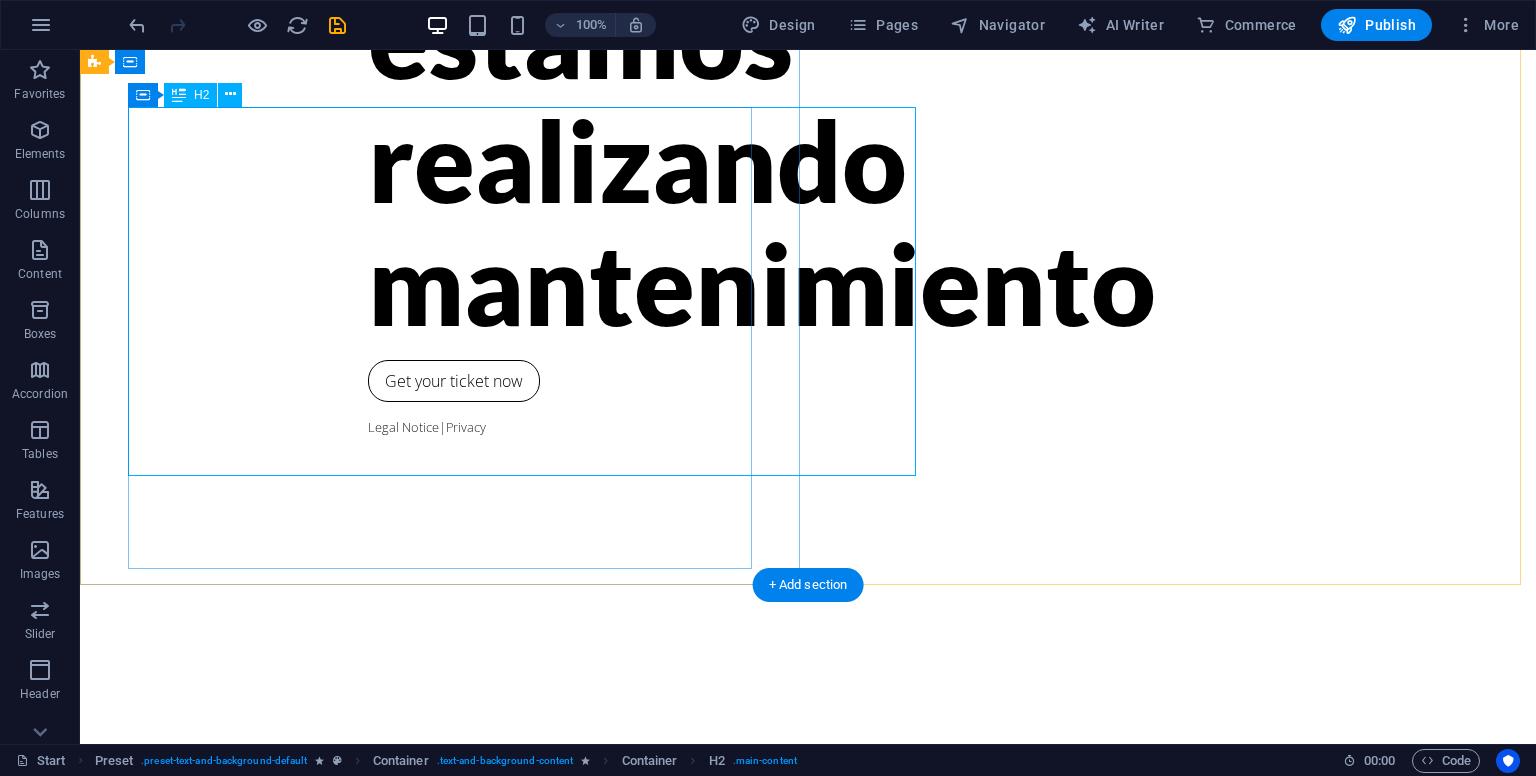 click on "estamos realizando mantenimiento" at bounding box center (808, 159) 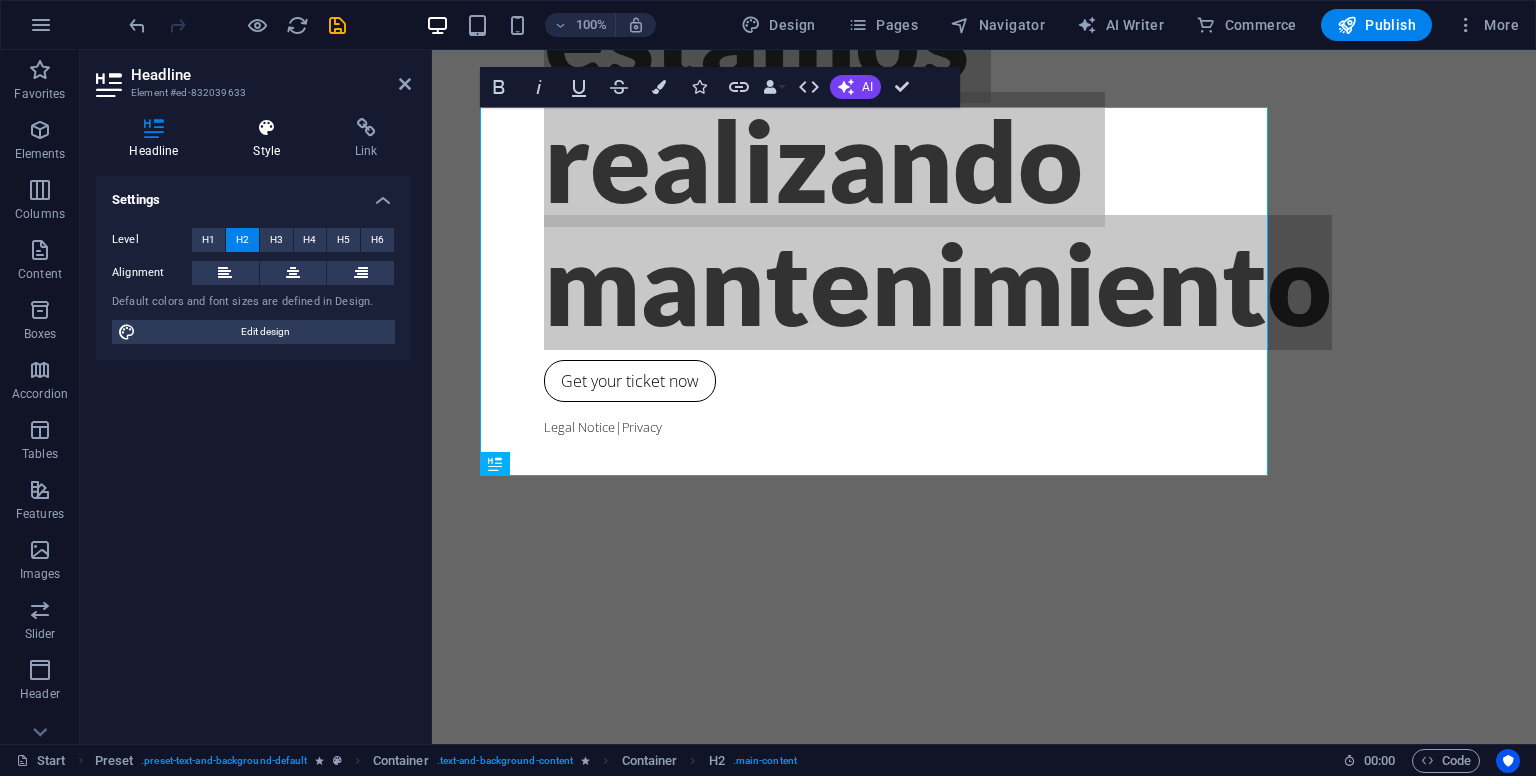click on "Style" at bounding box center (271, 139) 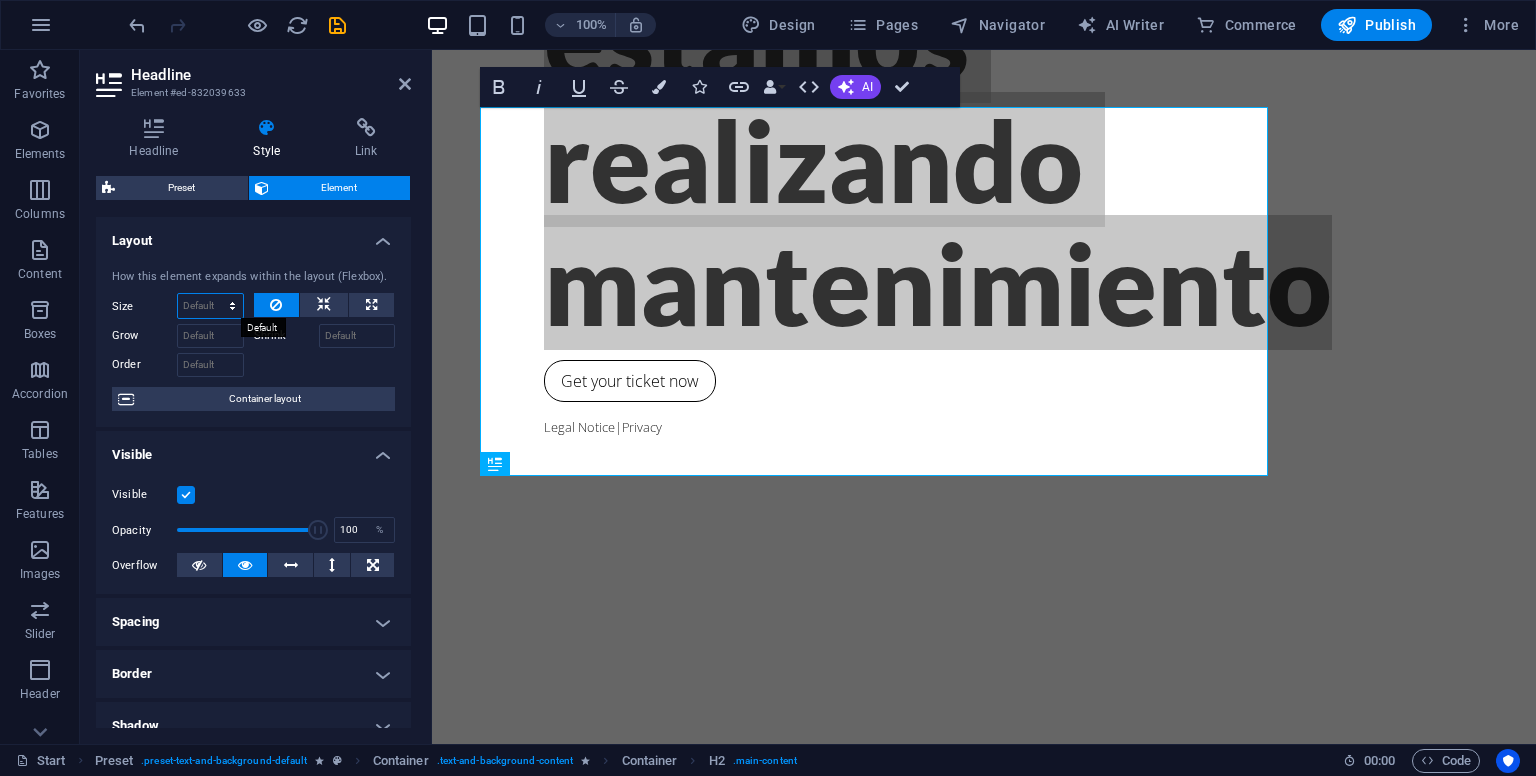 click on "Default auto px % 1/1 1/2 1/3 1/4 1/5 1/6 1/7 1/8 1/9 1/10" at bounding box center [210, 306] 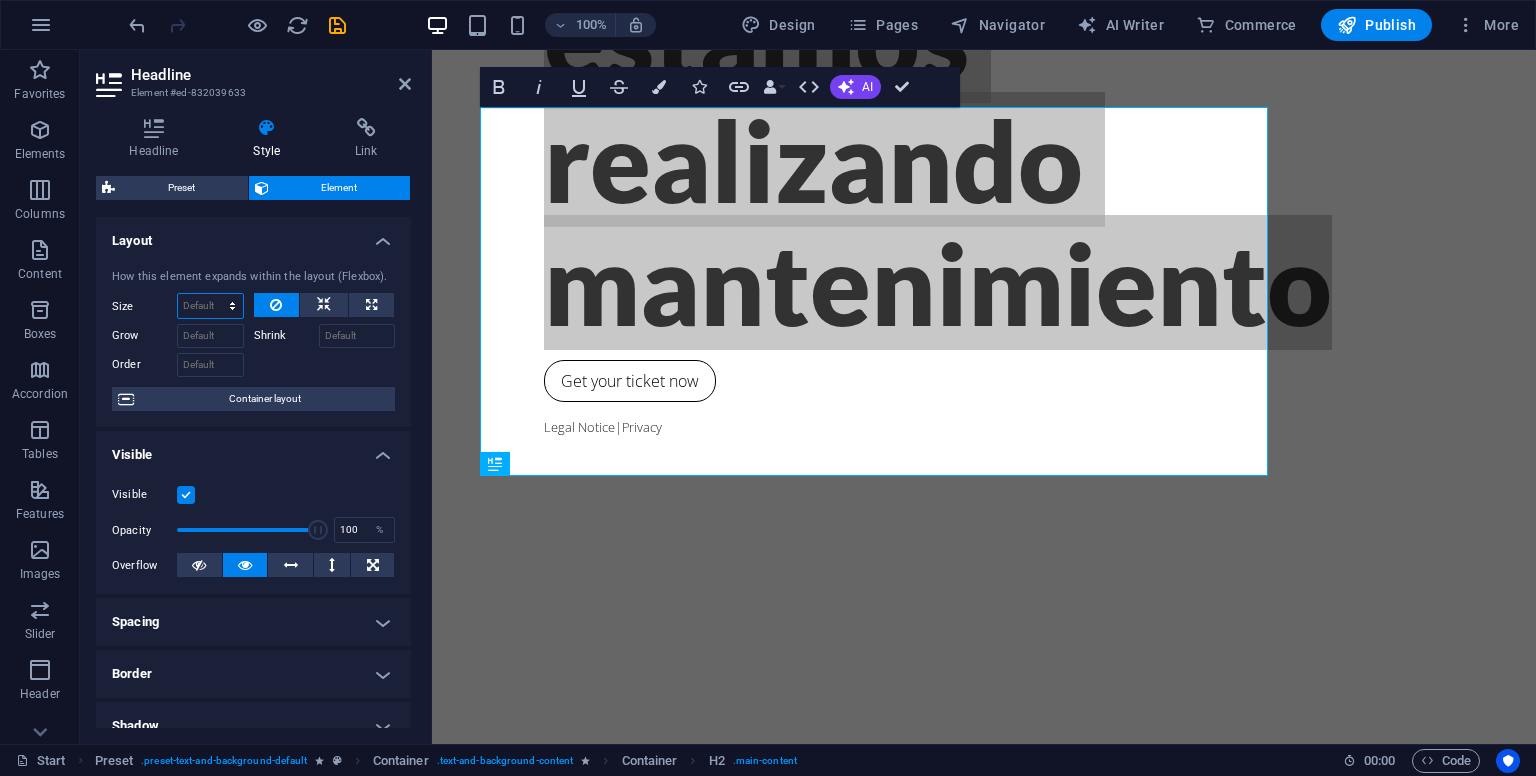 select on "1/6" 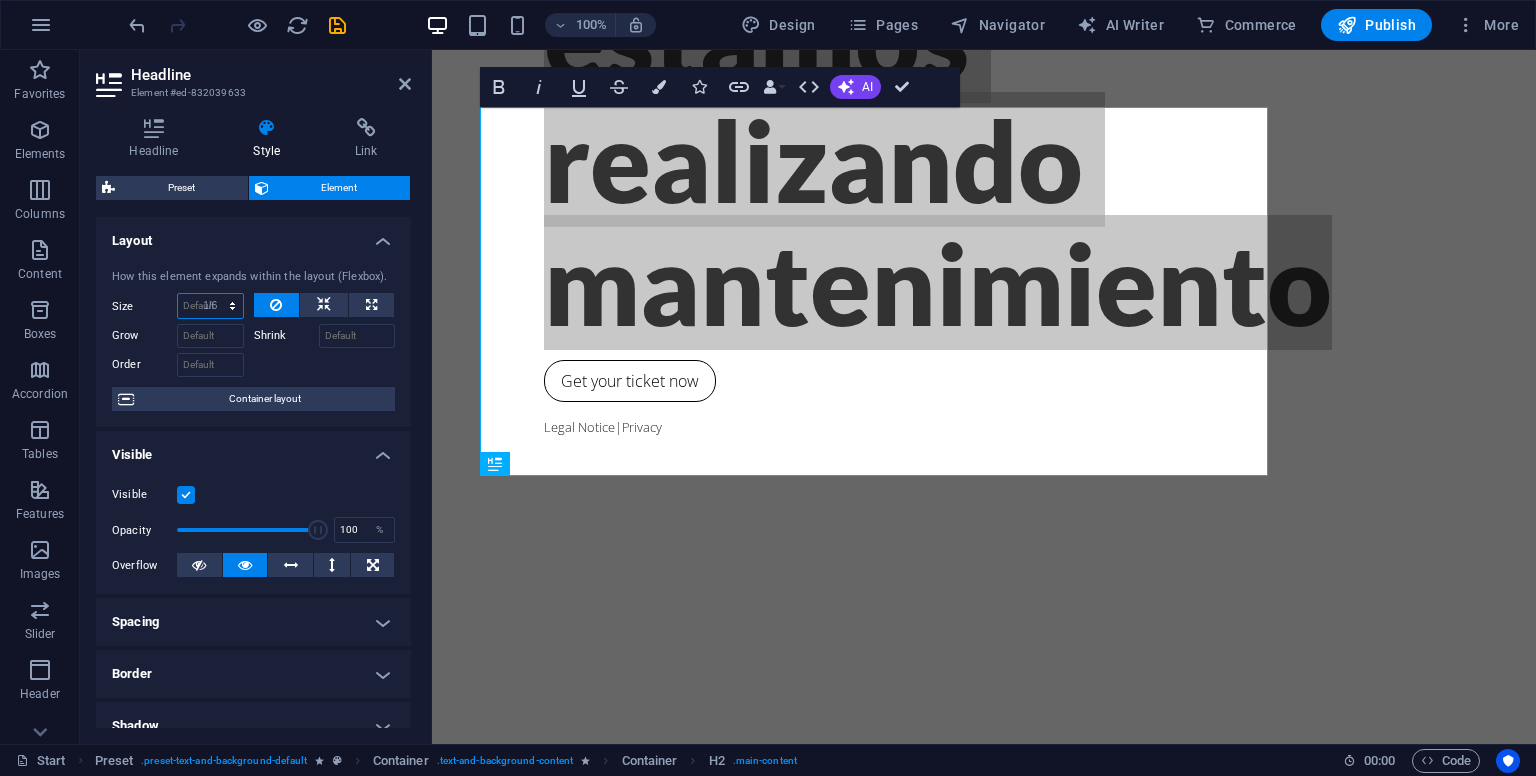 click on "Default auto px % 1/1 1/2 1/3 1/4 1/5 1/6 1/7 1/8 1/9 1/10" at bounding box center [210, 306] 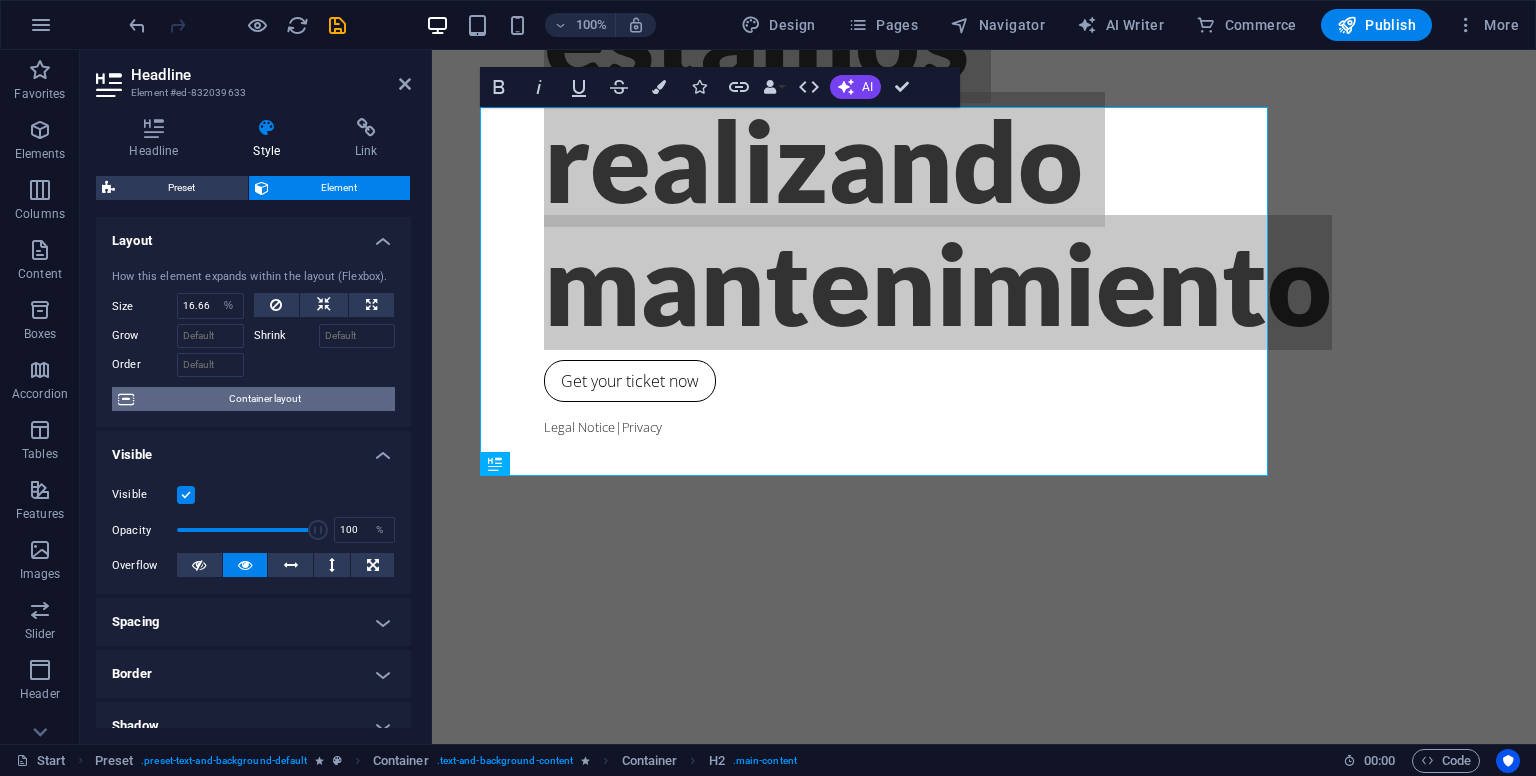 click on "Container layout" at bounding box center (264, 399) 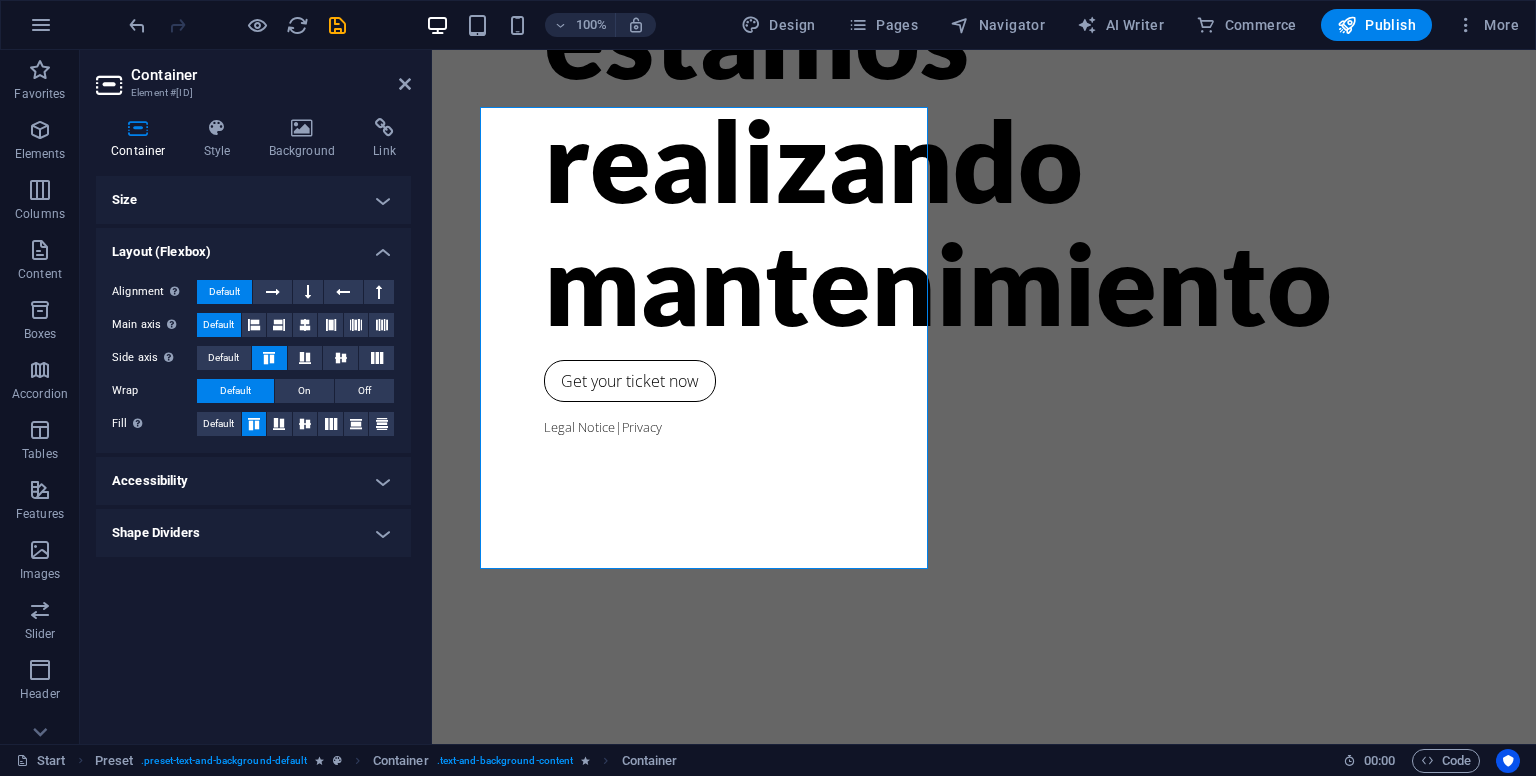 click on "Size" at bounding box center (253, 200) 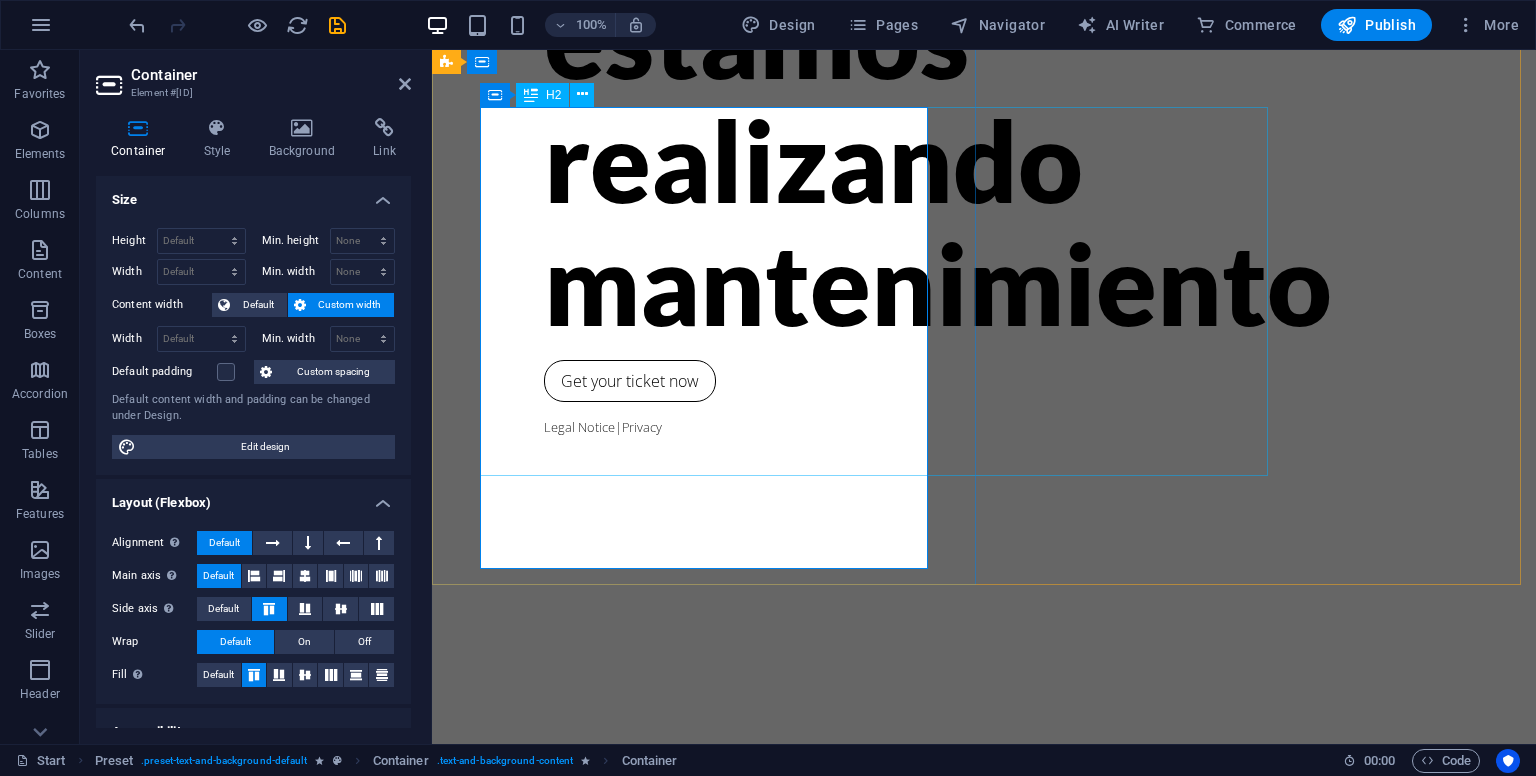 click on "estamos realizando mantenimiento" at bounding box center [984, 159] 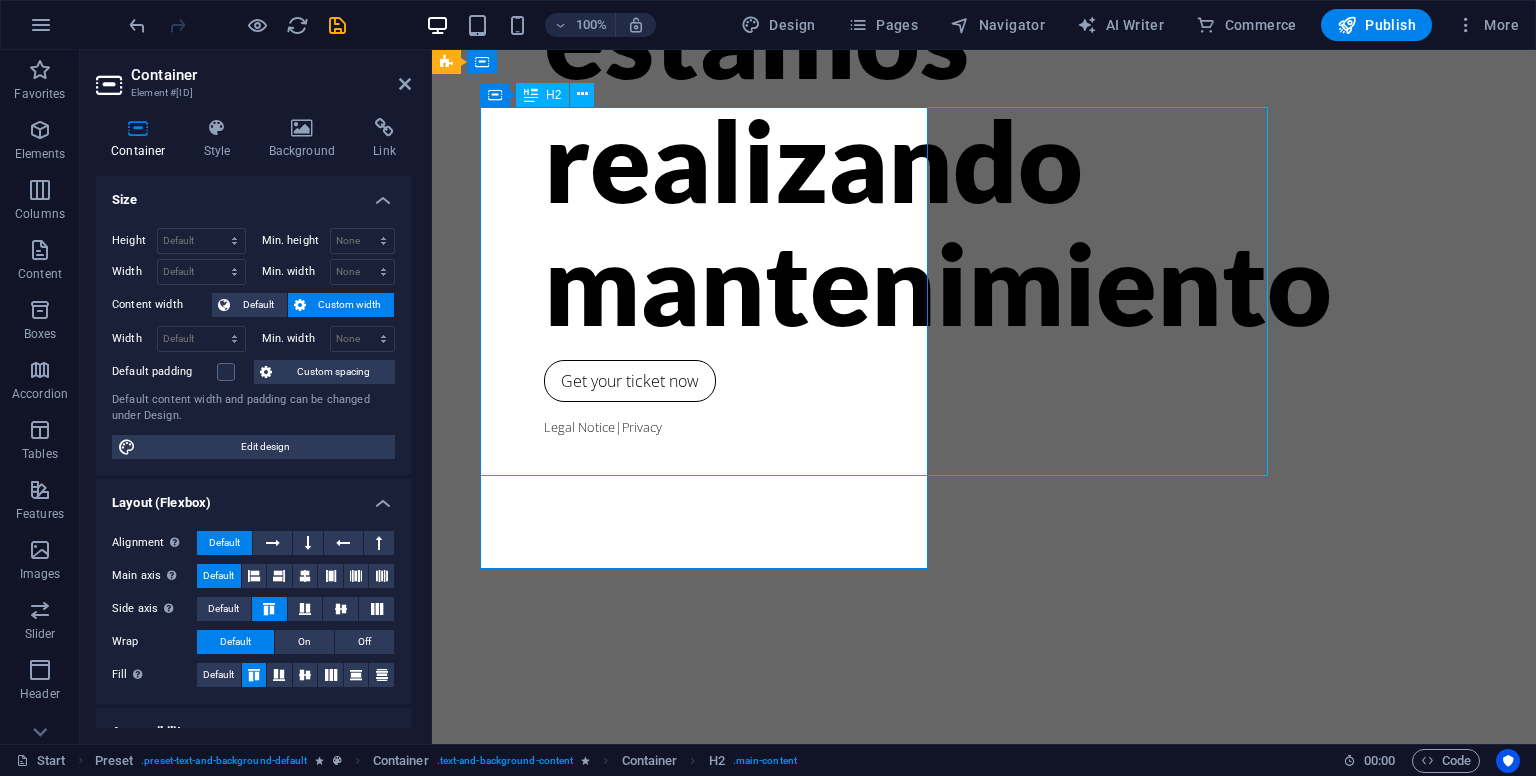 click on "estamos realizando mantenimiento" at bounding box center [984, 159] 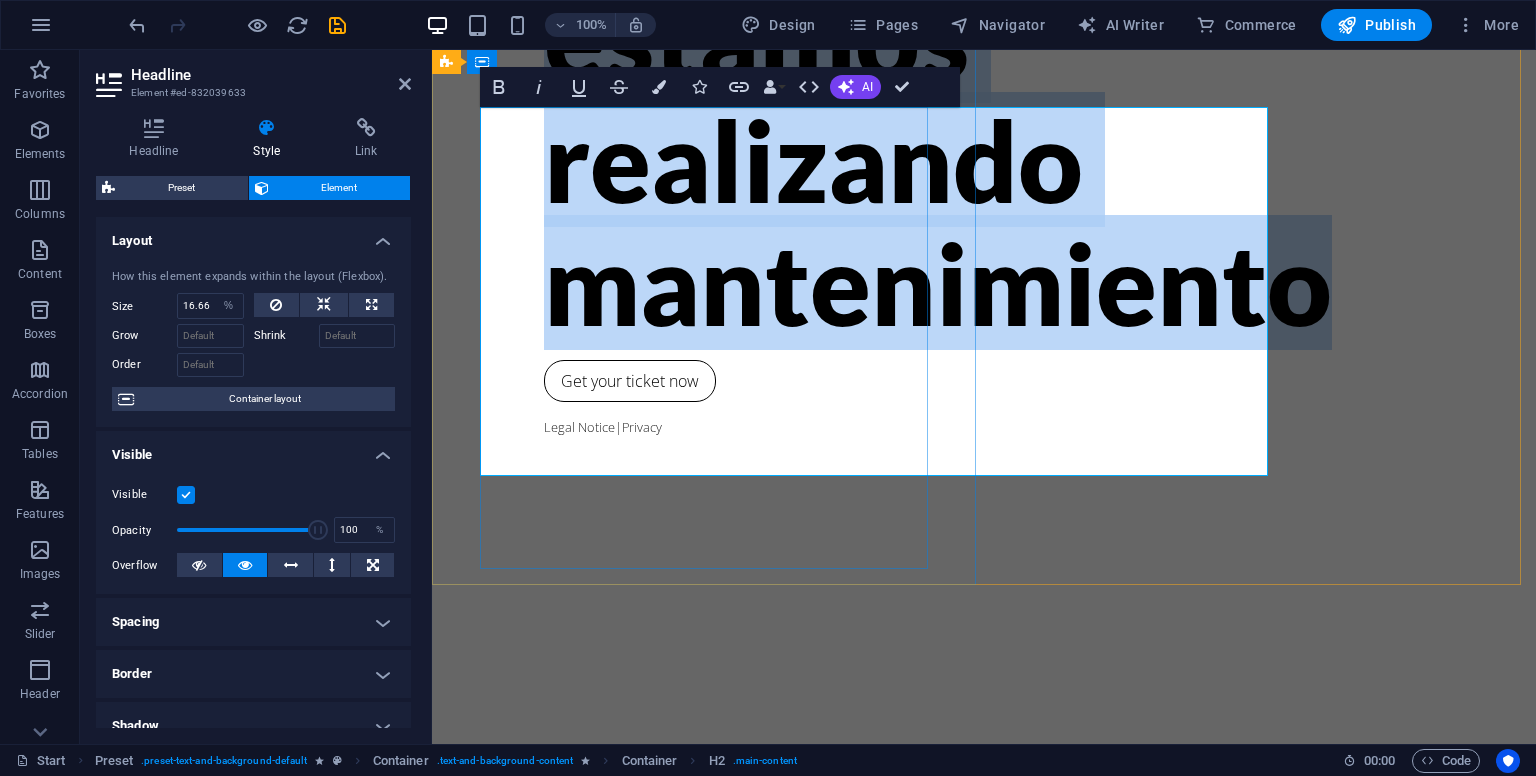 type 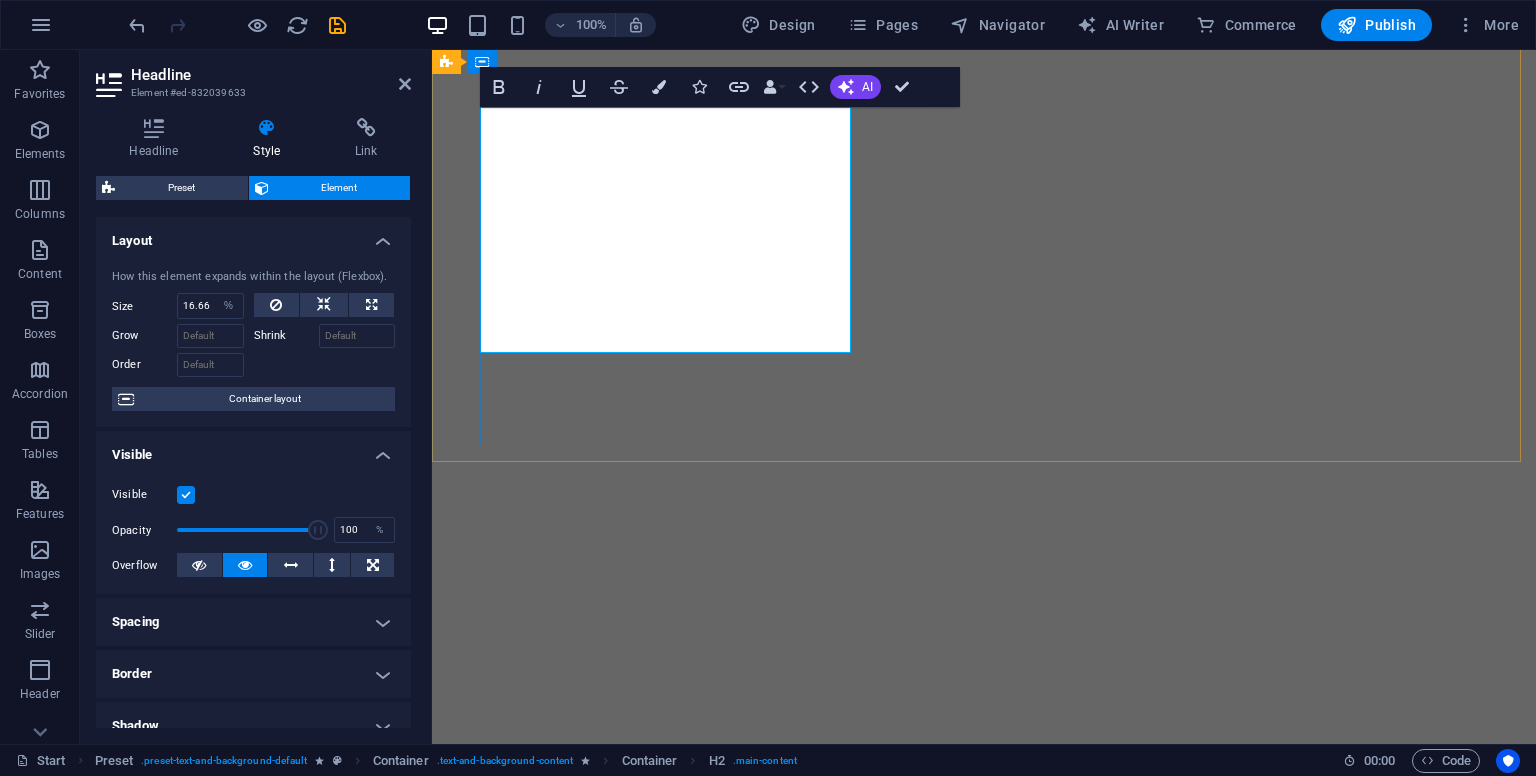 scroll, scrollTop: 282, scrollLeft: 0, axis: vertical 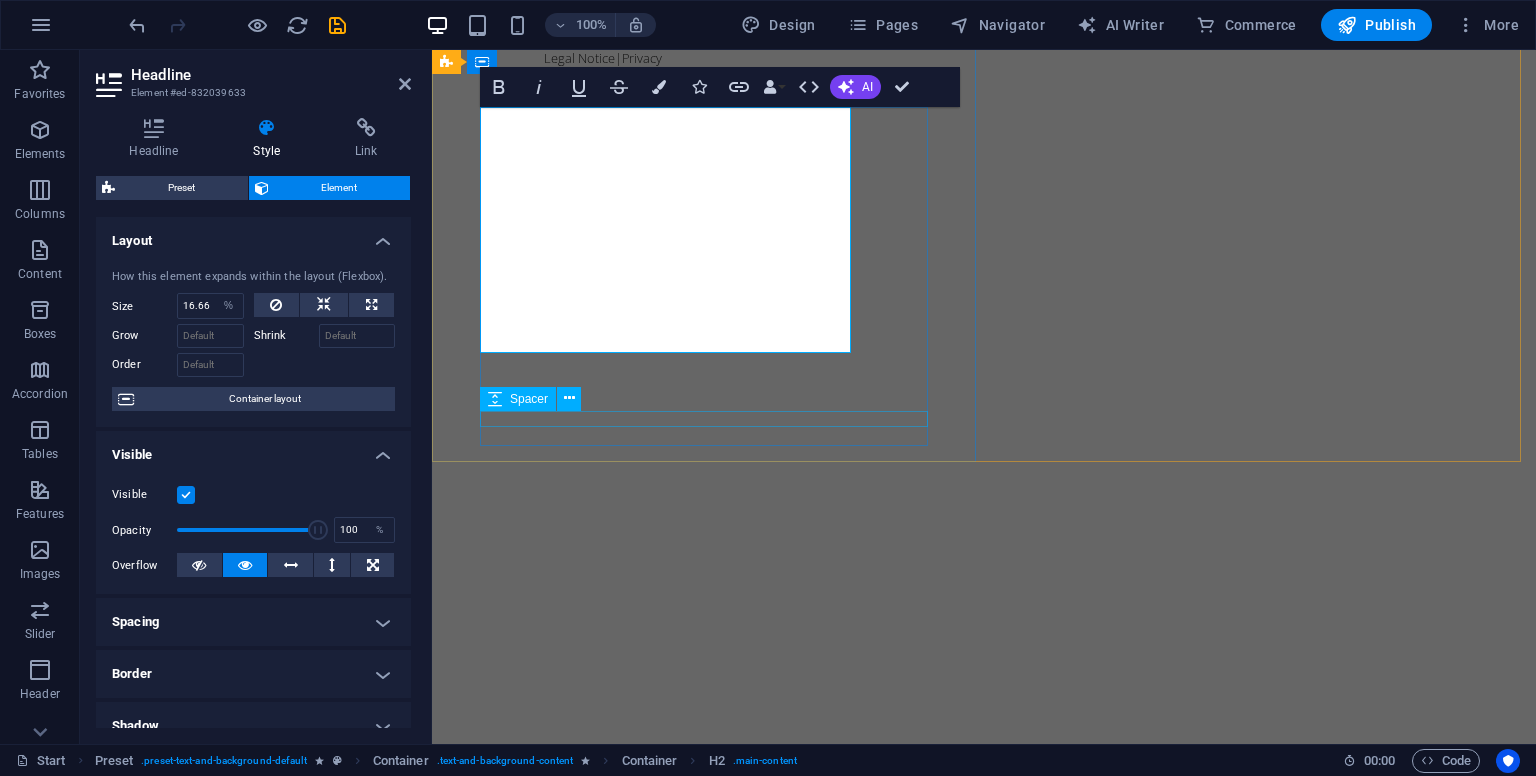 click at bounding box center [984, 41] 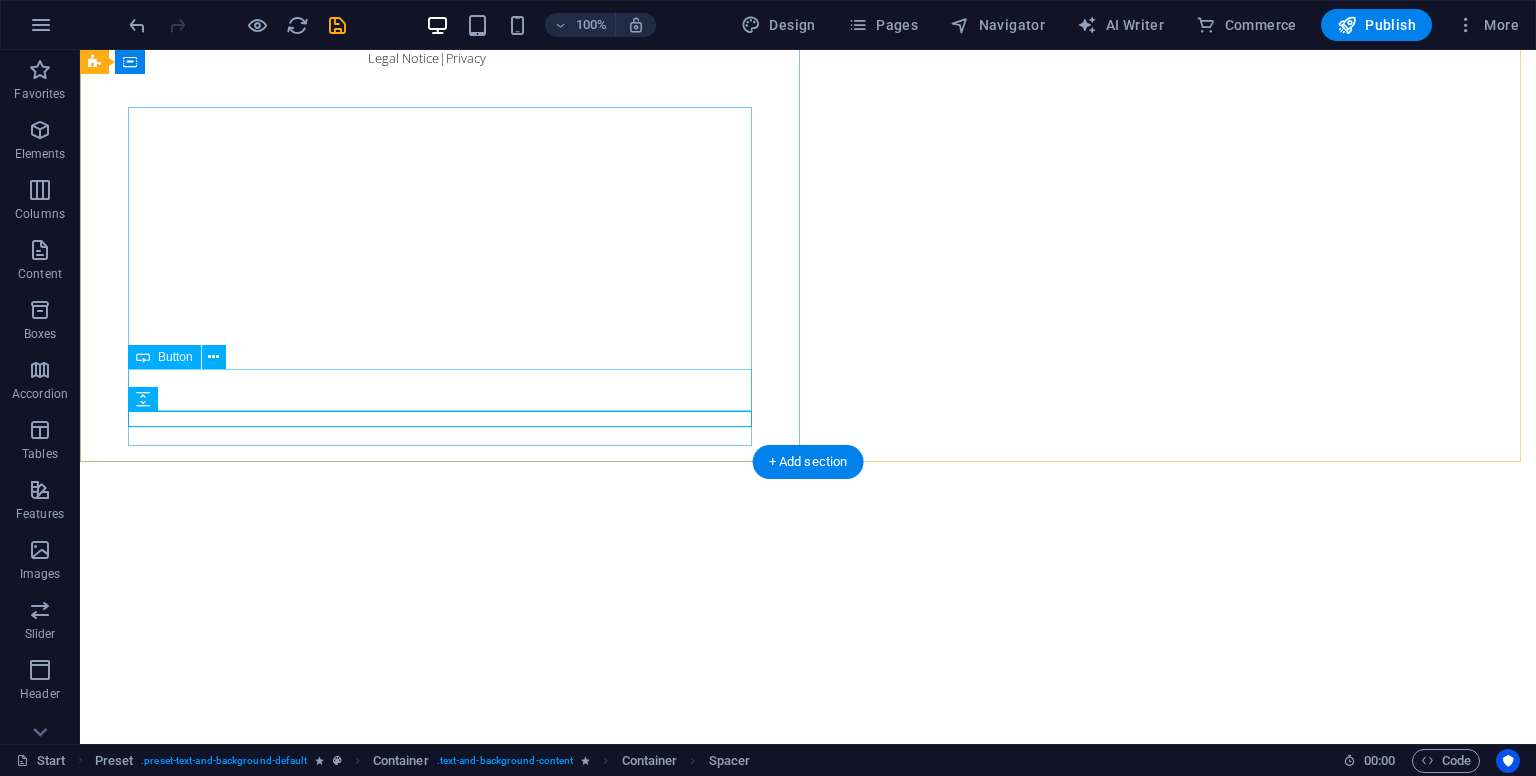 click on "Get your ticket now" at bounding box center [808, 12] 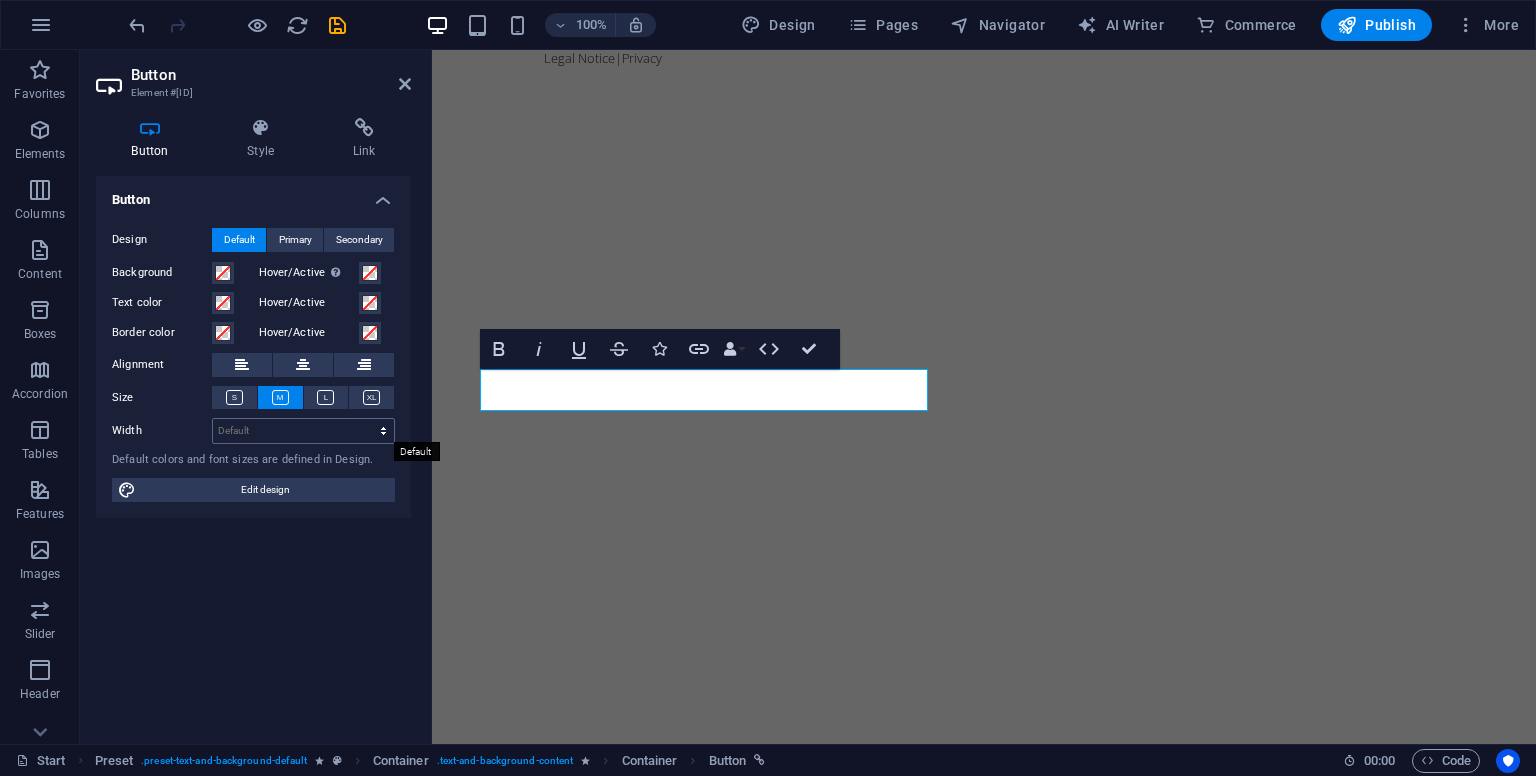 type 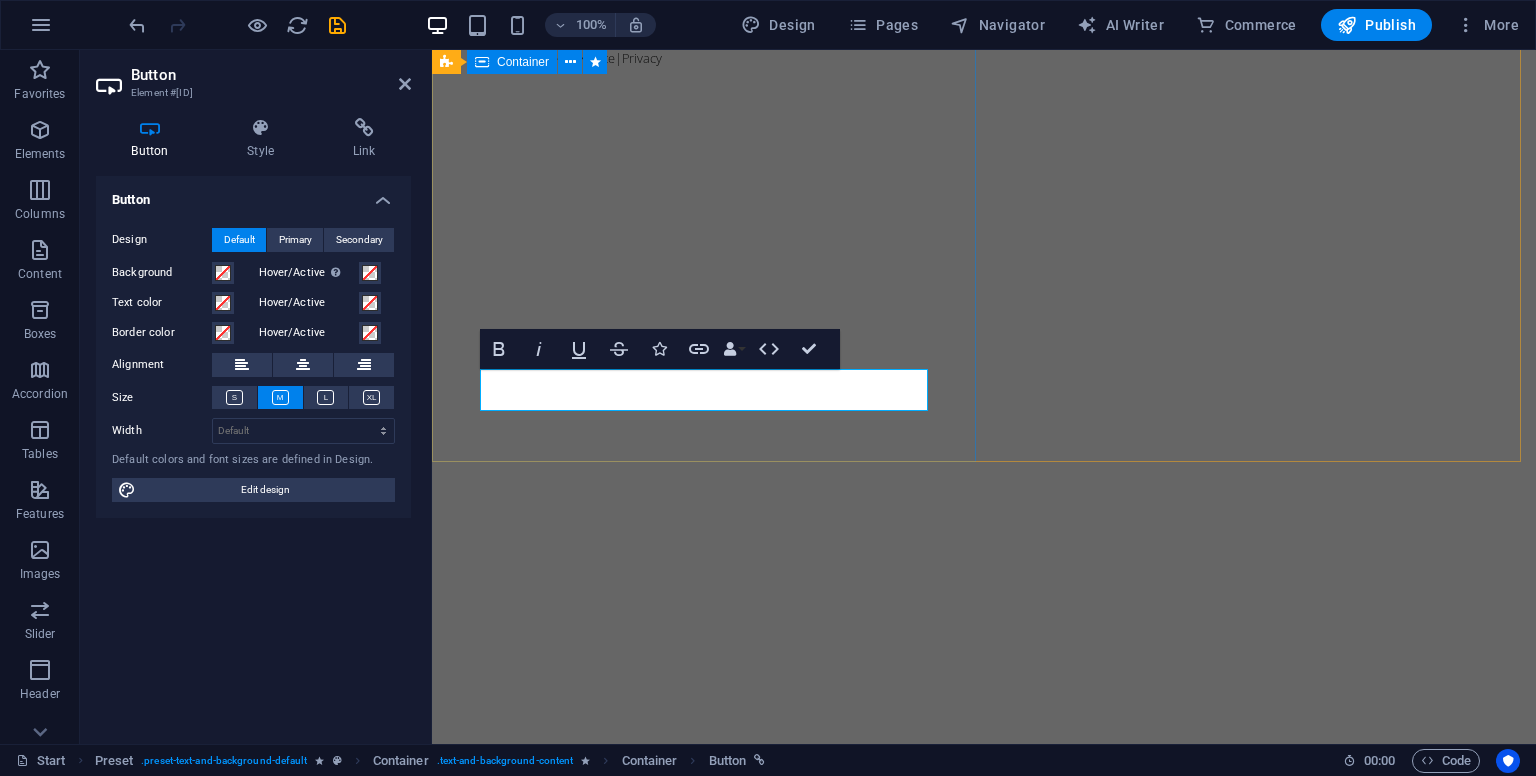 click on "coming soon disculpen las molestias Legal Notice  |  Privacy" at bounding box center (984, 115) 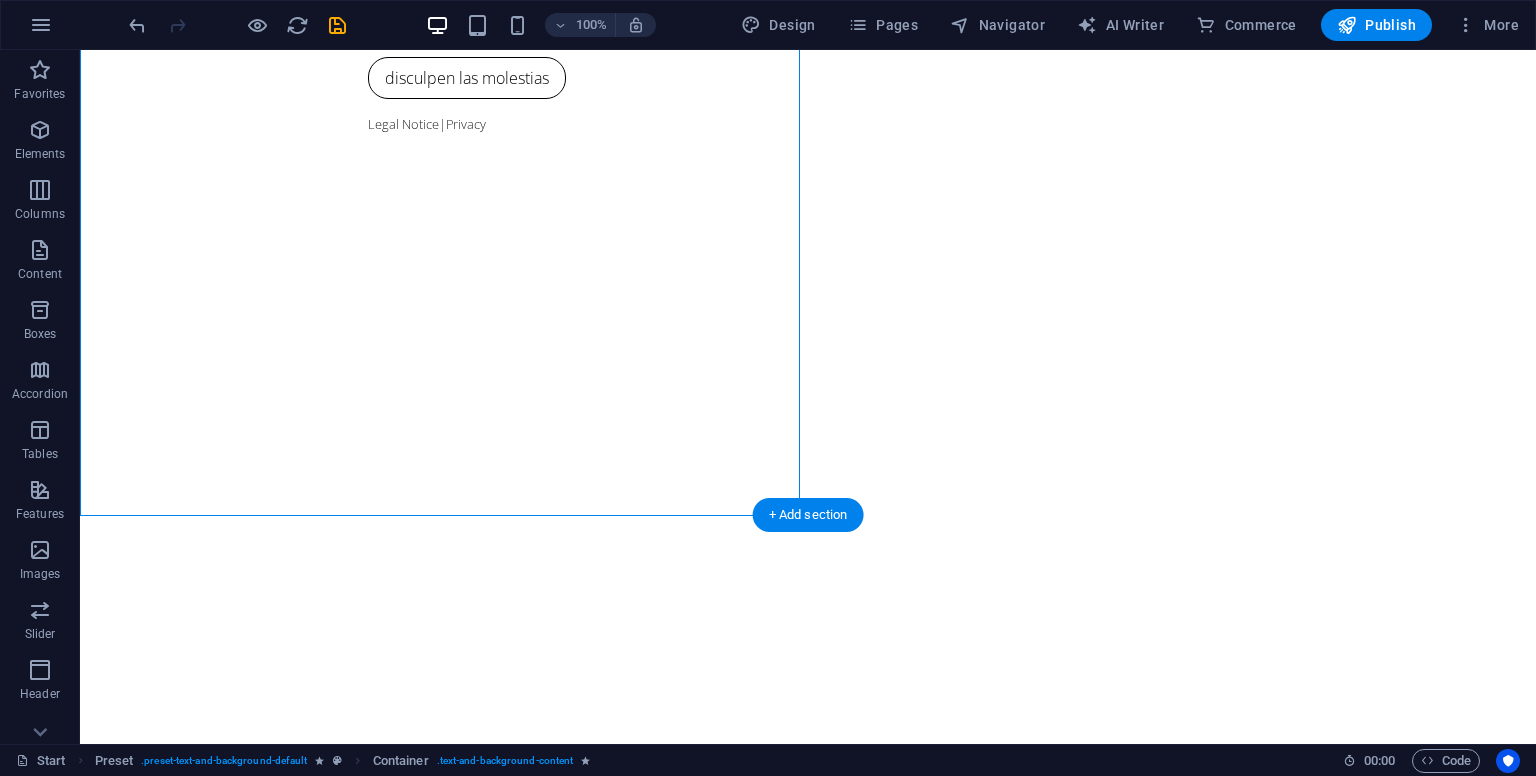 scroll, scrollTop: 212, scrollLeft: 0, axis: vertical 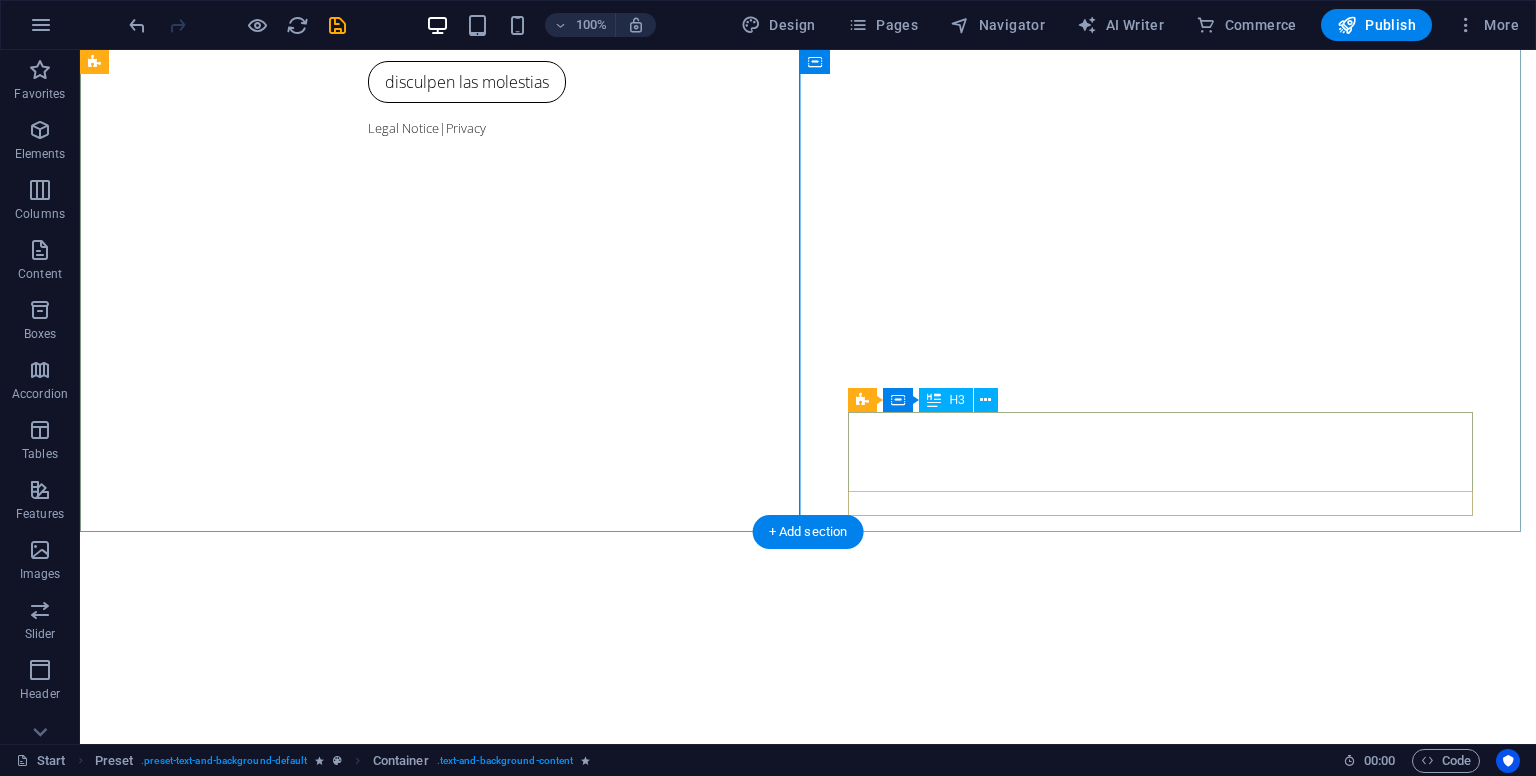 click on "0" at bounding box center [808, 1406] 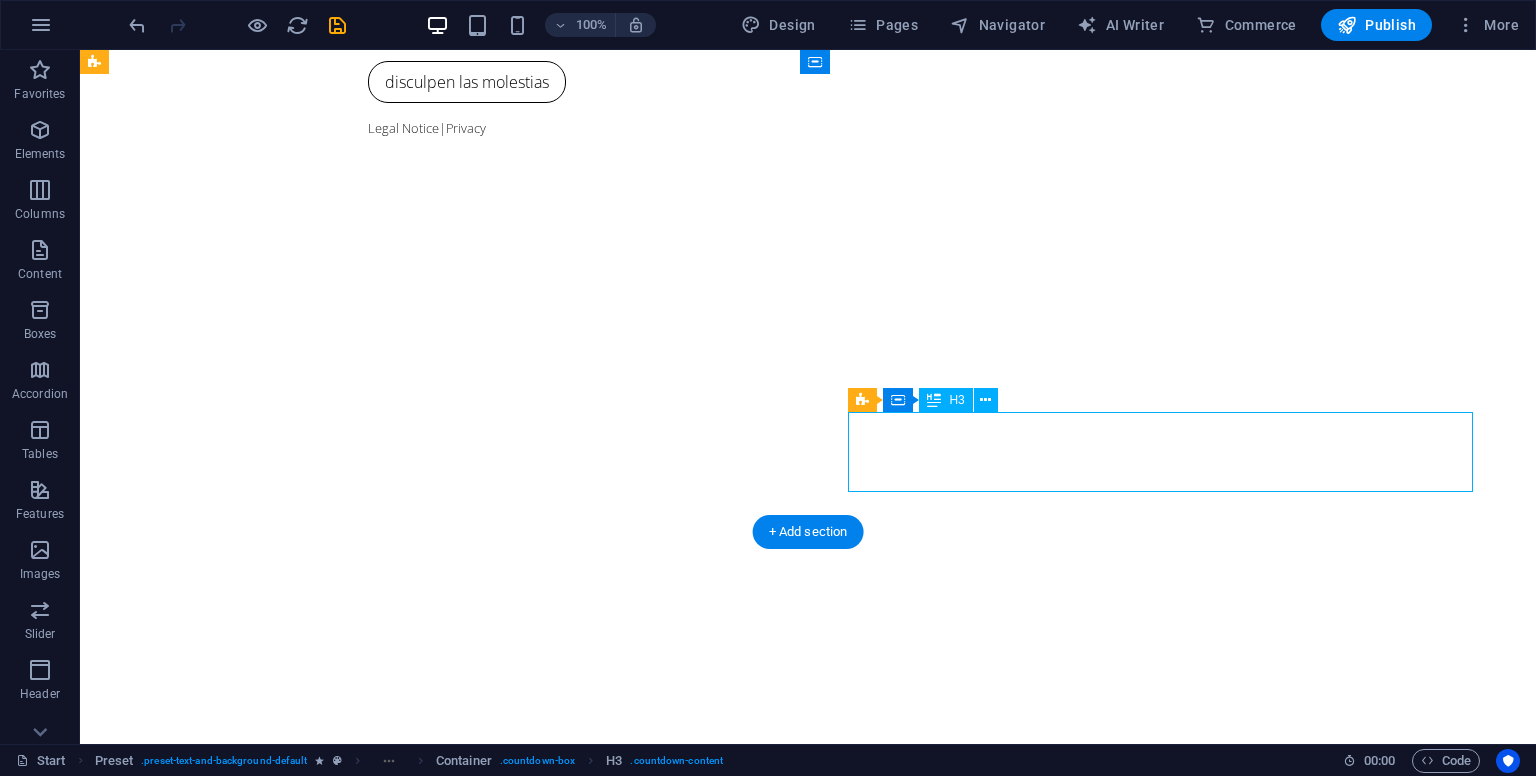 click on "0" at bounding box center [808, 1406] 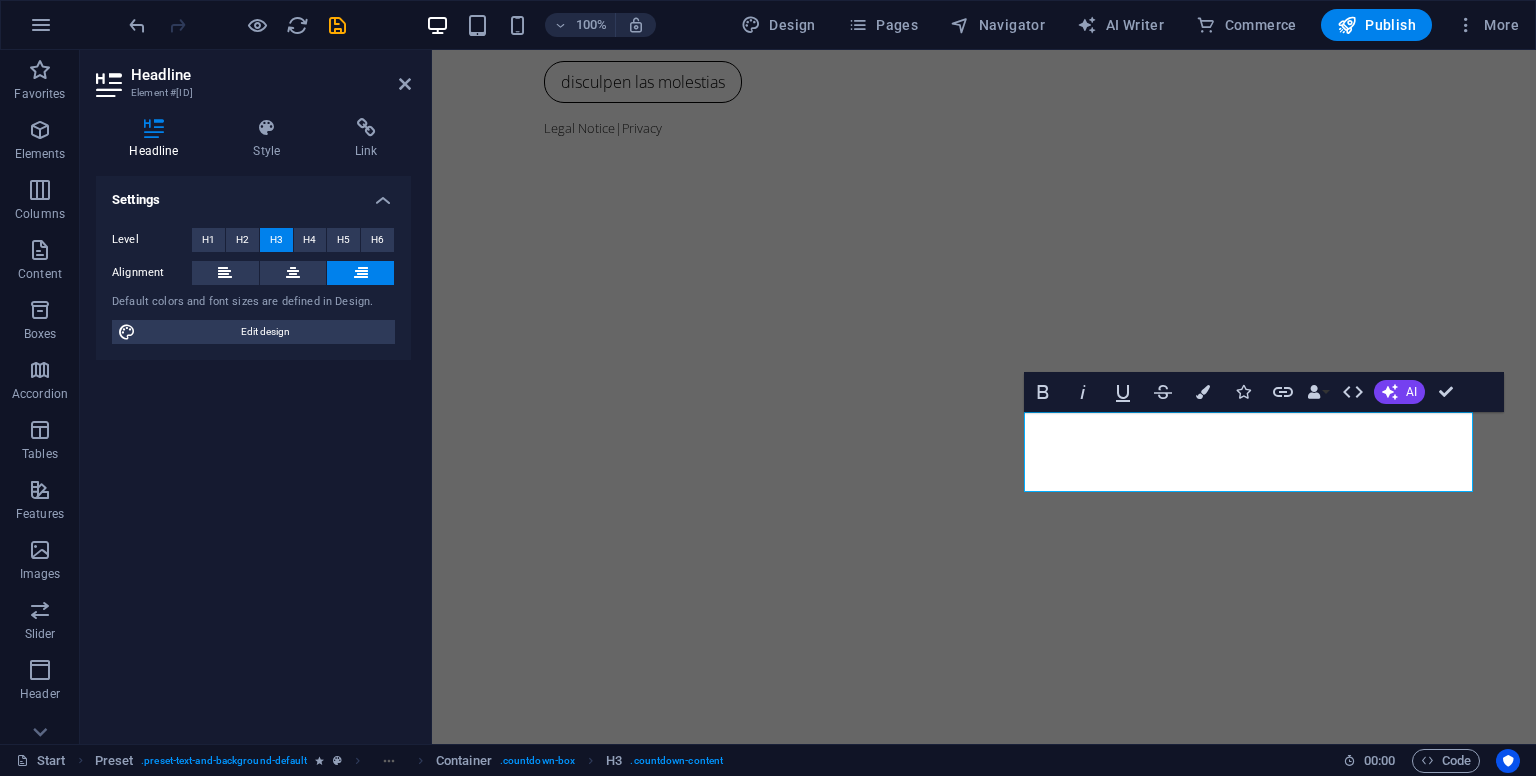 click on "Headline Style Link Settings Level H1 H2 H3 H4 H5 H6 Alignment Default colors and font sizes are defined in Design. Edit design Countdown Element Layout How this element expands within the layout (Flexbox). Size Default auto px % 1/1 1/2 1/3 1/4 1/5 1/6 1/7 1/8 1/9 1/10 Grow Shrink Order Container layout Visible Visible Opacity 100 % Overflow Spacing Margin Default auto px % rem vw vh Custom Custom auto px % rem vw vh auto px % rem vw vh auto px % rem vw vh auto px % rem vw vh Padding Default px rem % vh vw Custom Custom px rem % vh vw px rem % vh vw px rem % vh vw px rem % vh vw Border Style              - Width 1 auto px rem % vh vw Custom Custom 1 auto px rem % vh vw 1 auto px rem % vh vw 1 auto px rem % vh vw 1 auto px rem % vh vw  - Color Round corners Default px rem % vh vw Custom Custom px rem % vh vw px rem % vh vw px rem % vh vw px rem % vh vw Shadow Default None Outside Inside Color X offset 0 px rem vh vw Y offset 0 px rem vh vw Blur 0 px rem % vh vw Spread 0 px rem vh vw Text Shadow None" at bounding box center (253, 423) 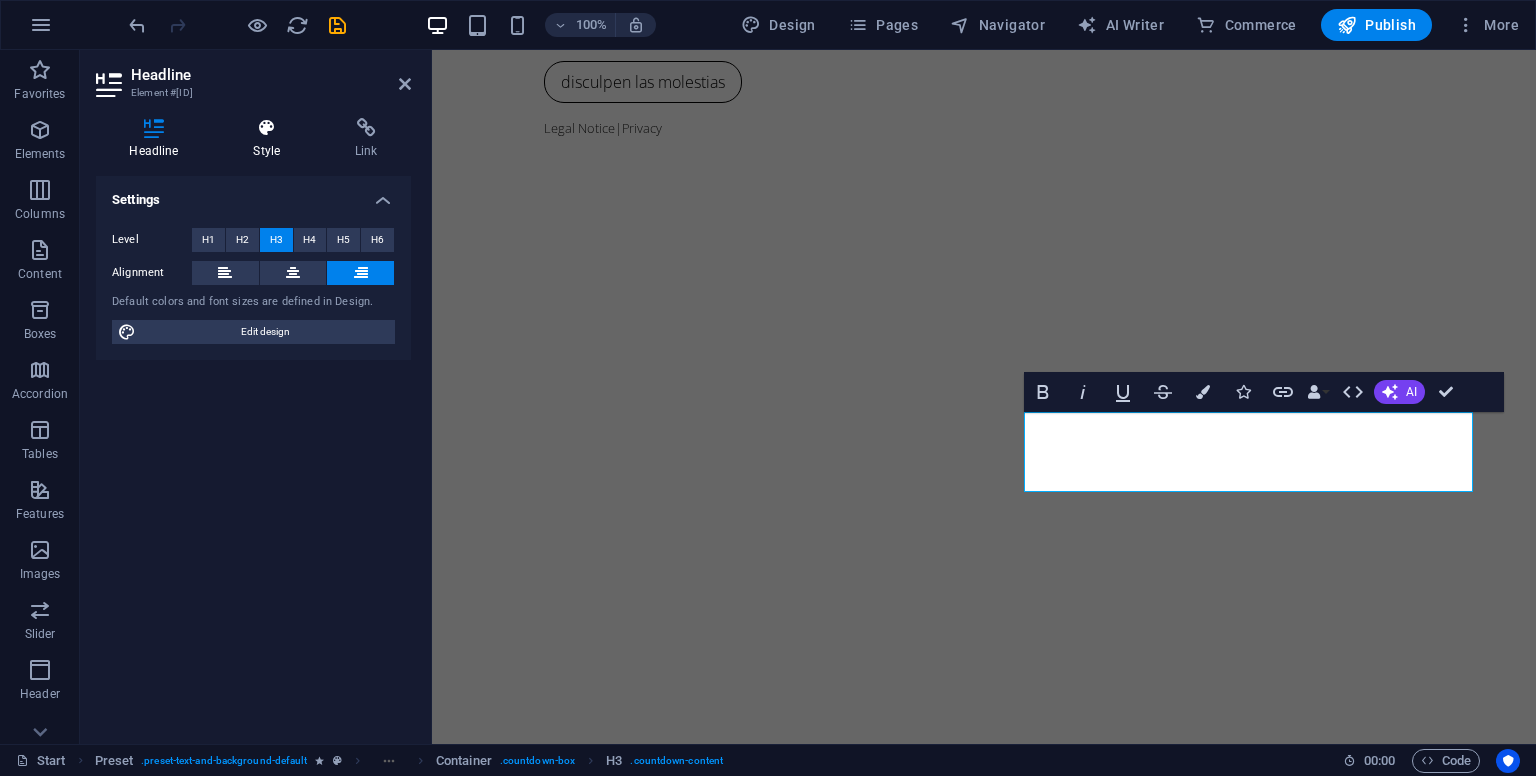 click at bounding box center [267, 128] 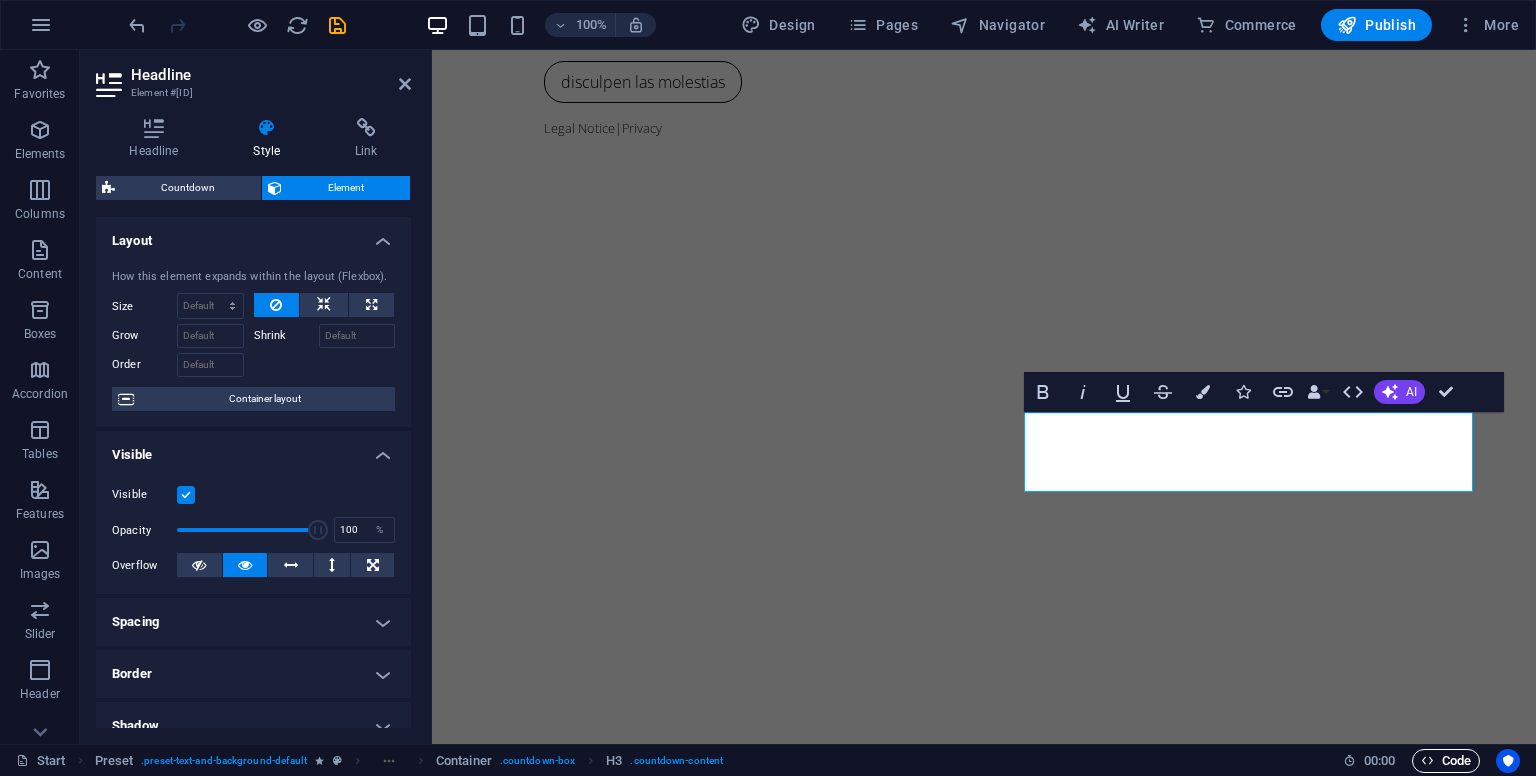 click on "Code" at bounding box center (1446, 761) 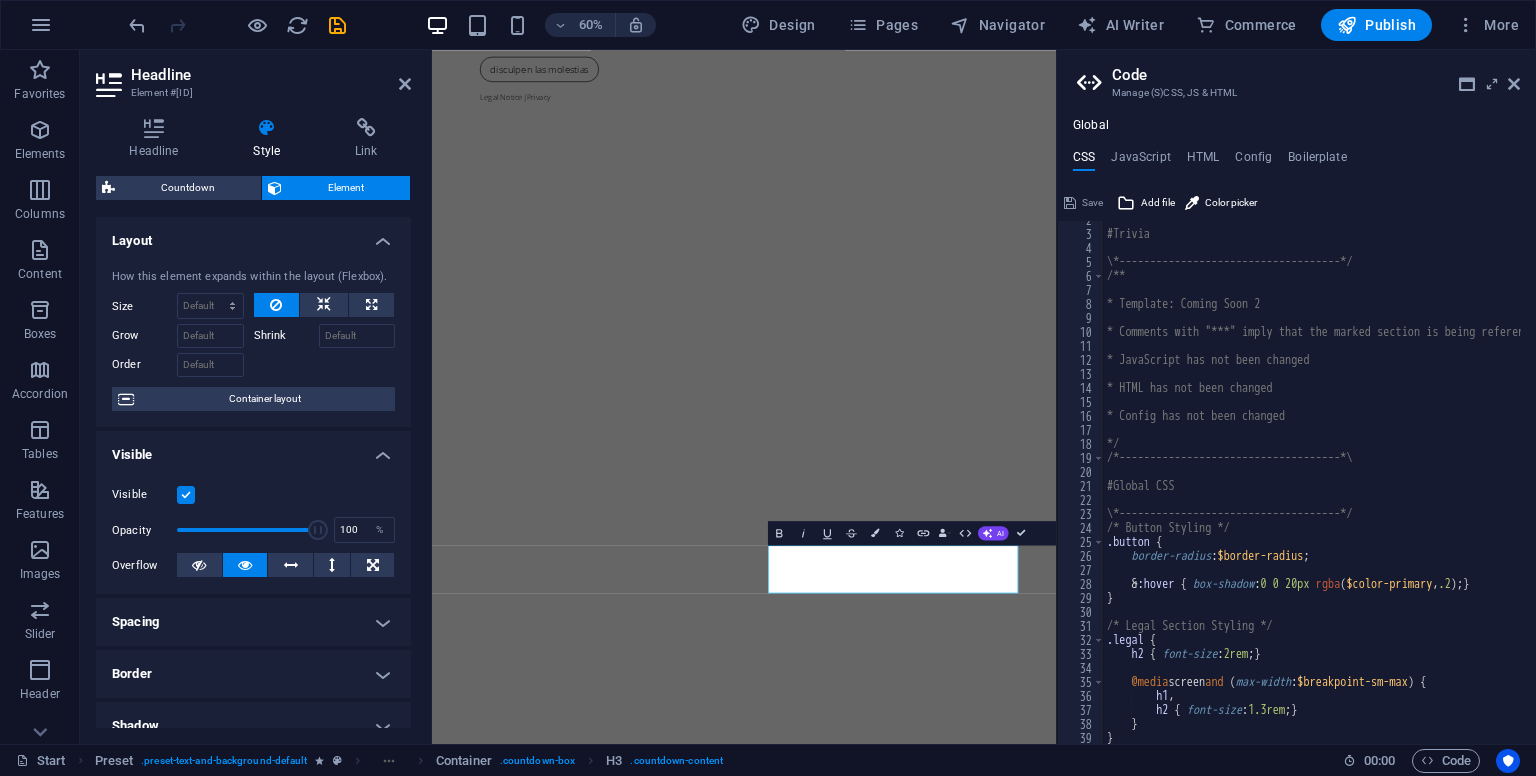 scroll, scrollTop: 20, scrollLeft: 0, axis: vertical 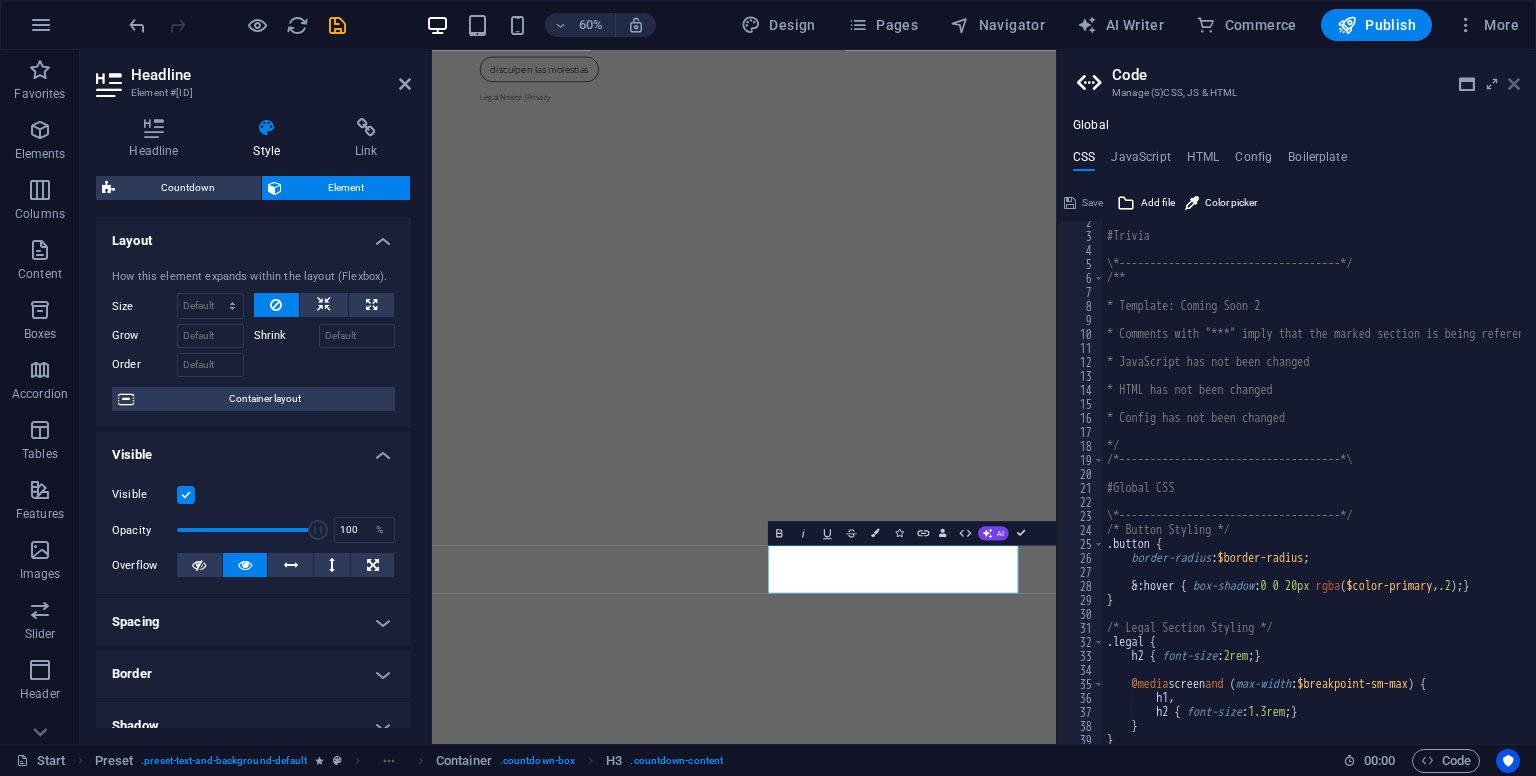 click at bounding box center [1514, 84] 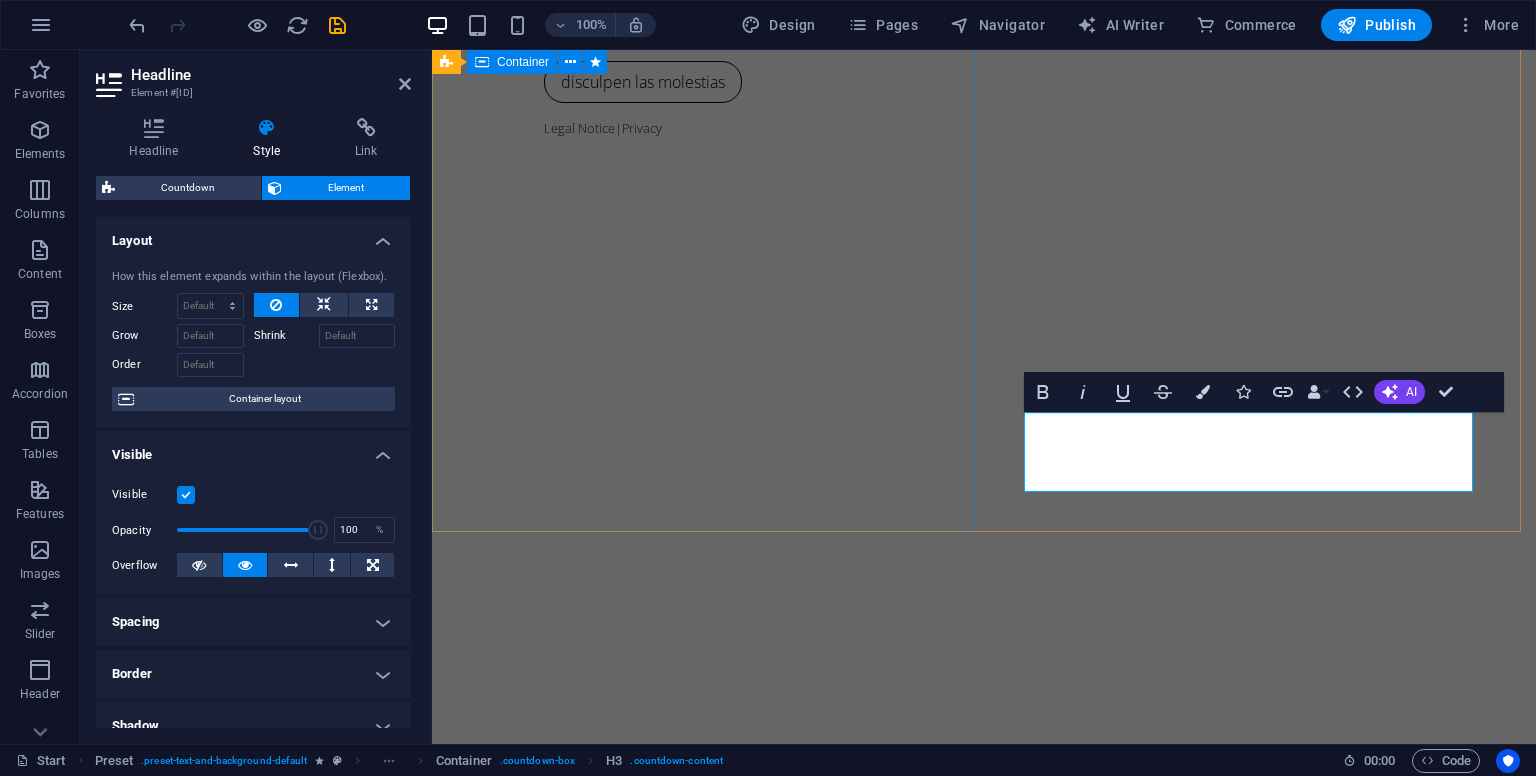 click on "coming soon disculpen las molestias Legal Notice  |  Privacy" at bounding box center (984, 185) 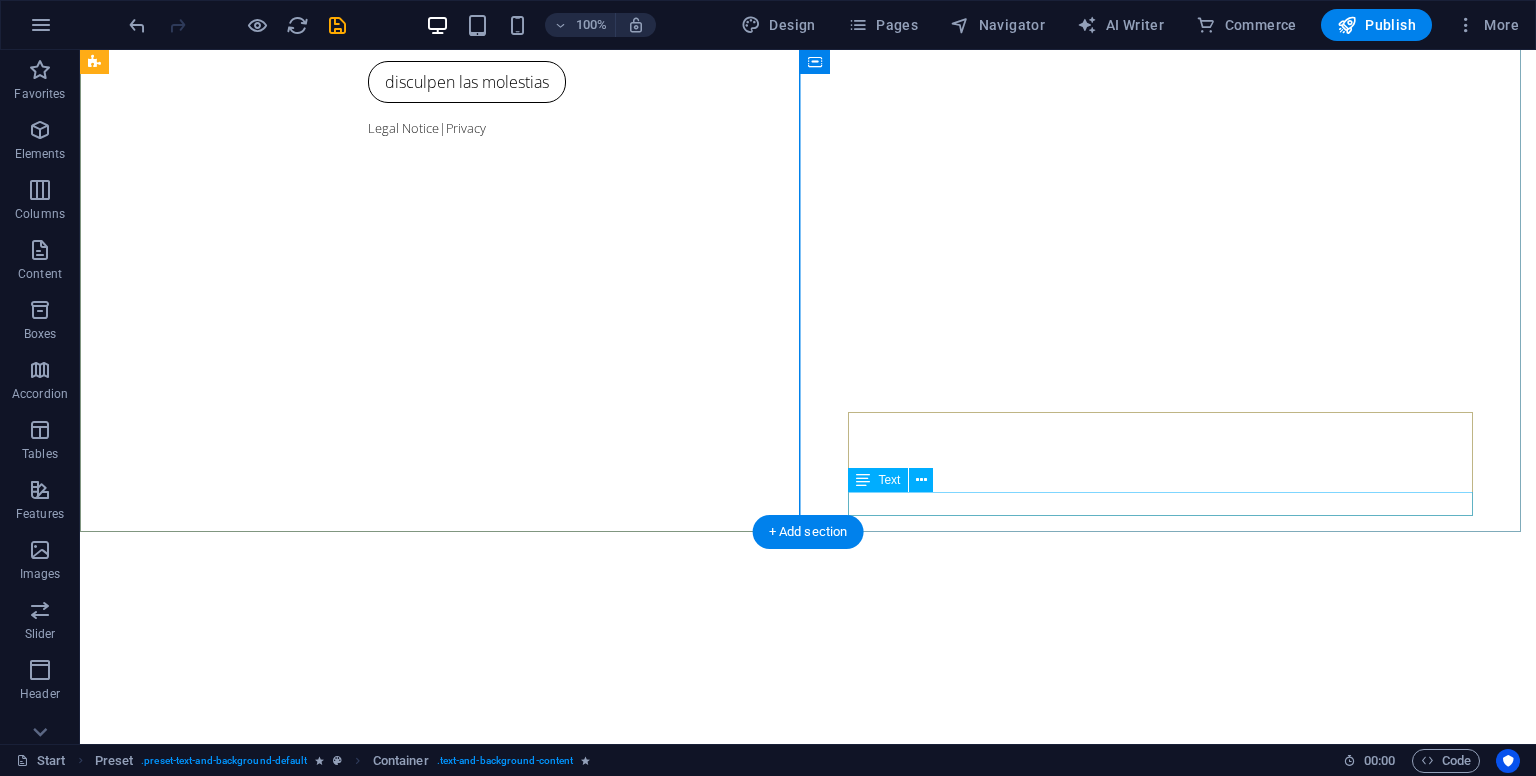 click on "Days to the event" at bounding box center (808, 1466) 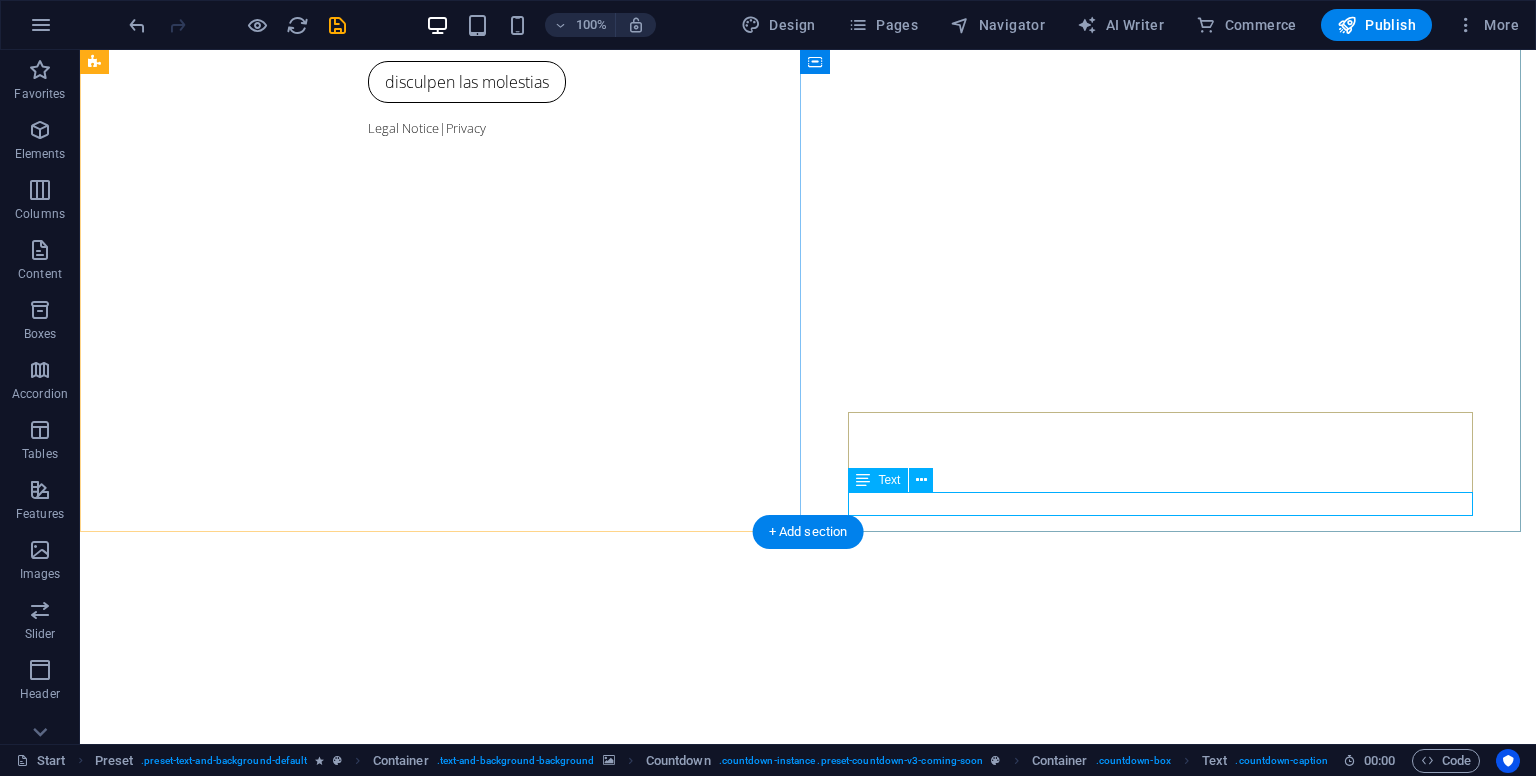 click on "Days to the event" at bounding box center [808, 1466] 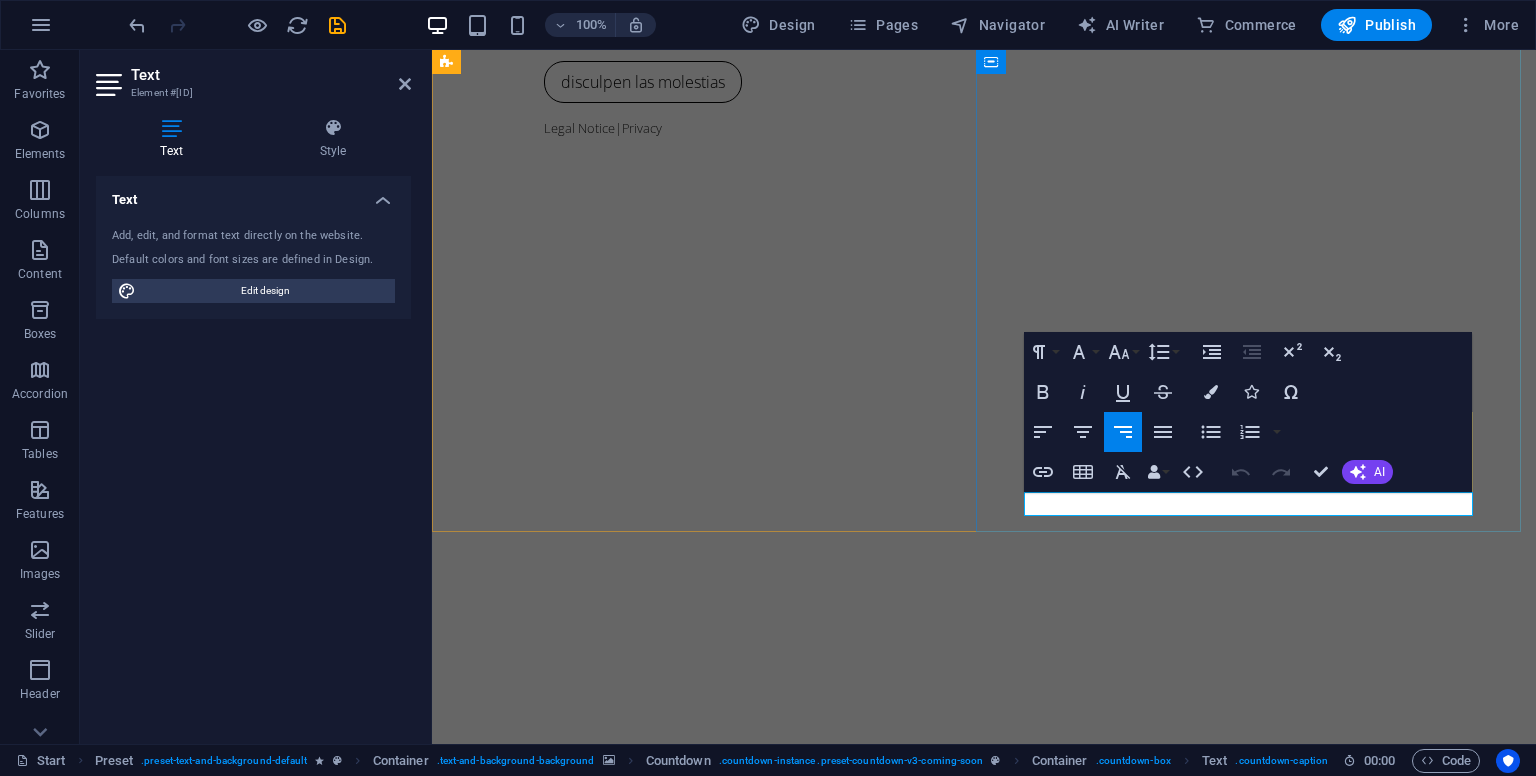 click on "Days to the event" at bounding box center (984, 1466) 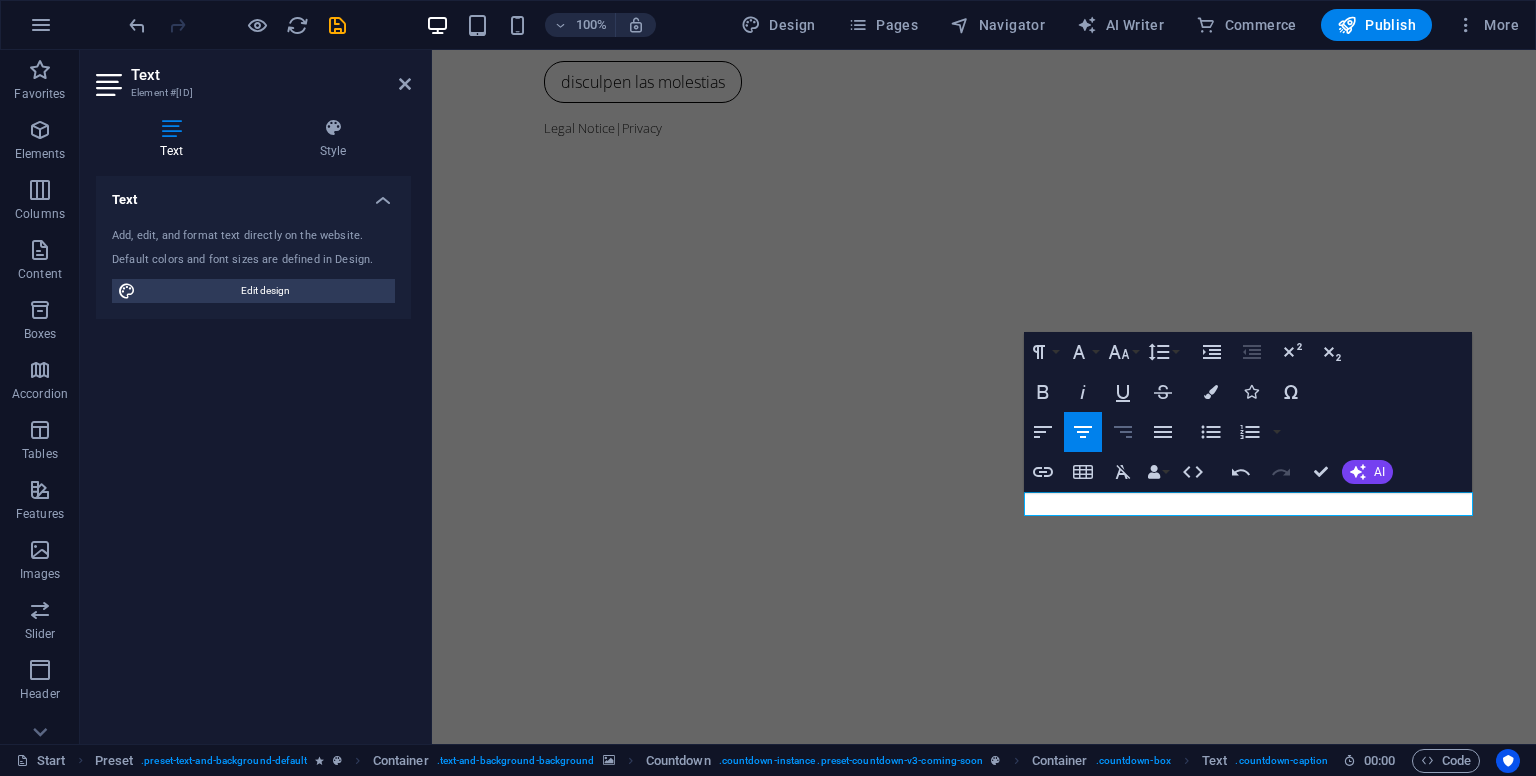 click 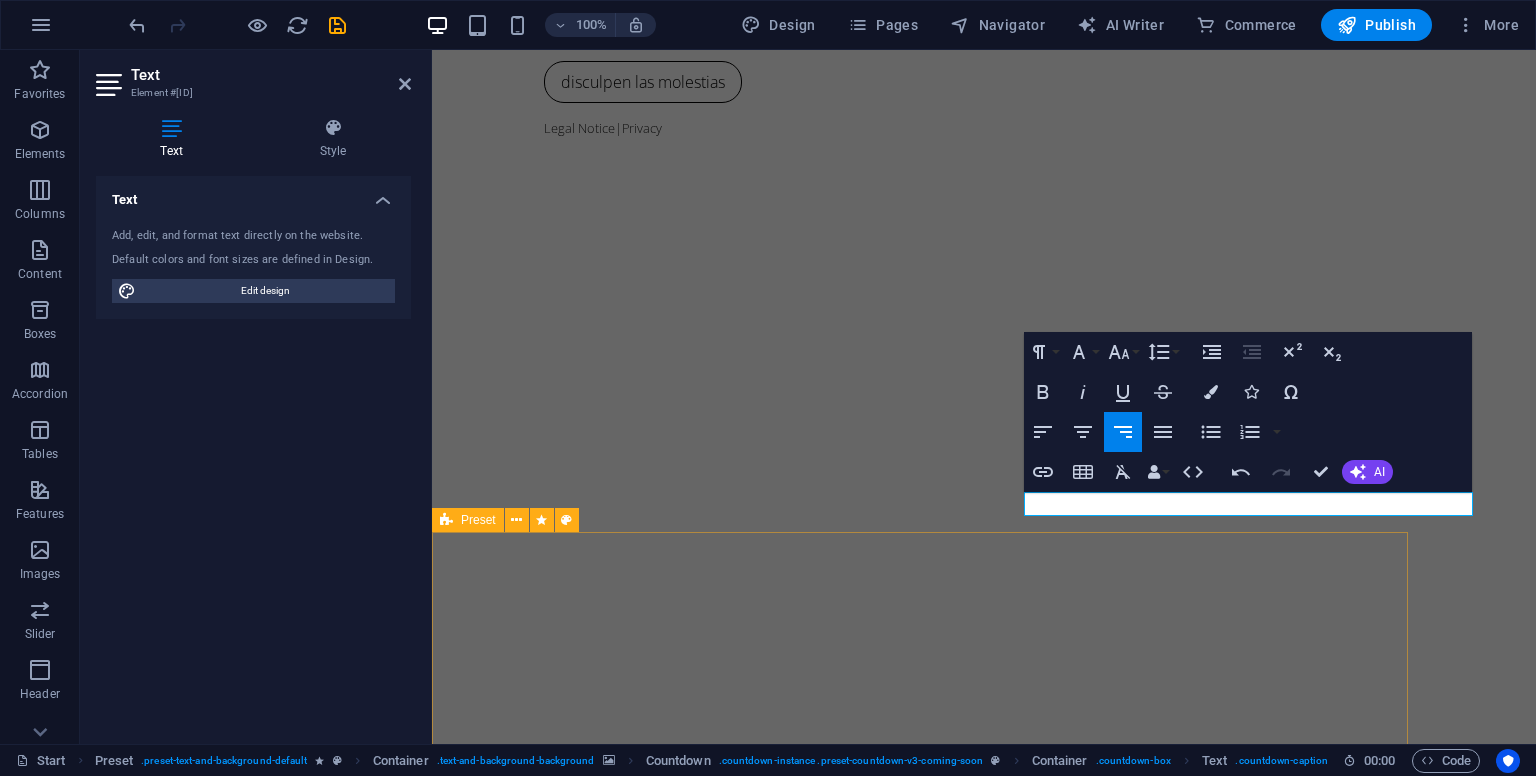 click on "Book the event Lorem ipsum dolor sit amet, consectetur adipisicing elit. Explicabo, cupiditate necessitatibus sapiente nisi soluta placeat esse velit dolorem eius aliquam!   I have read and understand the privacy policy. Unreadable? Load new Submit" at bounding box center [920, 1760] 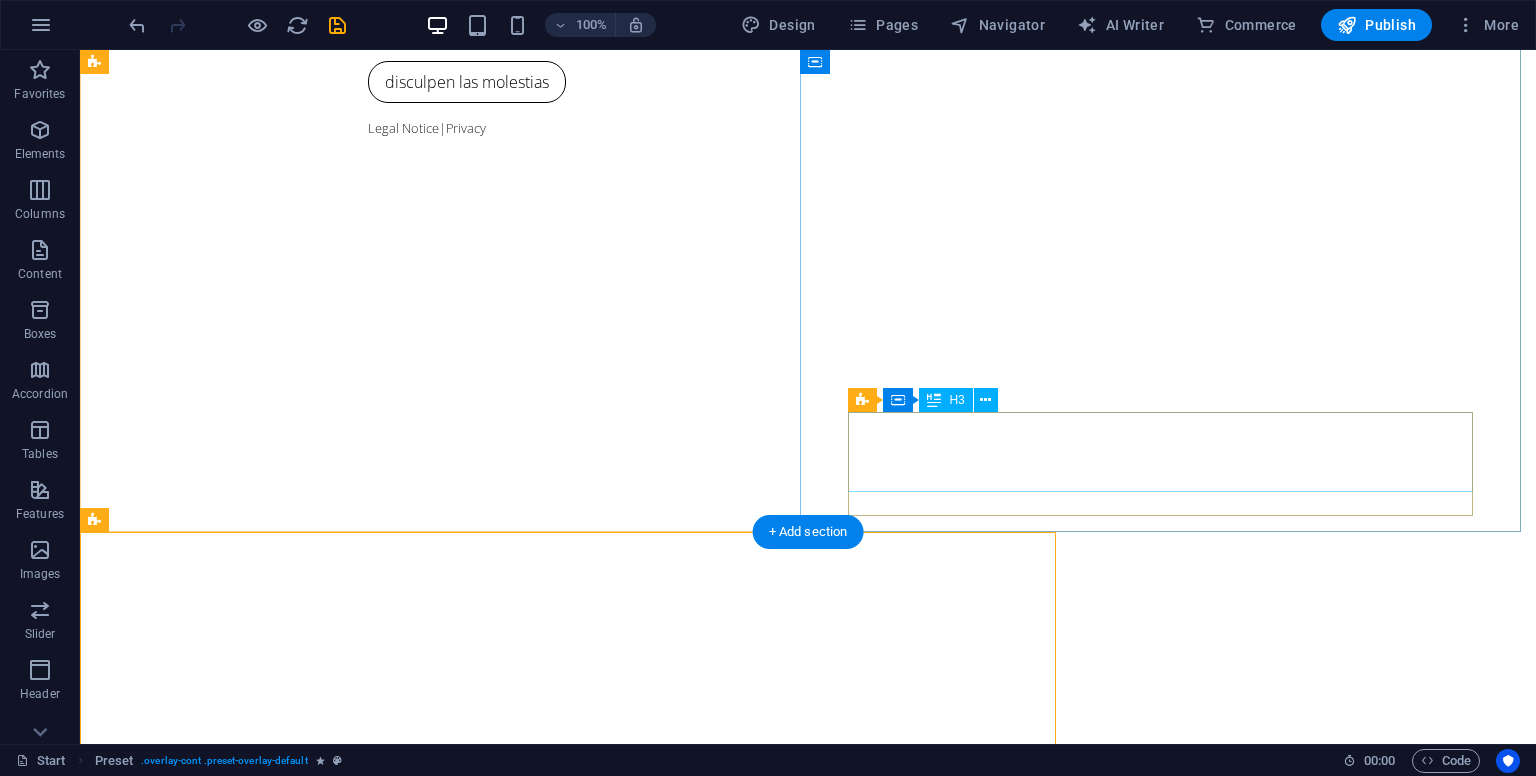 click on "0" at bounding box center (808, 1406) 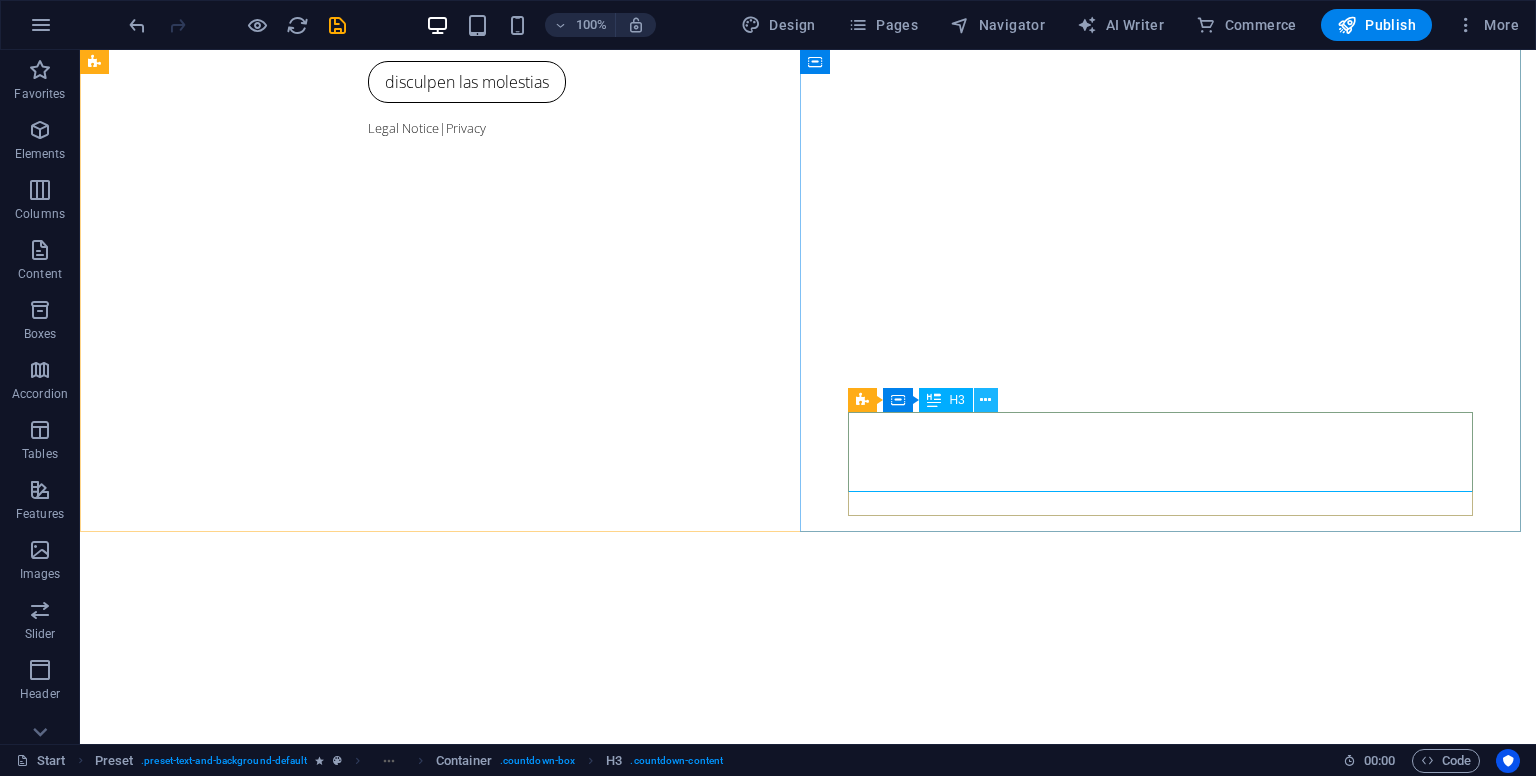 click at bounding box center [985, 400] 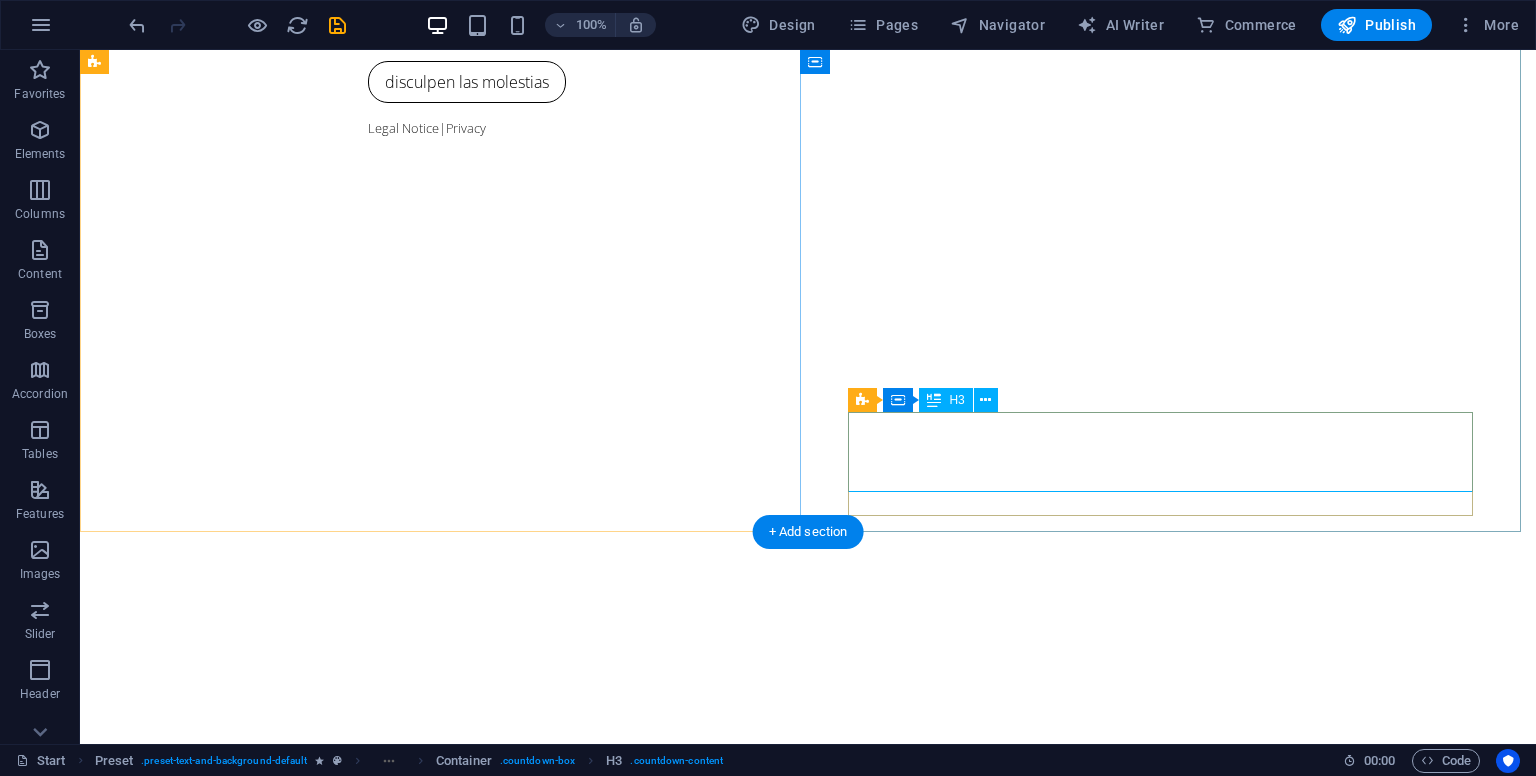 click on "0" at bounding box center (808, 1406) 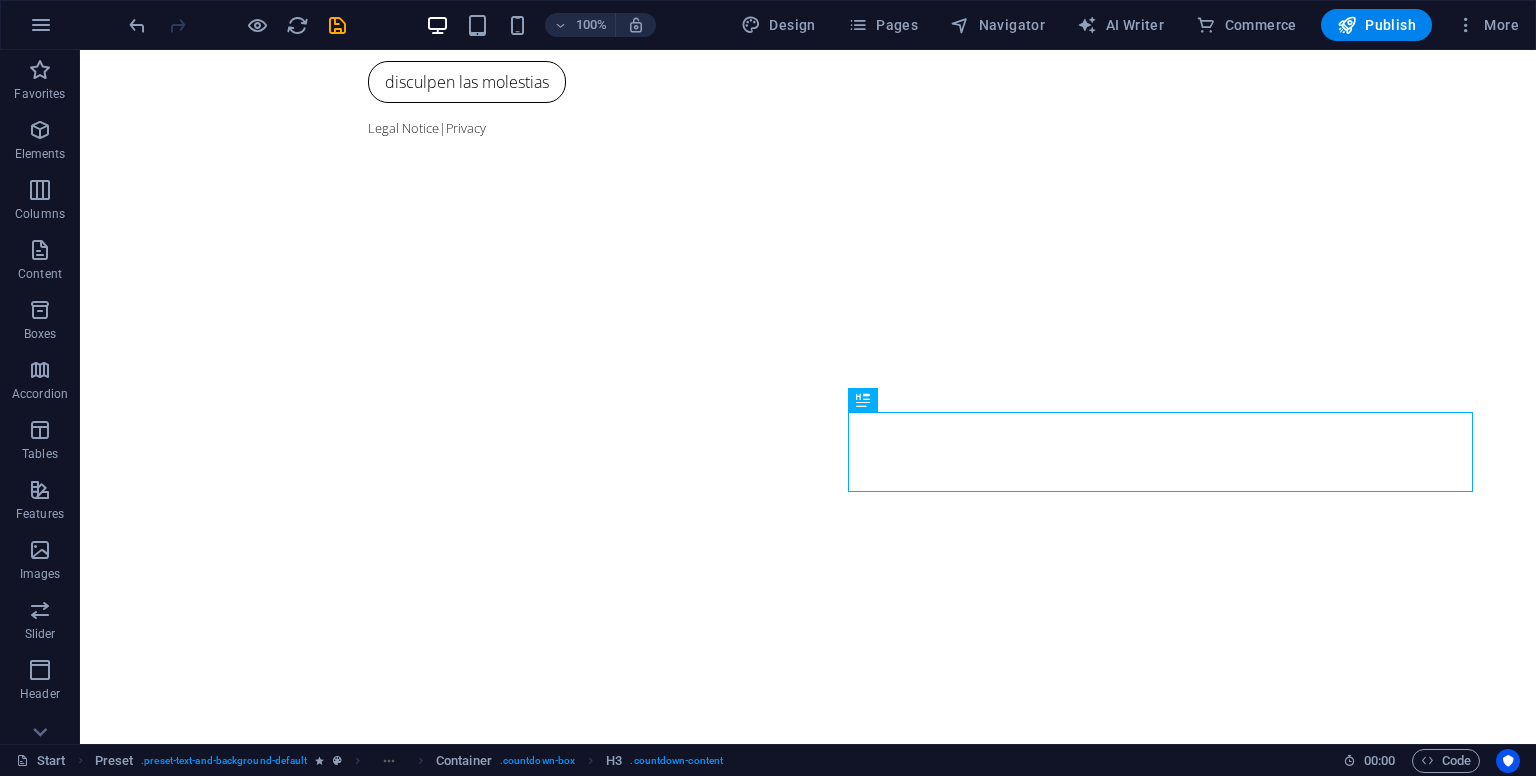 scroll, scrollTop: 532, scrollLeft: 0, axis: vertical 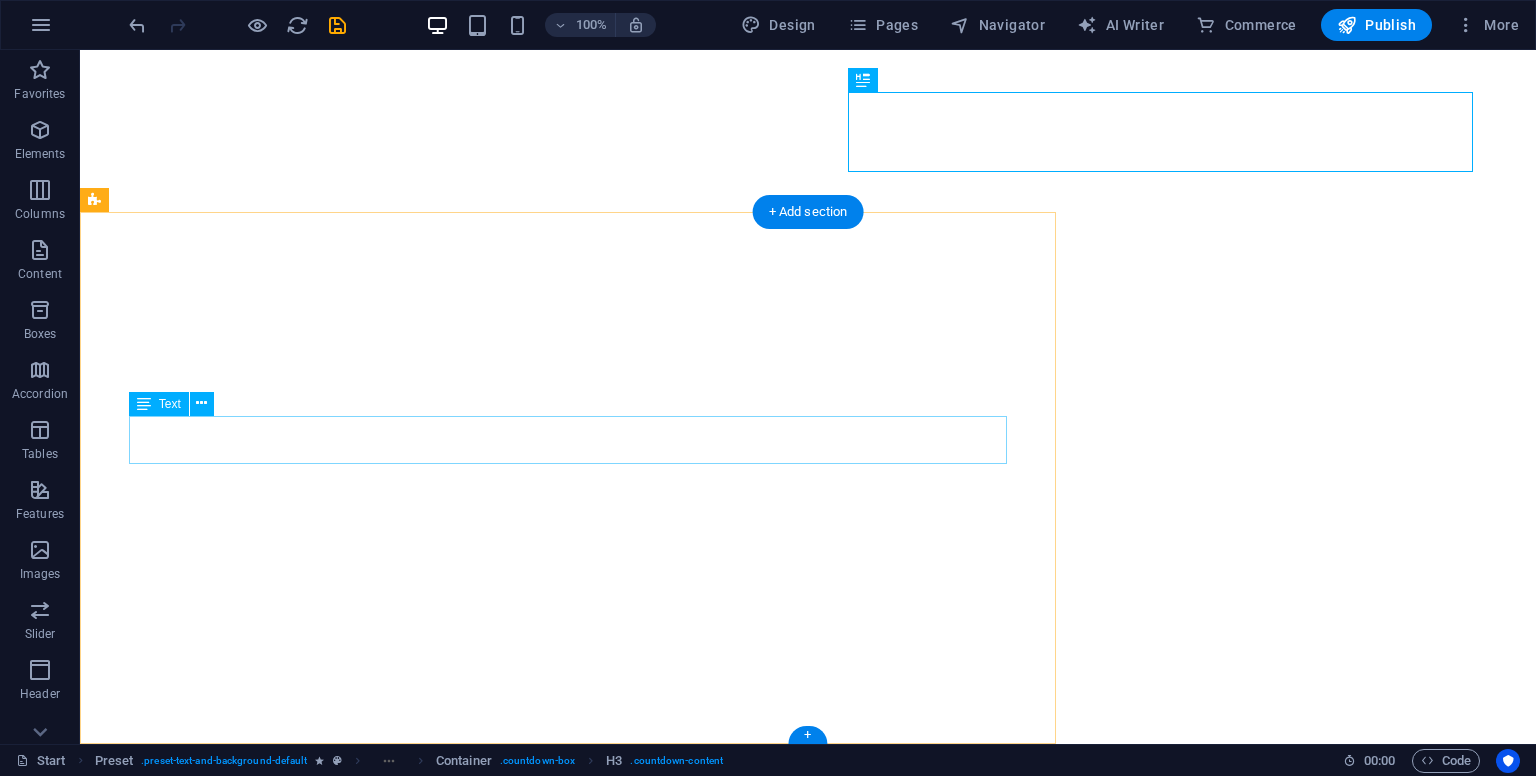 click on "Lorem ipsum dolor sit amet, consectetur adipisicing elit. Explicabo, cupiditate necessitatibus sapiente nisi soluta placeat esse velit dolorem eius aliquam!" at bounding box center [568, 1403] 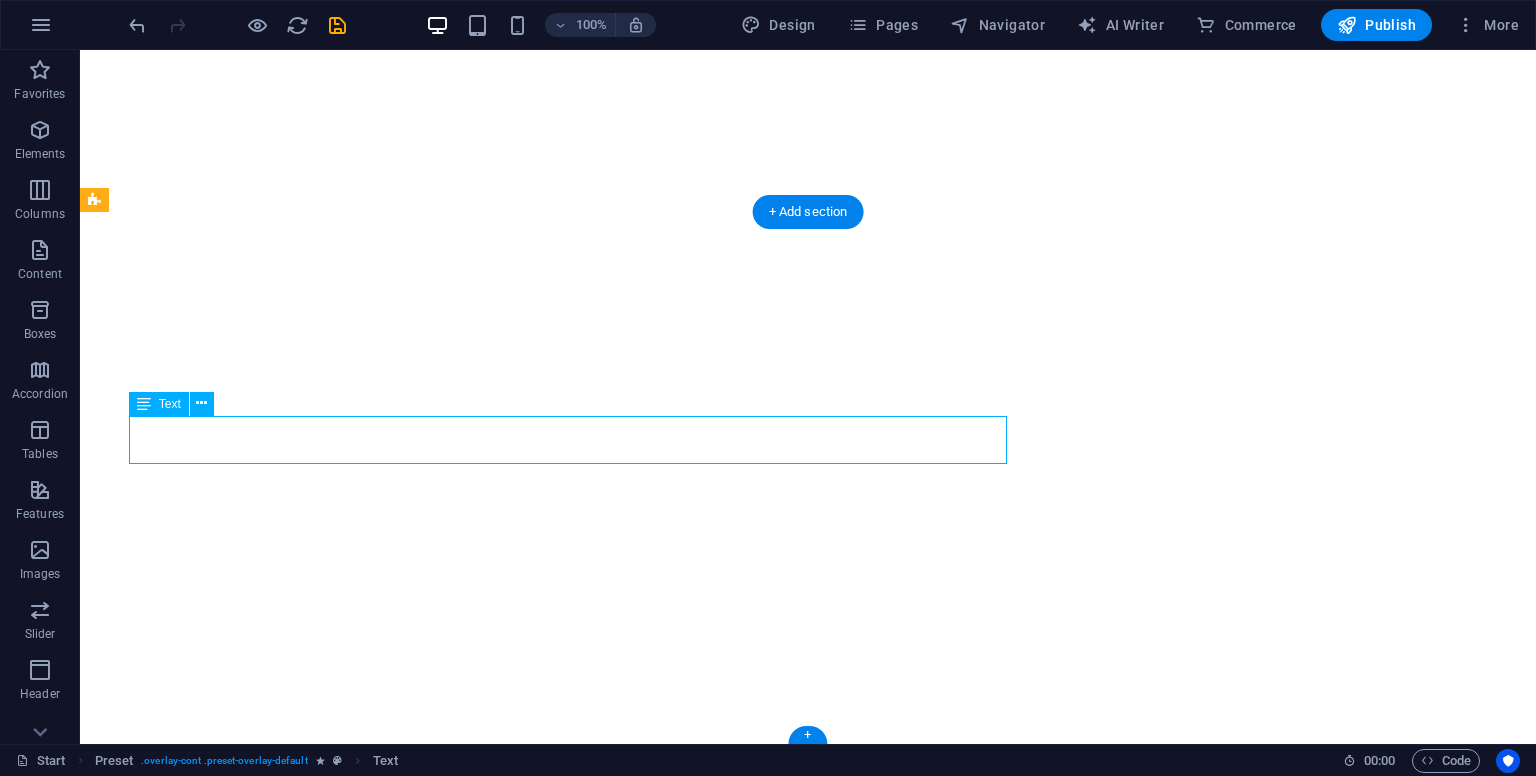 click on "Lorem ipsum dolor sit amet, consectetur adipisicing elit. Explicabo, cupiditate necessitatibus sapiente nisi soluta placeat esse velit dolorem eius aliquam!" at bounding box center (568, 1403) 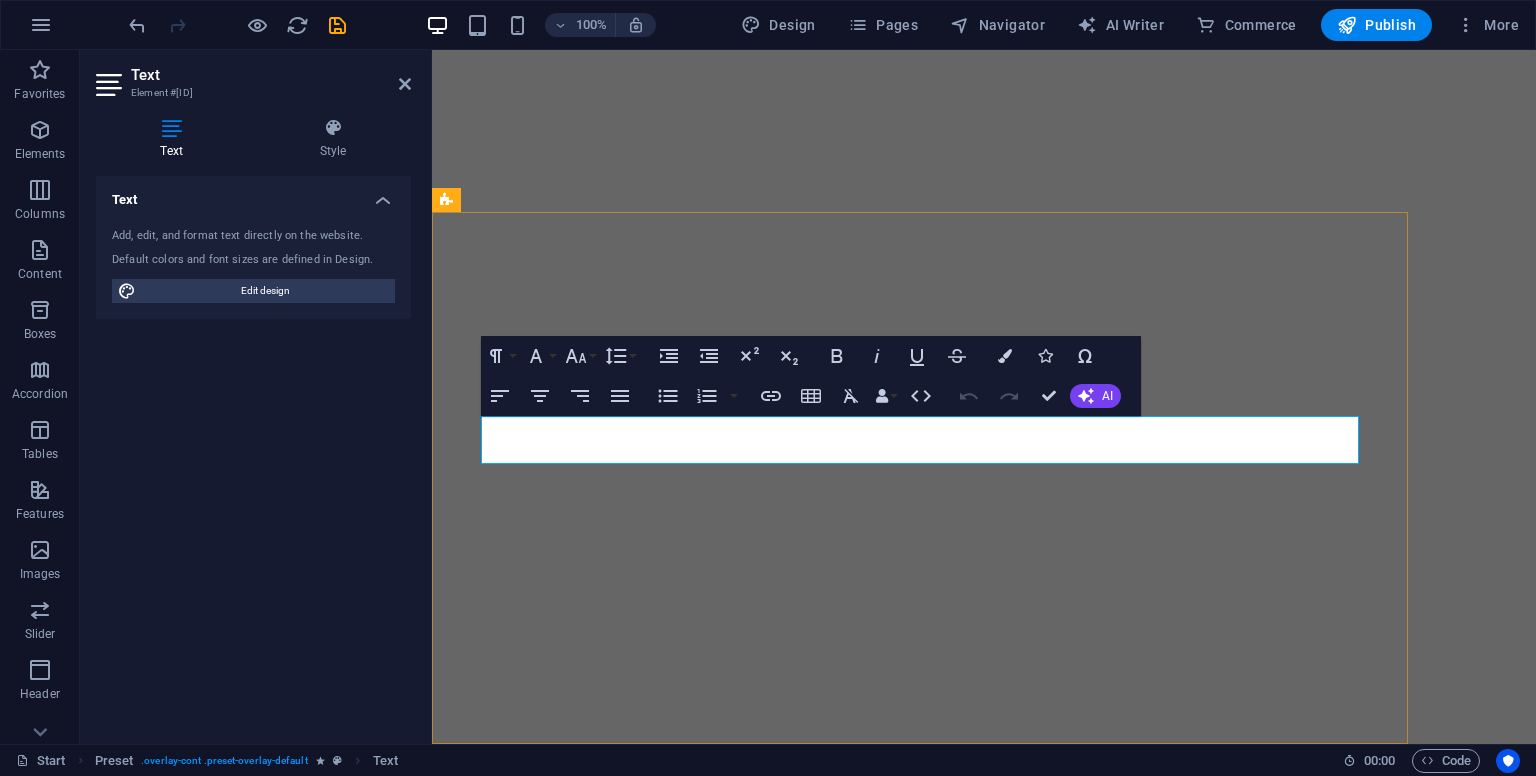 click on "Book the event Lorem ipsum dolor sit amet, consectetur adipisicing elit. Explicabo, cupiditate necessitatibus sapiente nisi soluta placeat esse velit dolorem eius aliquam!   I have read and understand the privacy policy. Unreadable? Load new Submit" at bounding box center (920, 1440) 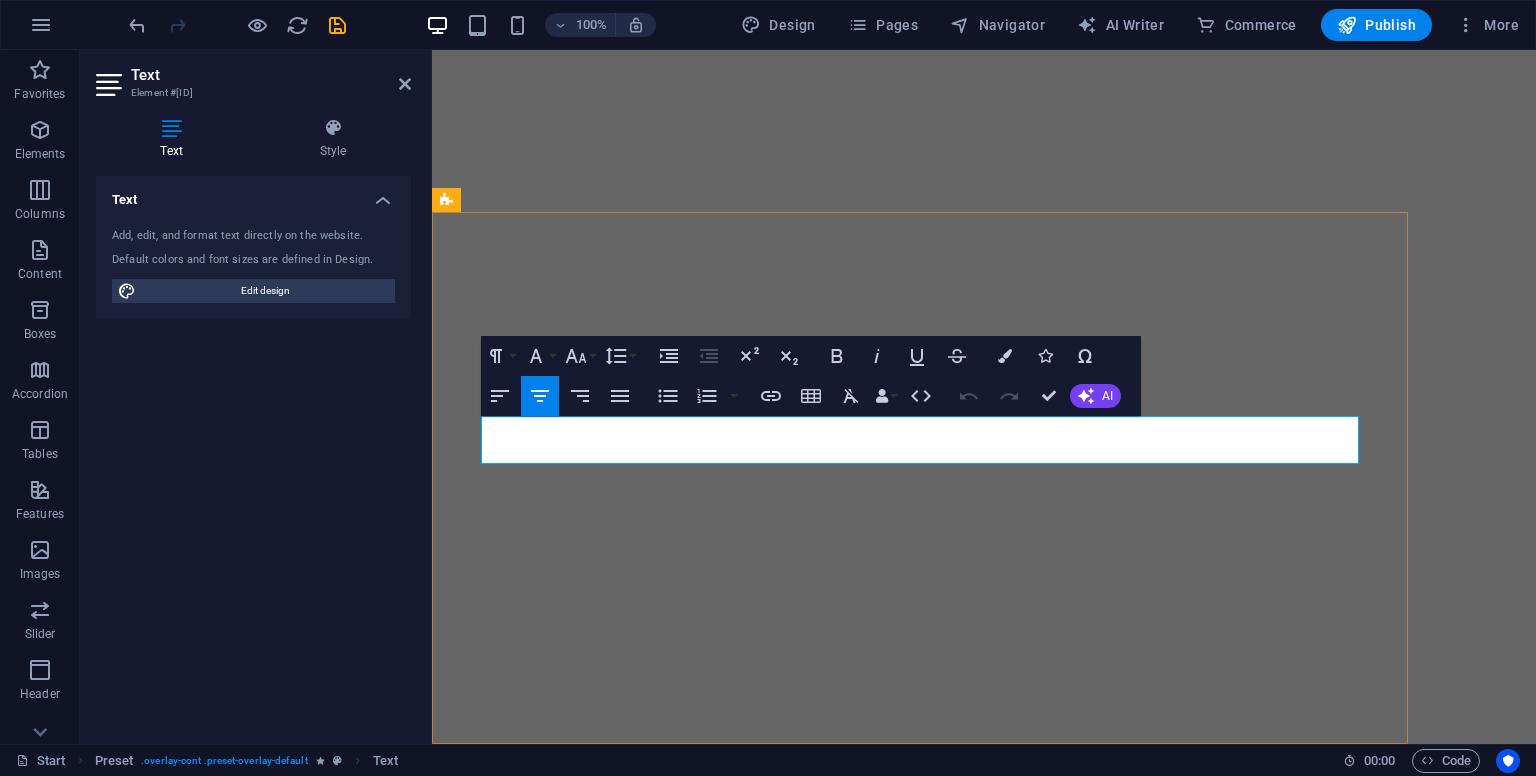 click on "Lorem ipsum dolor sit amet, consectetur adipisicing elit. Explicabo, cupiditate necessitatibus sapiente nisi soluta placeat esse velit dolorem eius aliquam!" at bounding box center (920, 1403) 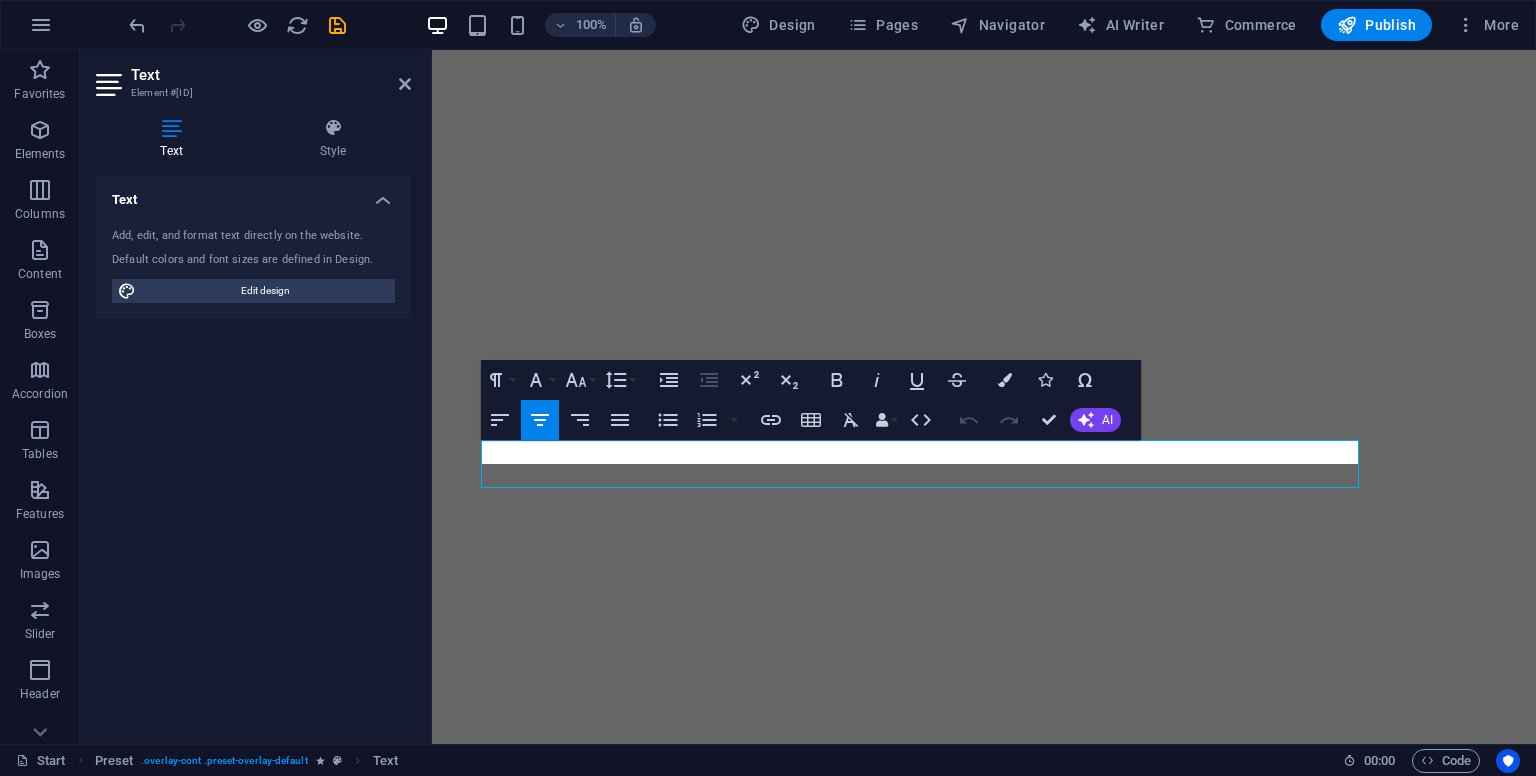 scroll, scrollTop: 508, scrollLeft: 0, axis: vertical 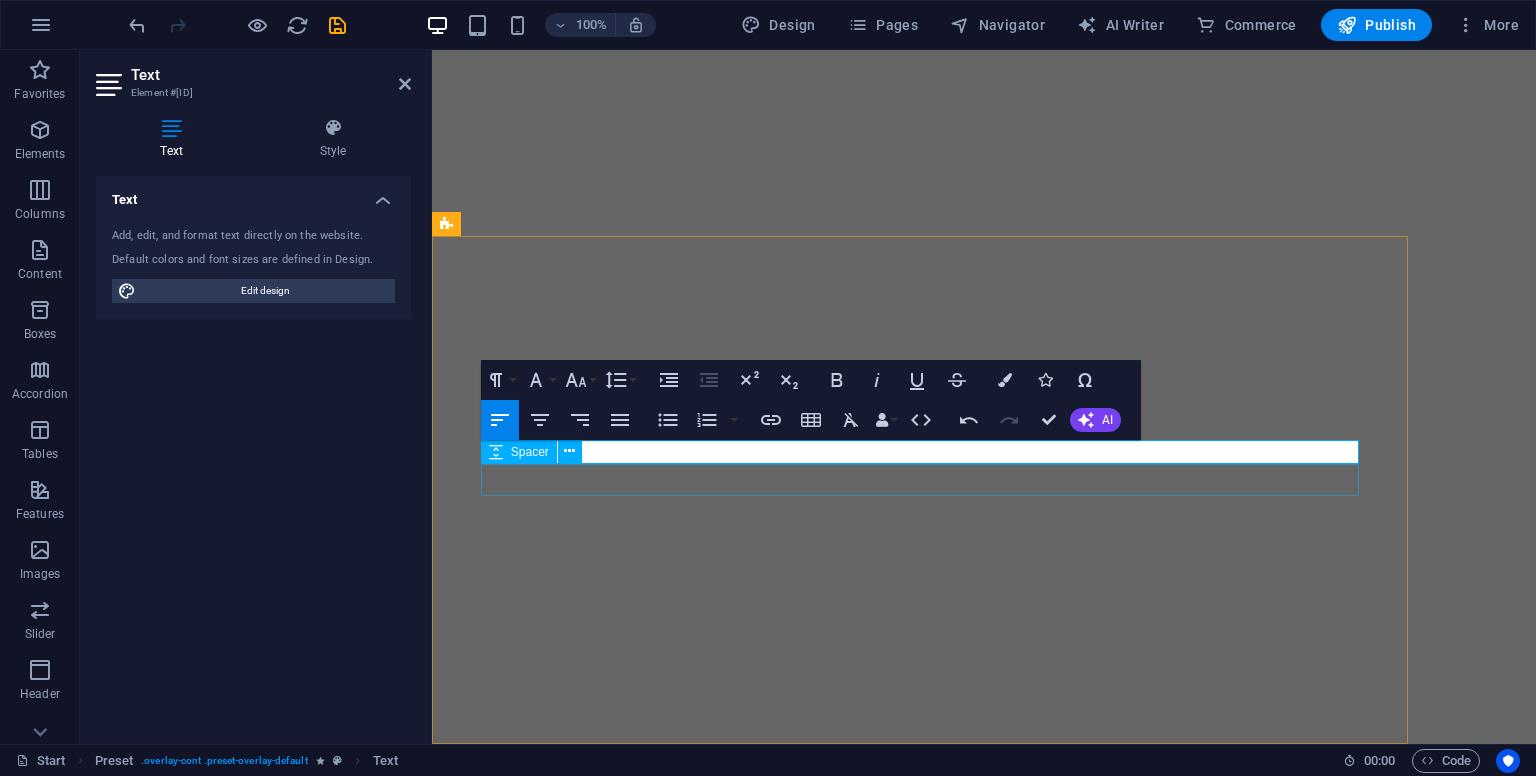click at bounding box center (920, 1443) 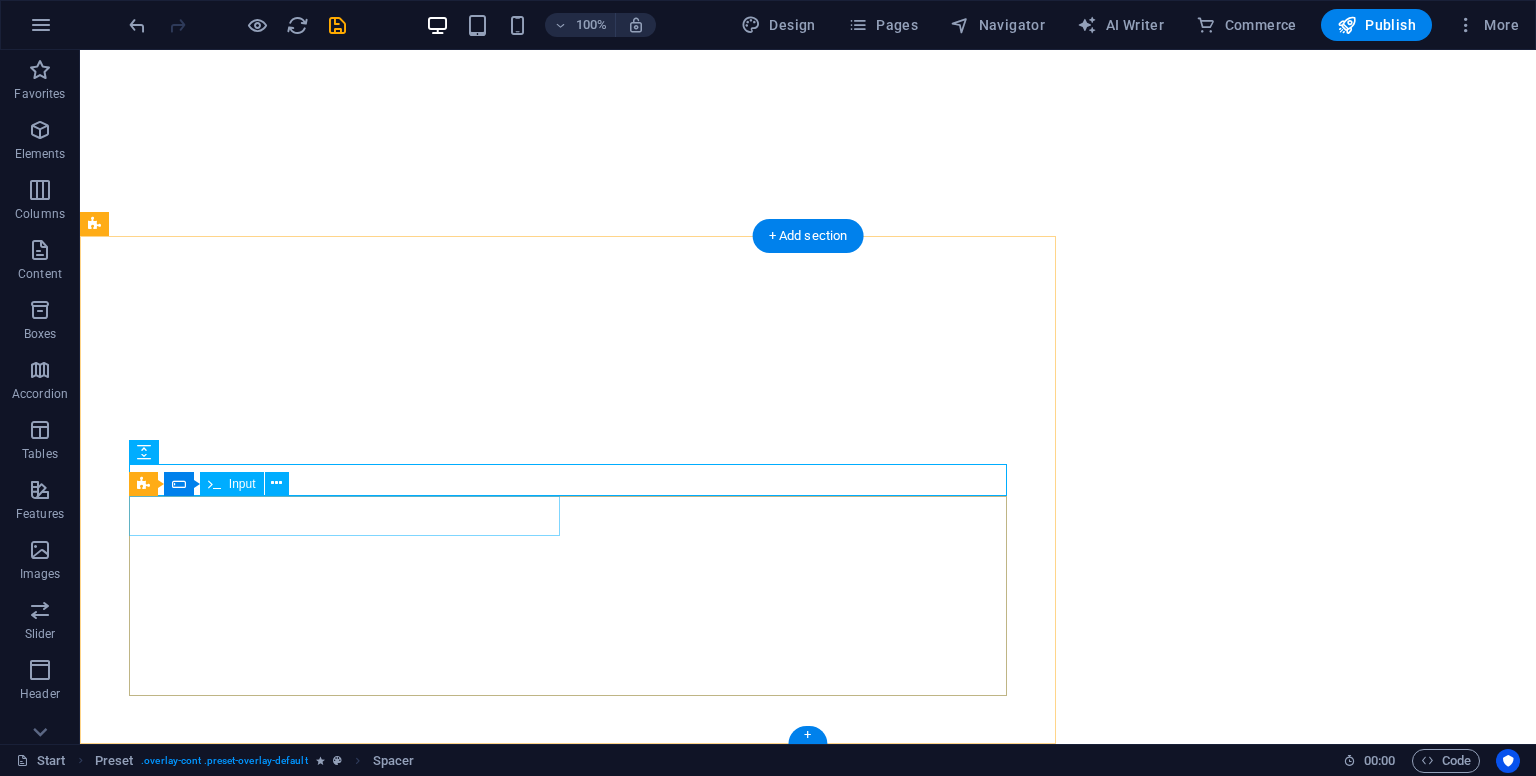 click 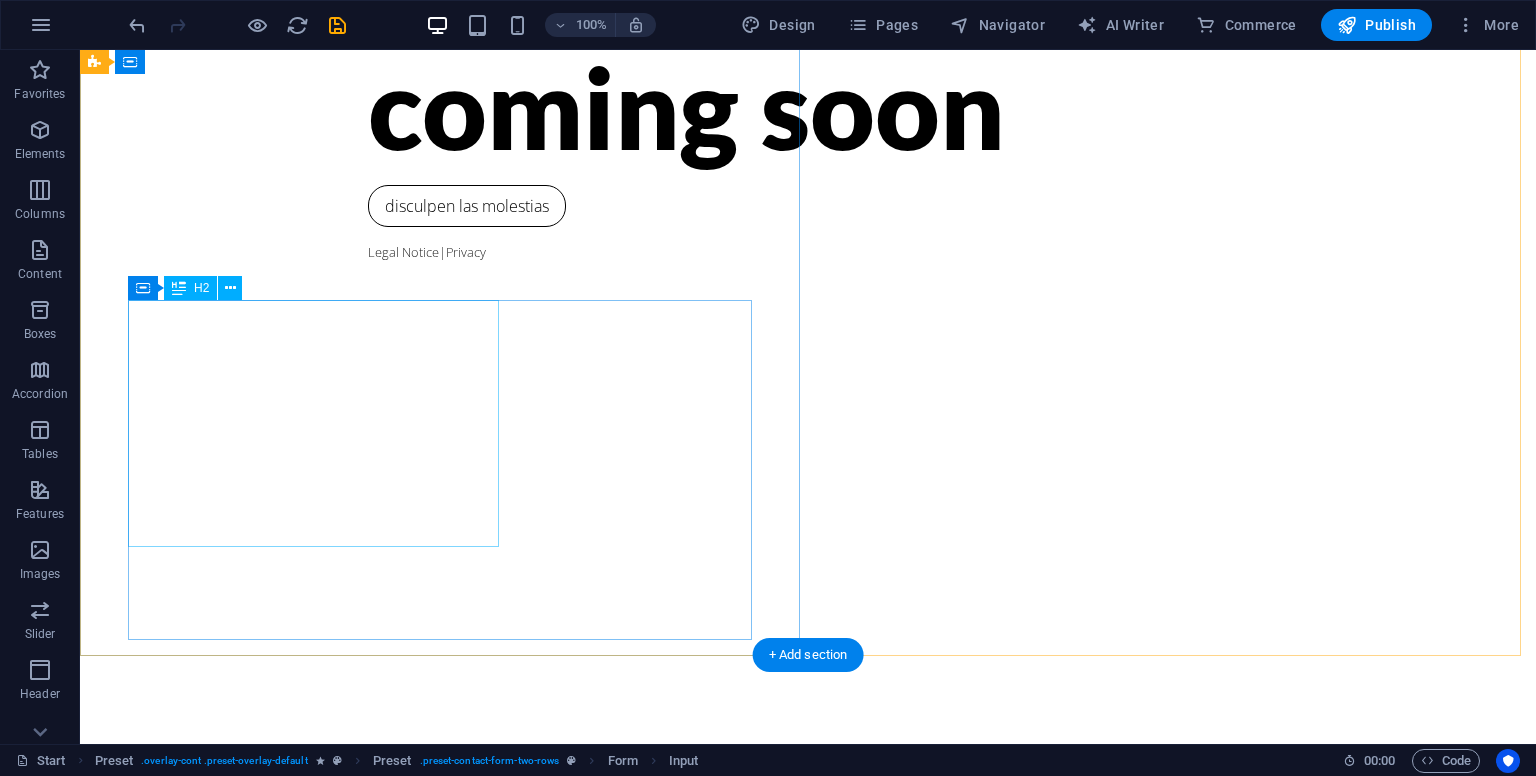 scroll, scrollTop: 88, scrollLeft: 0, axis: vertical 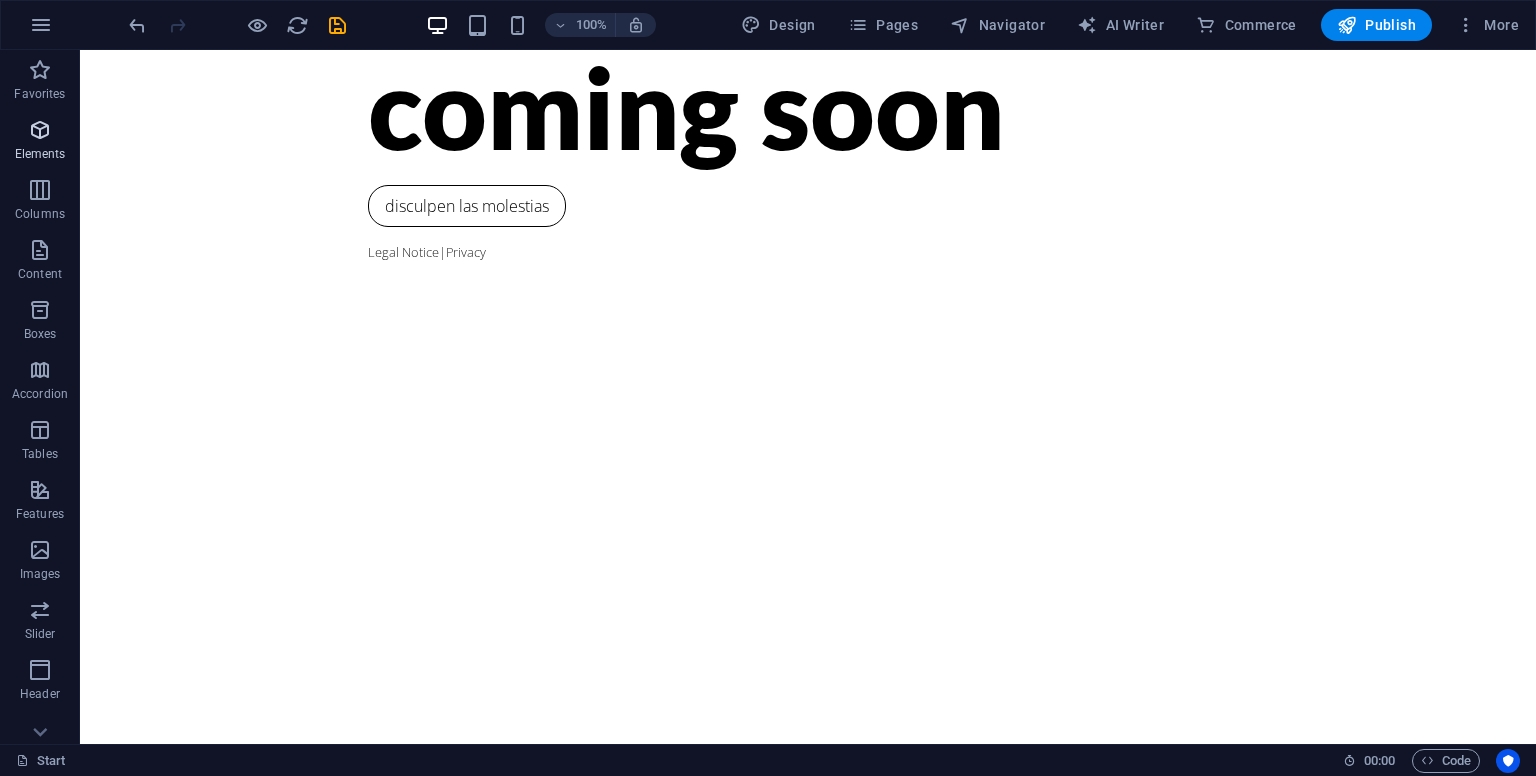 click on "Elements" at bounding box center (40, 154) 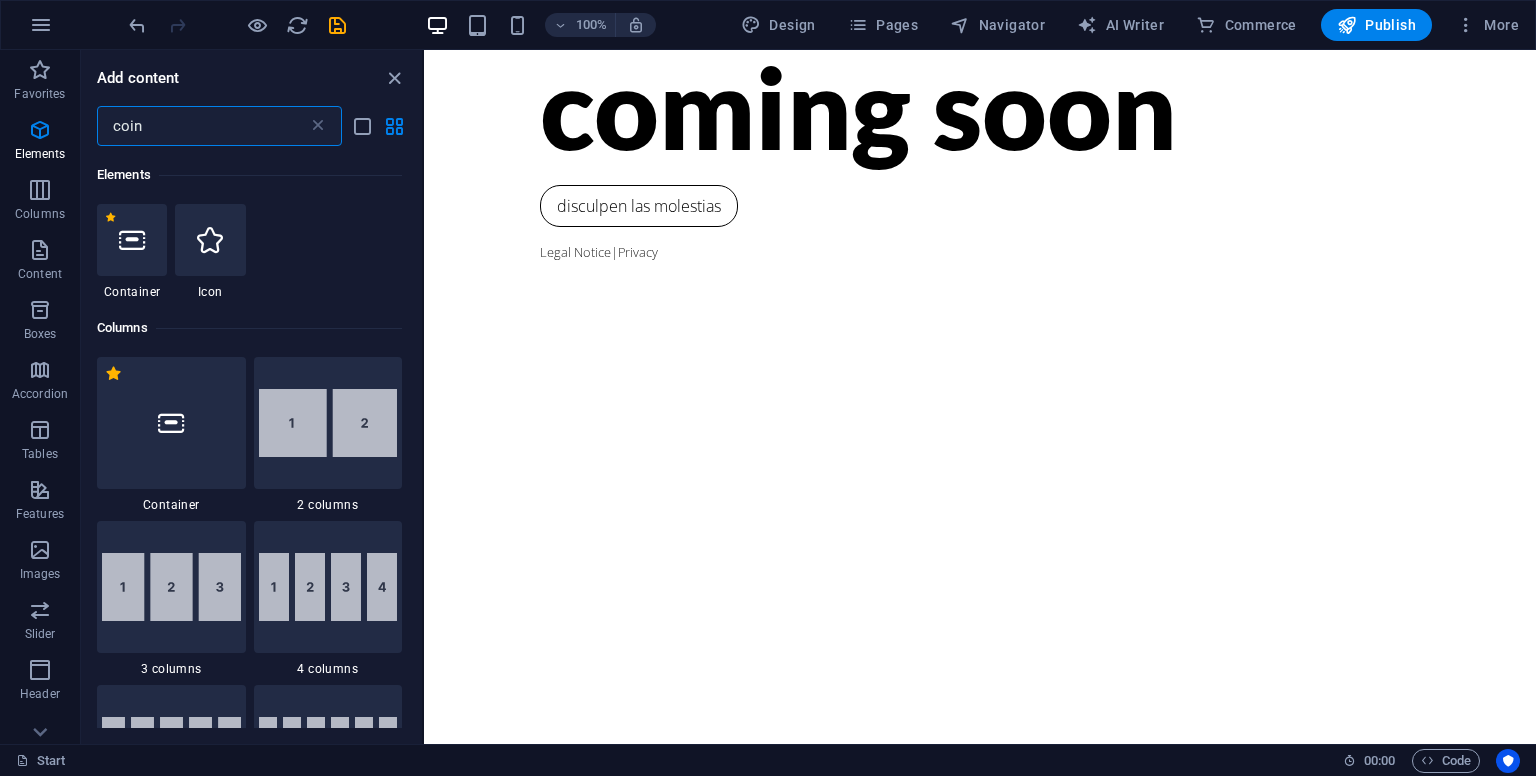 scroll, scrollTop: 0, scrollLeft: 0, axis: both 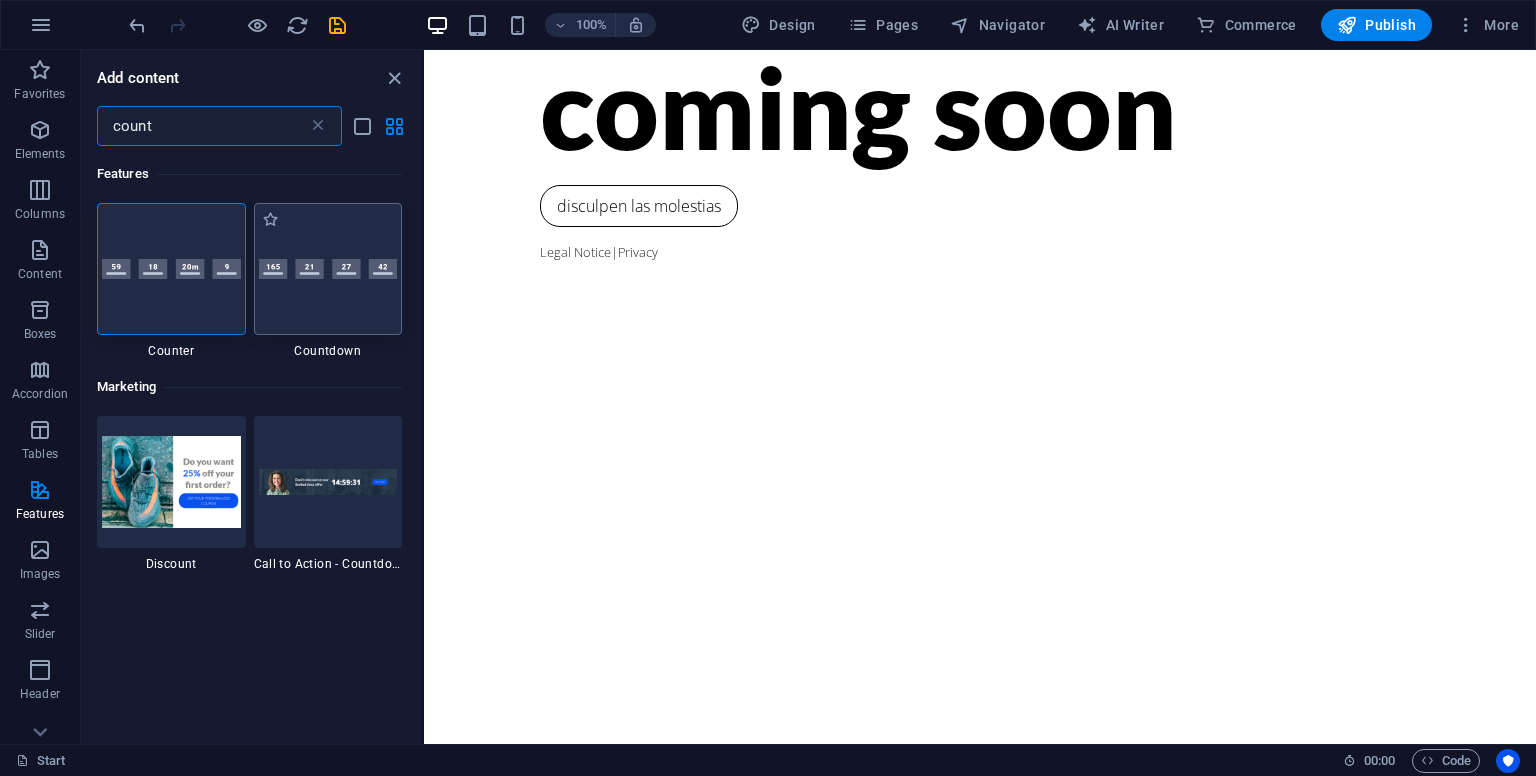 type on "count" 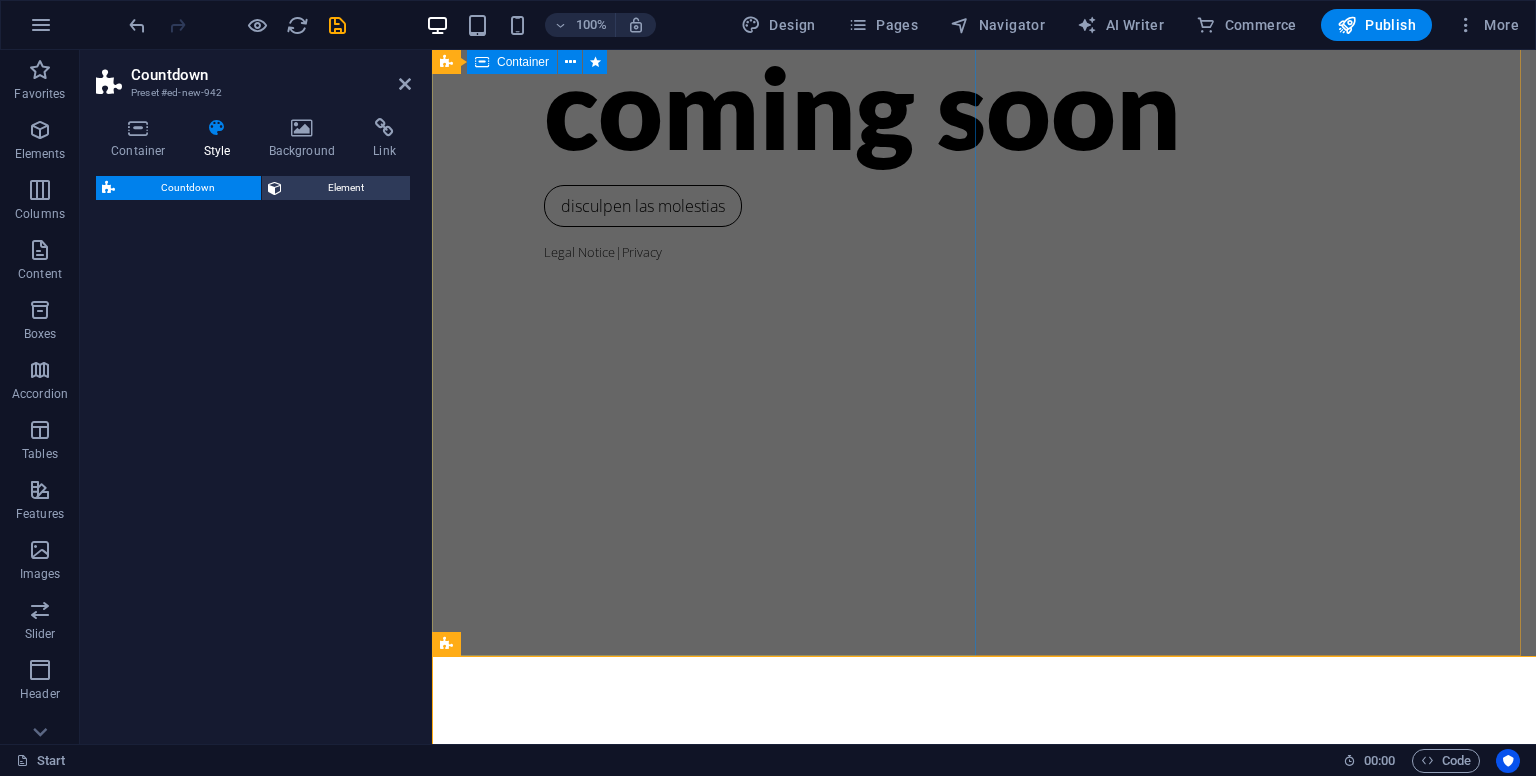 select on "preset-countdown-v3-default" 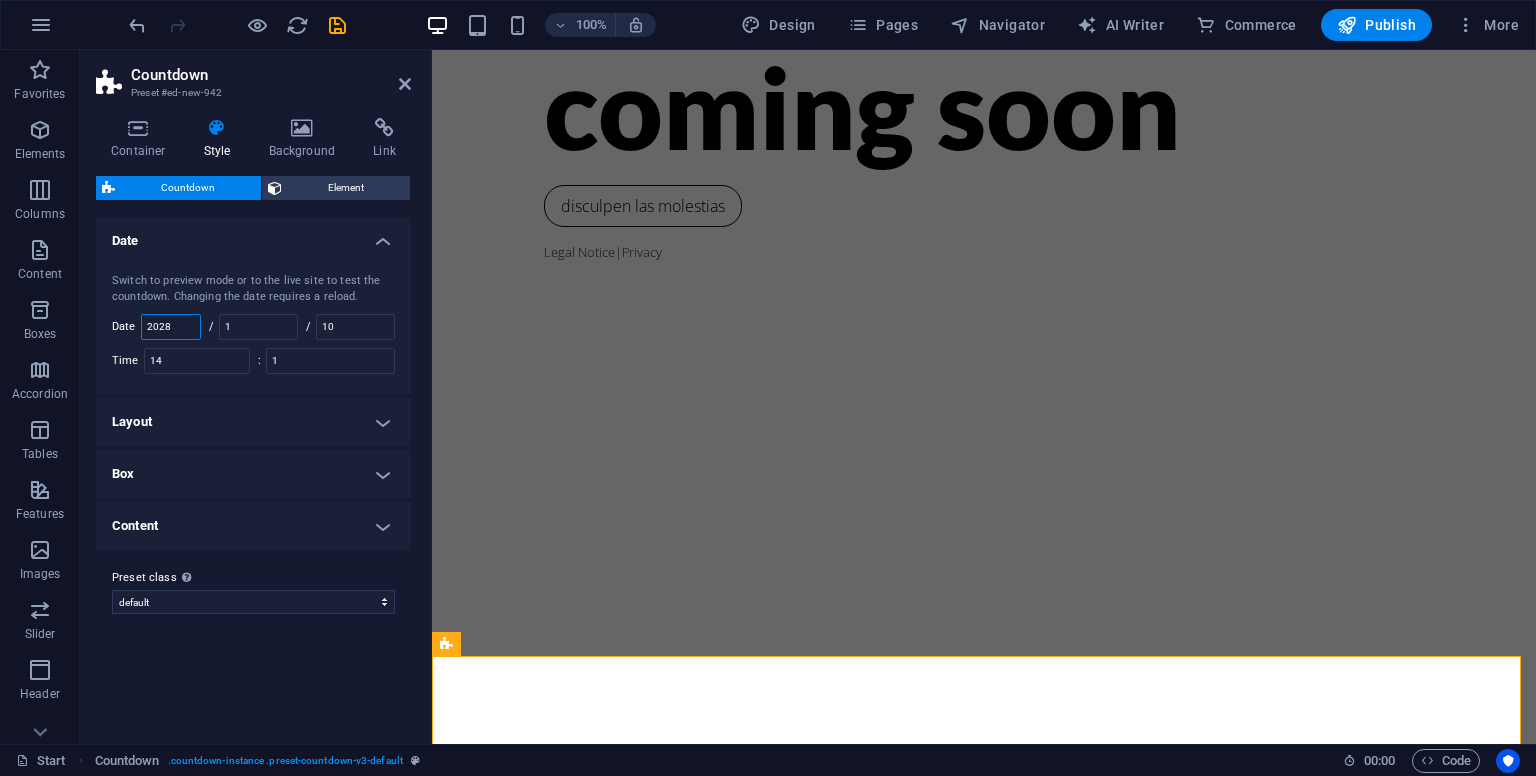 click on "2028" at bounding box center [171, 327] 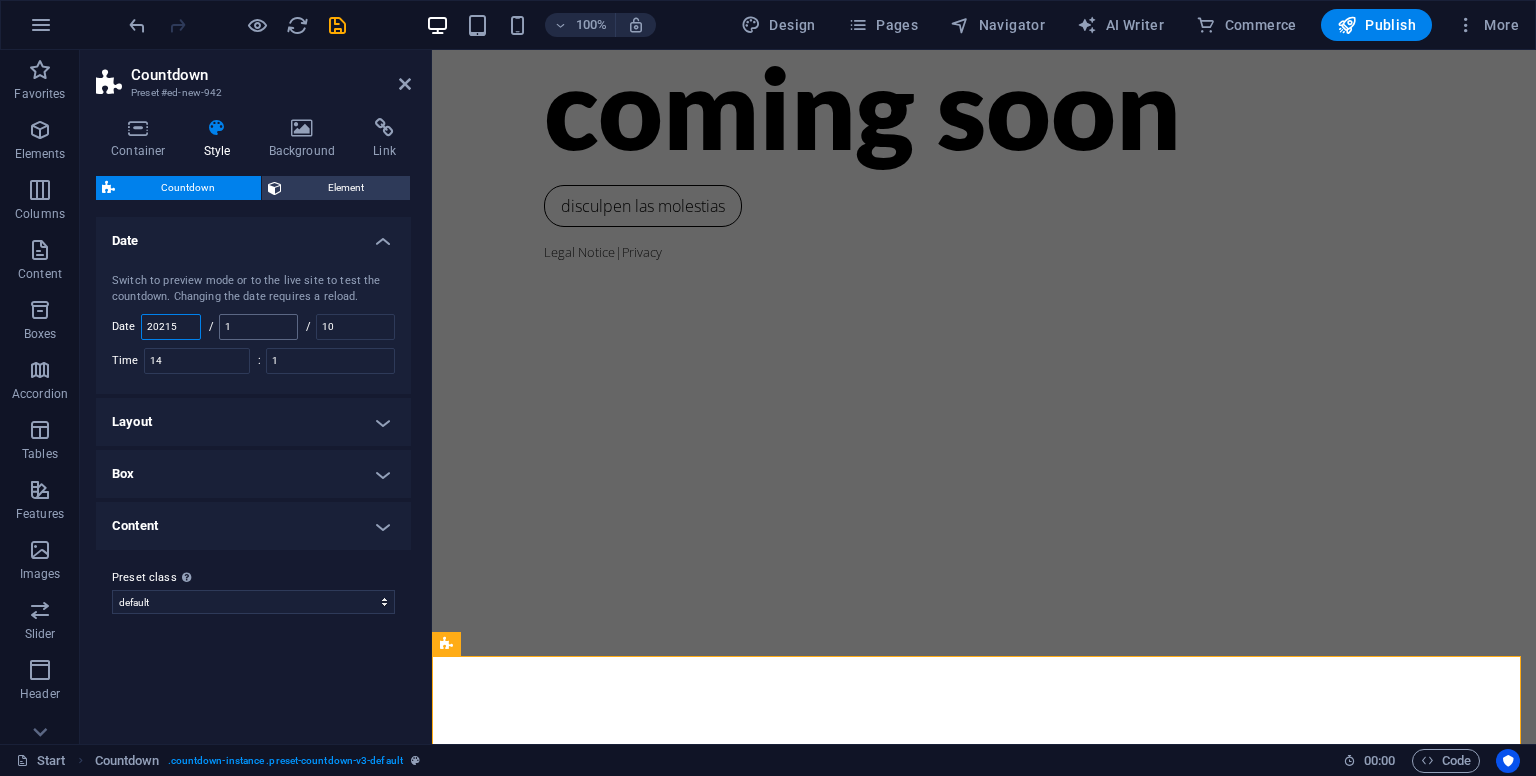 type on "20215" 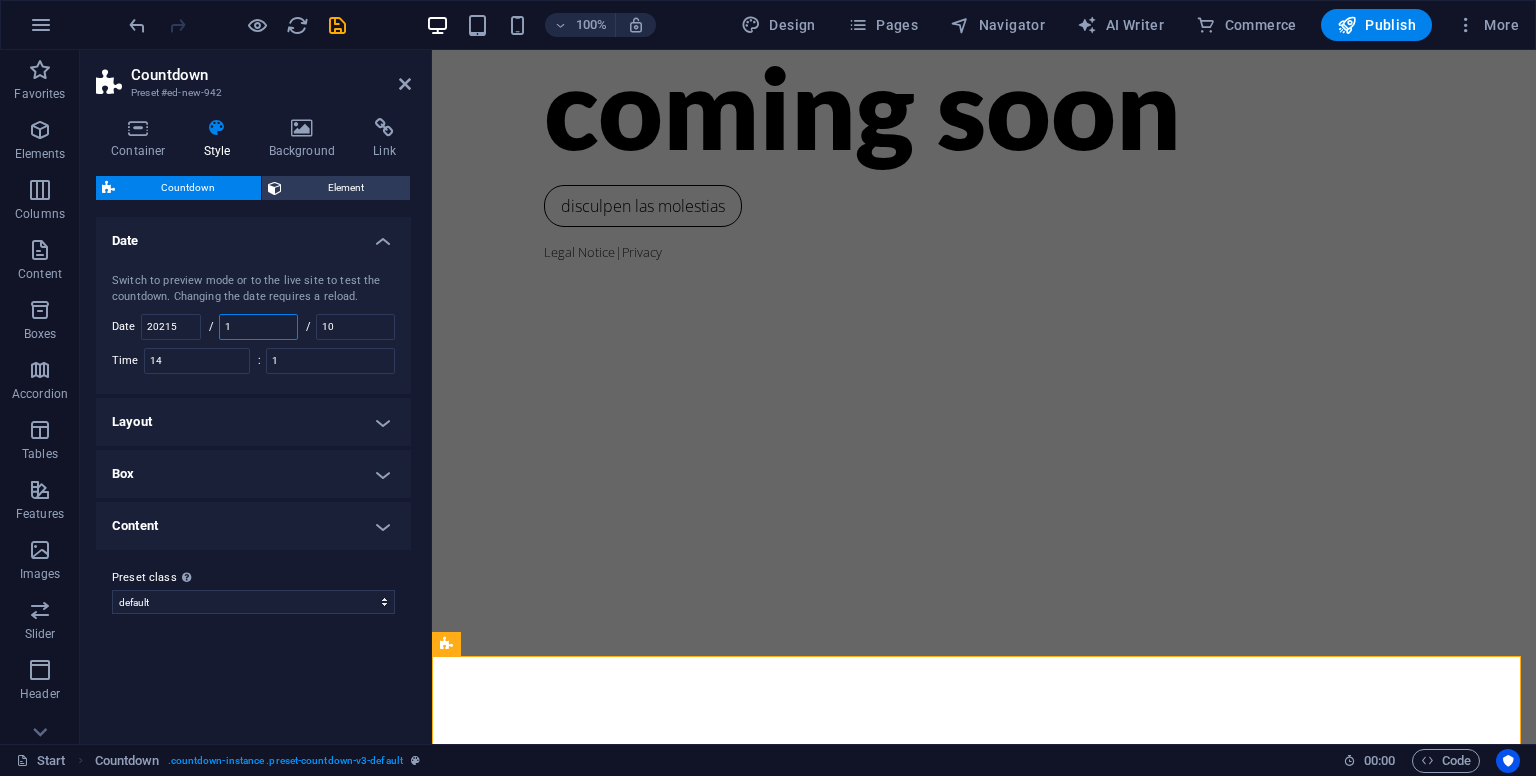 click on "1" at bounding box center [258, 327] 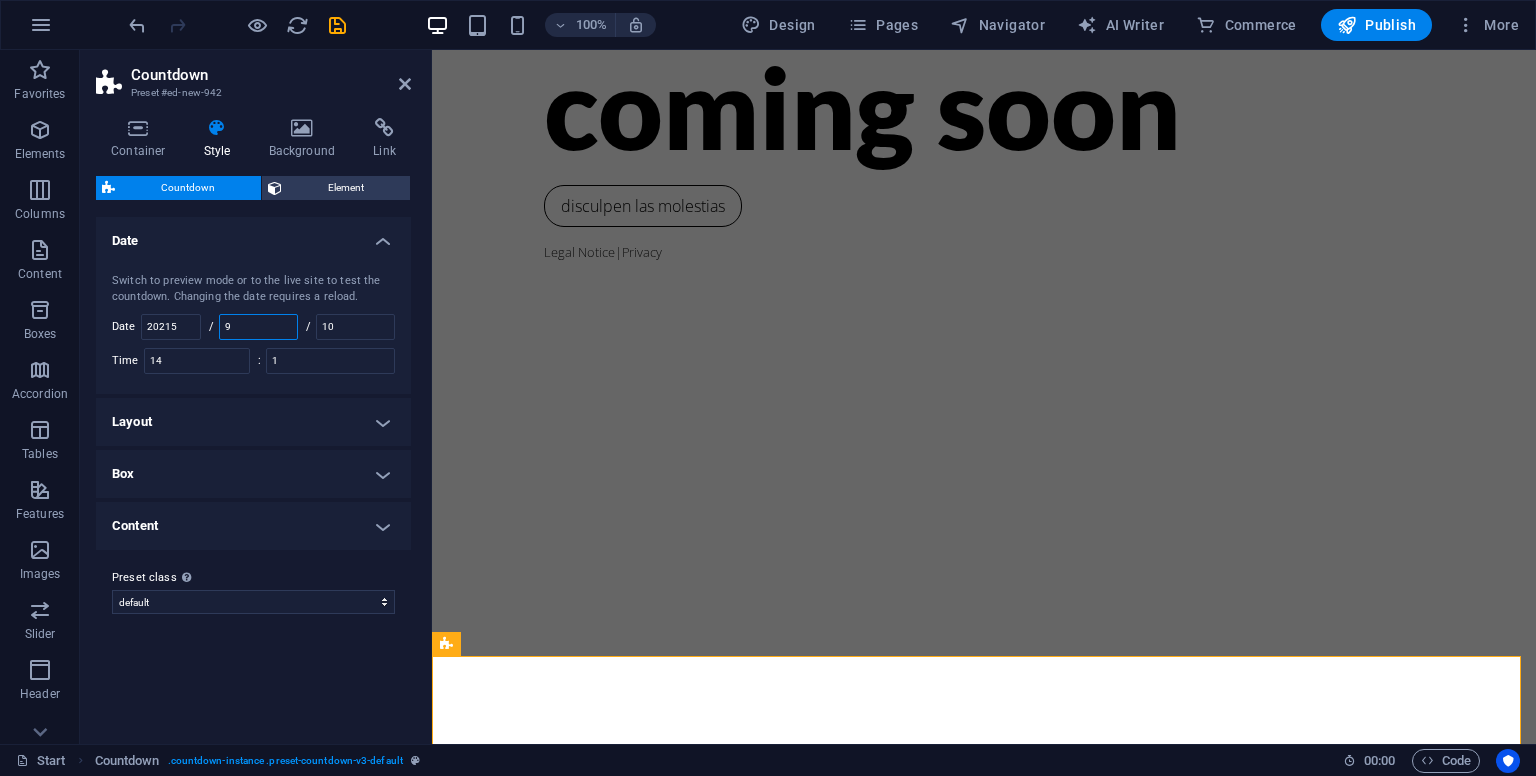type on "9" 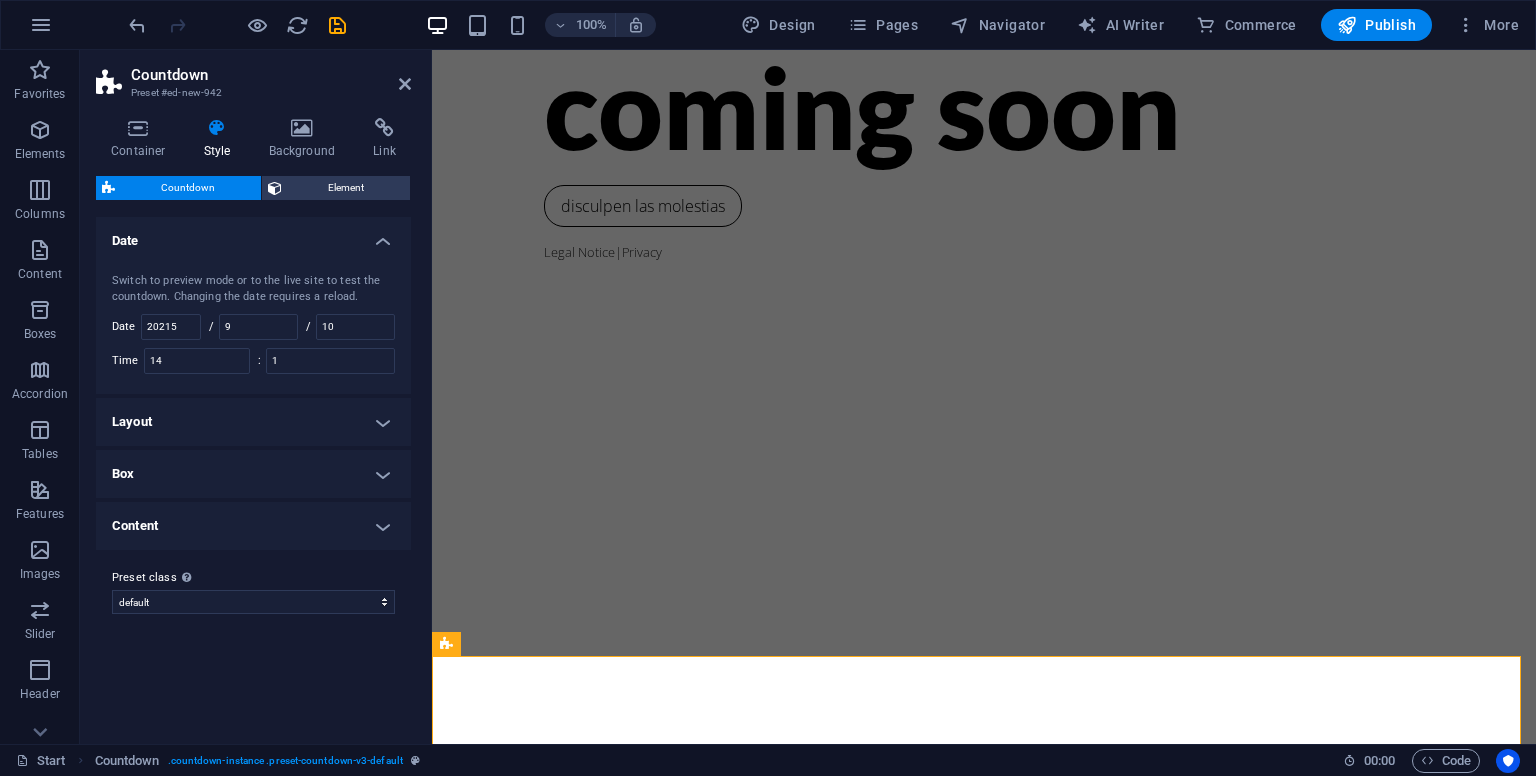 click on "Switch to preview mode or to the live site to test the countdown. Changing the date requires a reload. Date   [YEAR][MONTH] /   [DAY] Time   [HOUR] :   [MINUTE]" at bounding box center (253, 323) 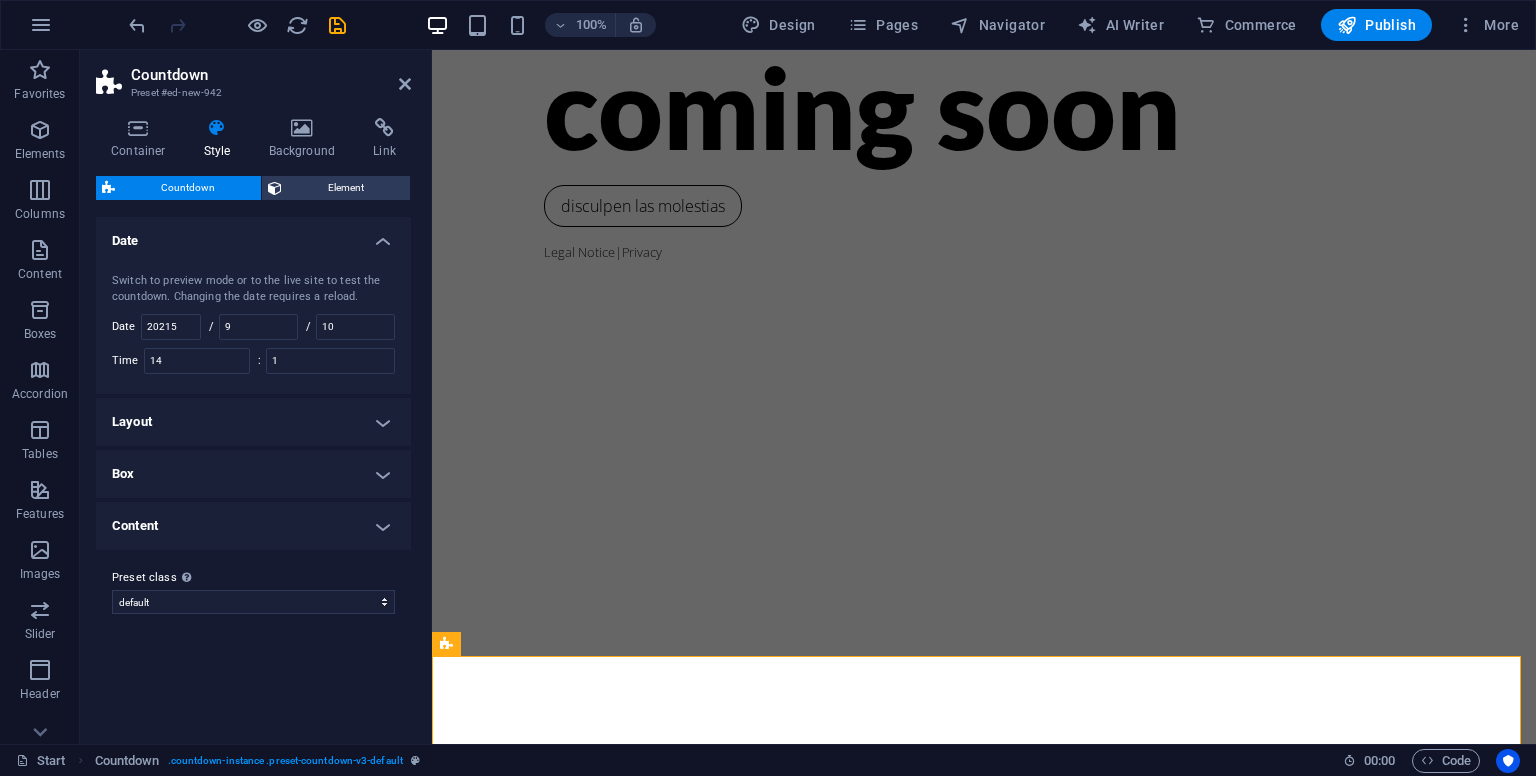 click on "Layout" at bounding box center (253, 422) 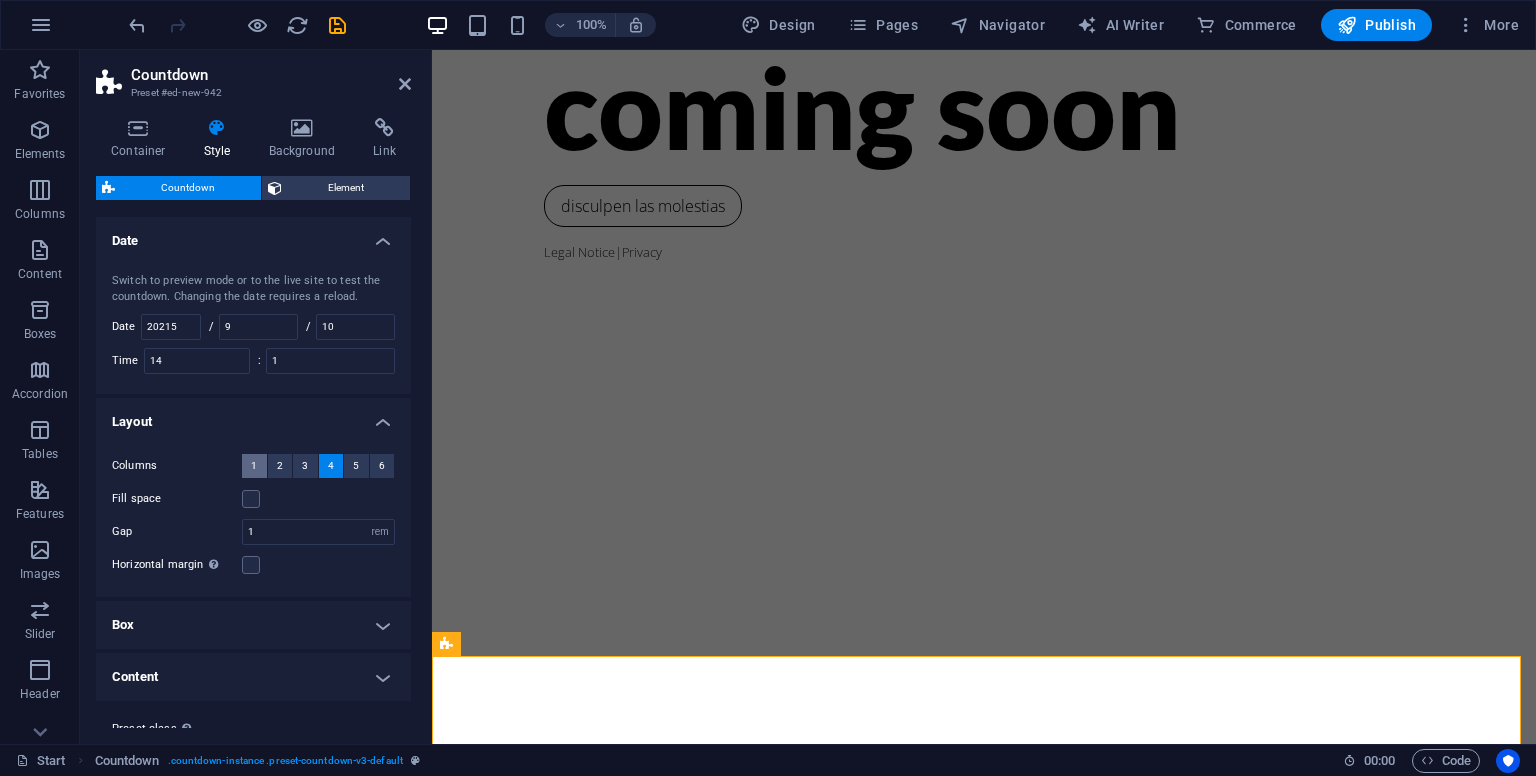click on "1" at bounding box center [254, 466] 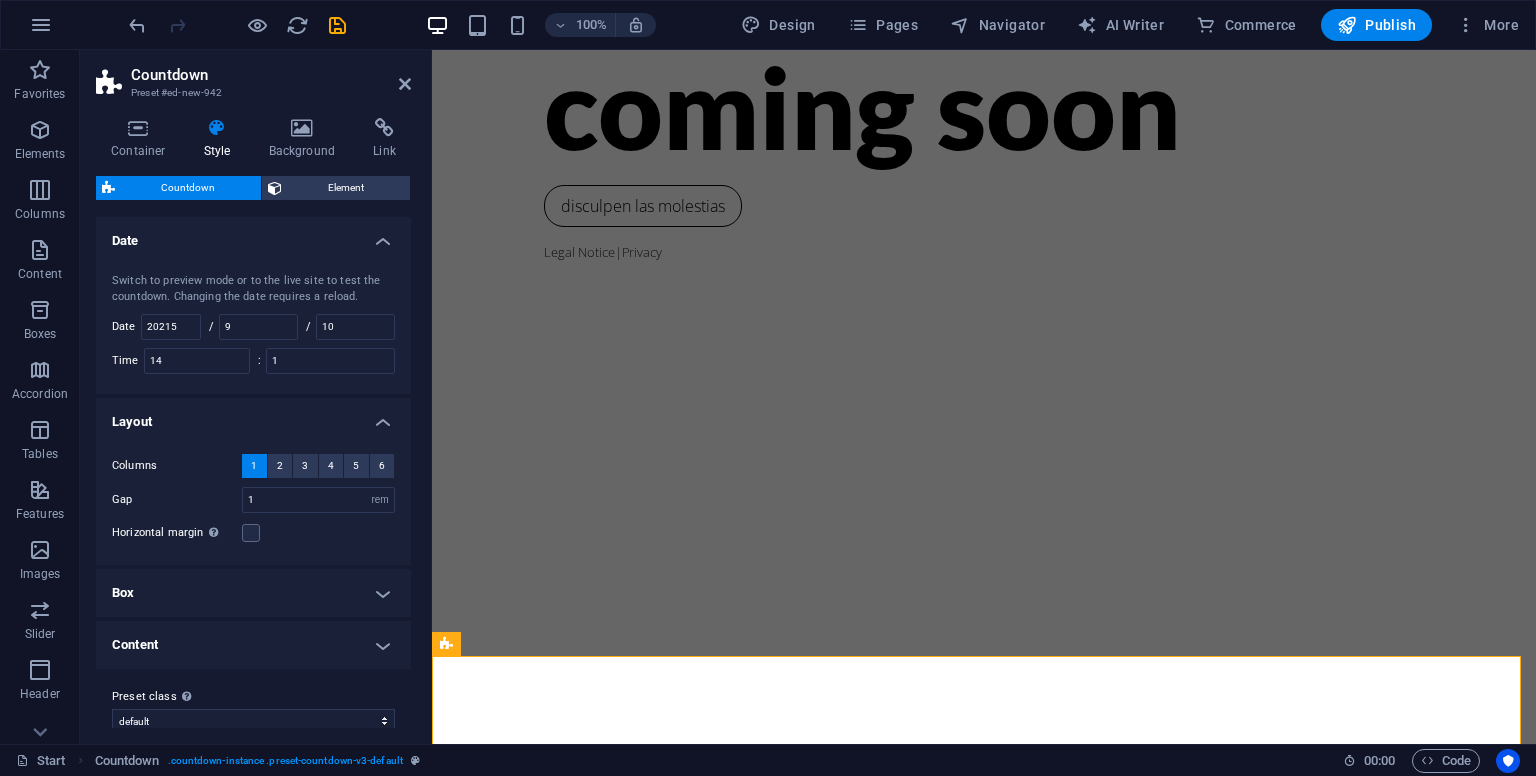 scroll, scrollTop: 19, scrollLeft: 0, axis: vertical 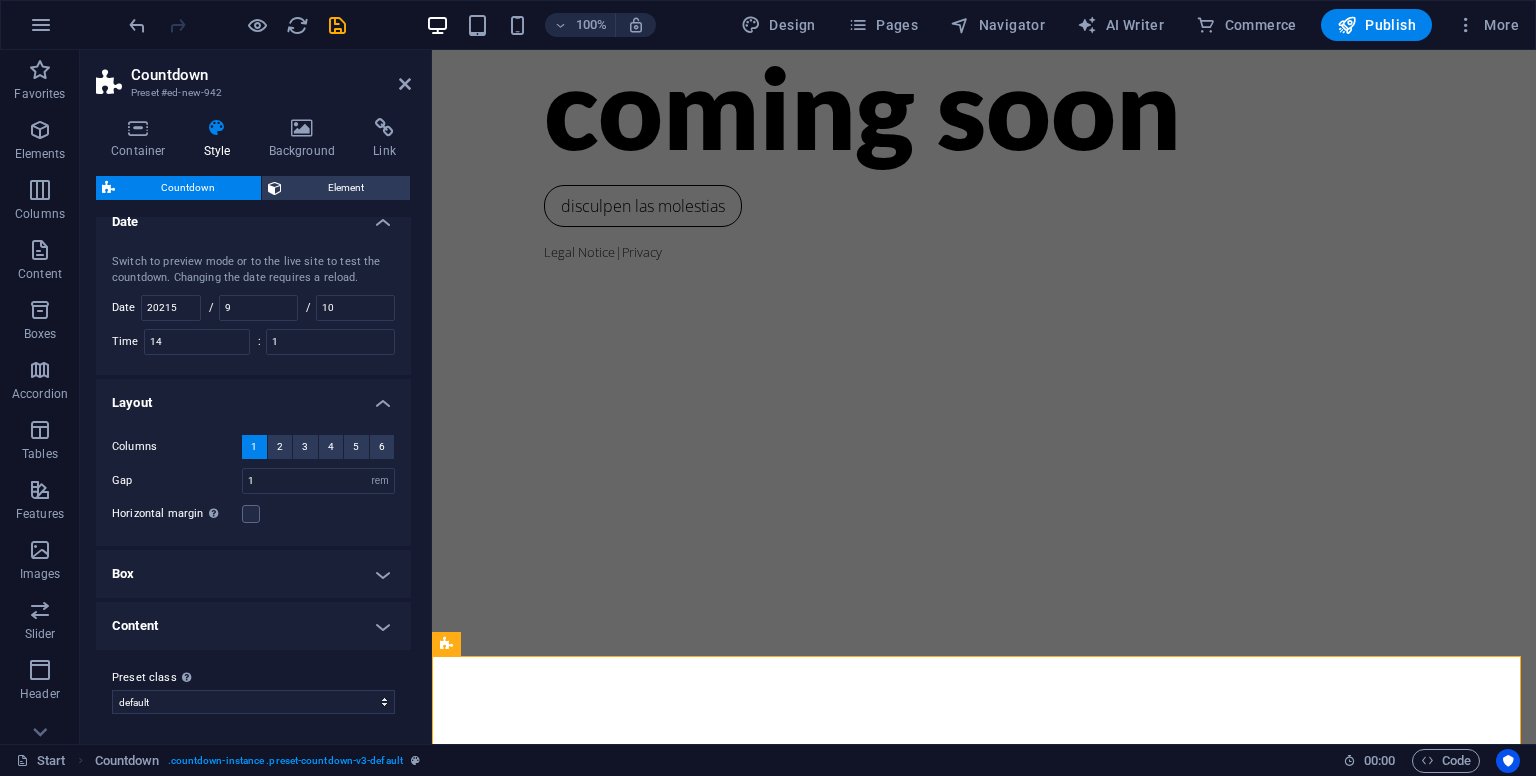 click on "Content" at bounding box center [253, 626] 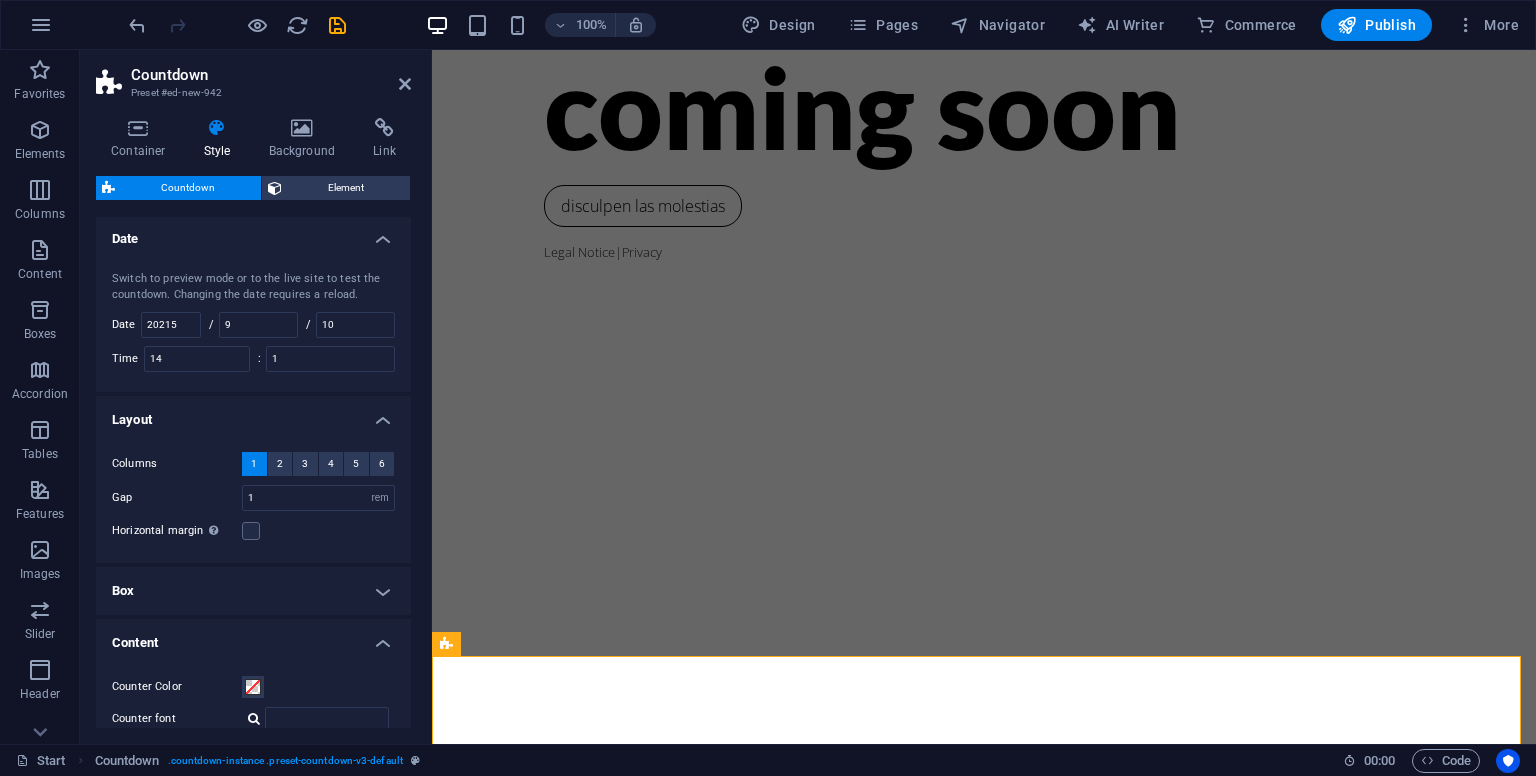 scroll, scrollTop: 0, scrollLeft: 0, axis: both 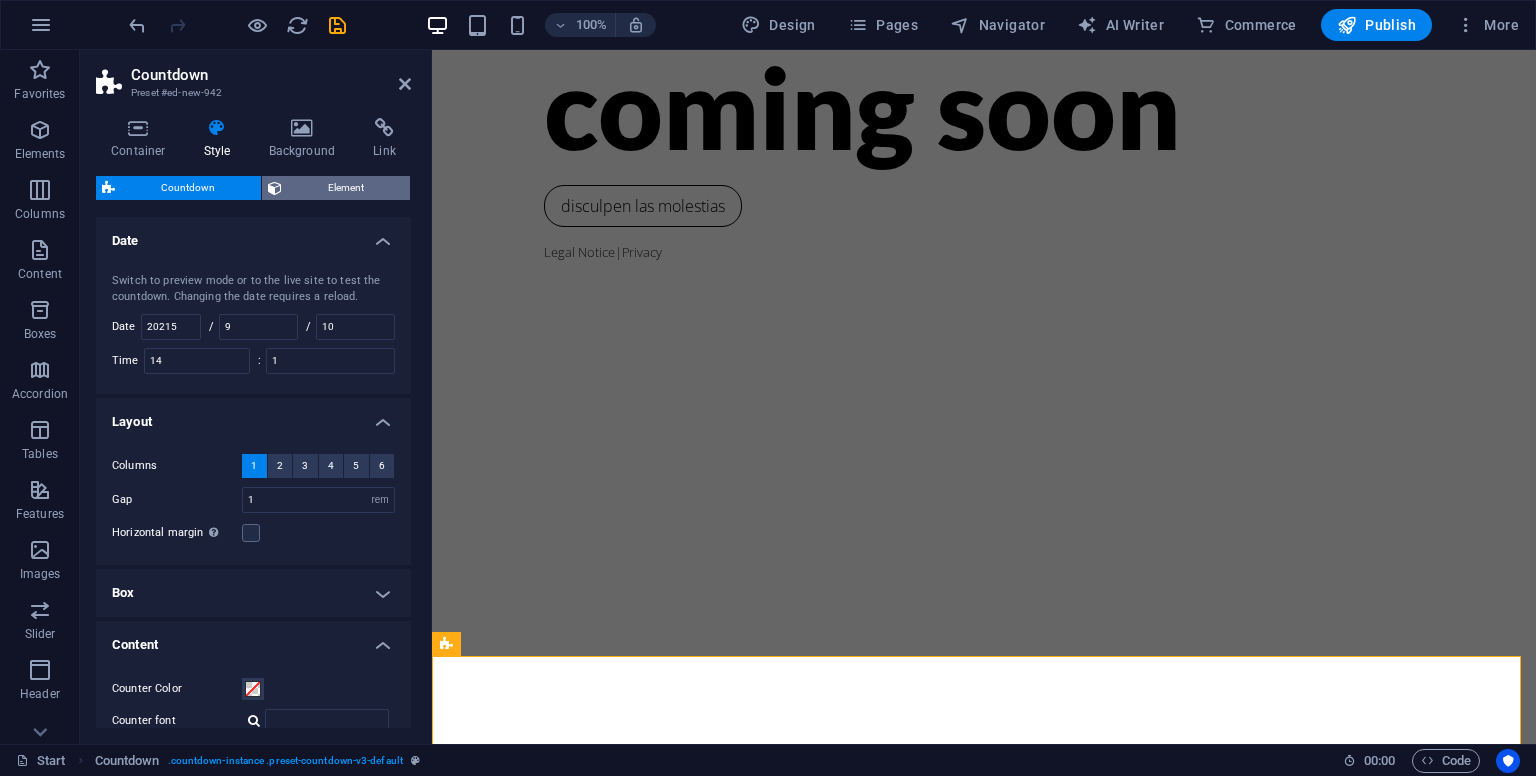 click at bounding box center (275, 188) 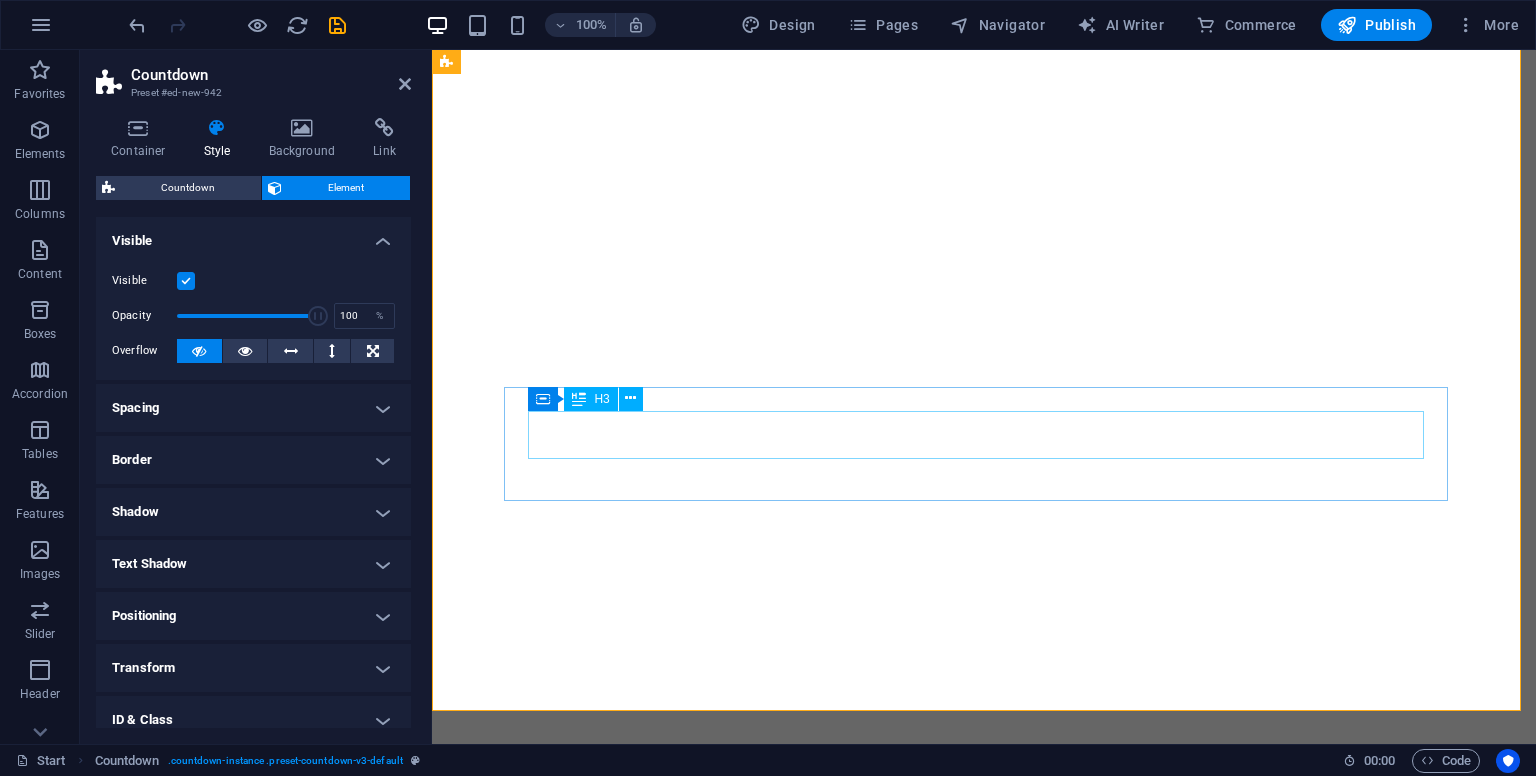 scroll, scrollTop: 675, scrollLeft: 0, axis: vertical 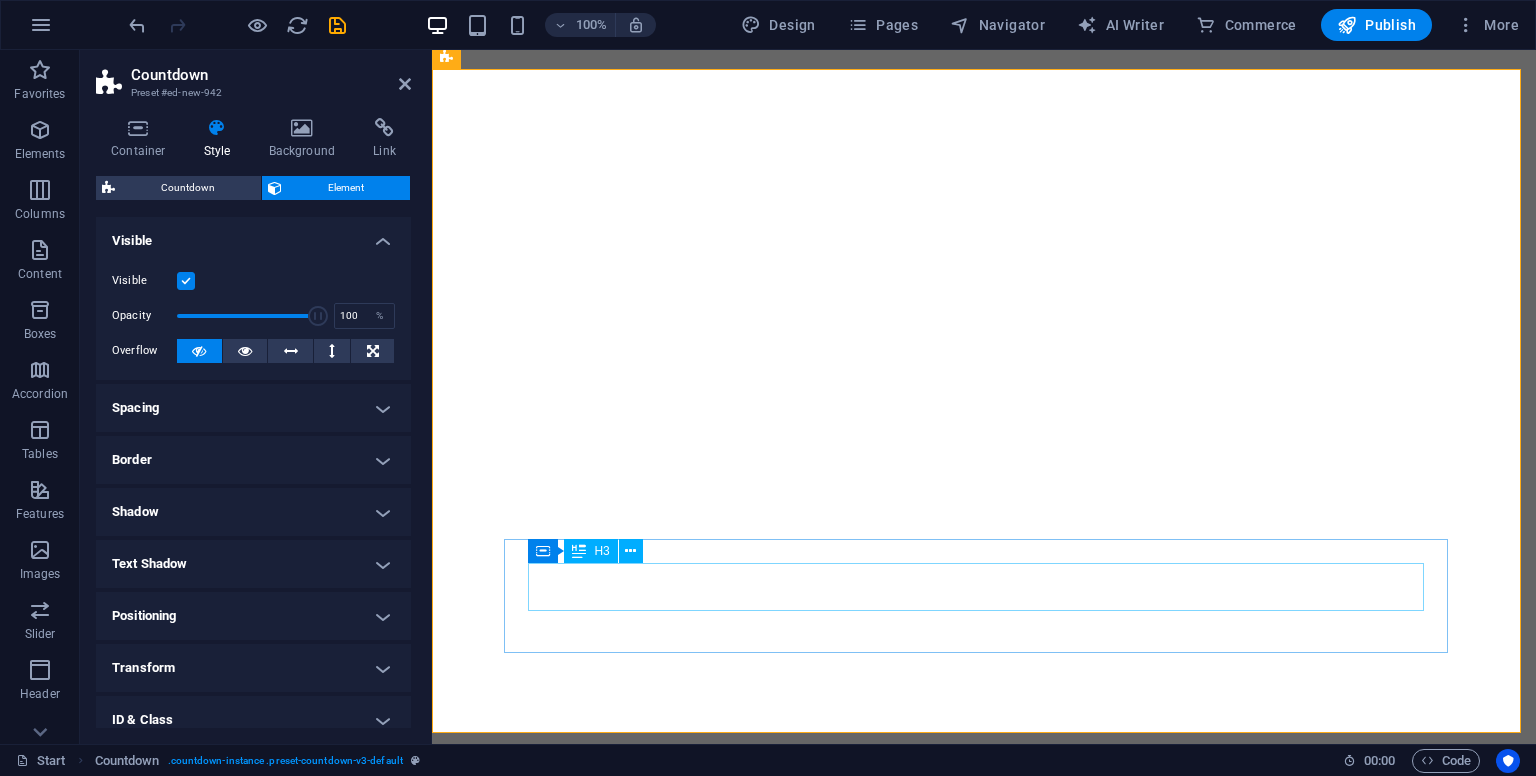 click on "0" at bounding box center (920, 1517) 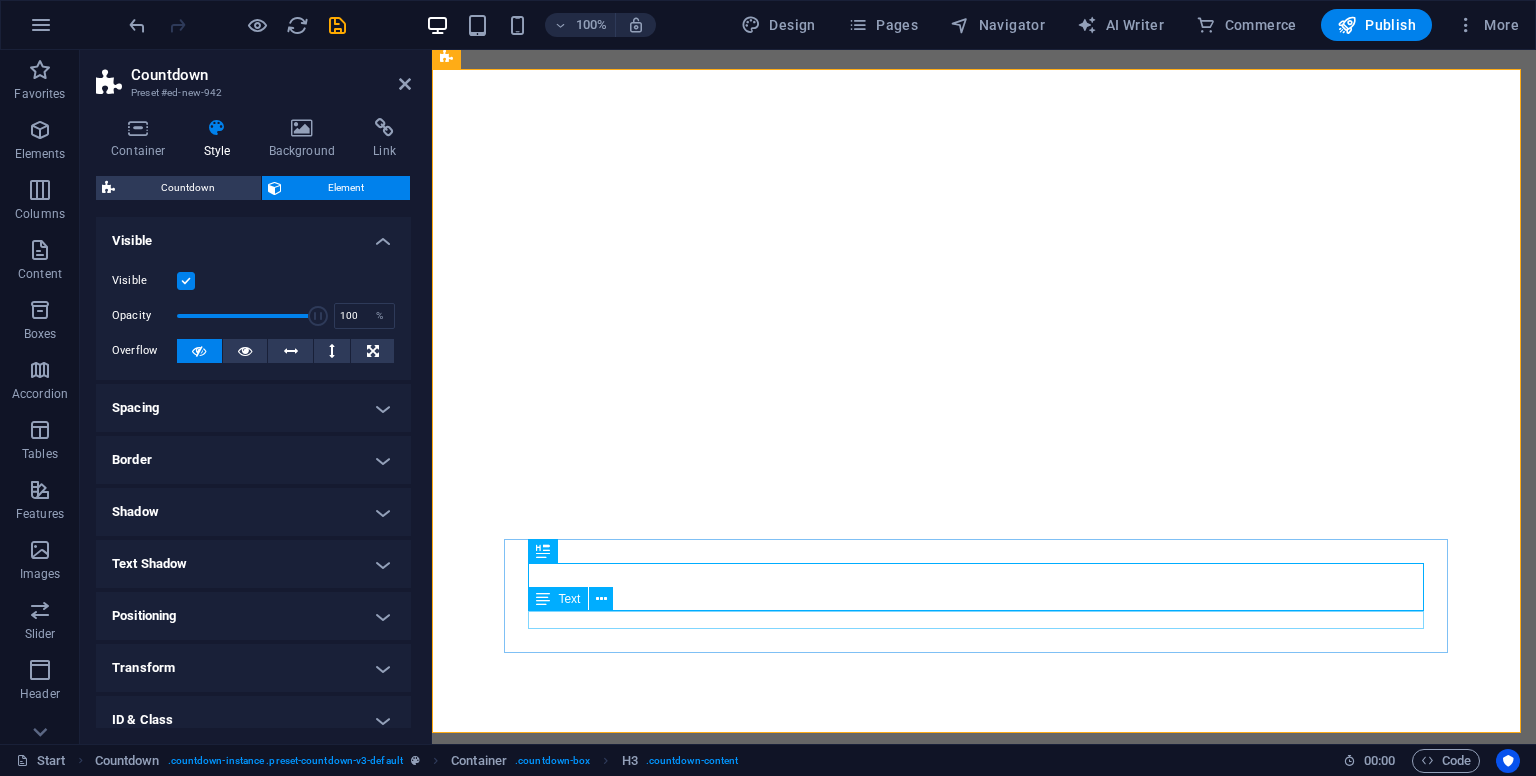 click on "Seconds" at bounding box center [920, 1558] 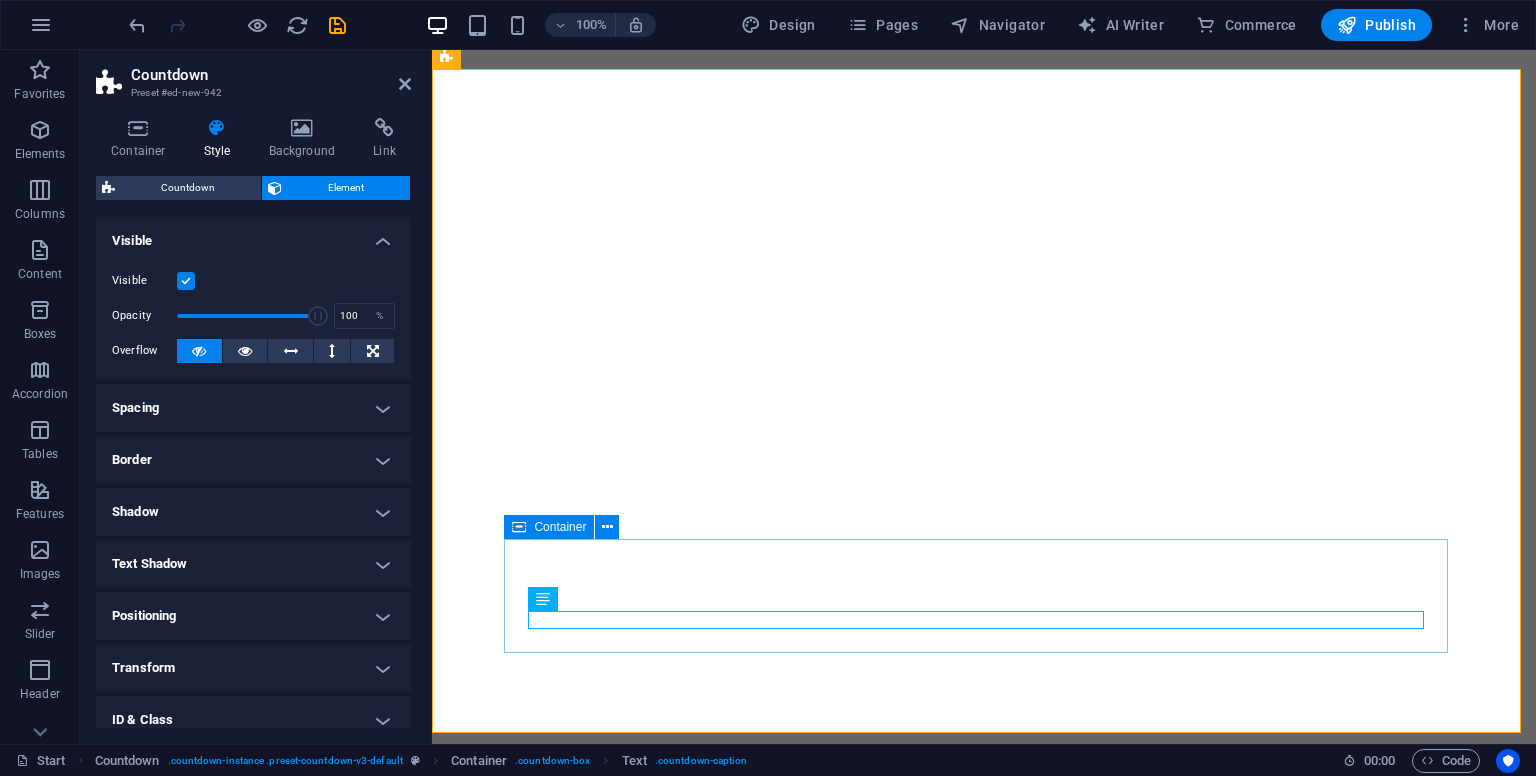 click on "0 Seconds" at bounding box center [920, 1534] 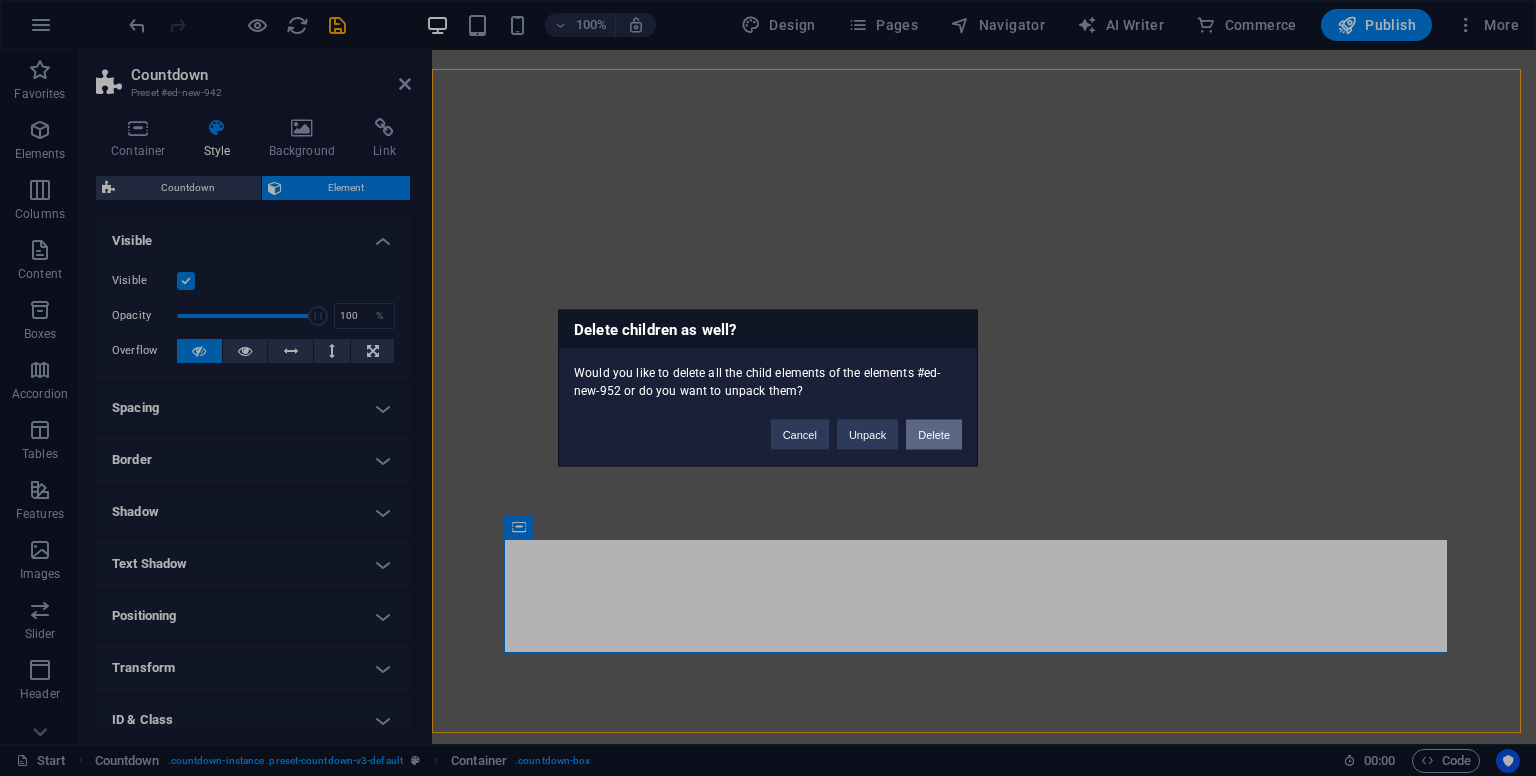 click on "Delete" at bounding box center [934, 435] 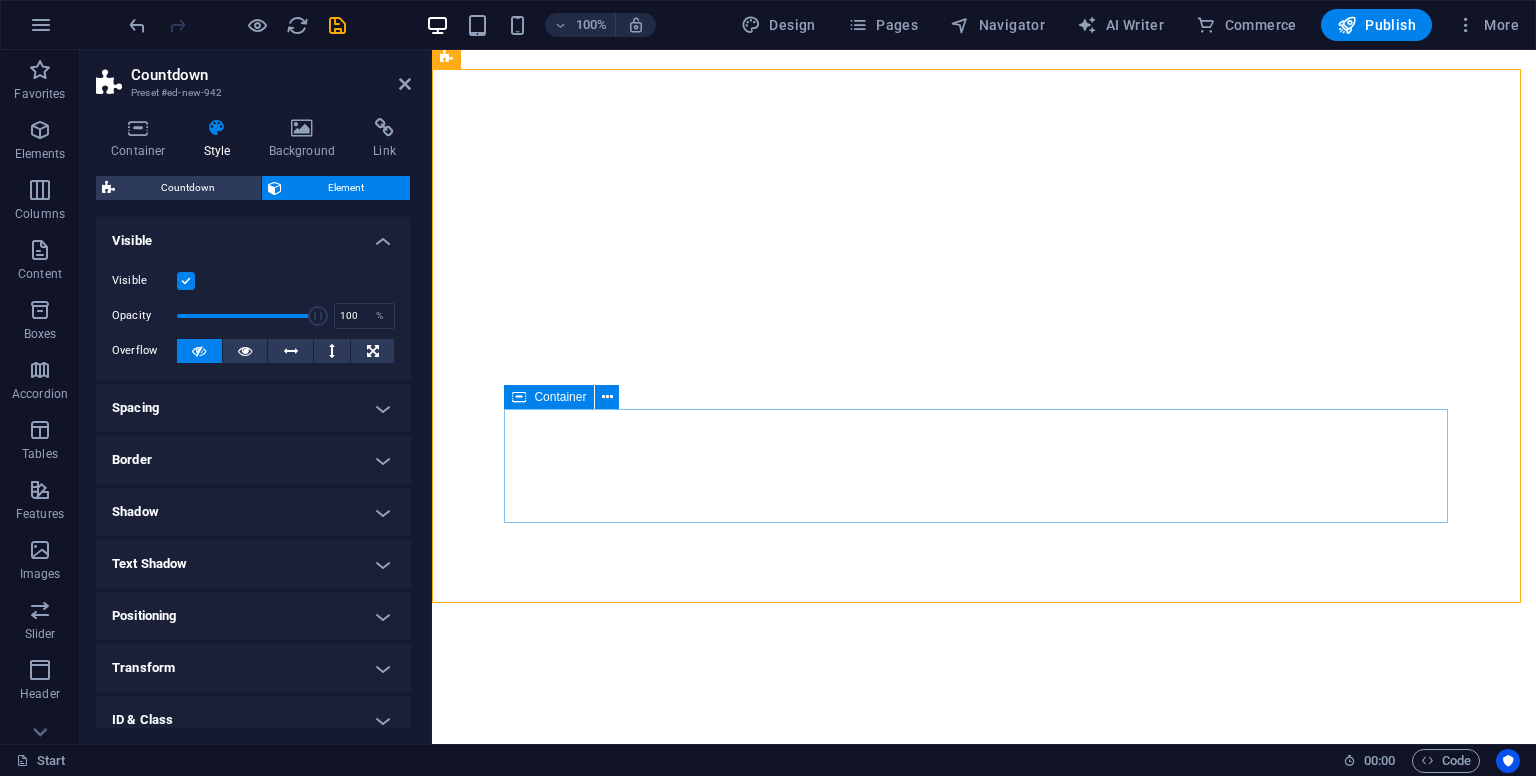 click on "0 Minutes" at bounding box center (920, 1412) 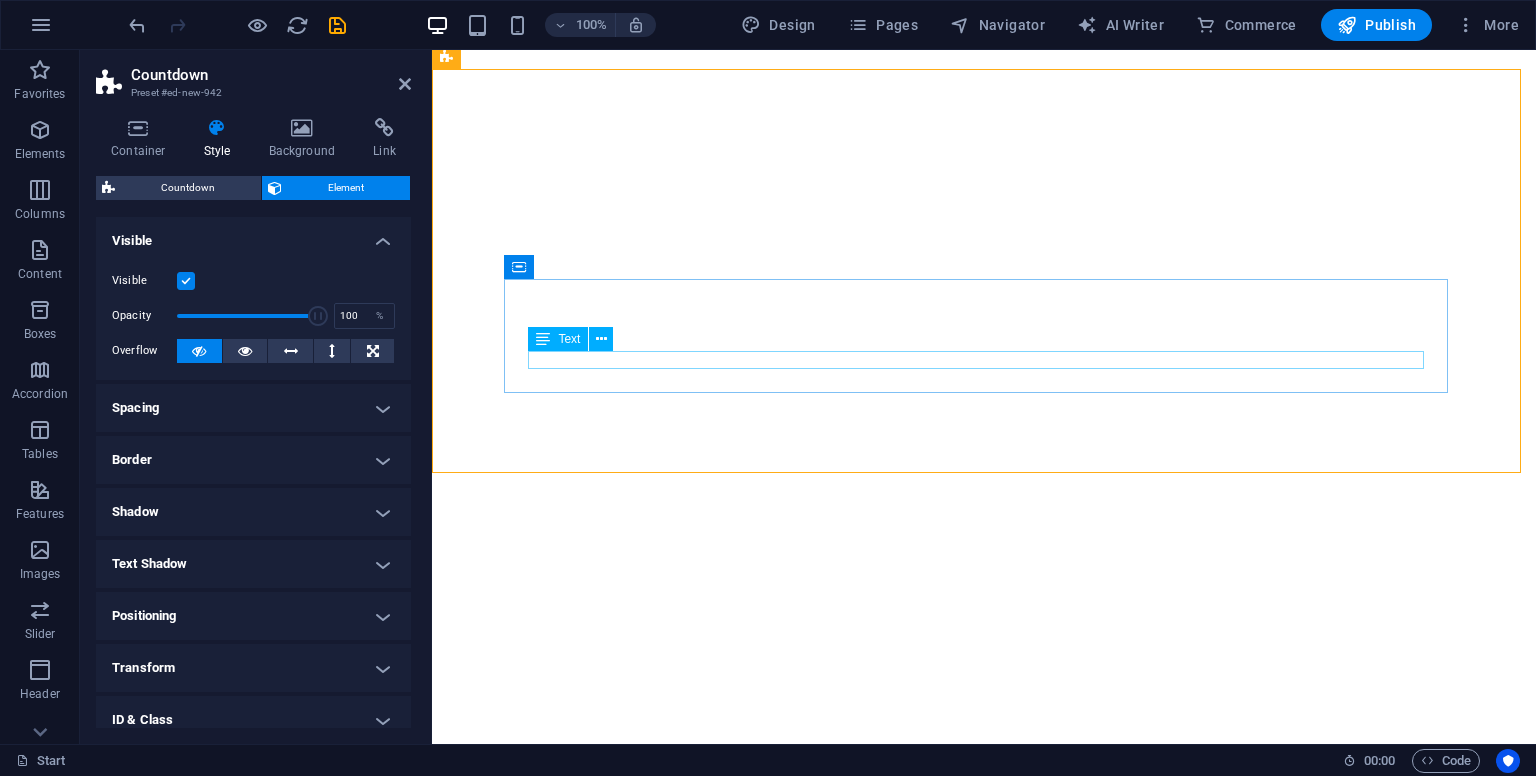 click on "Hours" at bounding box center [920, 1314] 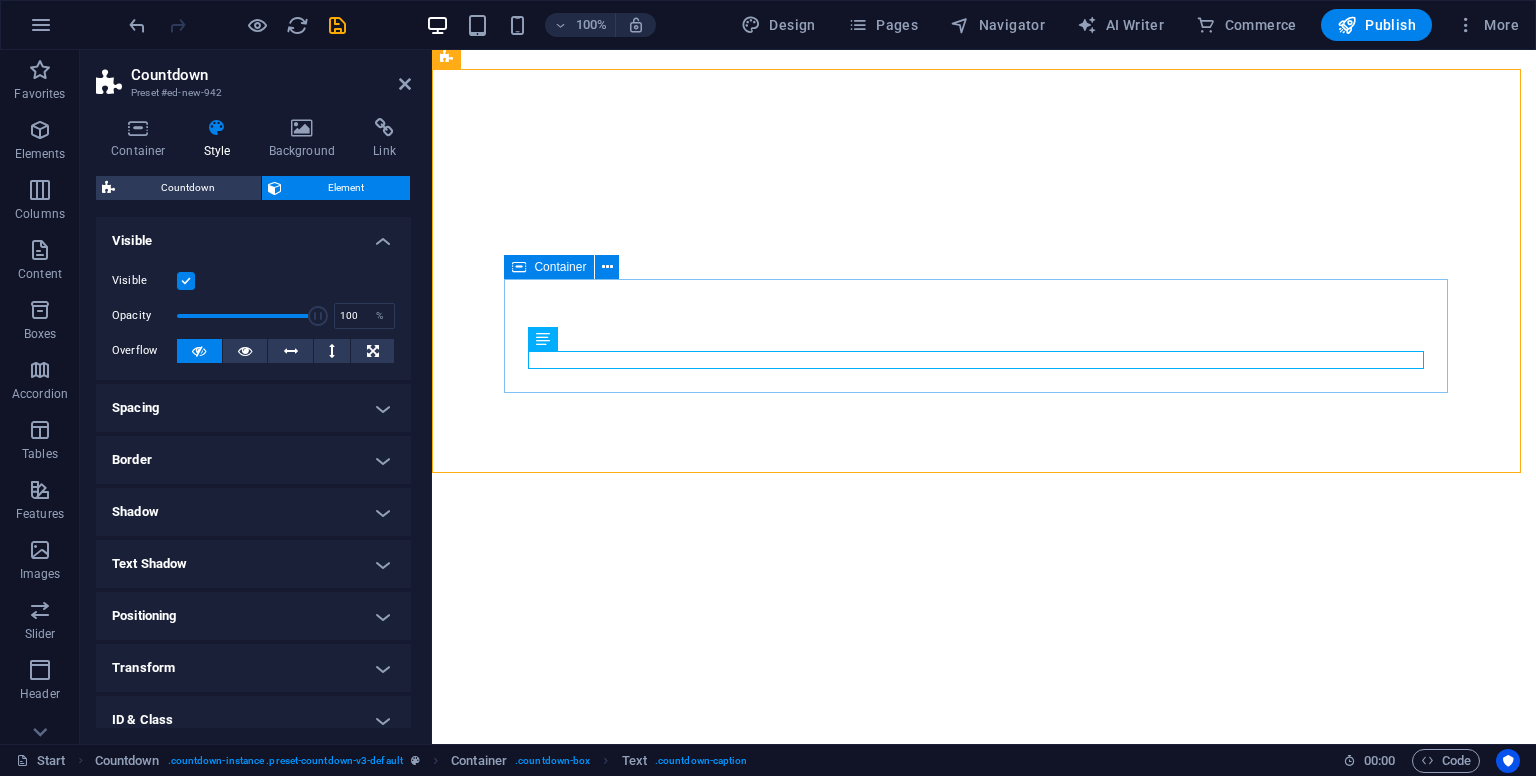 click on "0 Hours" at bounding box center [920, 1290] 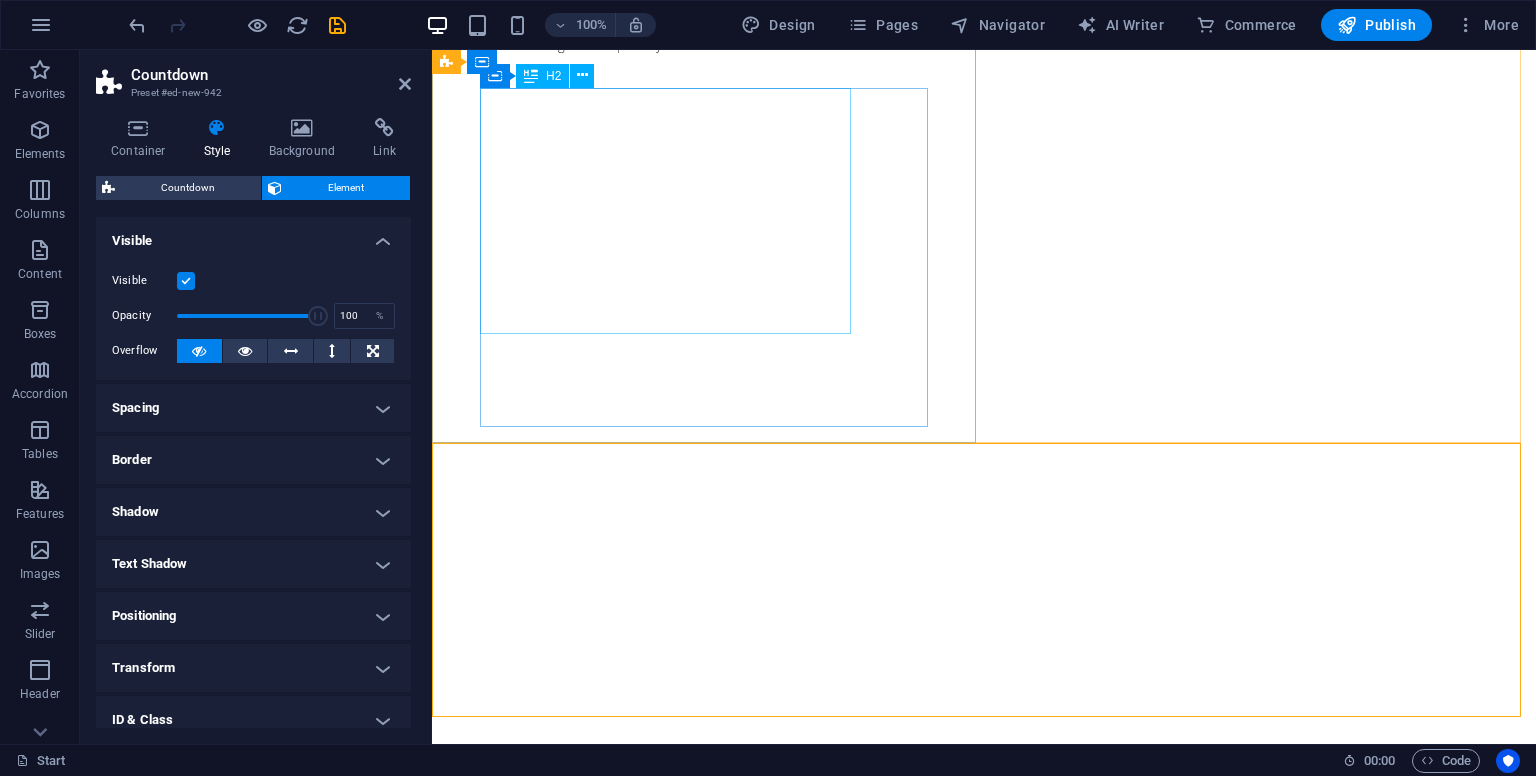 scroll, scrollTop: 292, scrollLeft: 0, axis: vertical 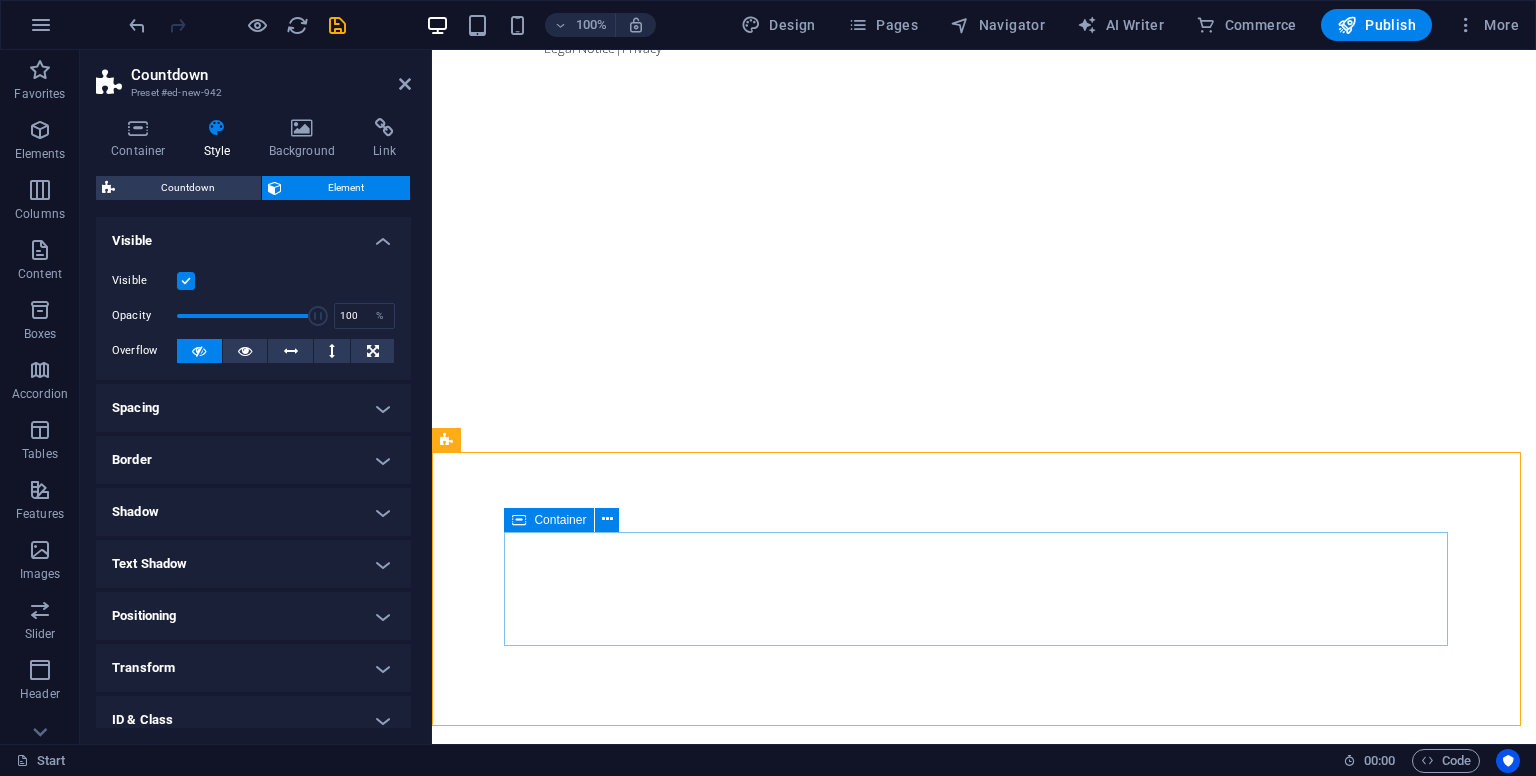 click on "0 Days" at bounding box center (920, 1551) 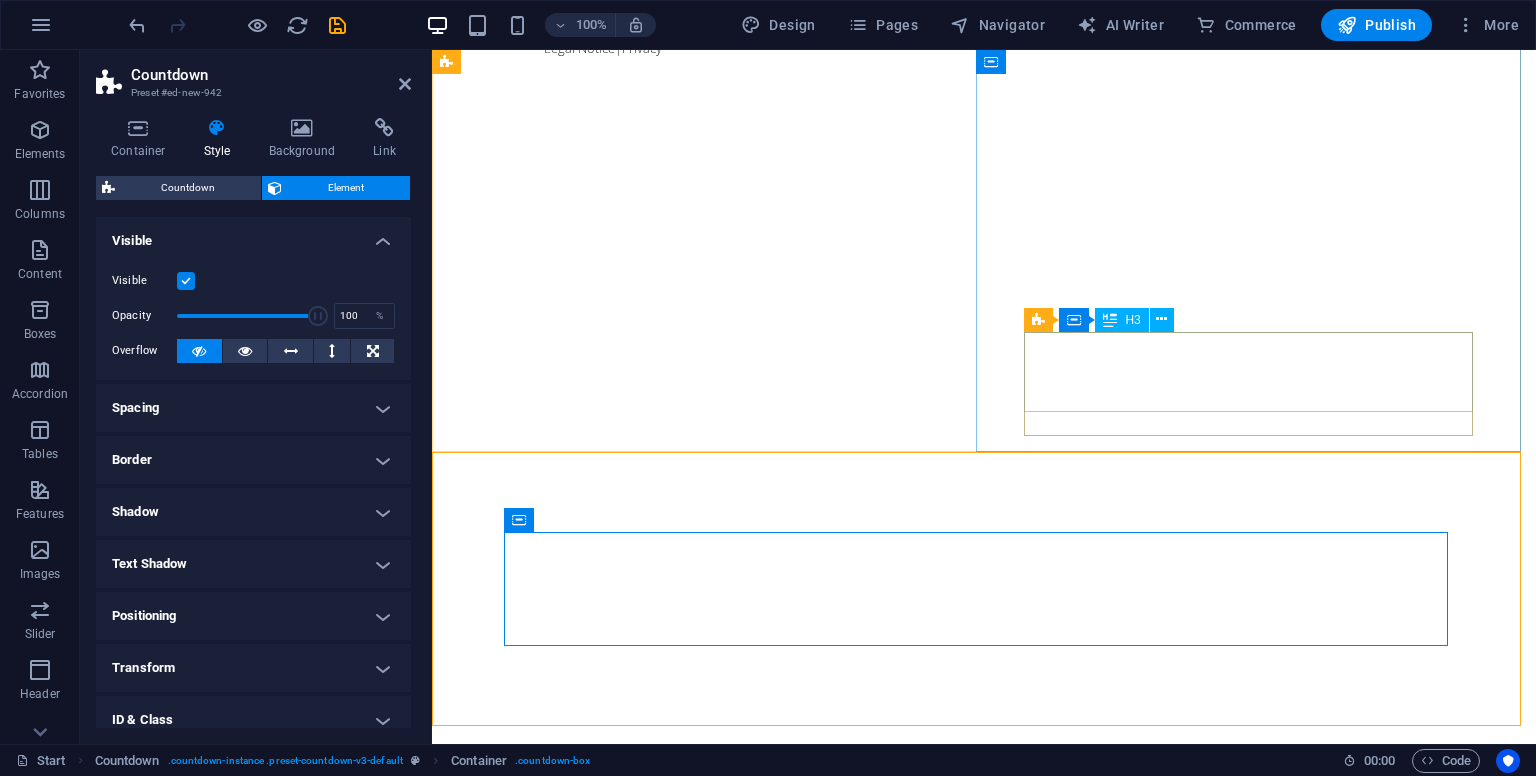 drag, startPoint x: 796, startPoint y: 531, endPoint x: 1396, endPoint y: 381, distance: 618.4658 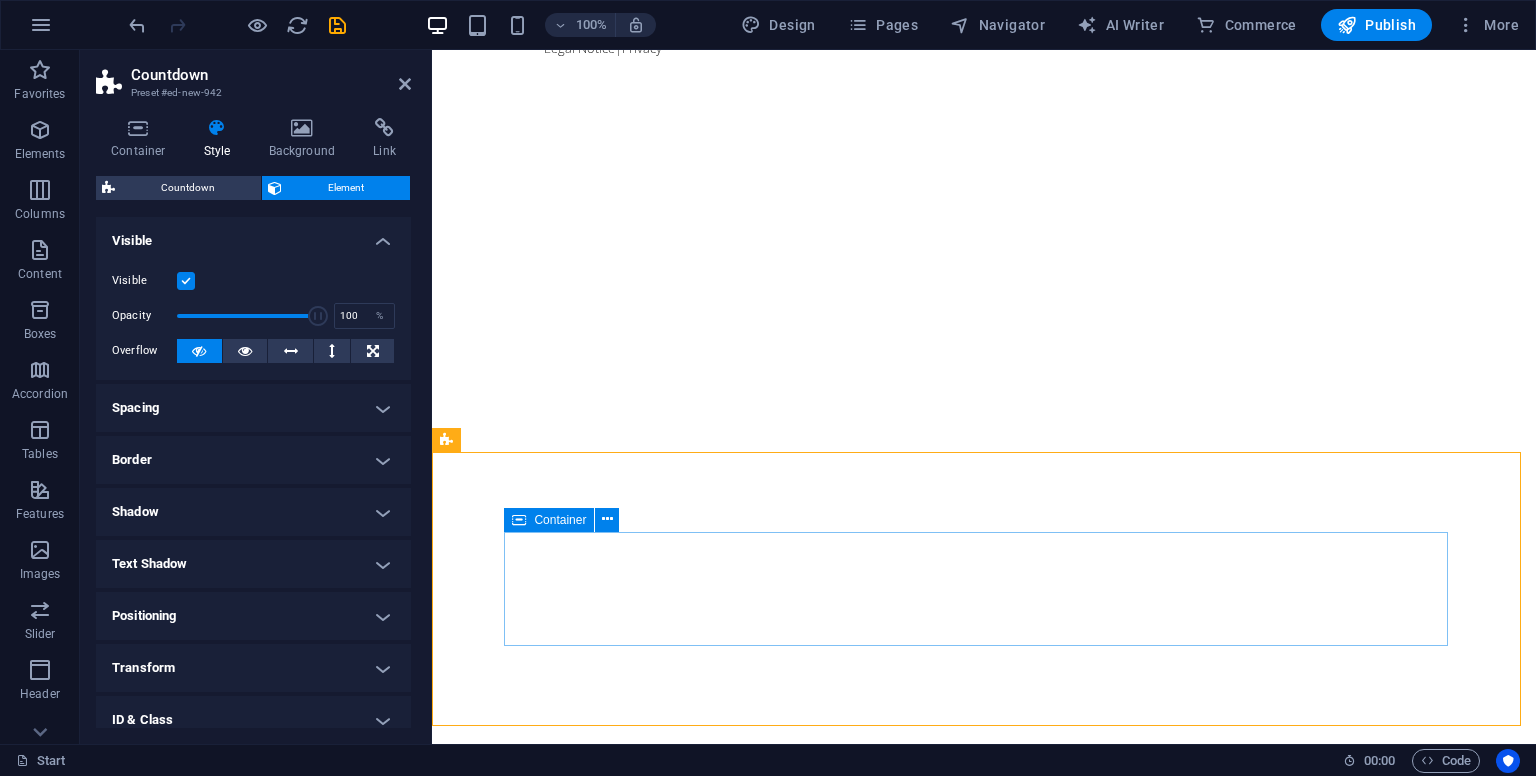 click on "0 Days" at bounding box center [920, 1551] 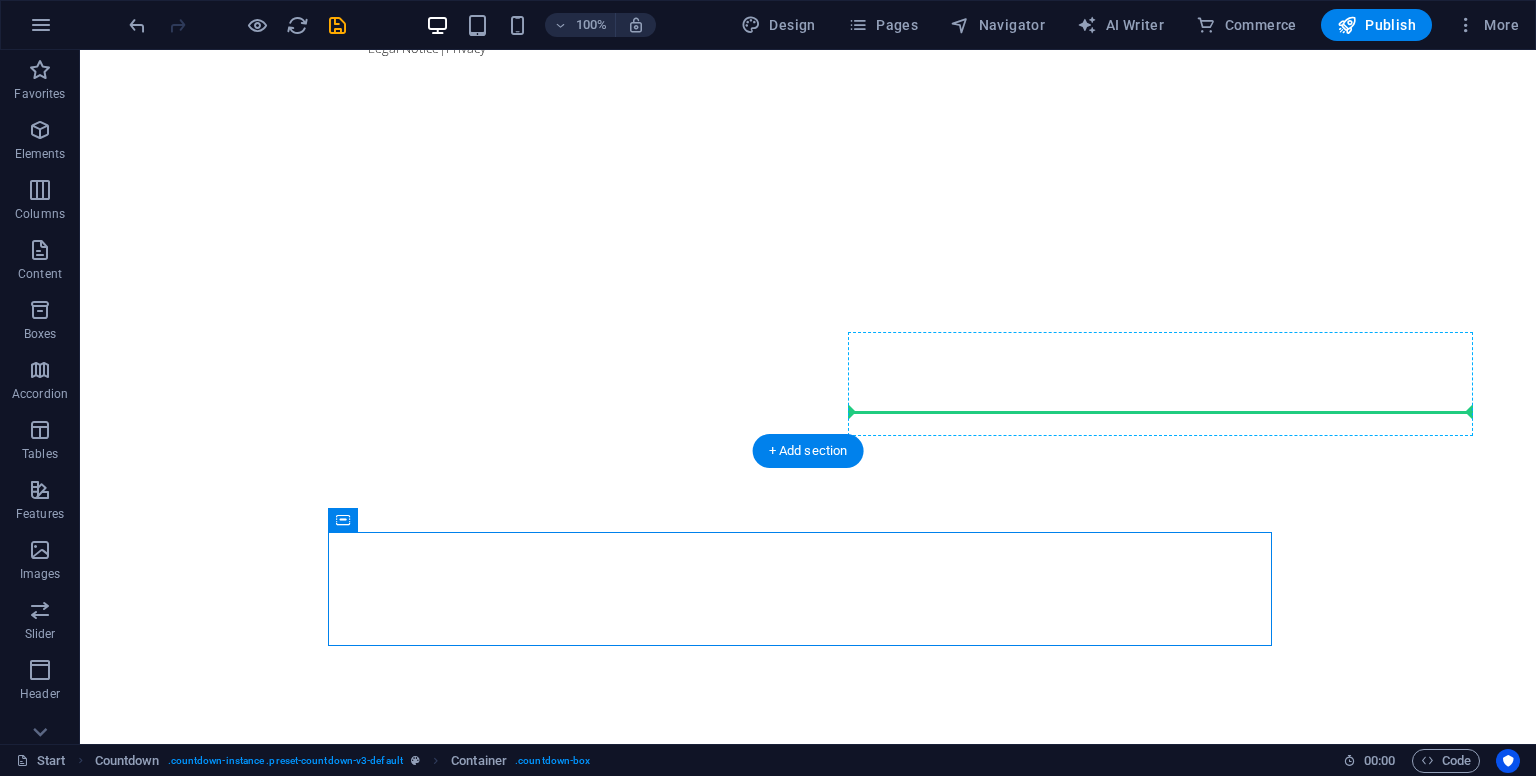 drag, startPoint x: 620, startPoint y: 575, endPoint x: 1442, endPoint y: 382, distance: 844.3536 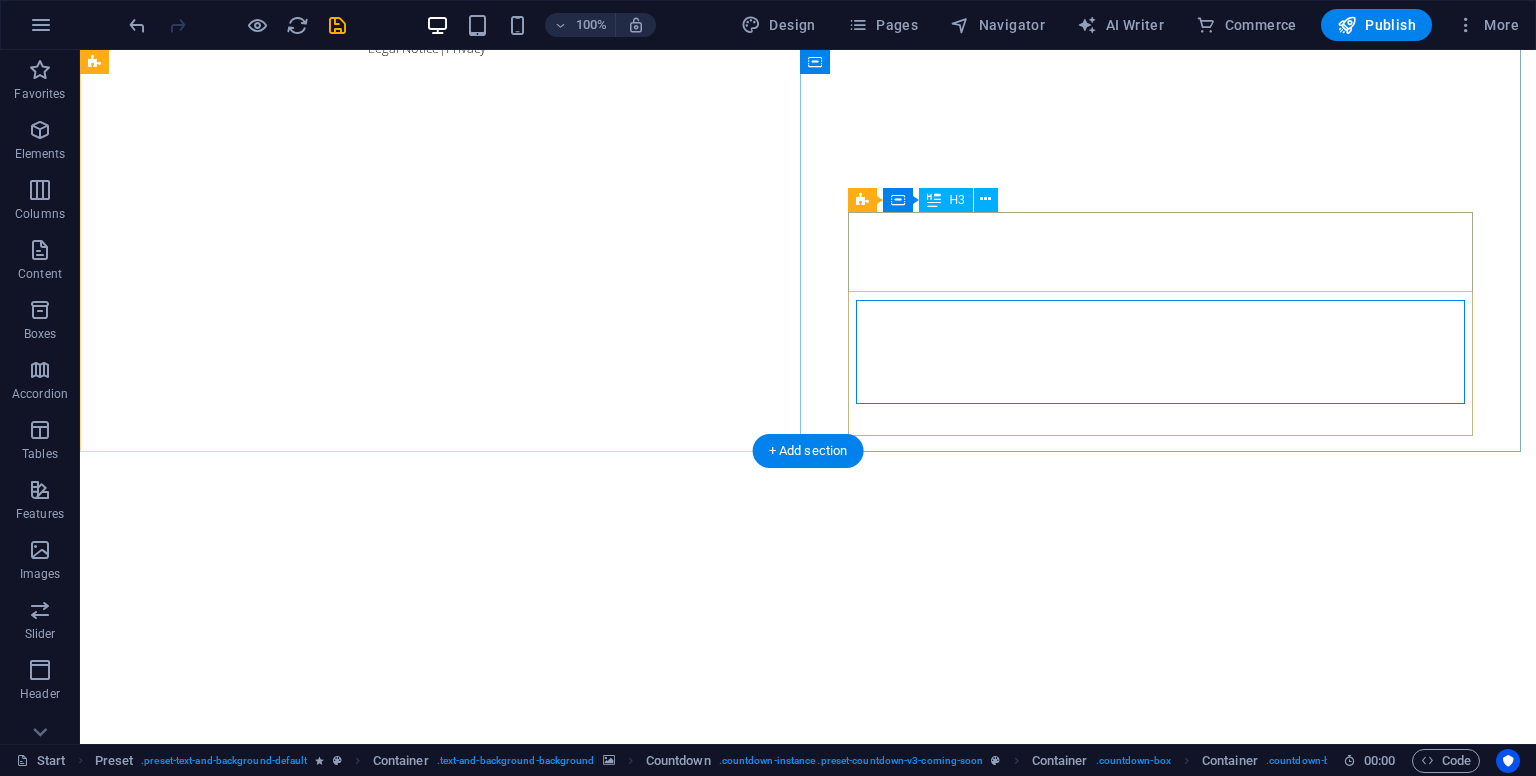 click on "0" at bounding box center (808, 1326) 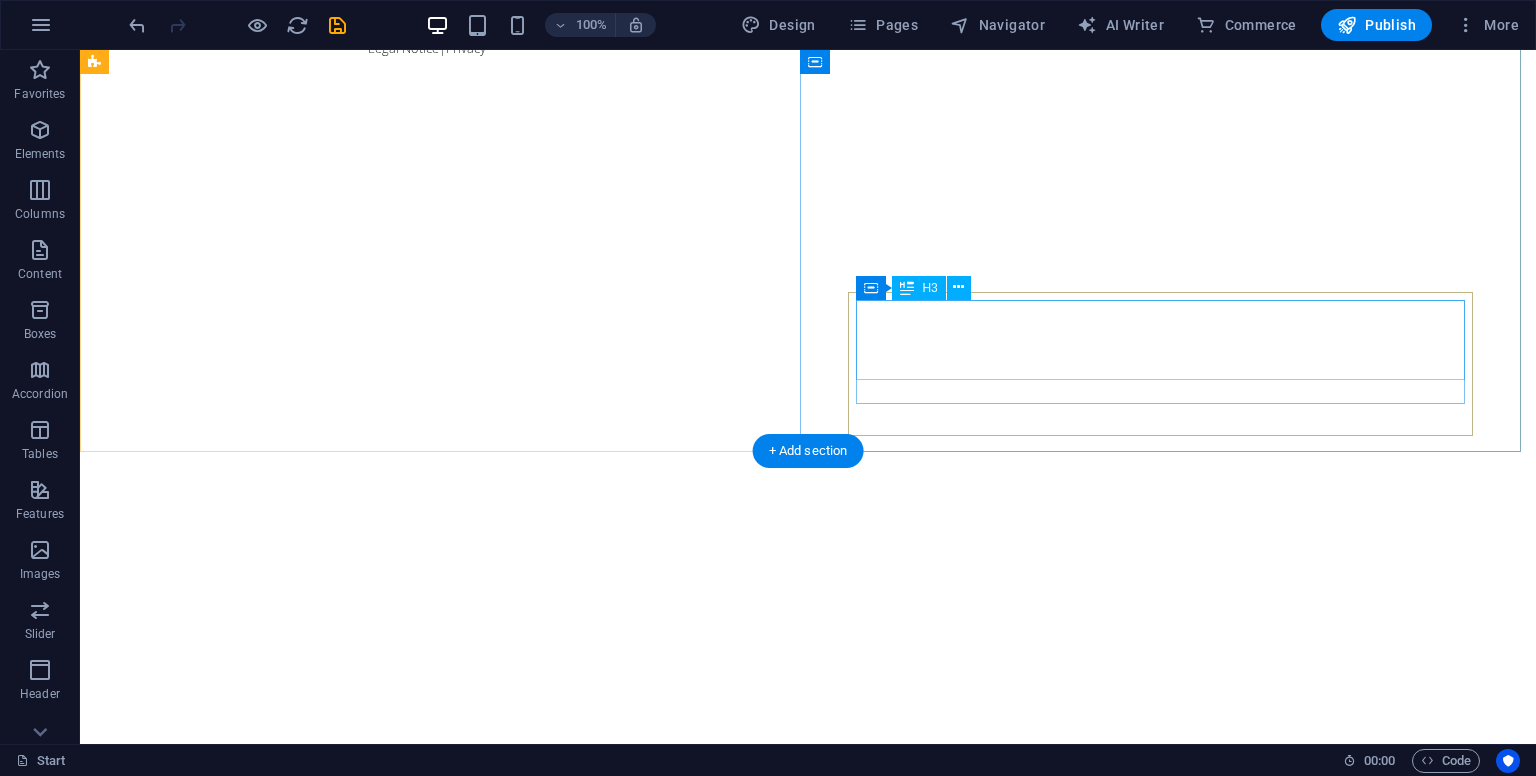 click on "0" at bounding box center [808, 1334] 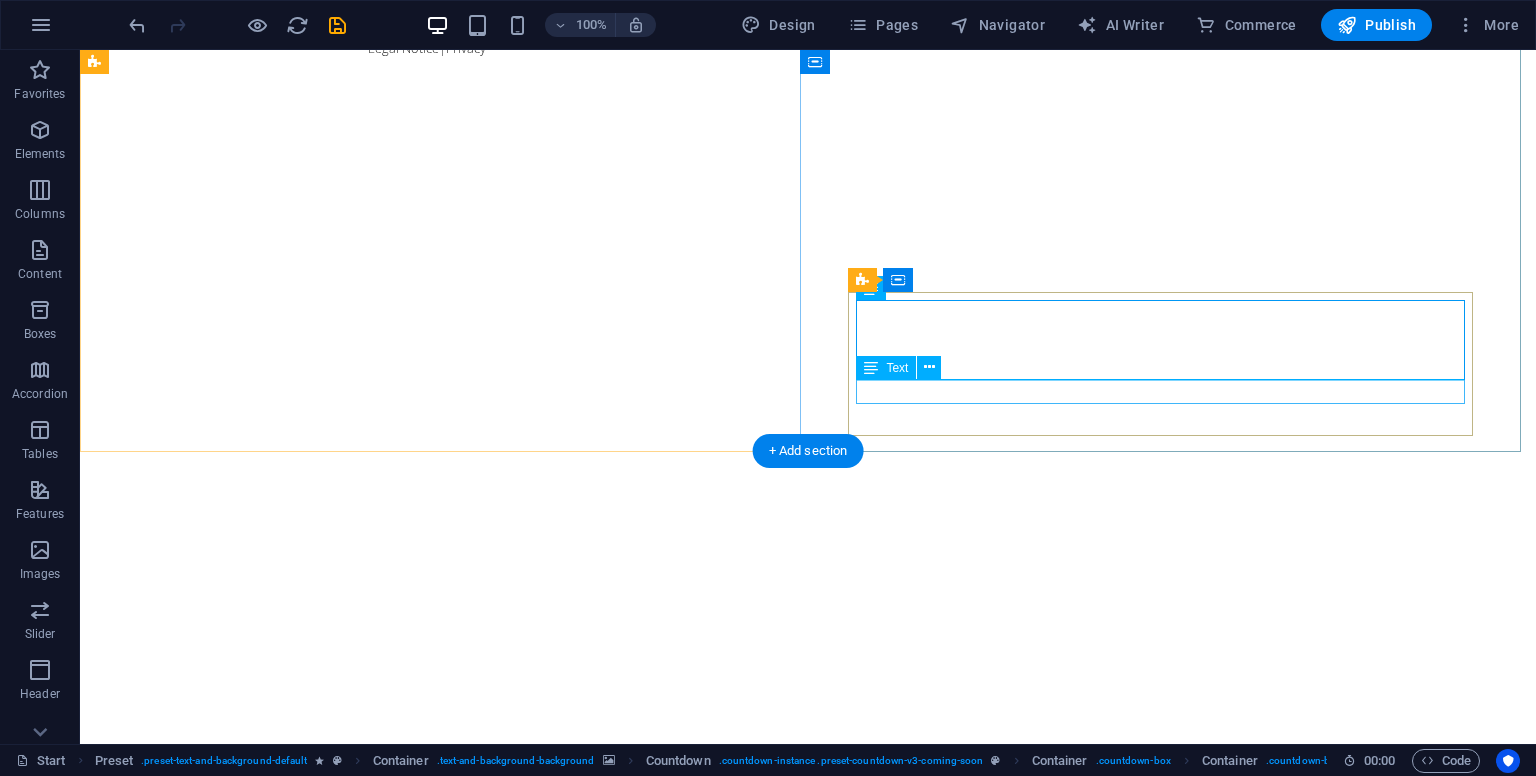 click on "Days" at bounding box center [808, 1394] 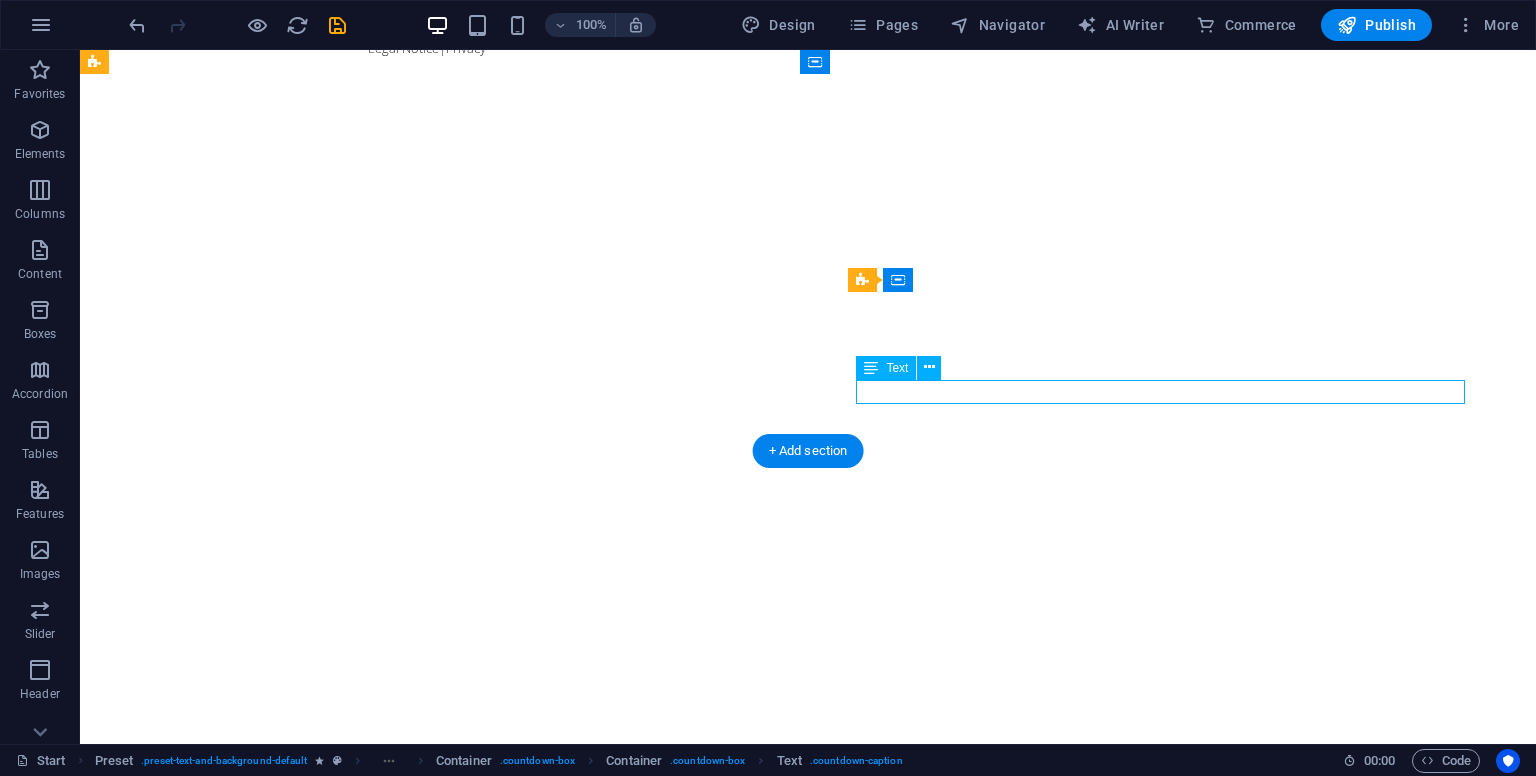 click on "Days" at bounding box center [808, 1394] 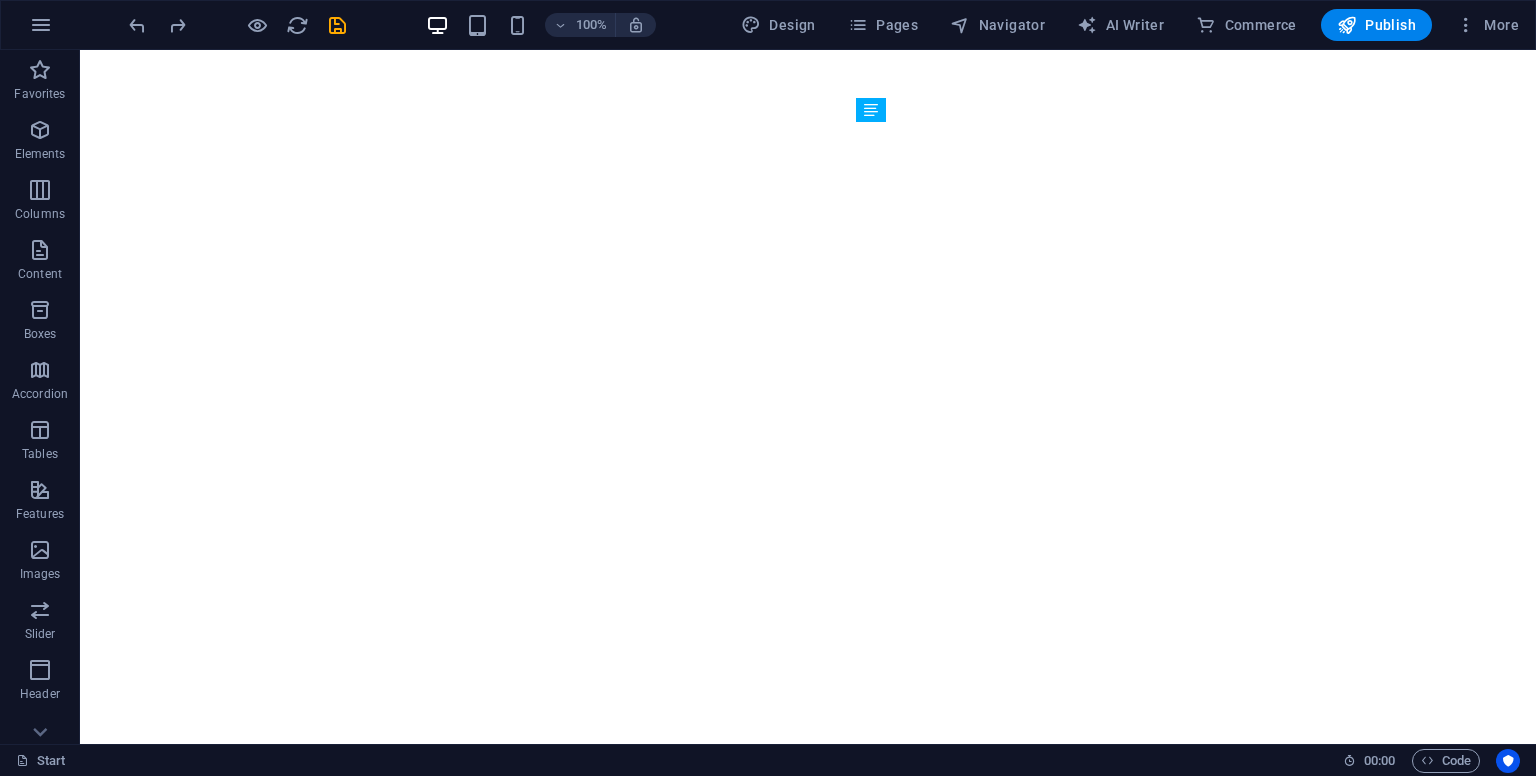 scroll, scrollTop: 394, scrollLeft: 0, axis: vertical 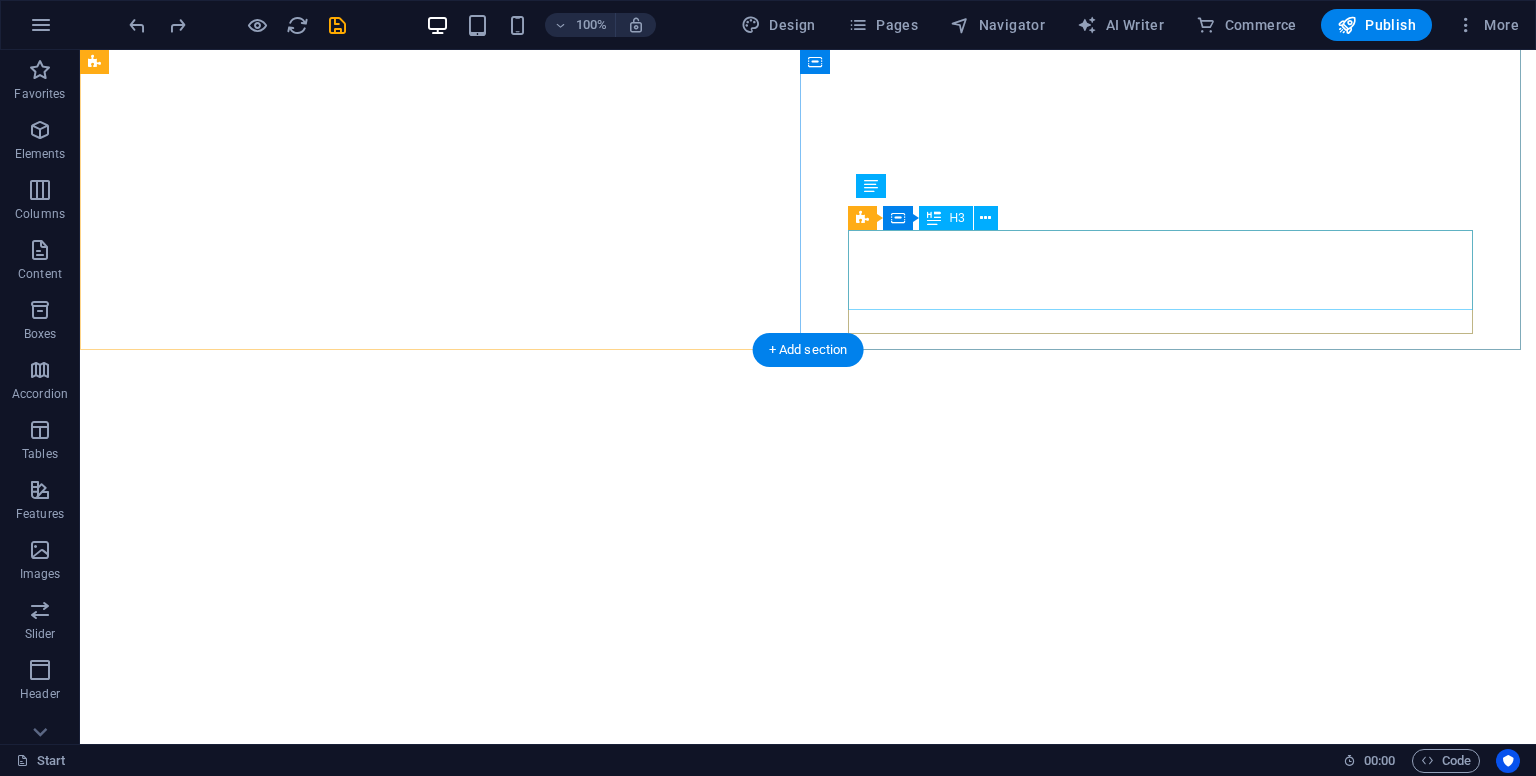 click on "0" at bounding box center (808, 1224) 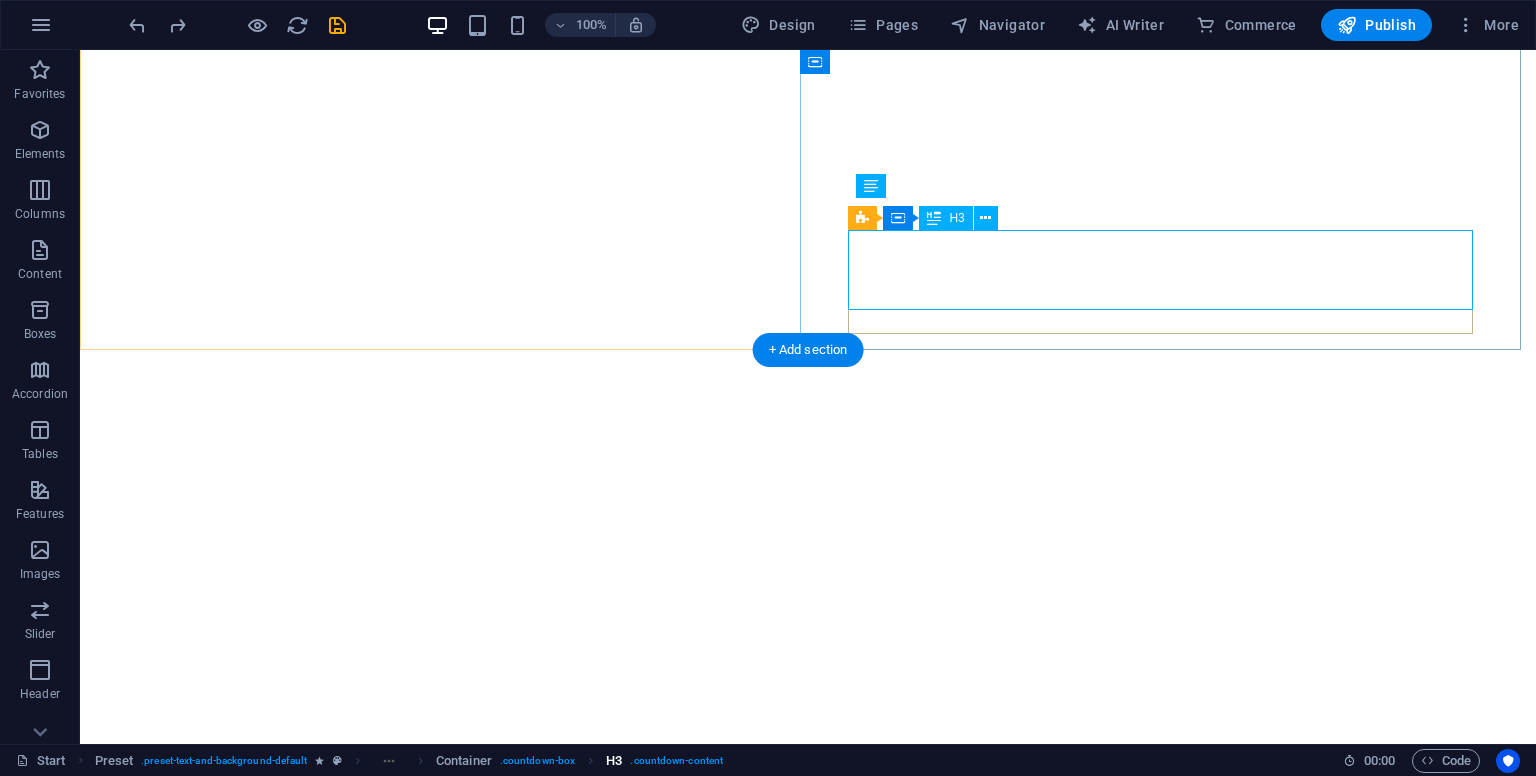 click on ". countdown-content" at bounding box center (676, 761) 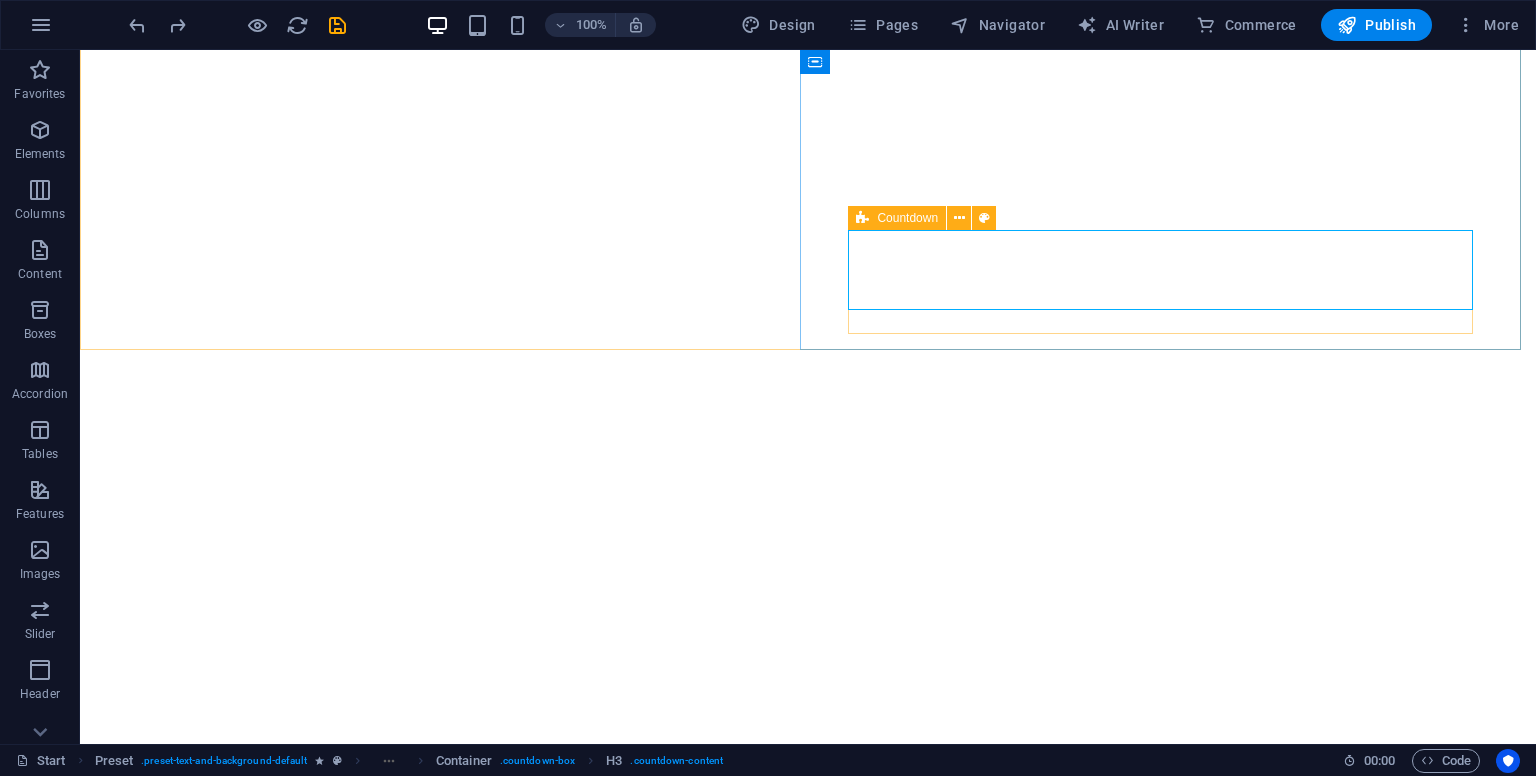 click on "Countdown" at bounding box center [897, 218] 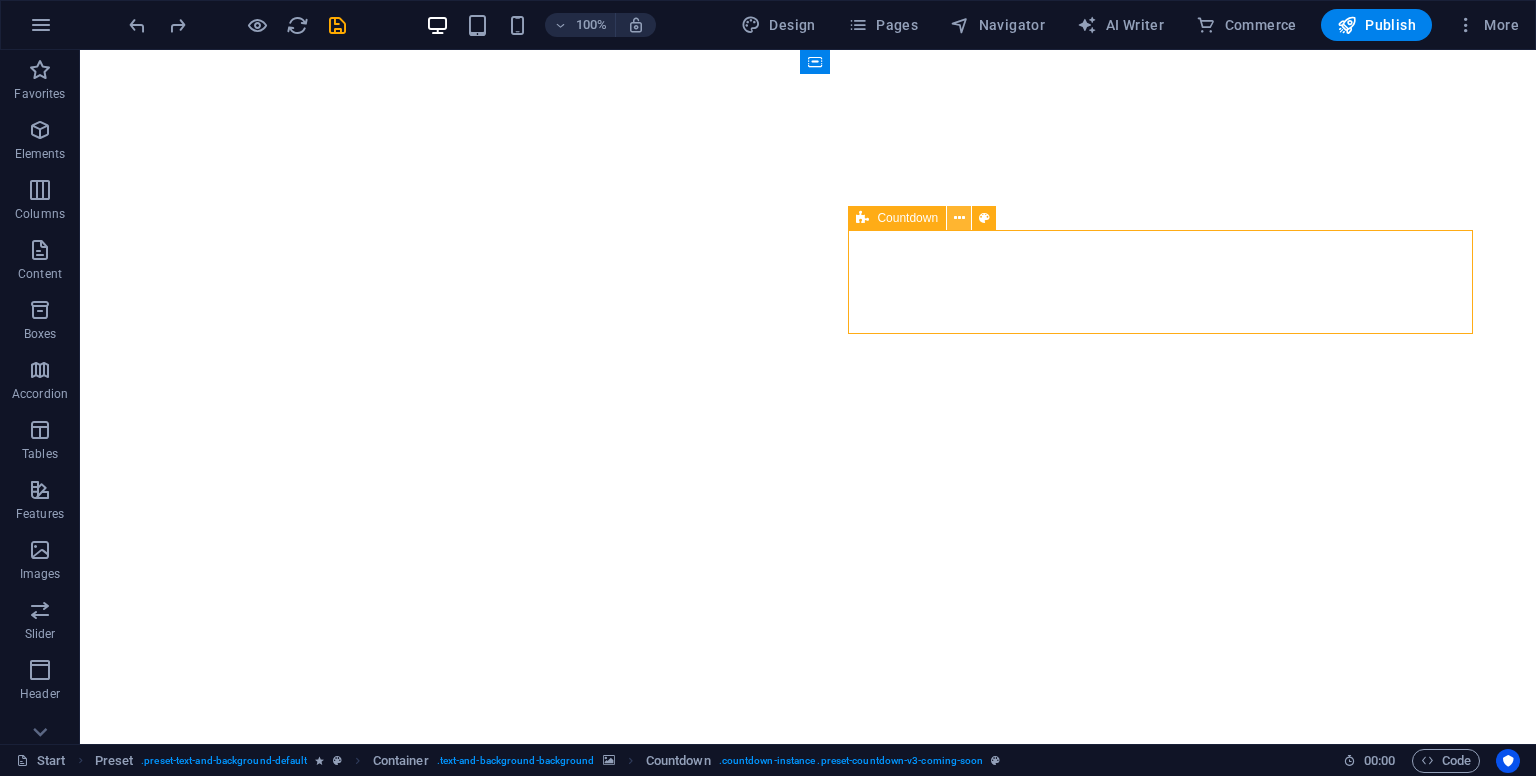 click at bounding box center [959, 218] 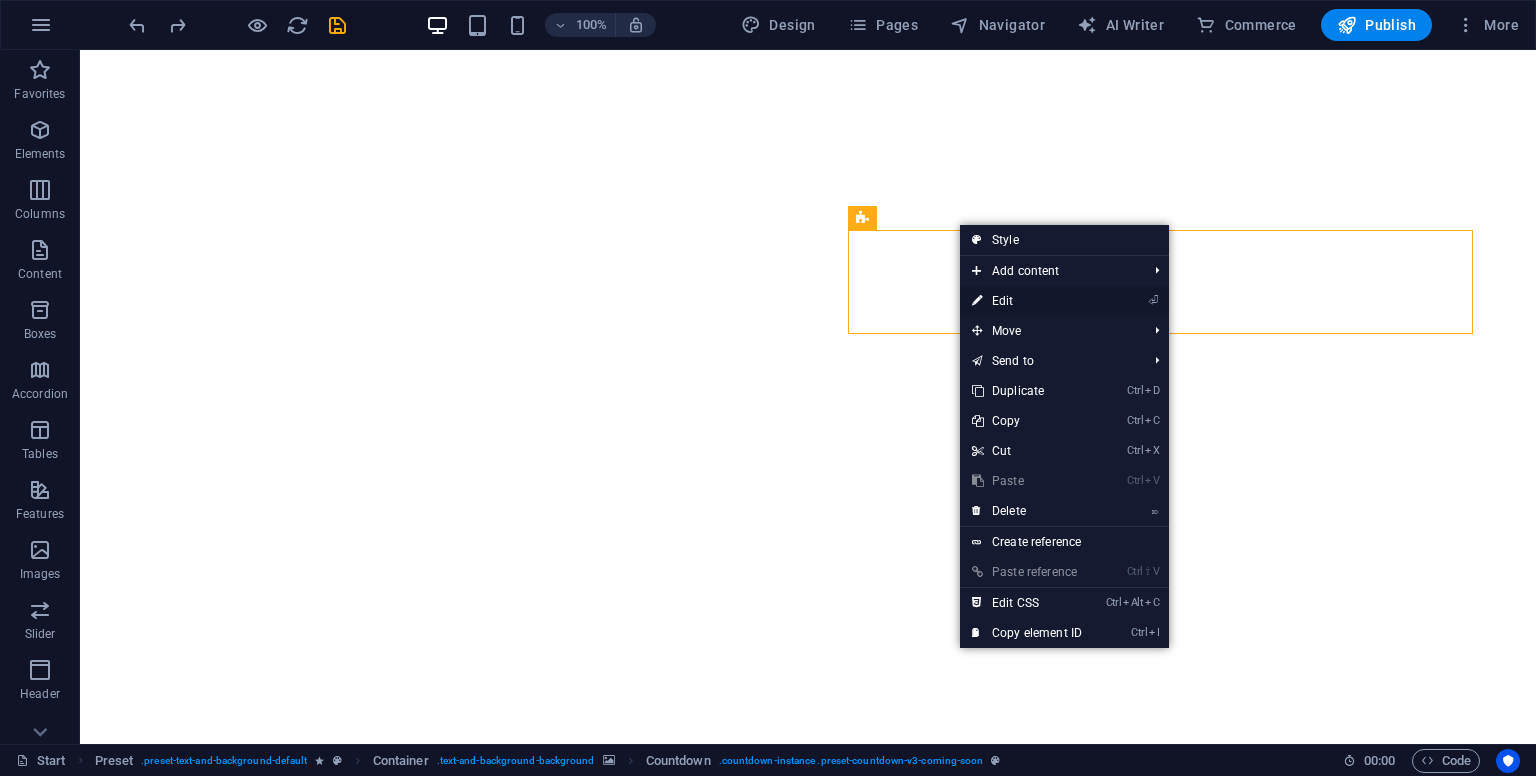 click on "⏎  Edit" at bounding box center [1027, 301] 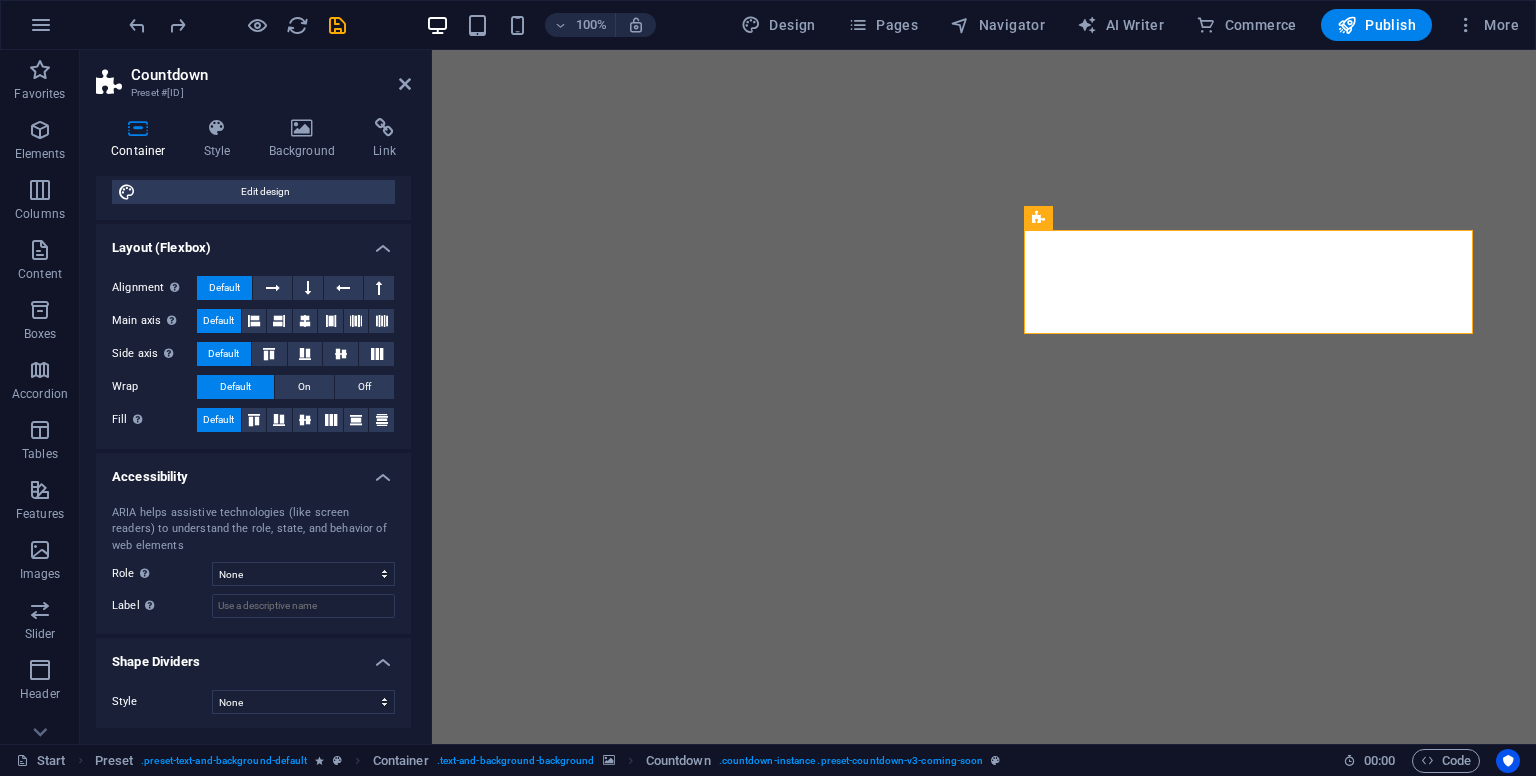 scroll, scrollTop: 0, scrollLeft: 0, axis: both 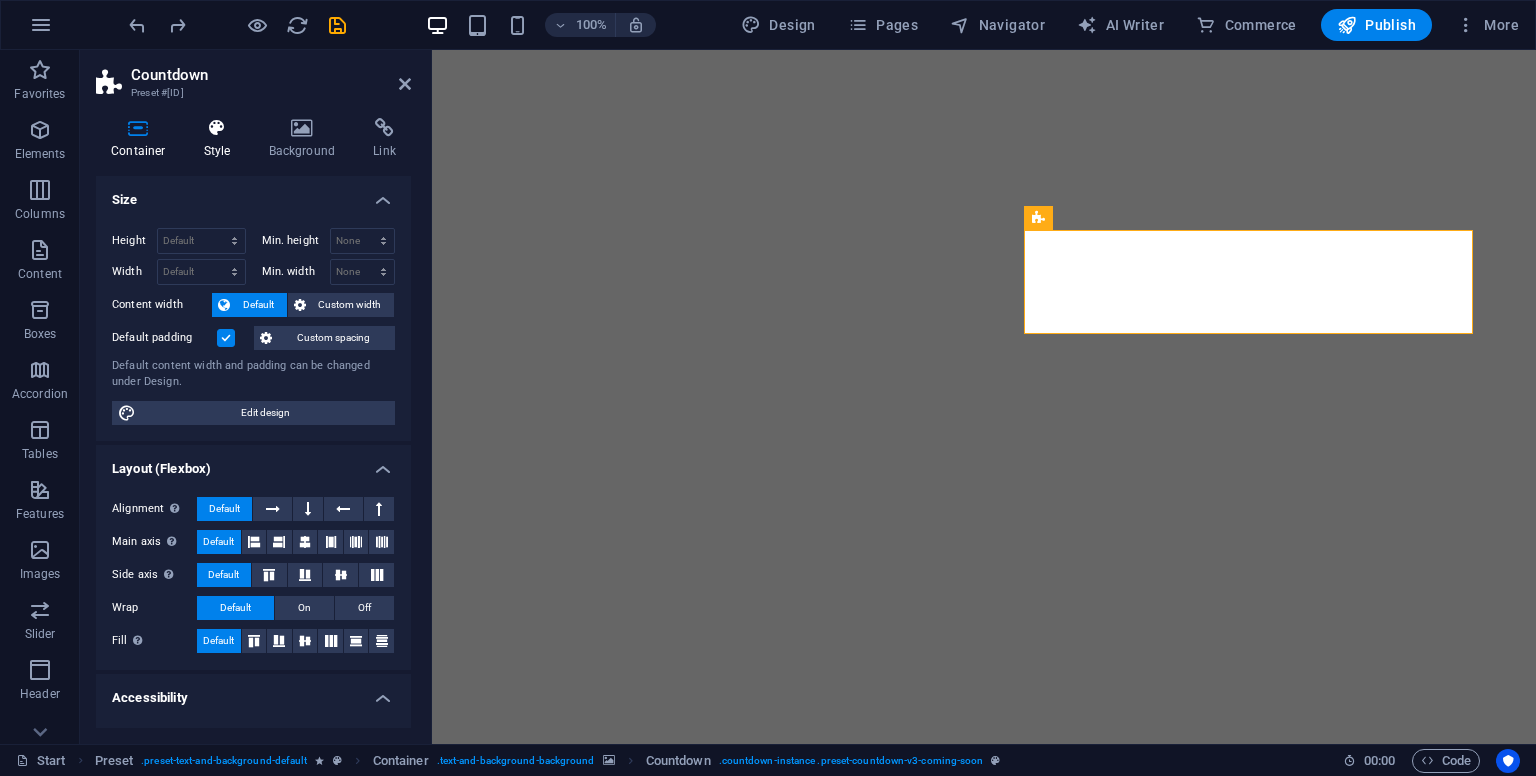 click at bounding box center (217, 128) 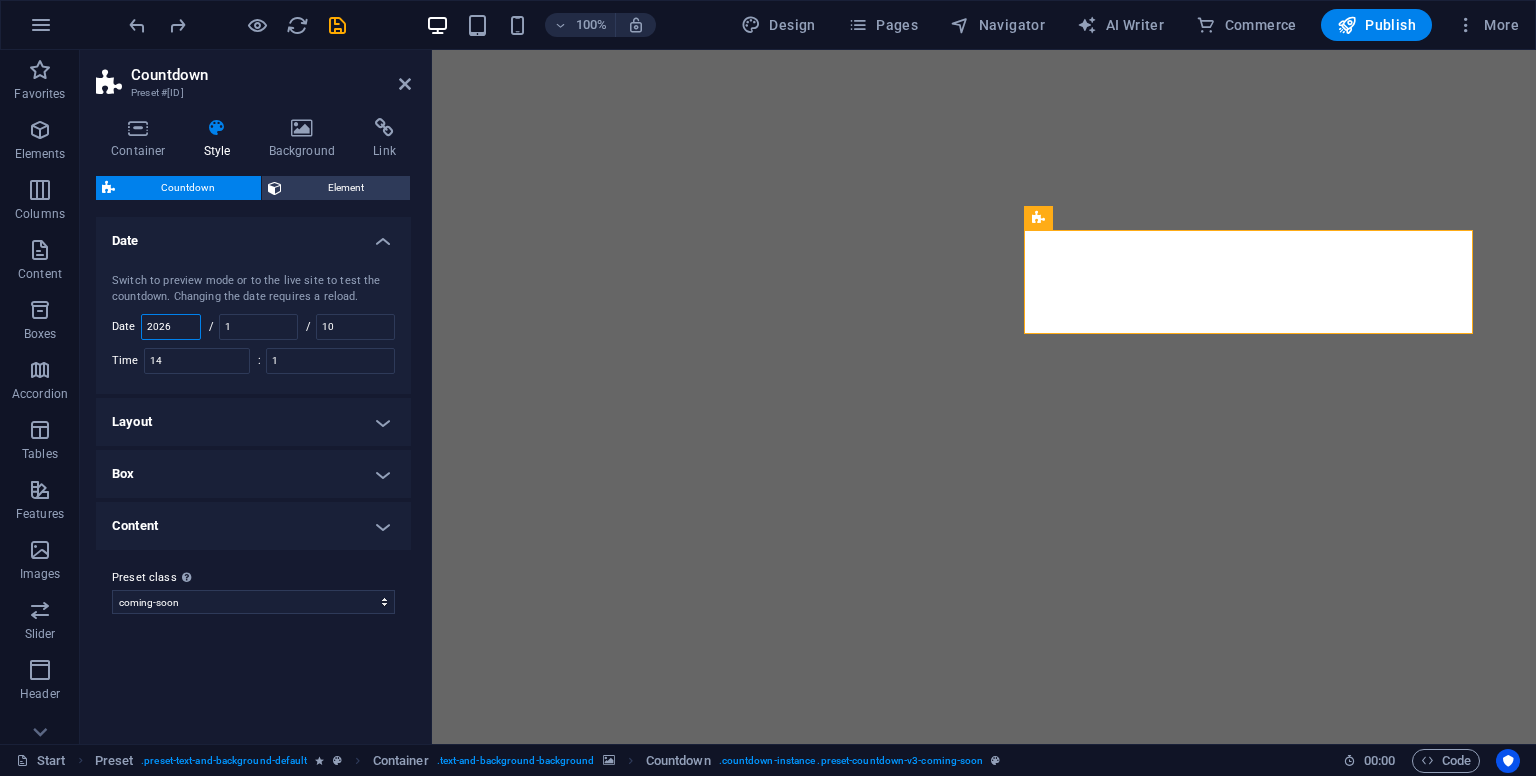 click on "2026" at bounding box center [171, 327] 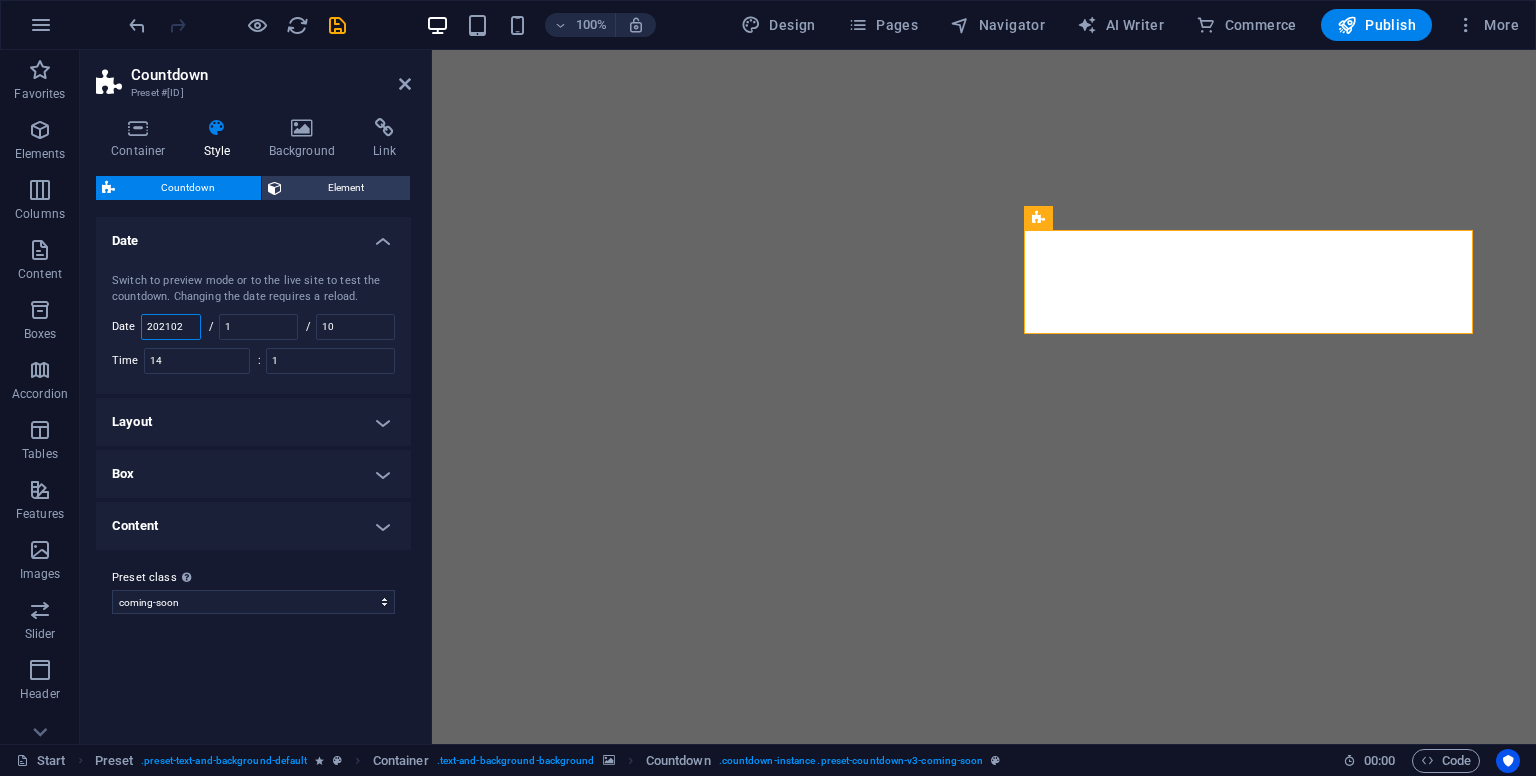 type on "2021025" 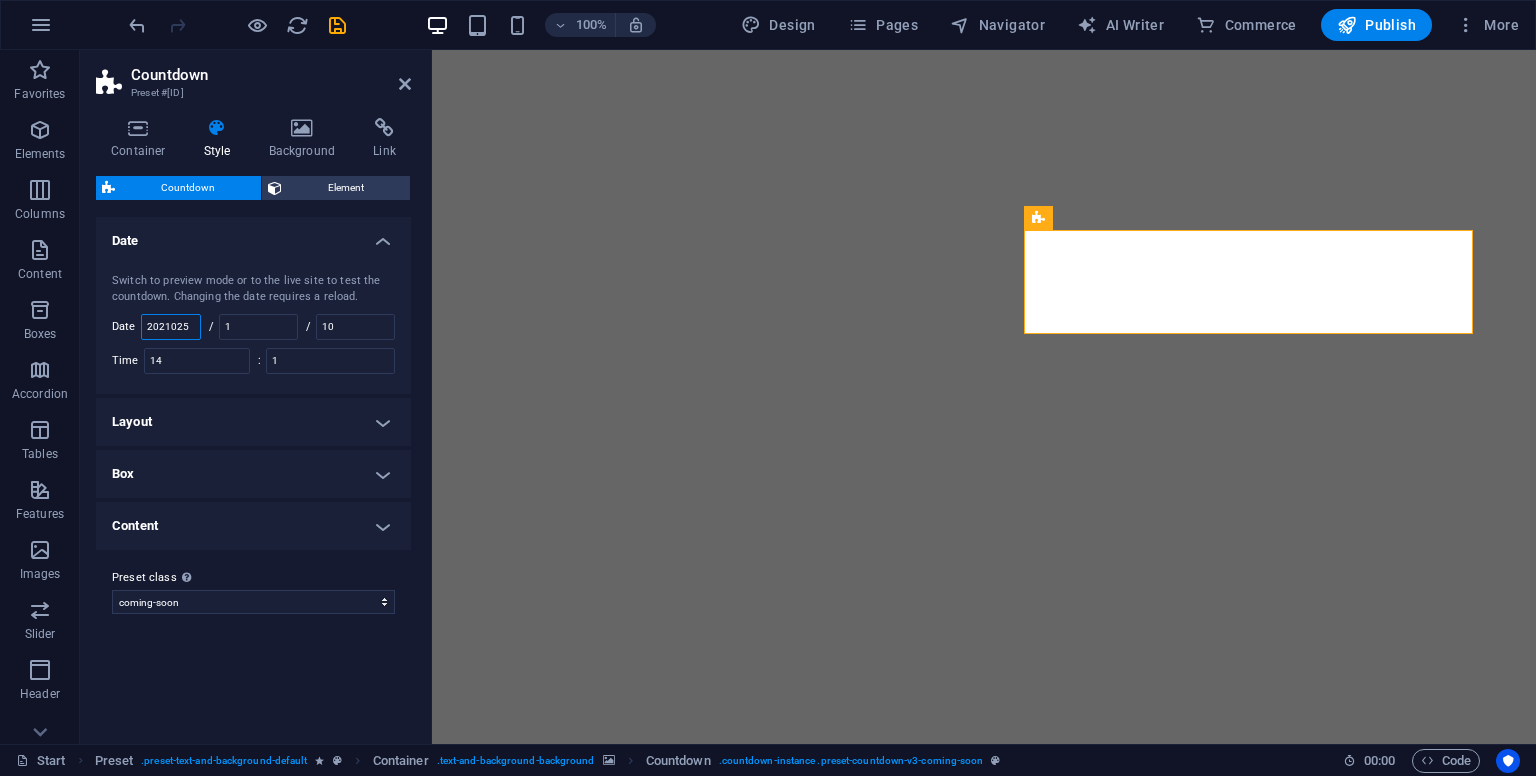 click on "2021025" at bounding box center (171, 327) 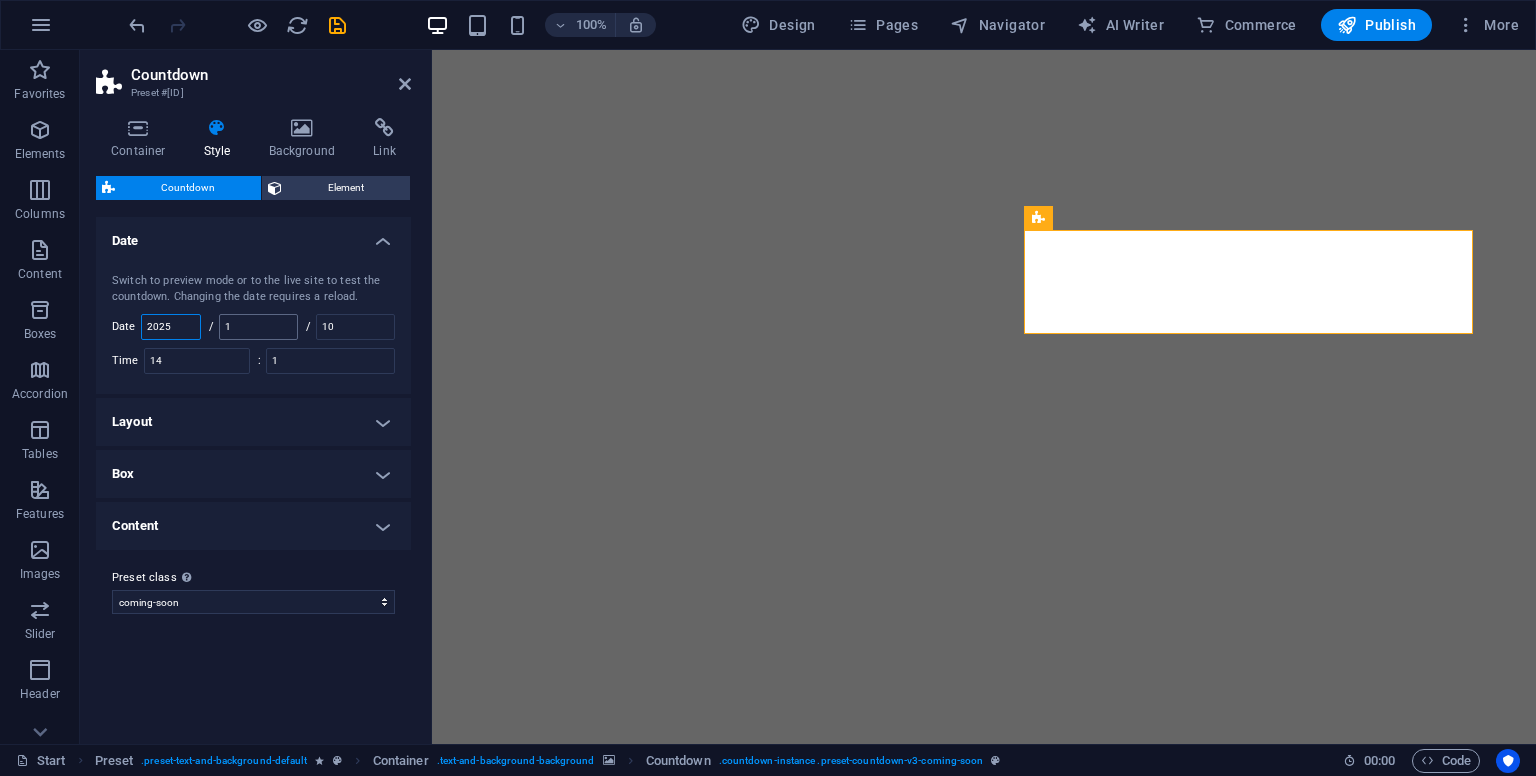 type on "2025" 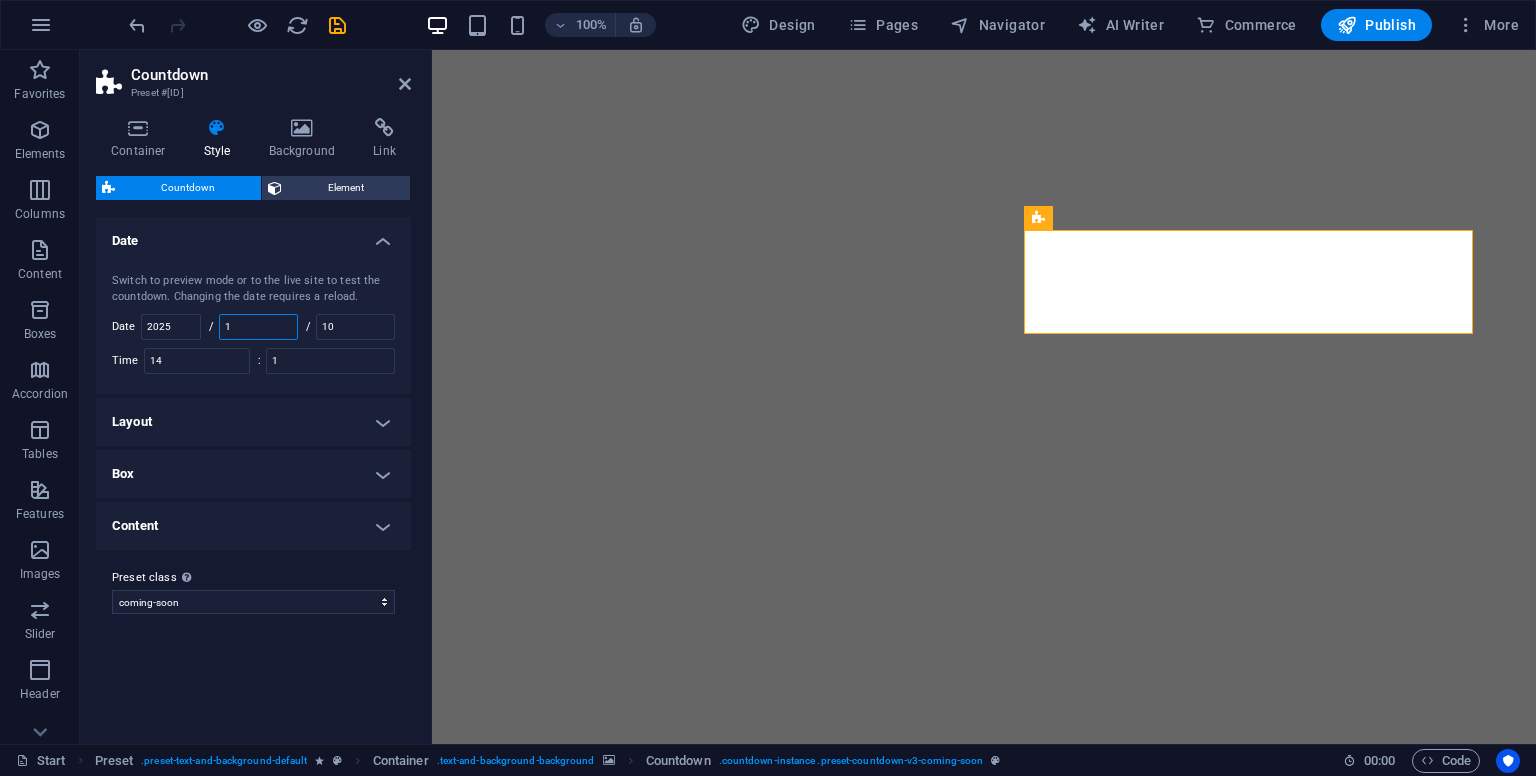 click on "1" at bounding box center [258, 327] 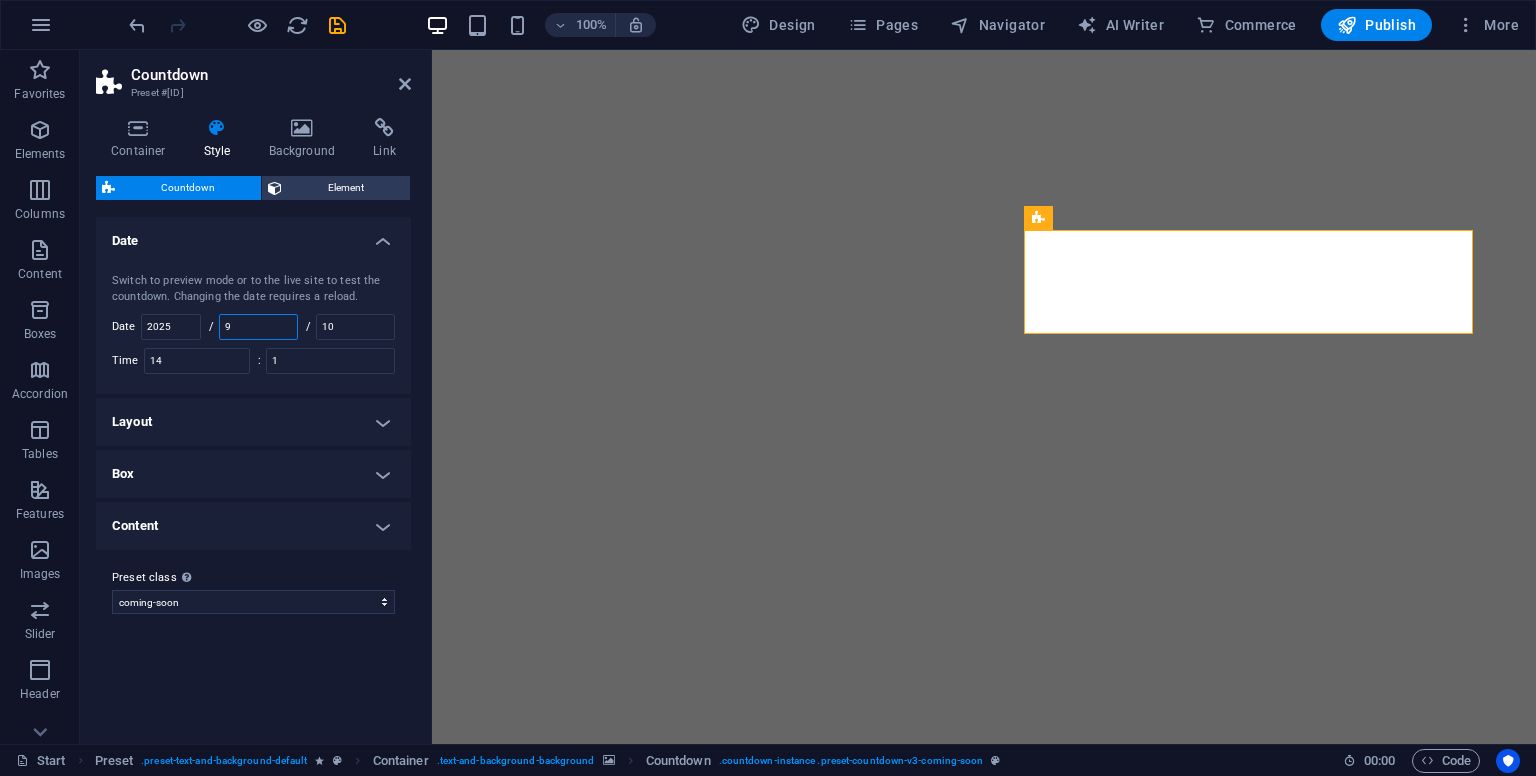 type on "9" 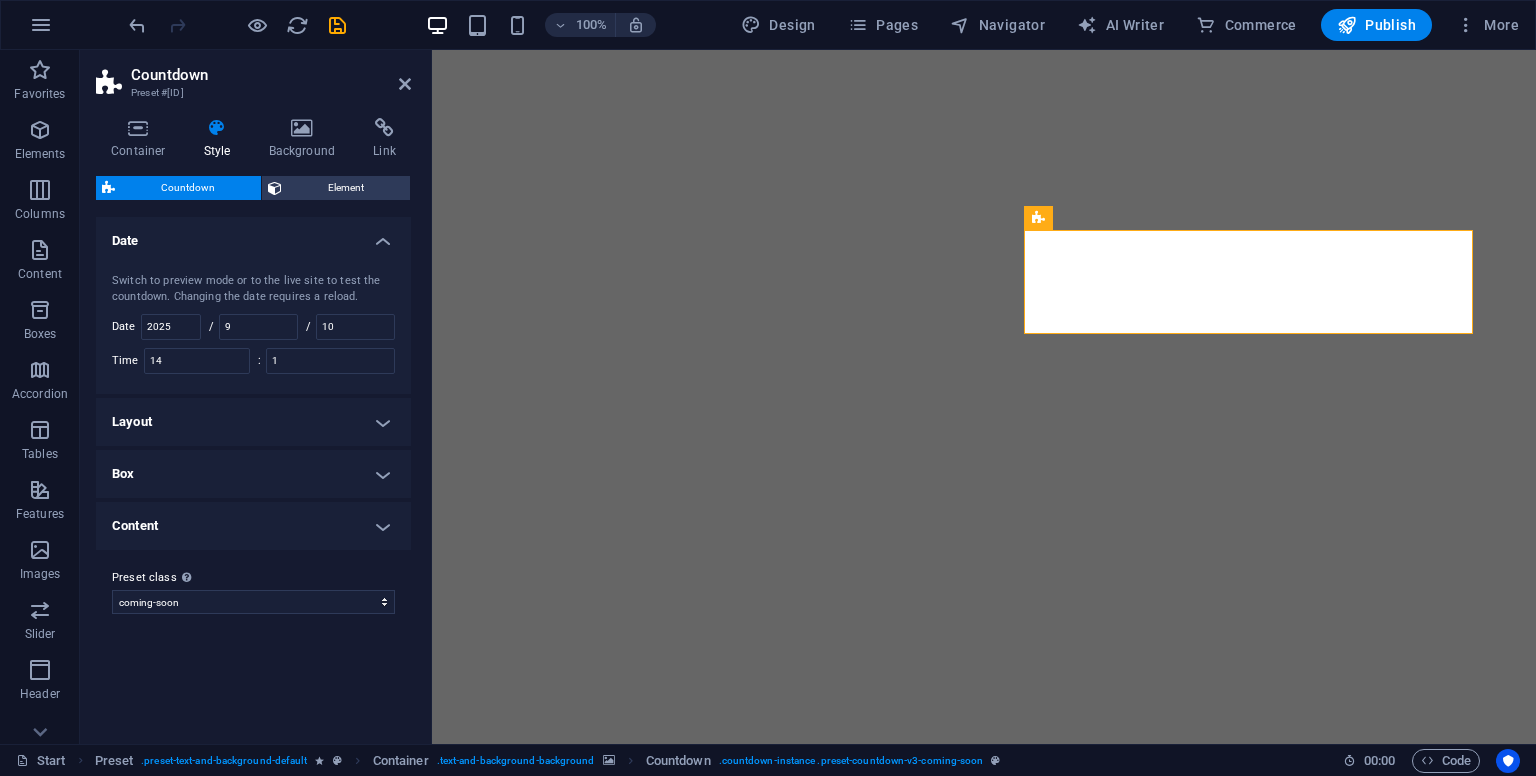click on "Switch to preview mode or to the live site to test the countdown. Changing the date requires a reload." at bounding box center [253, 289] 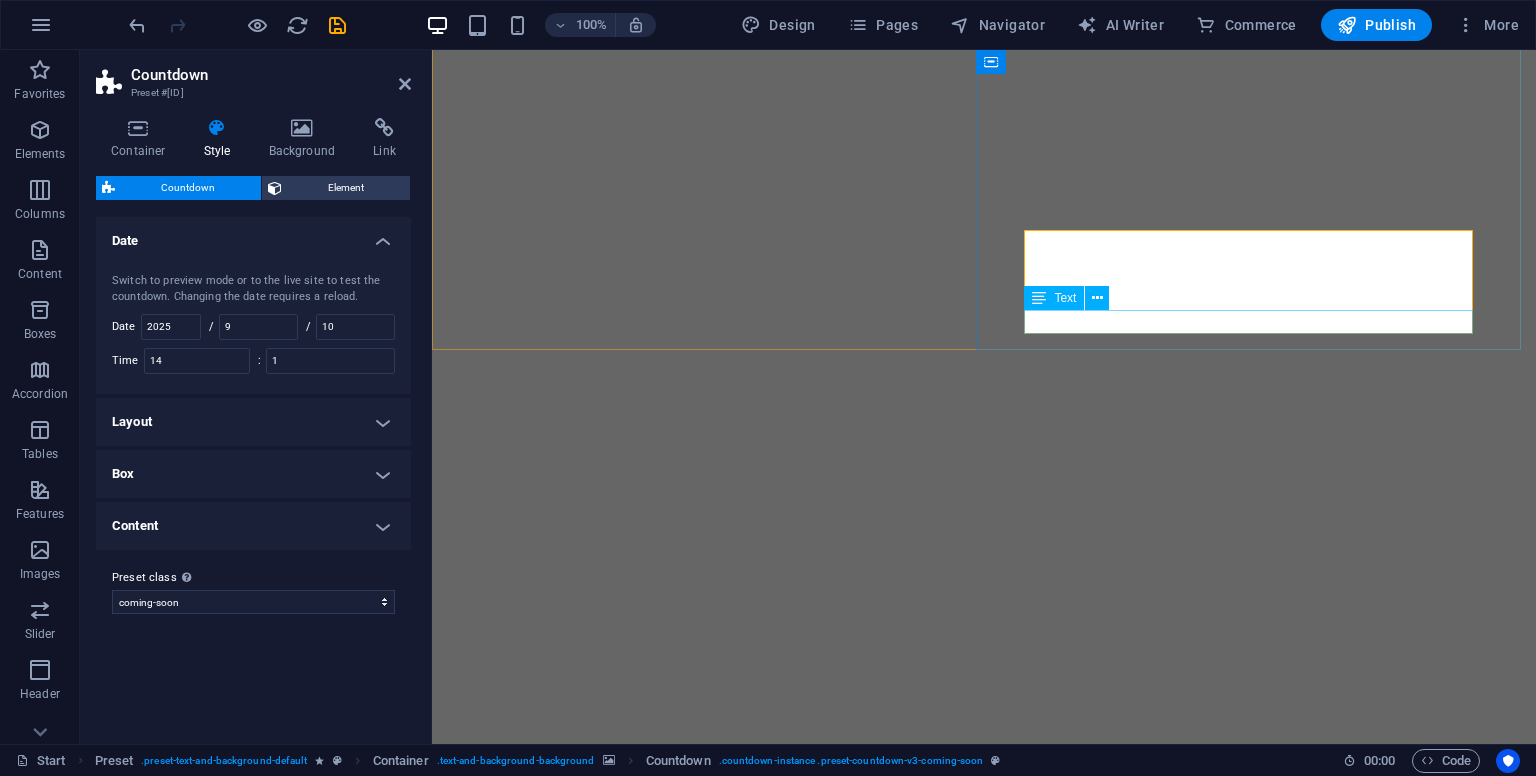 click on "volveremos pronto" at bounding box center [984, 1284] 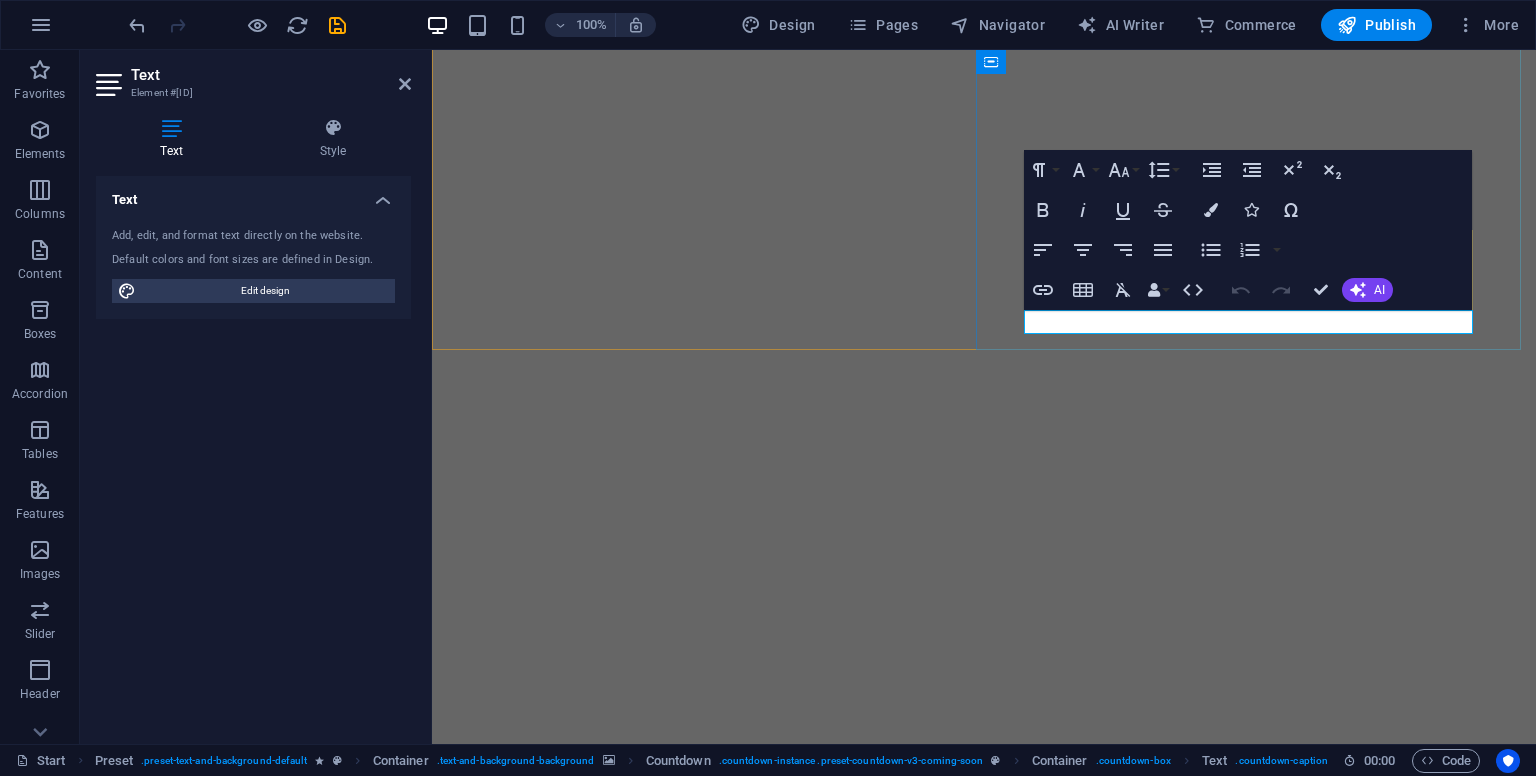 click on "0 volveremos pronto" at bounding box center [984, 1244] 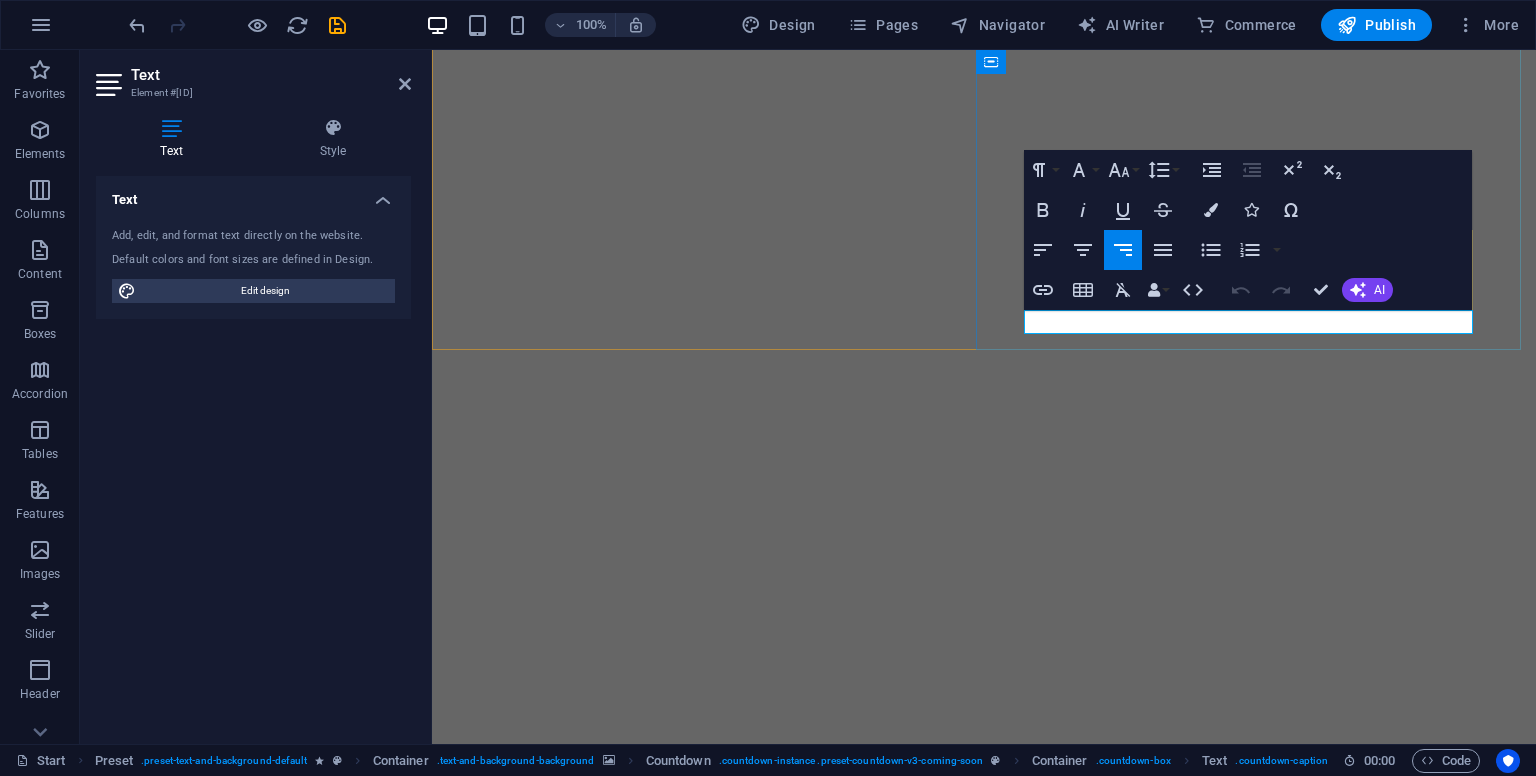 click on "volveremos pronto" at bounding box center (984, 1284) 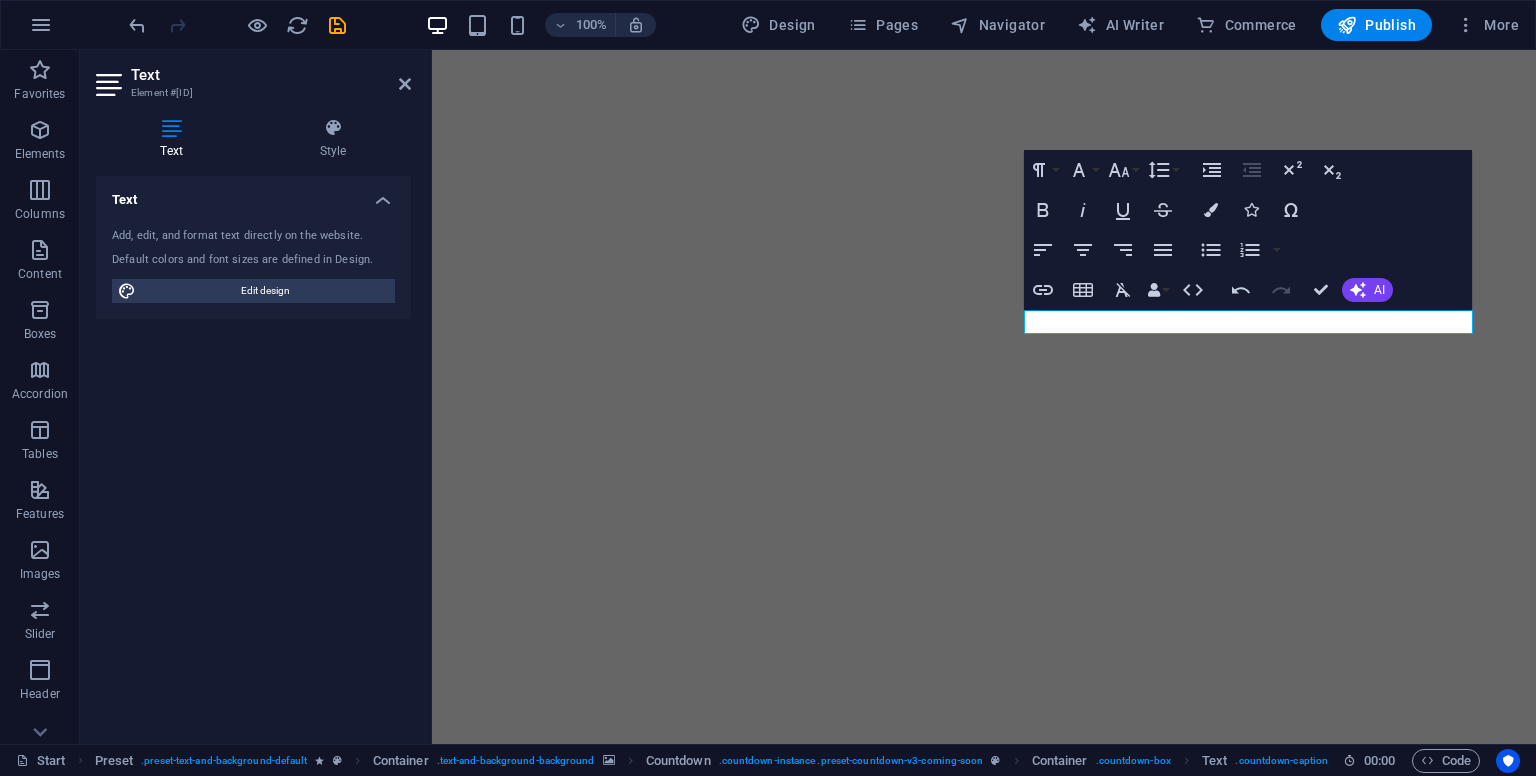 click on "coming soon disculpen las molestias Legal Notice  |  Privacy [NUMBER] volveremos en septiembre, disfruten del verano Book the event ¿Quieres diseñar algo a medida? Ponte en contacto con nosotros   I have read and understand the privacy policy. Unreadable? Load new Submit" at bounding box center [984, 739] 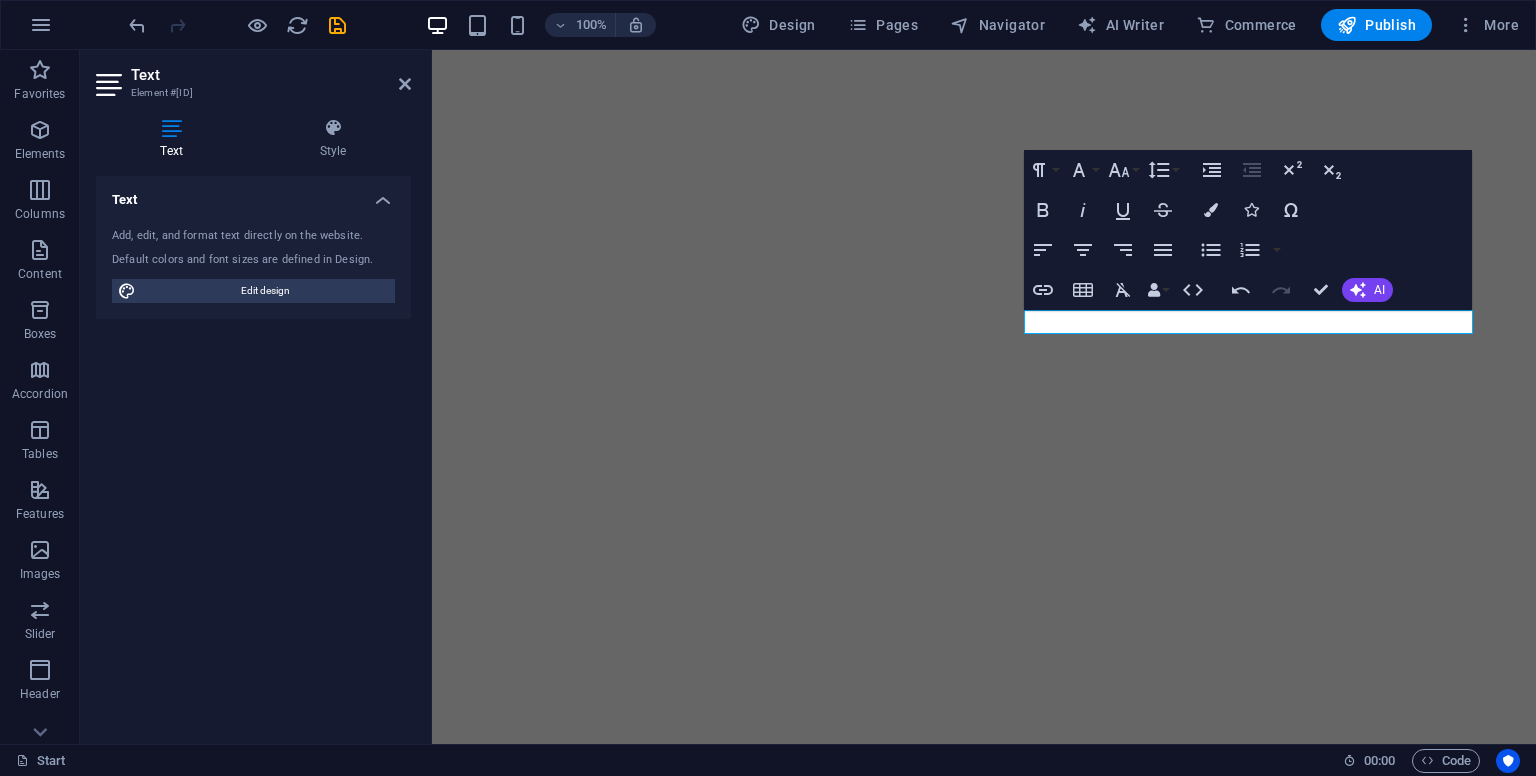 click on "coming soon disculpen las molestias Legal Notice  |  Privacy [NUMBER] volveremos en septiembre, disfruten del verano Book the event ¿Quieres diseñar algo a medida? Ponte en contacto con nosotros   I have read and understand the privacy policy. Unreadable? Load new Submit" at bounding box center (984, 739) 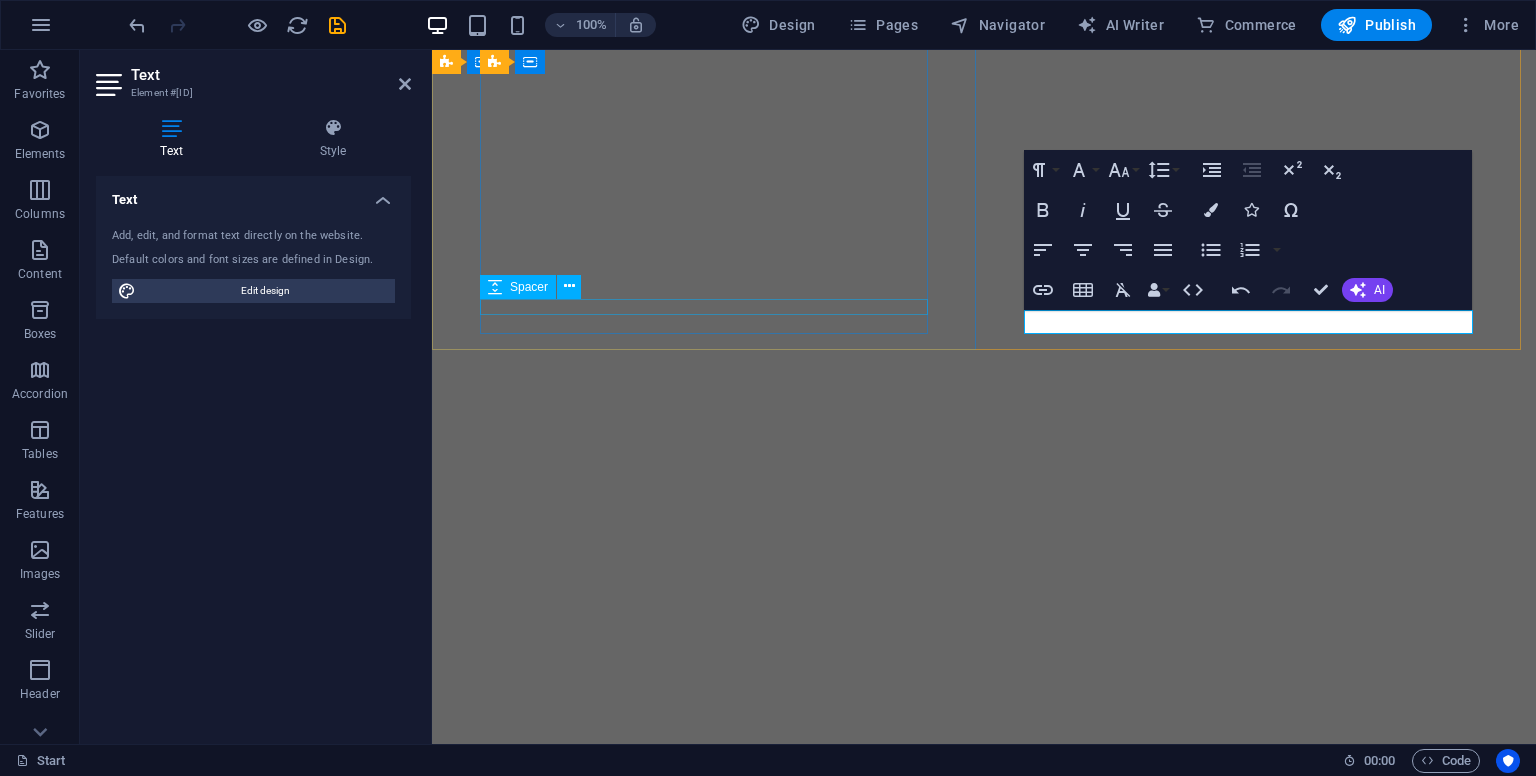 click at bounding box center [984, -71] 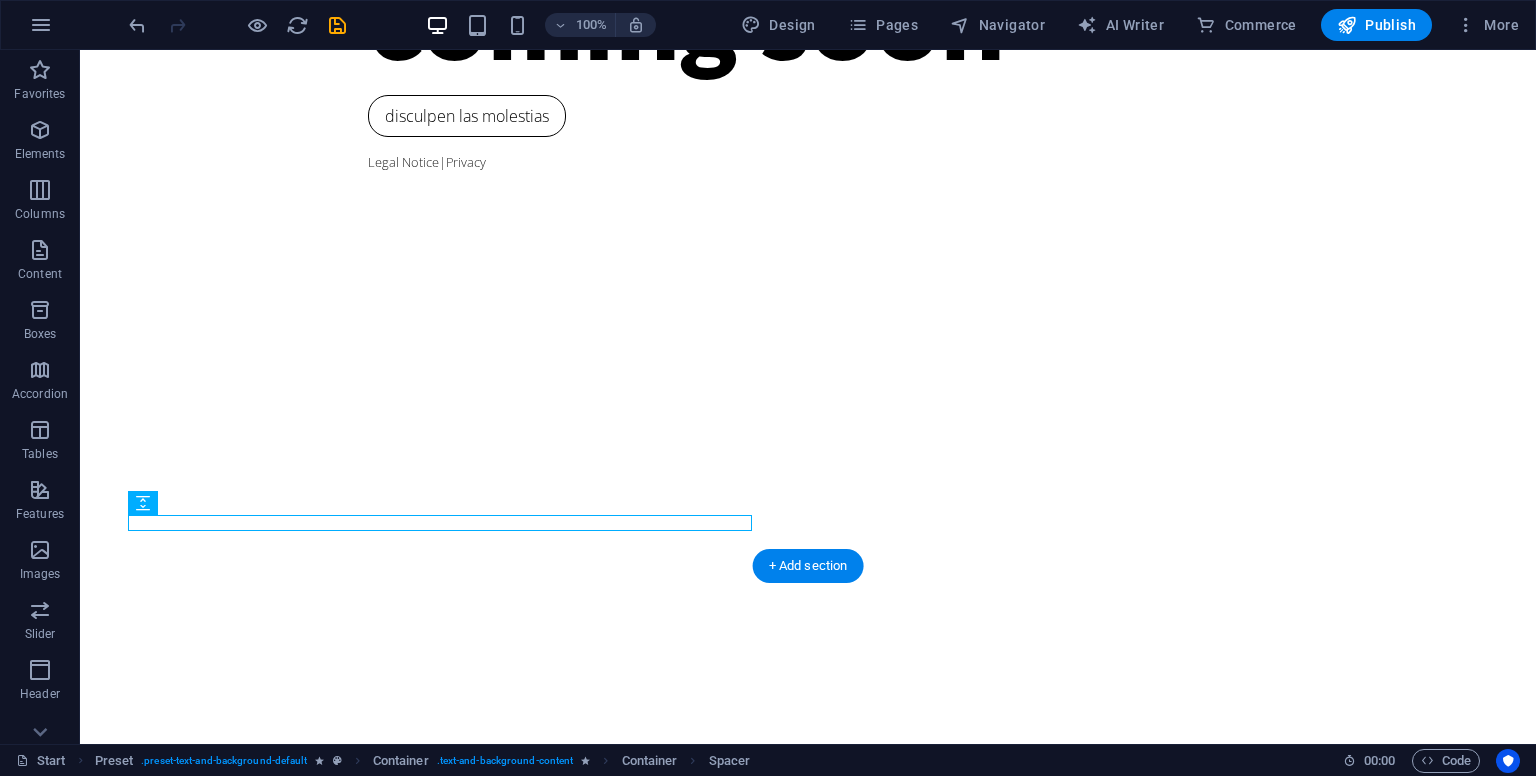 scroll, scrollTop: 162, scrollLeft: 0, axis: vertical 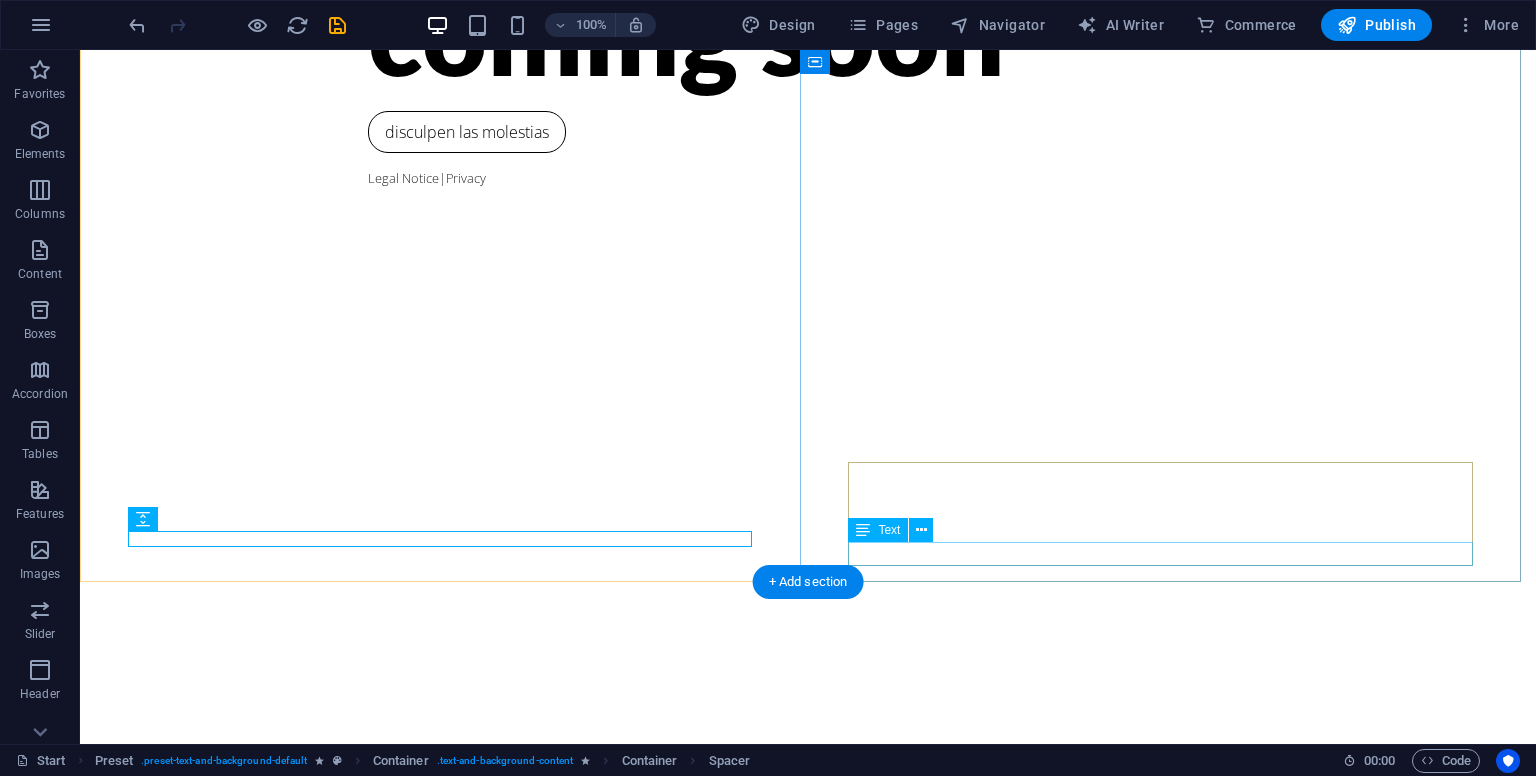 click on "volveremos en septiembre, disfruten del verano" at bounding box center (808, 1516) 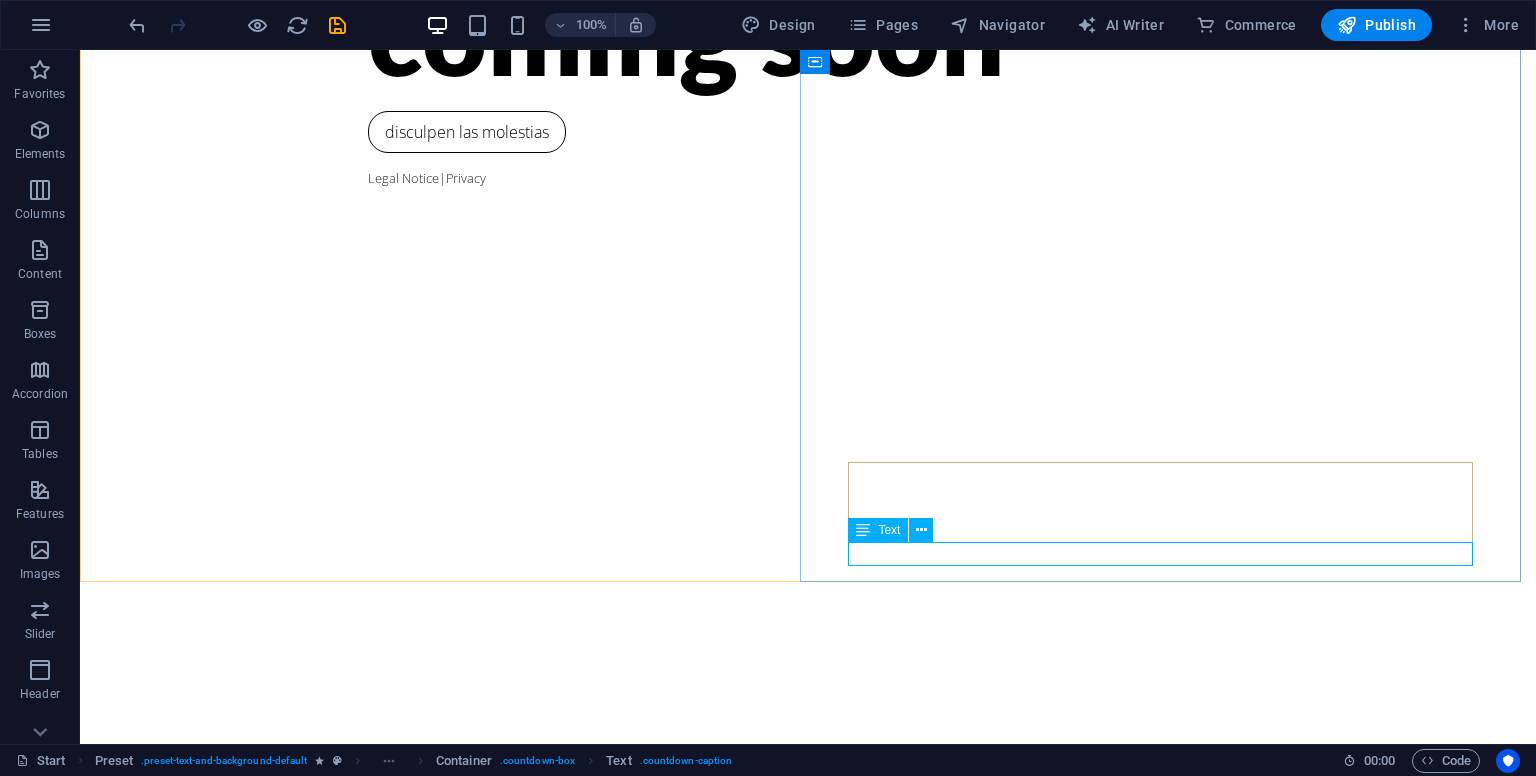 click on "Text" at bounding box center [878, 530] 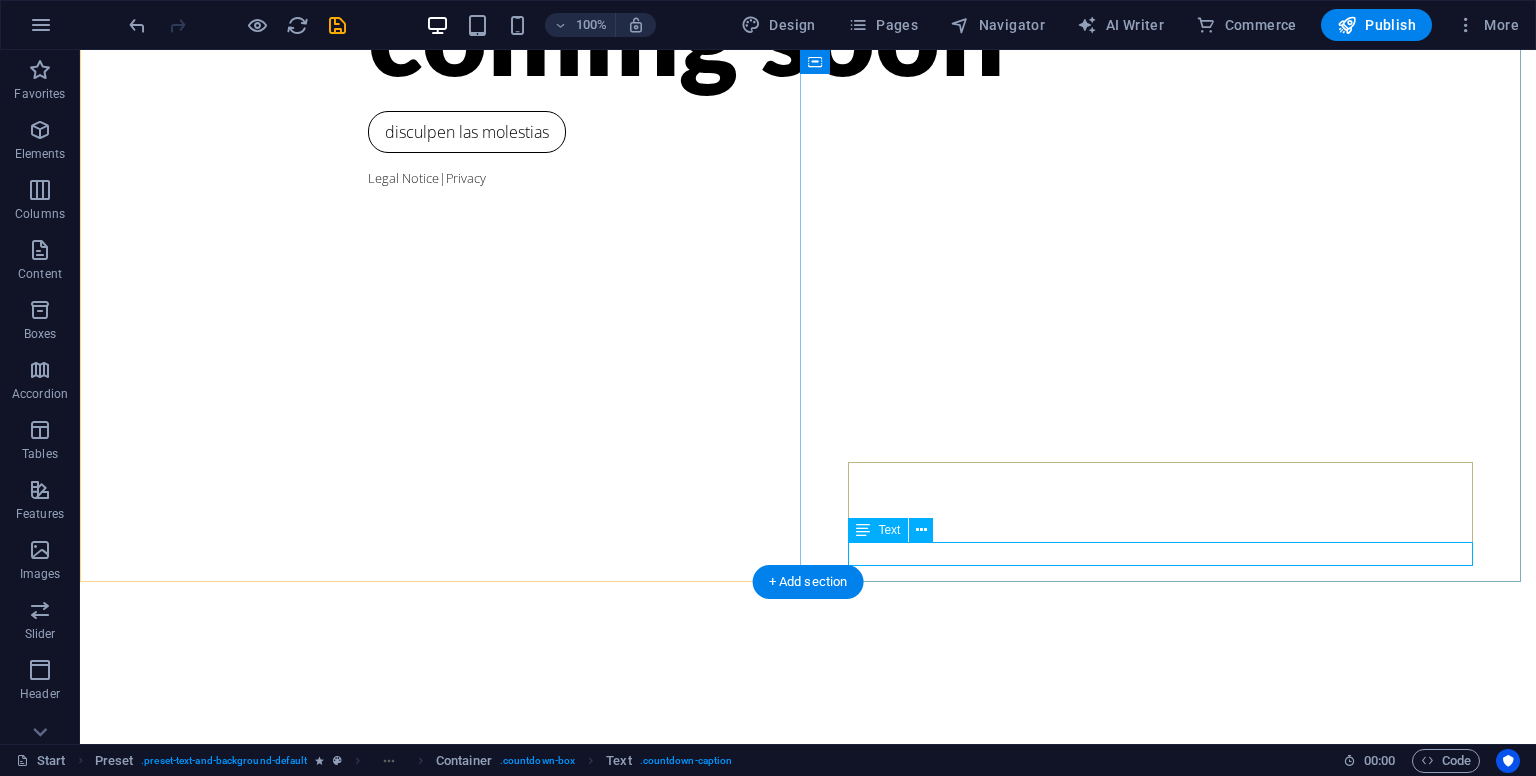 click on "volveremos en septiembre, disfruten del verano" at bounding box center [808, 1516] 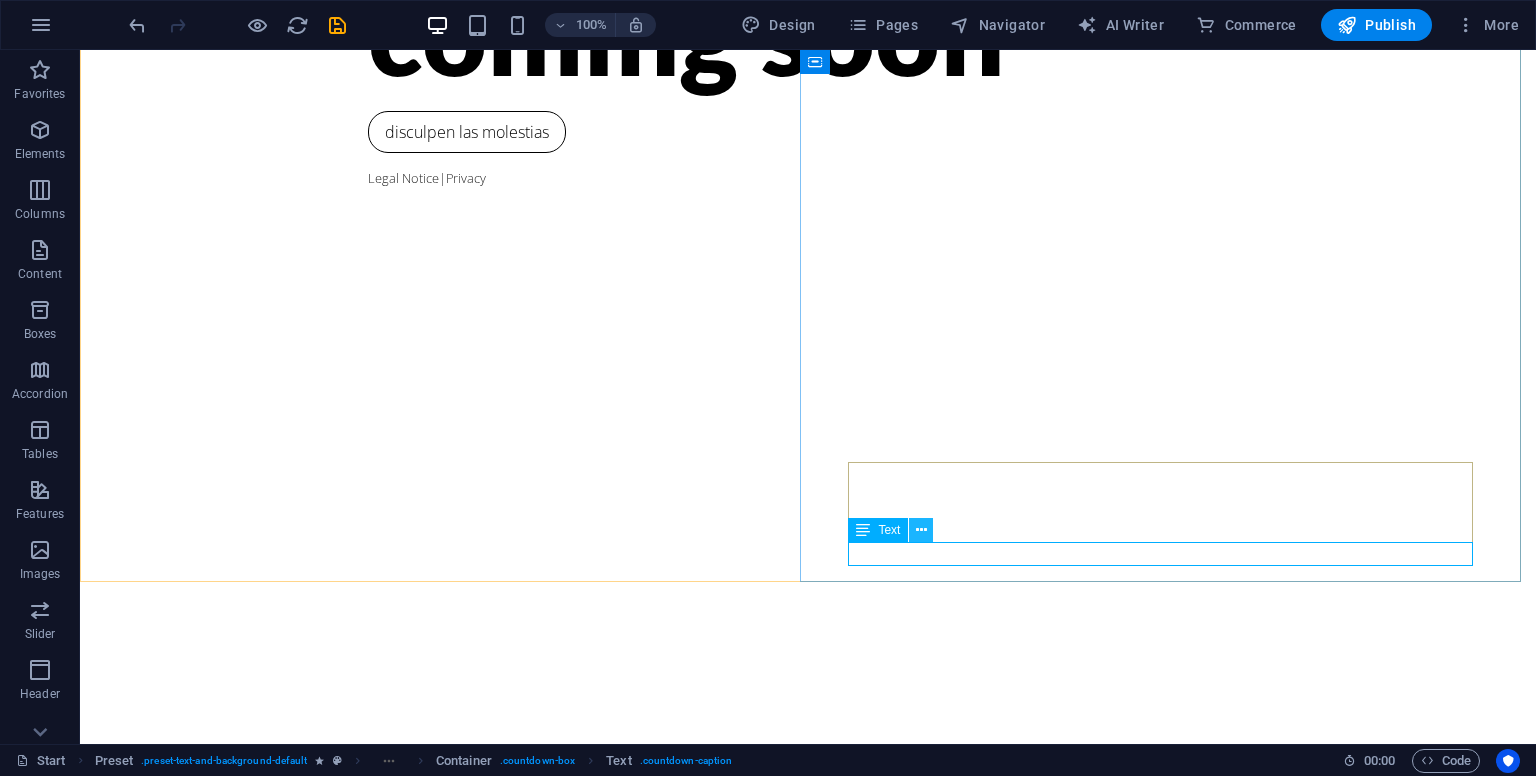 click at bounding box center [921, 530] 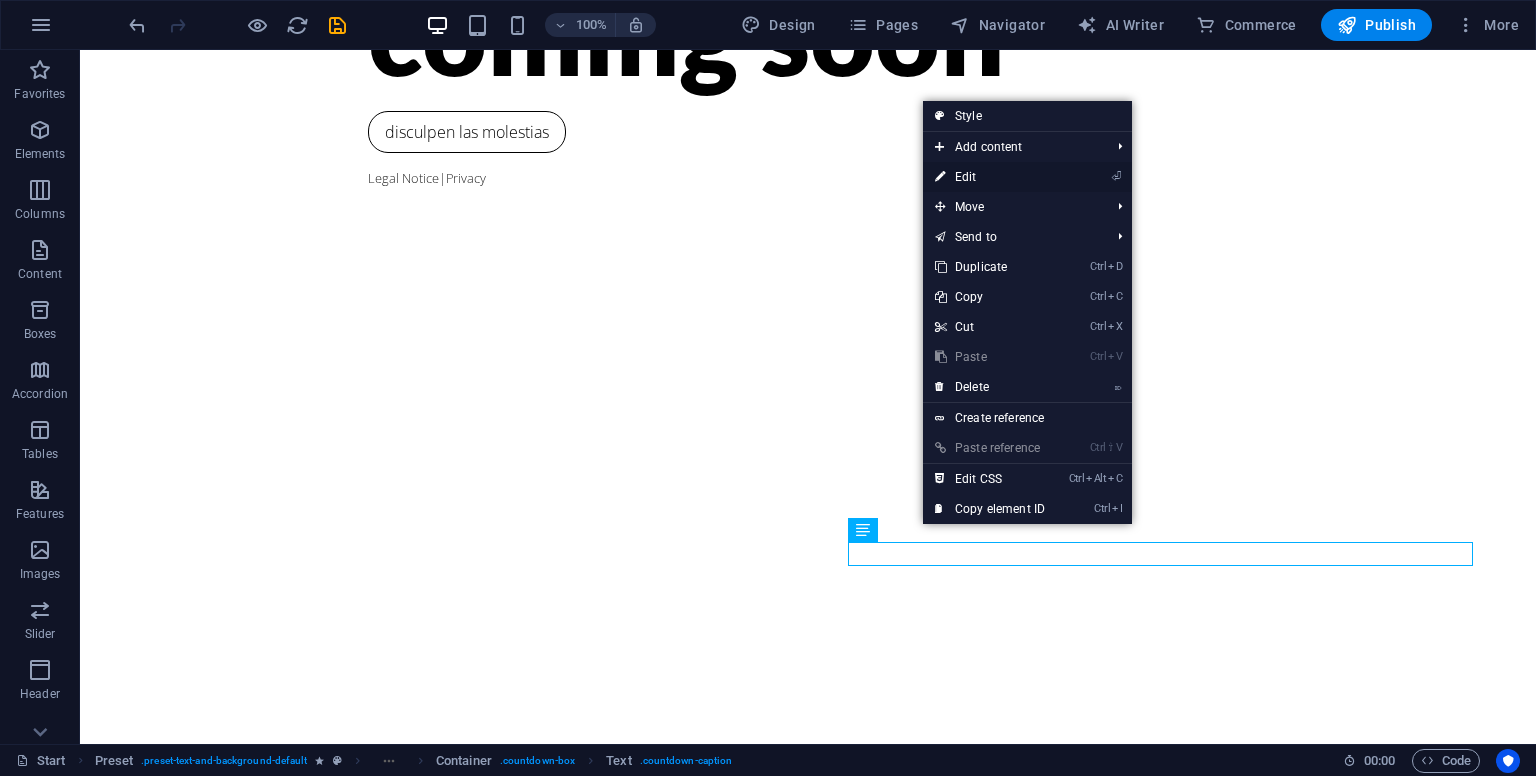 click on "⏎  Edit" at bounding box center (990, 177) 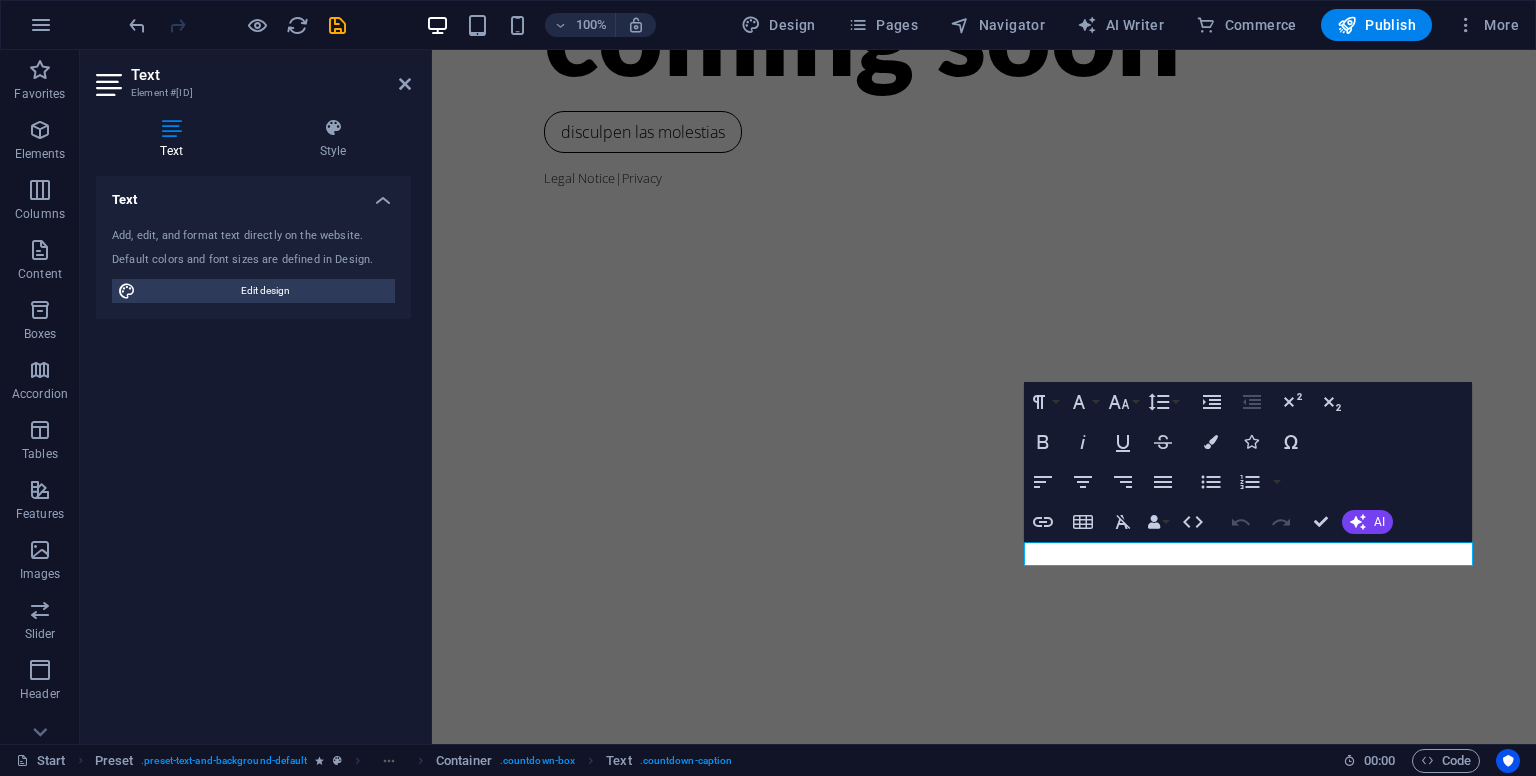 click at bounding box center (111, 85) 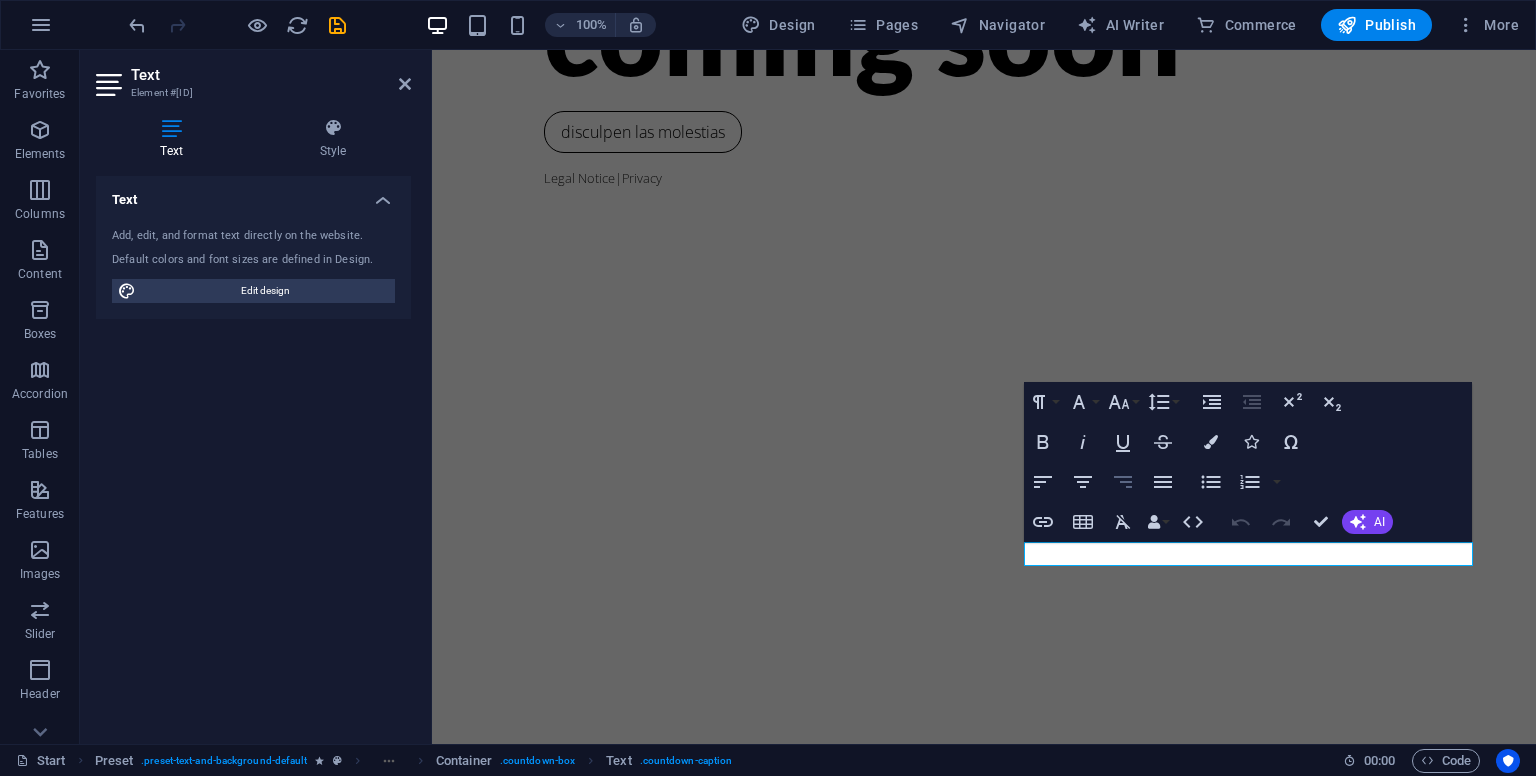 click 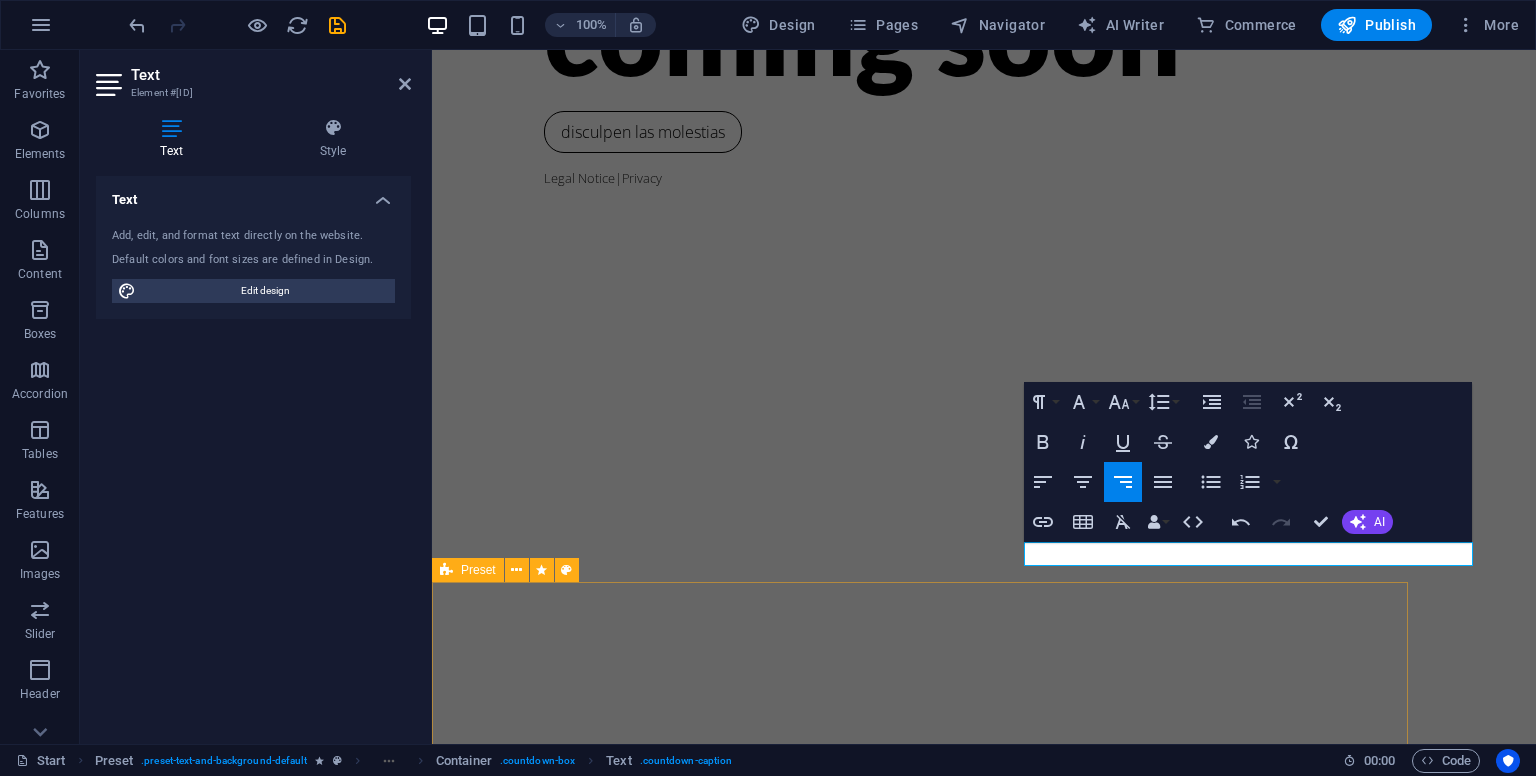 click on "Book the event ¿Quieres diseñar algo a medida? Ponte en contacto con nosotros   I have read and understand the privacy policy. Unreadable? Load new Submit" at bounding box center [920, 1798] 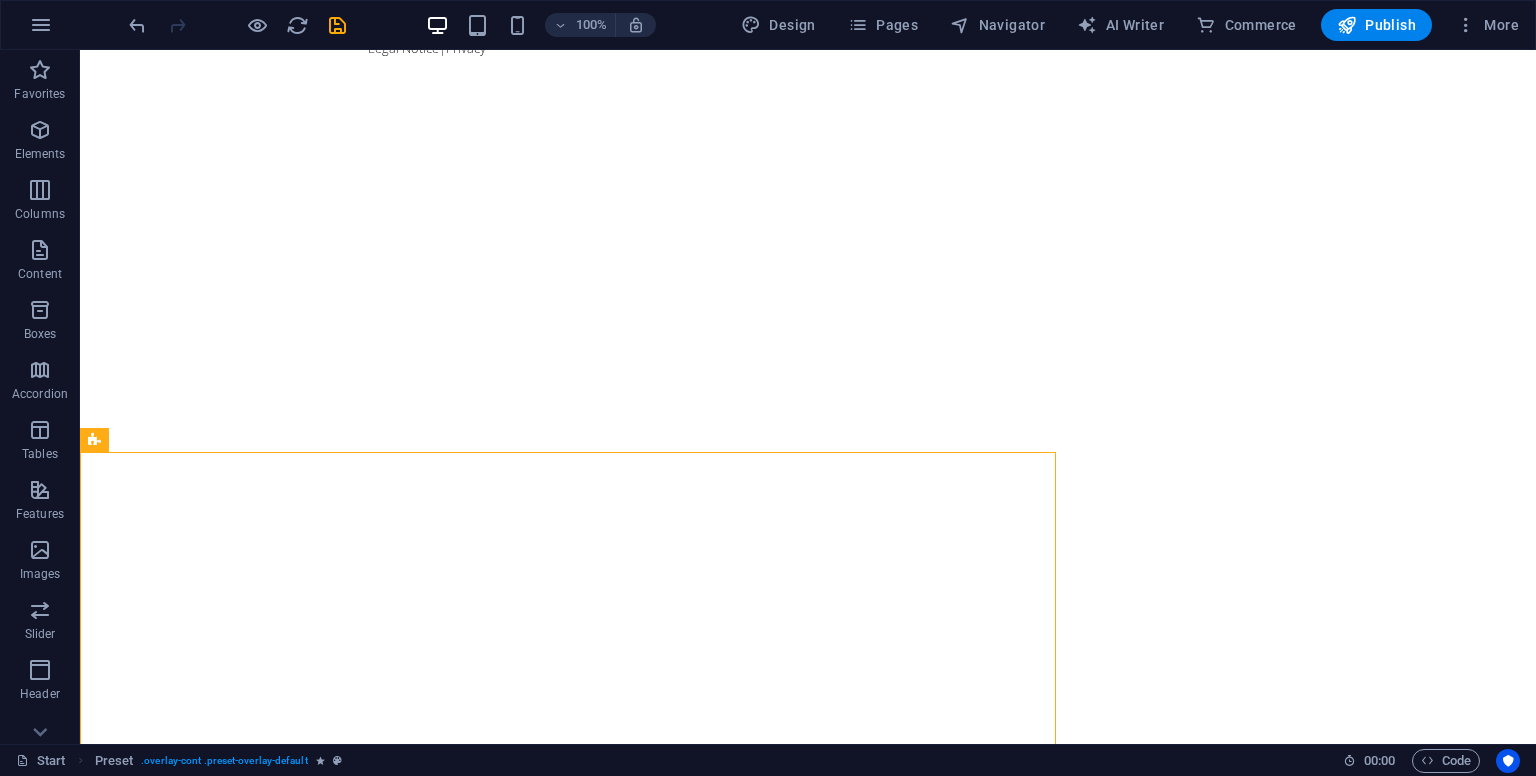 scroll, scrollTop: 0, scrollLeft: 0, axis: both 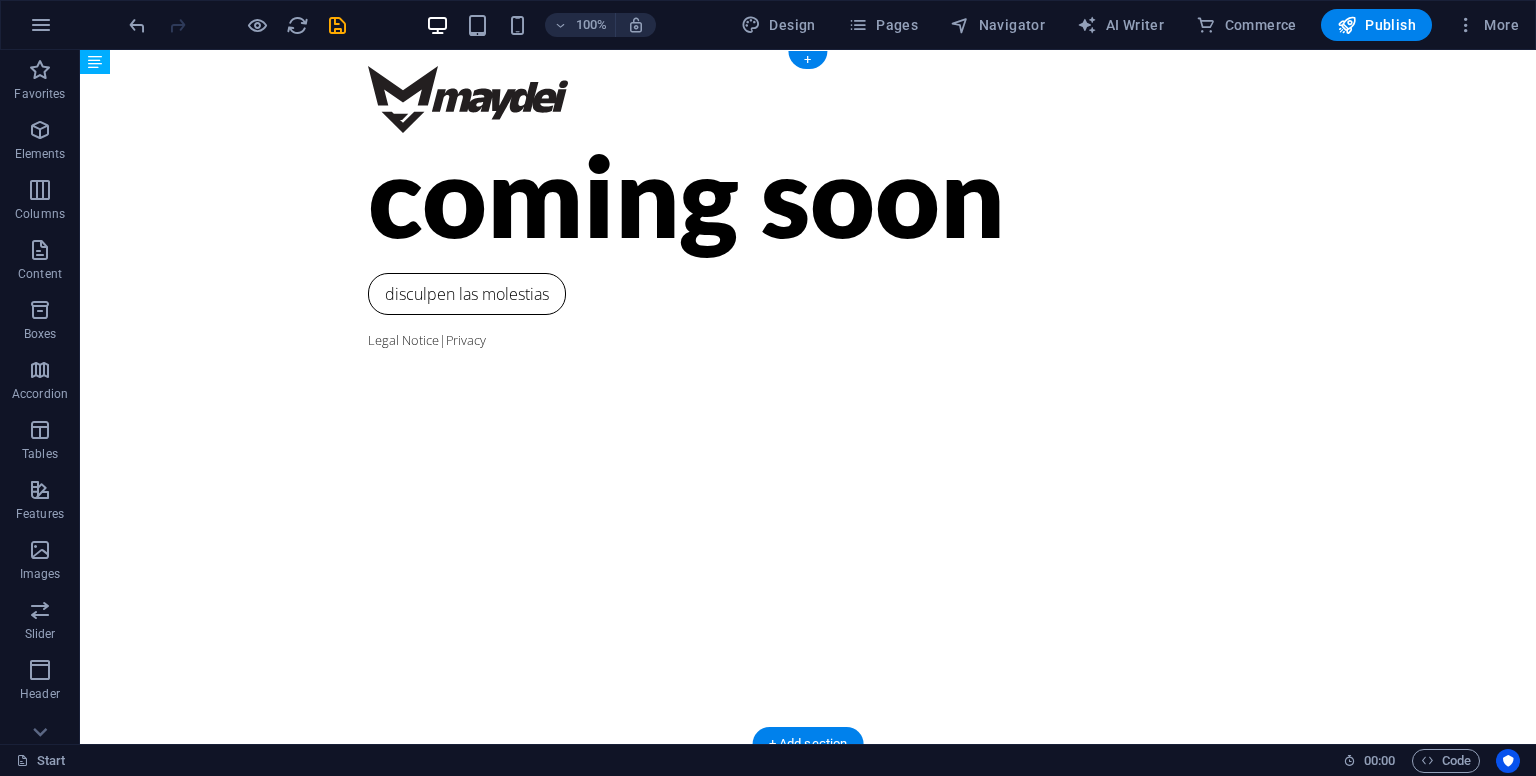 click at bounding box center (808, 1091) 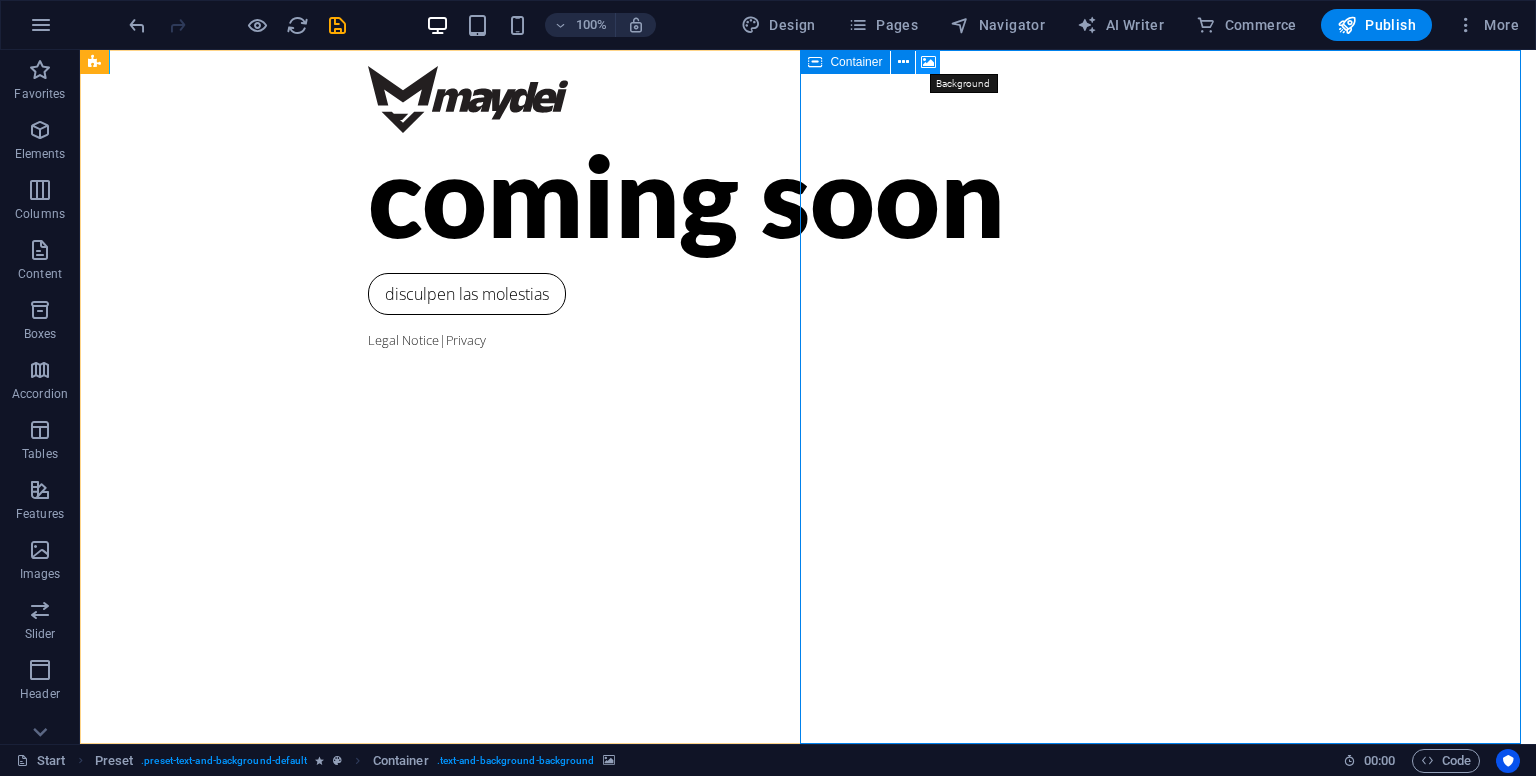click at bounding box center (928, 62) 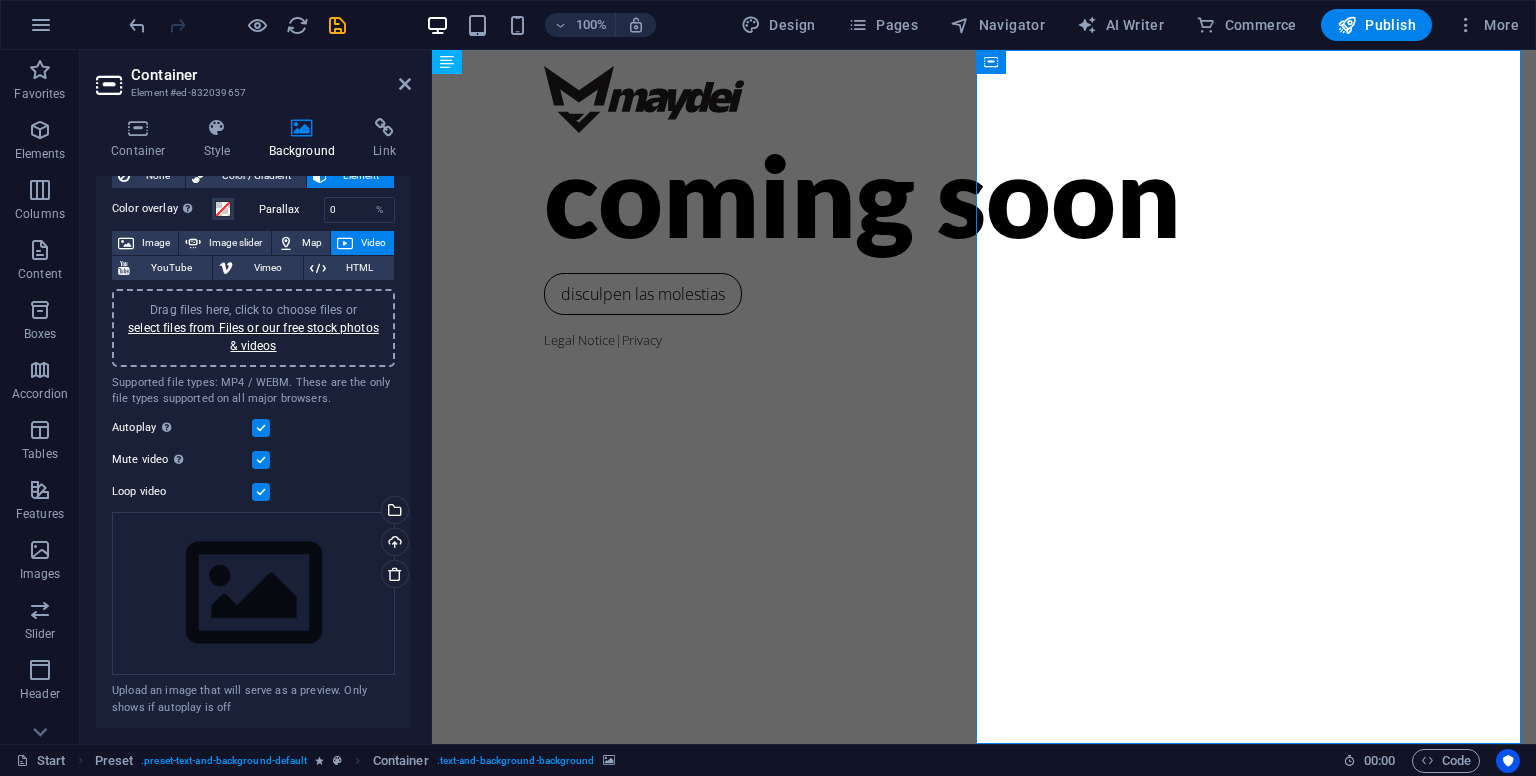 scroll, scrollTop: 0, scrollLeft: 0, axis: both 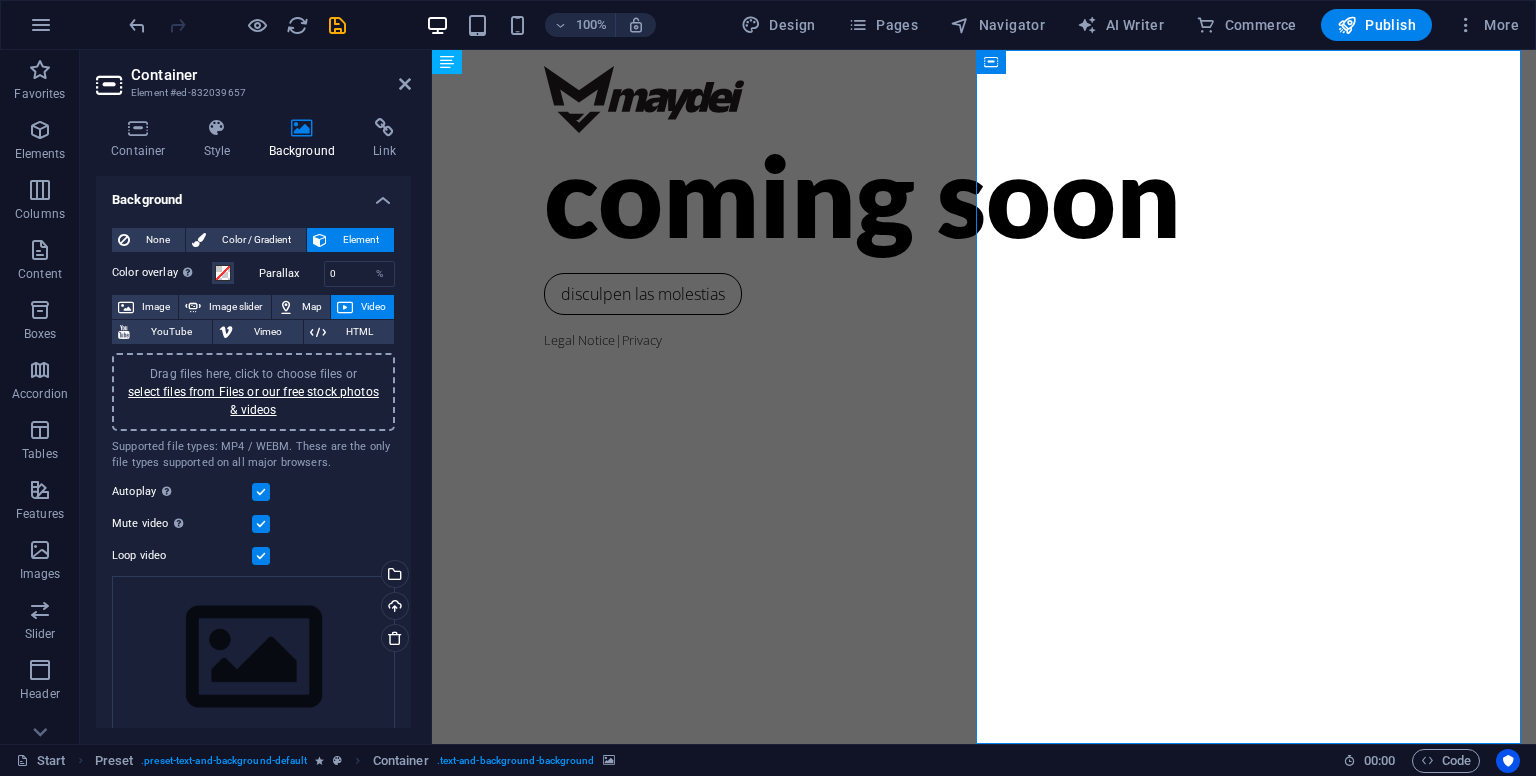 click on "Video" at bounding box center [373, 307] 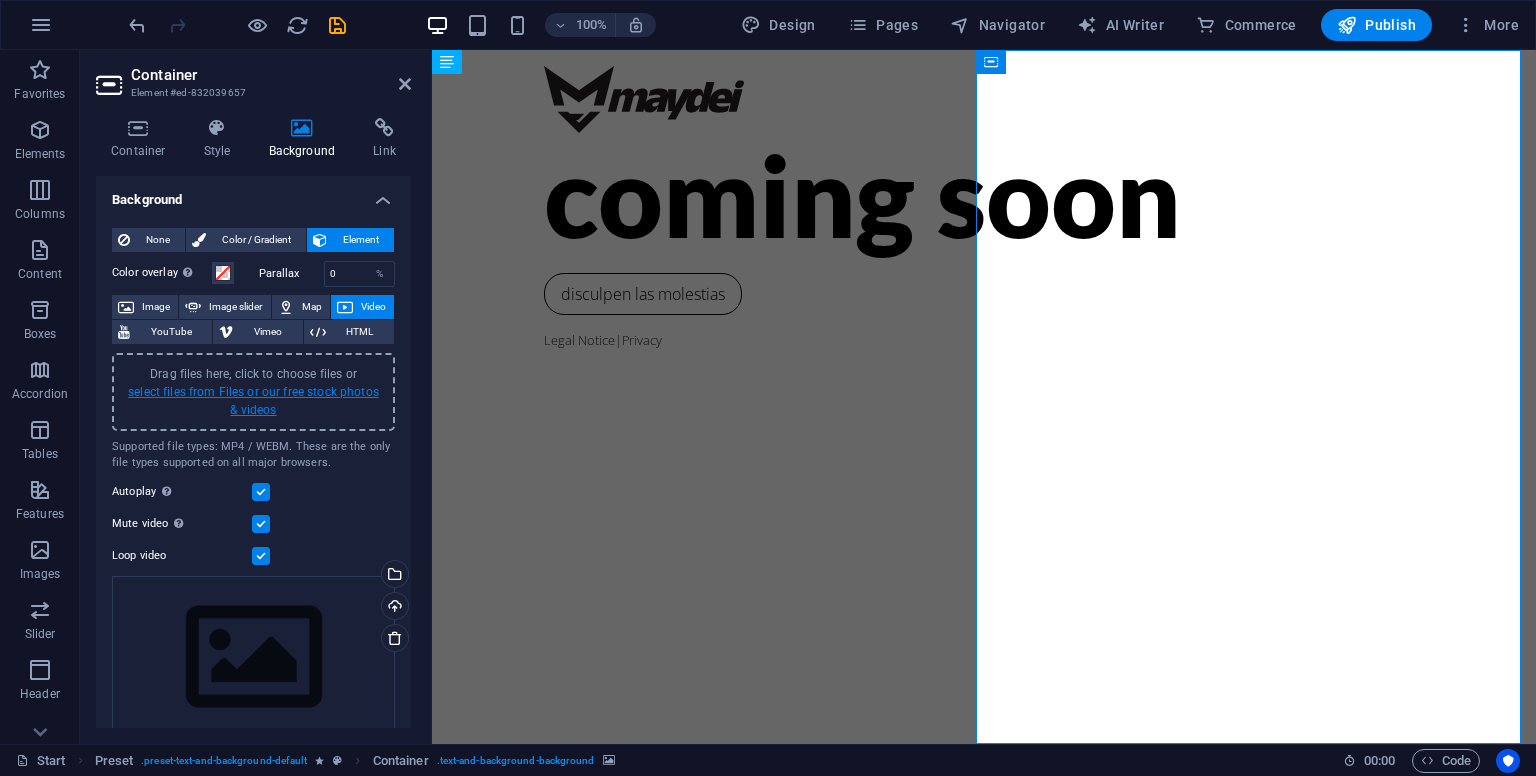 click on "select files from Files or our free stock photos & videos" at bounding box center (253, 401) 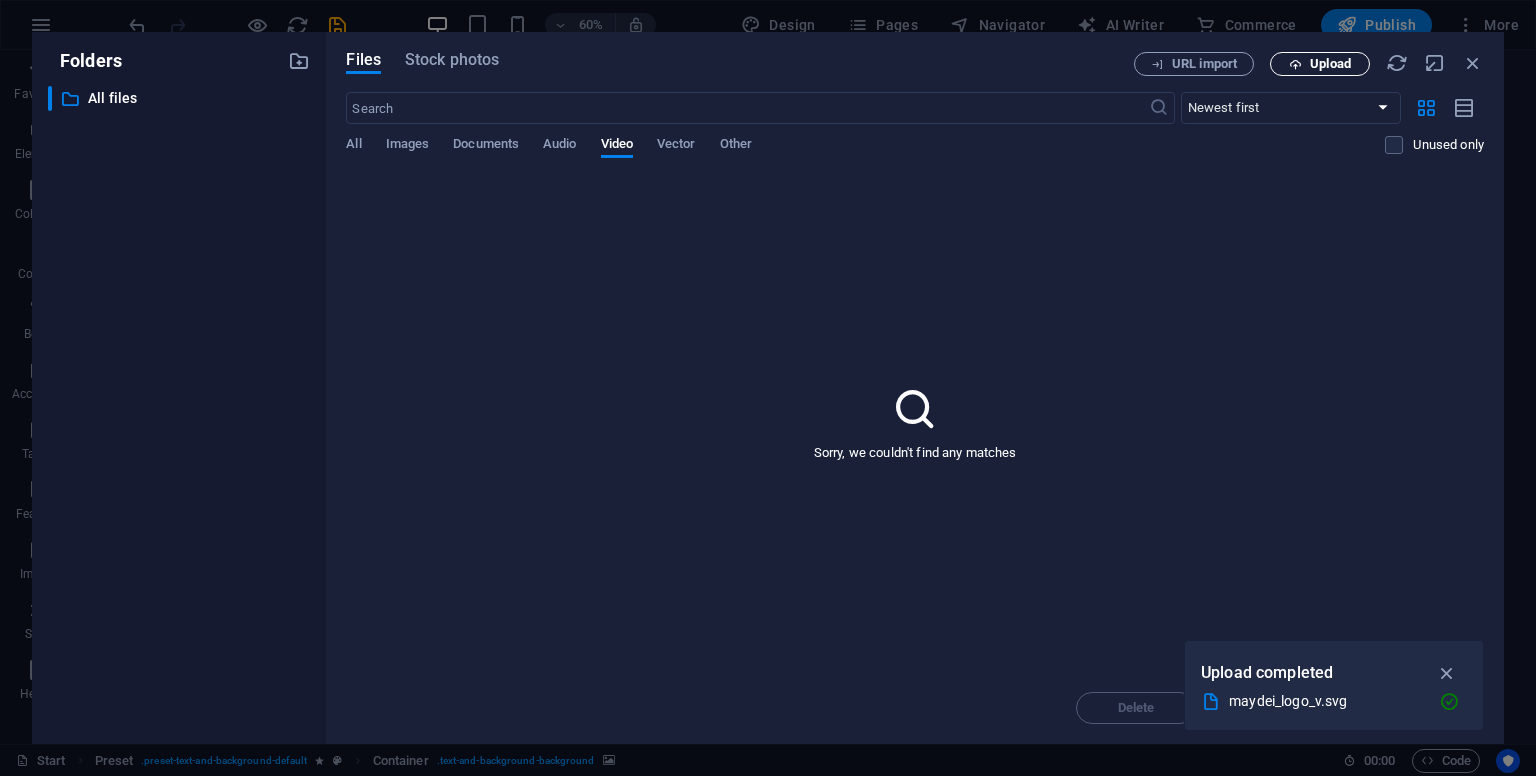 click at bounding box center [1295, 64] 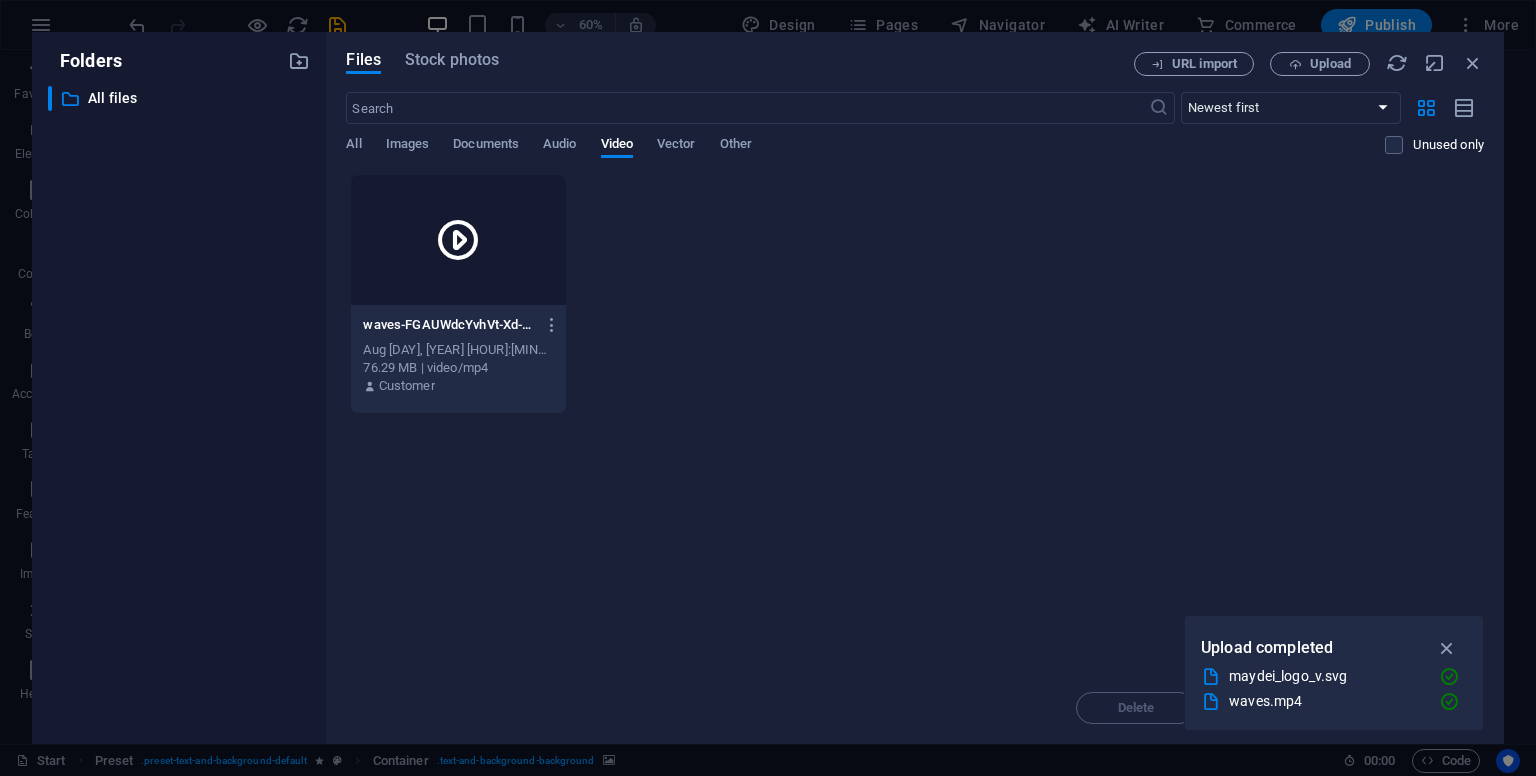 click at bounding box center (458, 240) 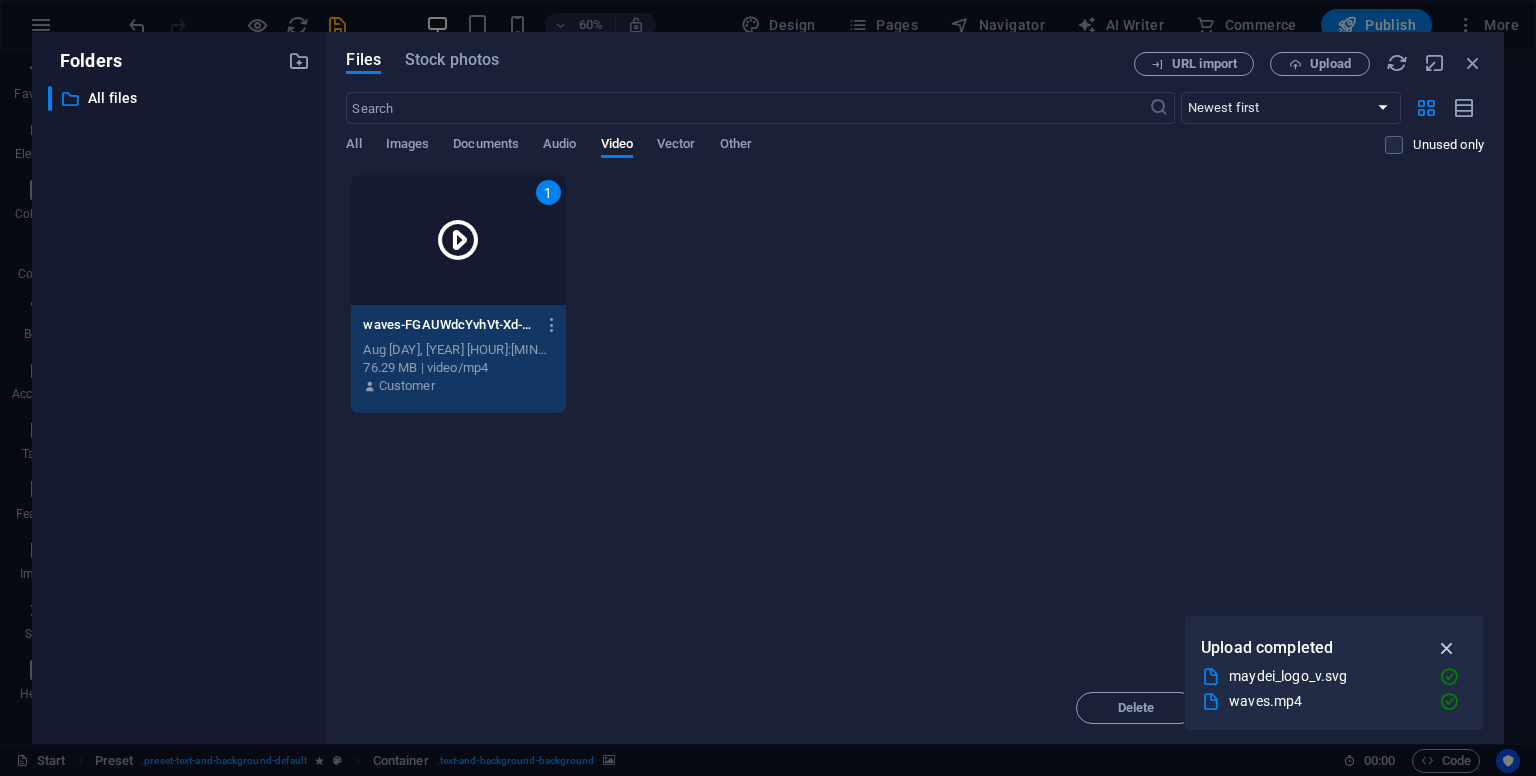 click at bounding box center [1447, 648] 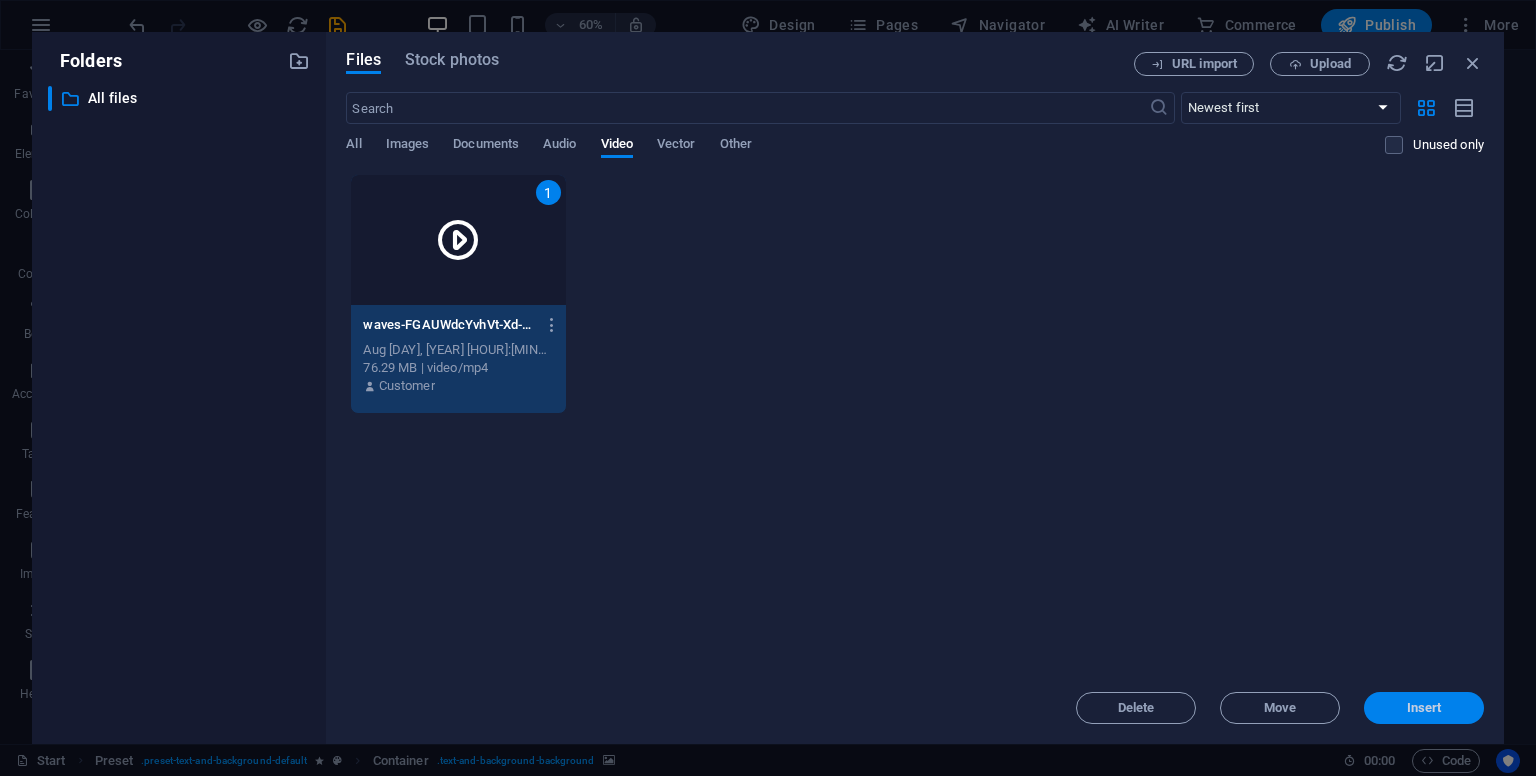 click on "Insert" at bounding box center (1424, 708) 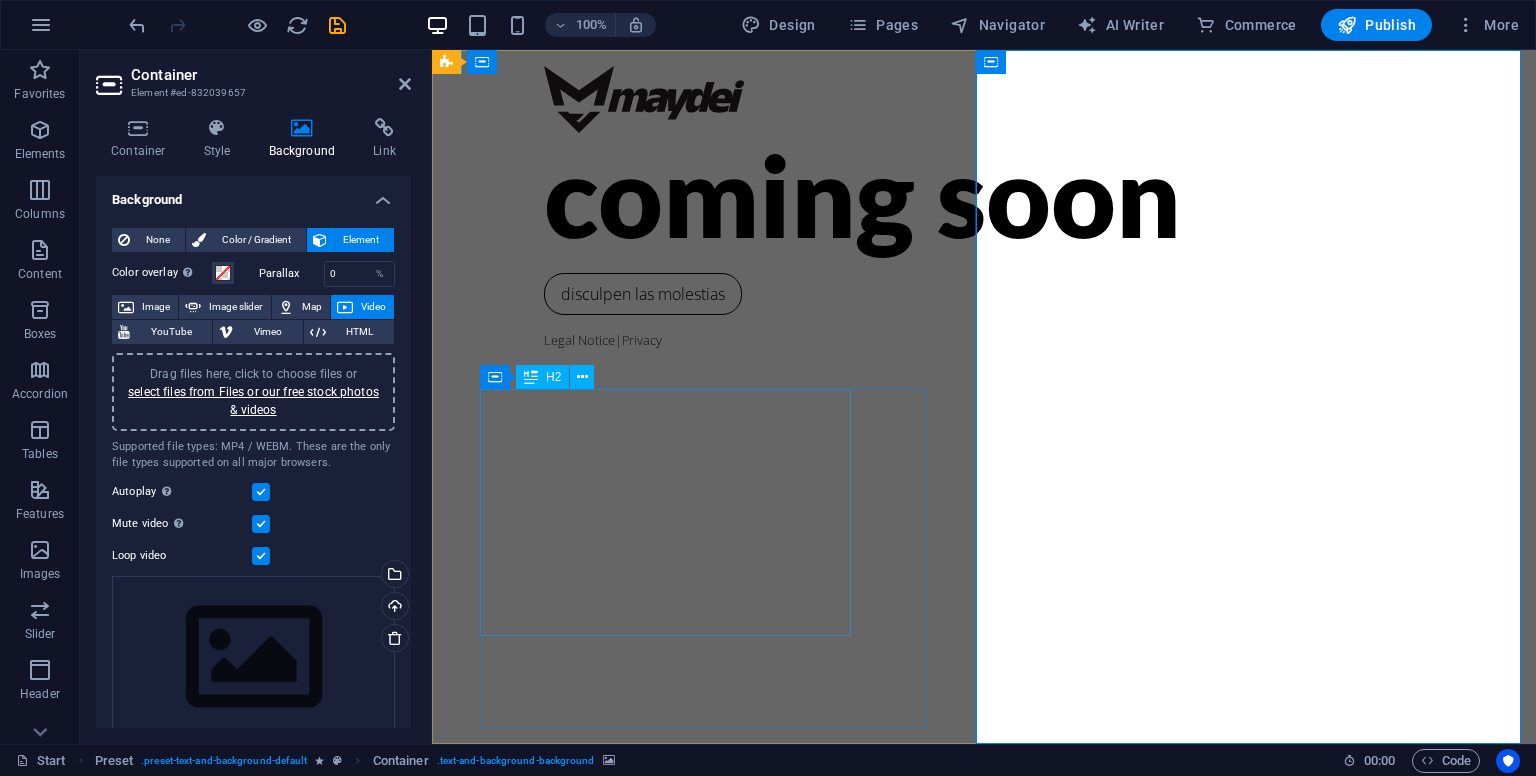 click on "coming soon" at bounding box center (984, 194) 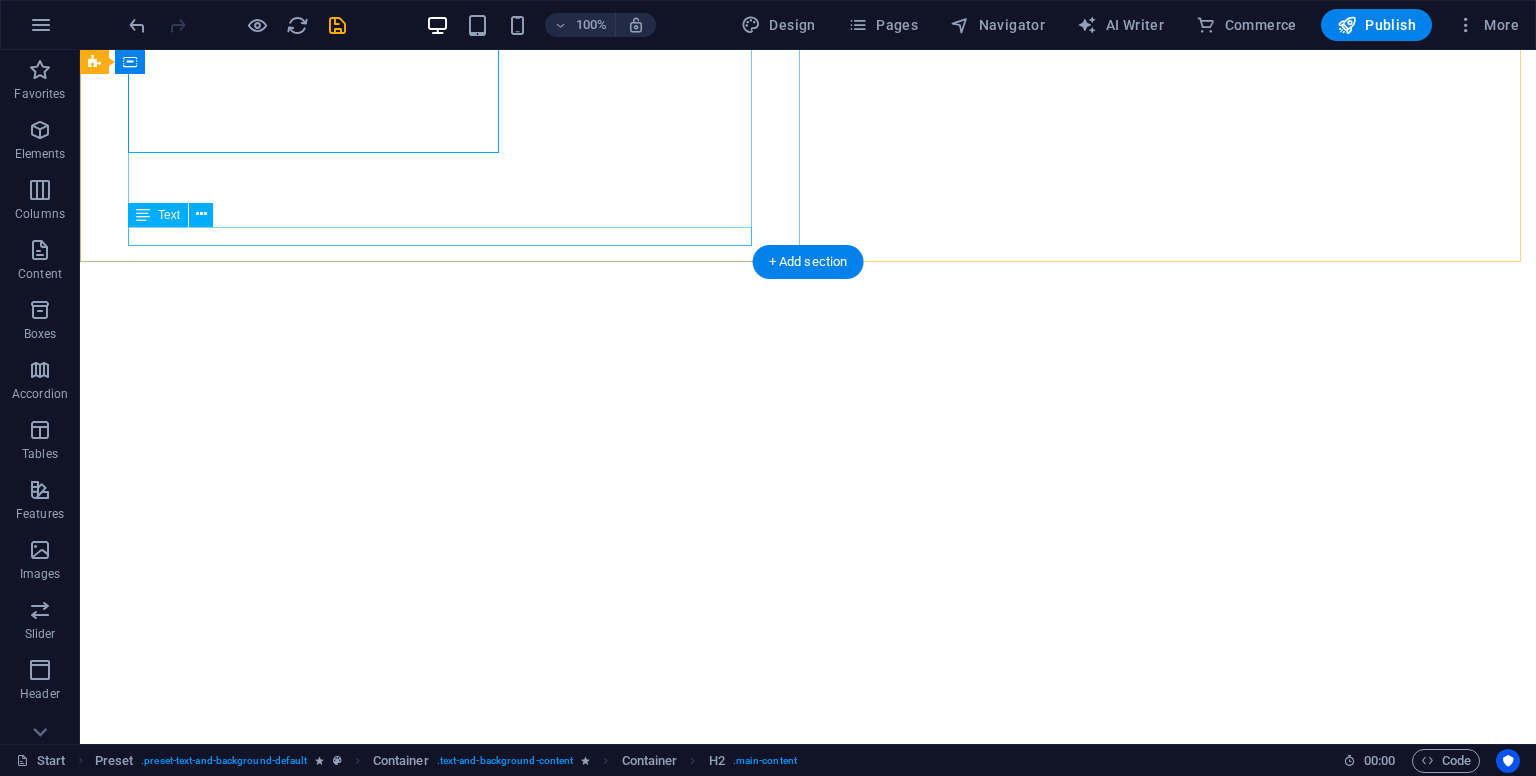 scroll, scrollTop: 508, scrollLeft: 0, axis: vertical 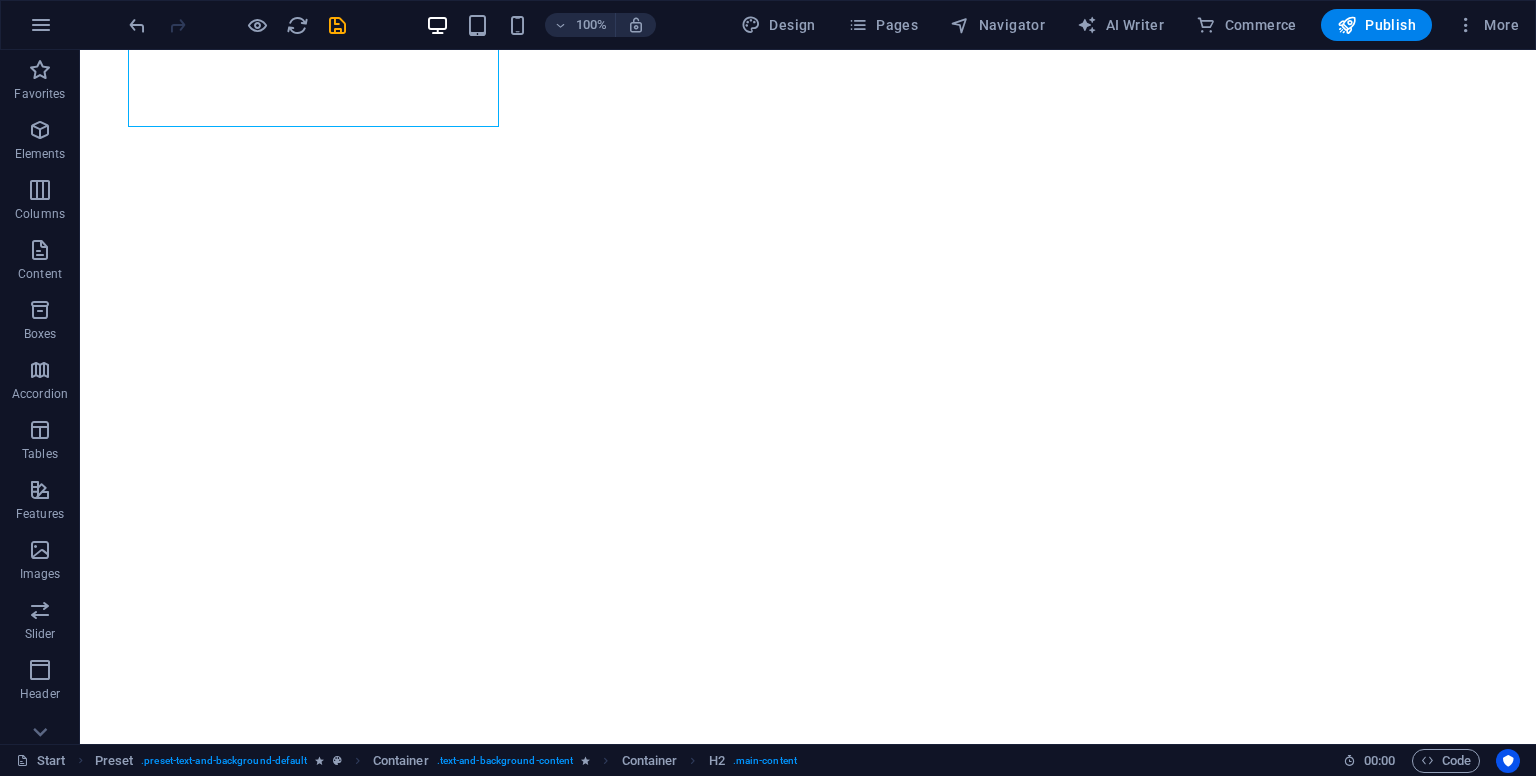 click on "coming soon disculpen las molestias Legal Notice  |  Privacy [NUMBER] volveremos en septiembre, disfruten del verano Book the event ¿Quieres diseñar algo a medida? Ponte en contacto con nosotros   I have read and understand the privacy policy. Unreadable? Load new Submit" at bounding box center (808, 625) 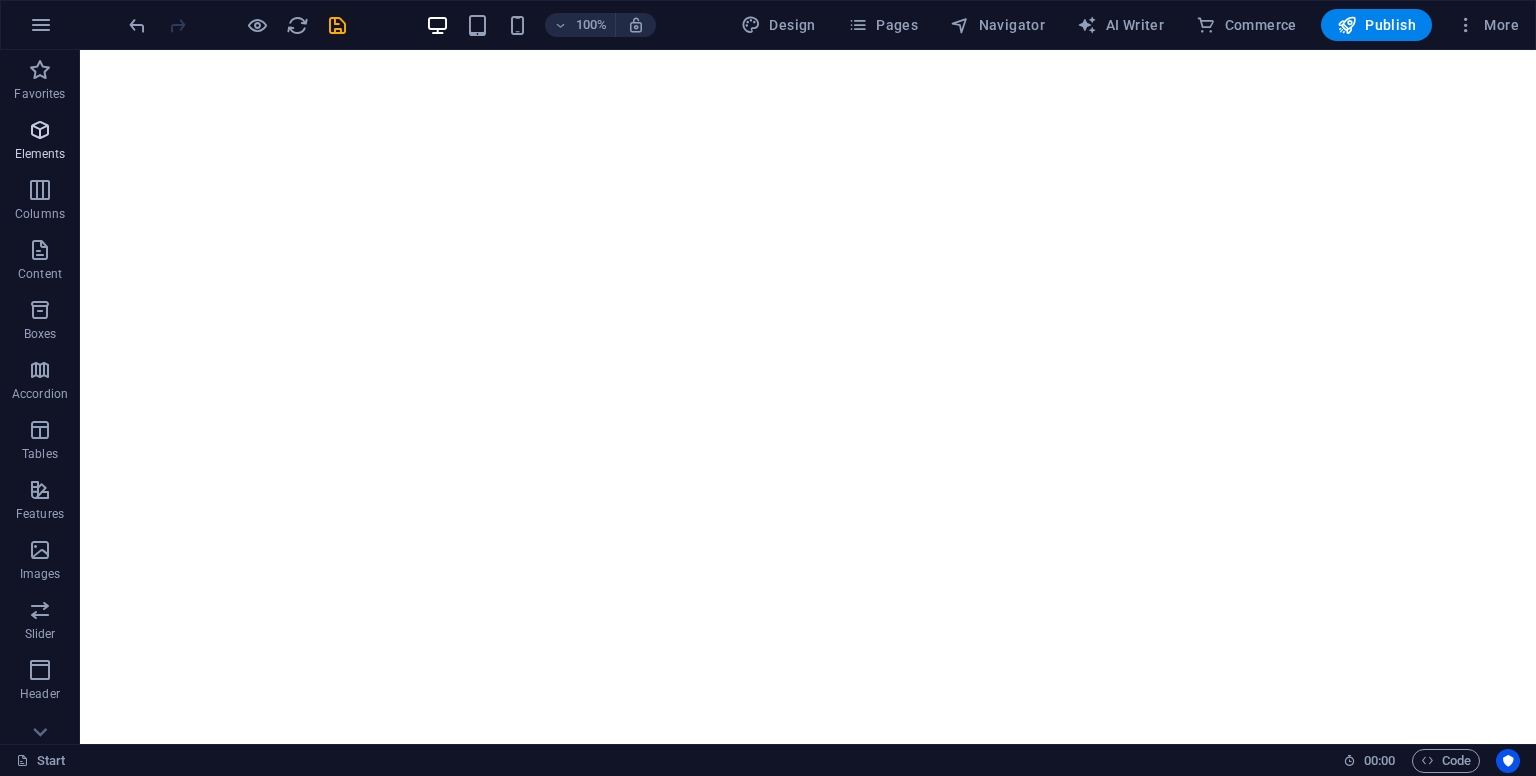 click on "Elements" at bounding box center [40, 154] 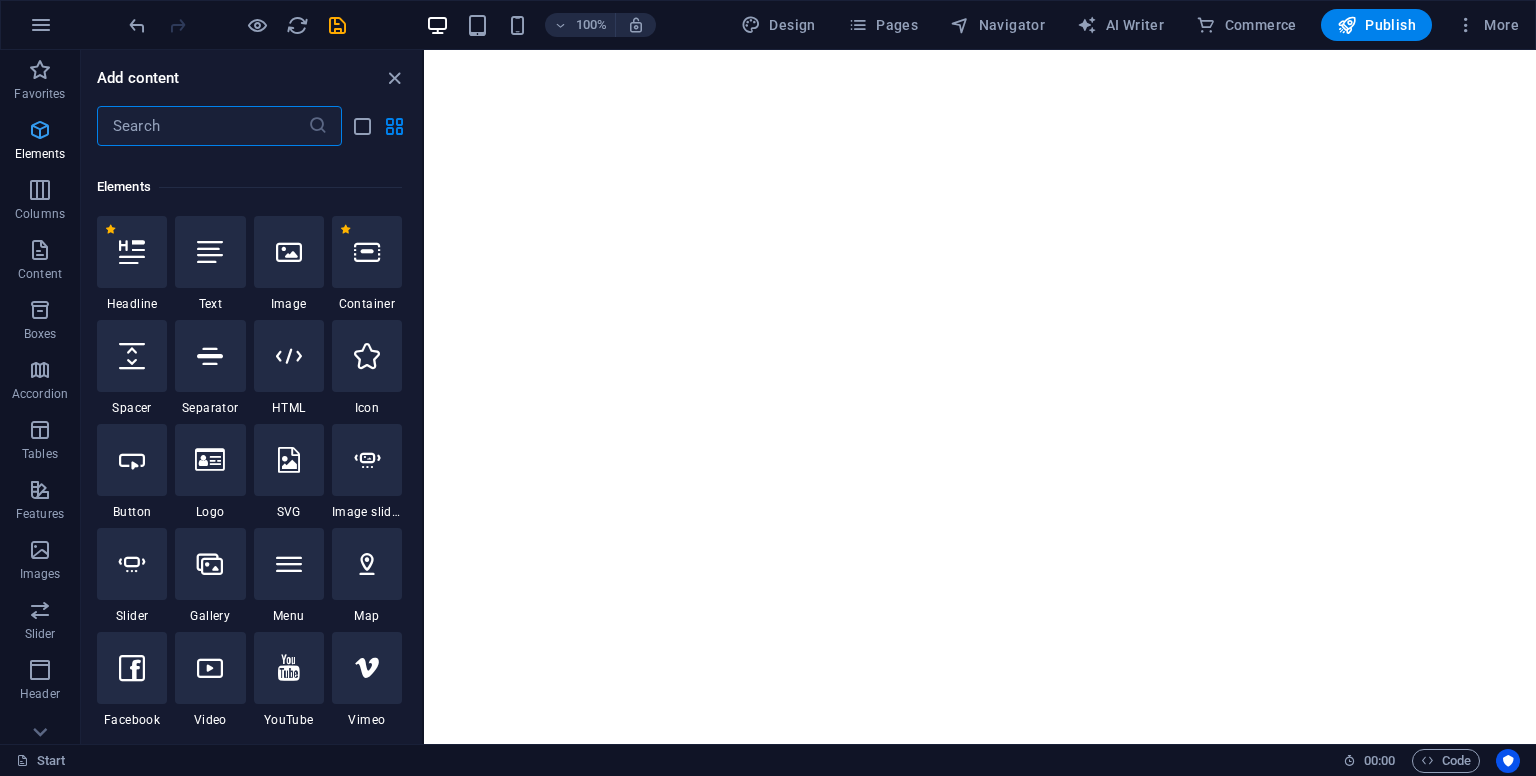 scroll, scrollTop: 212, scrollLeft: 0, axis: vertical 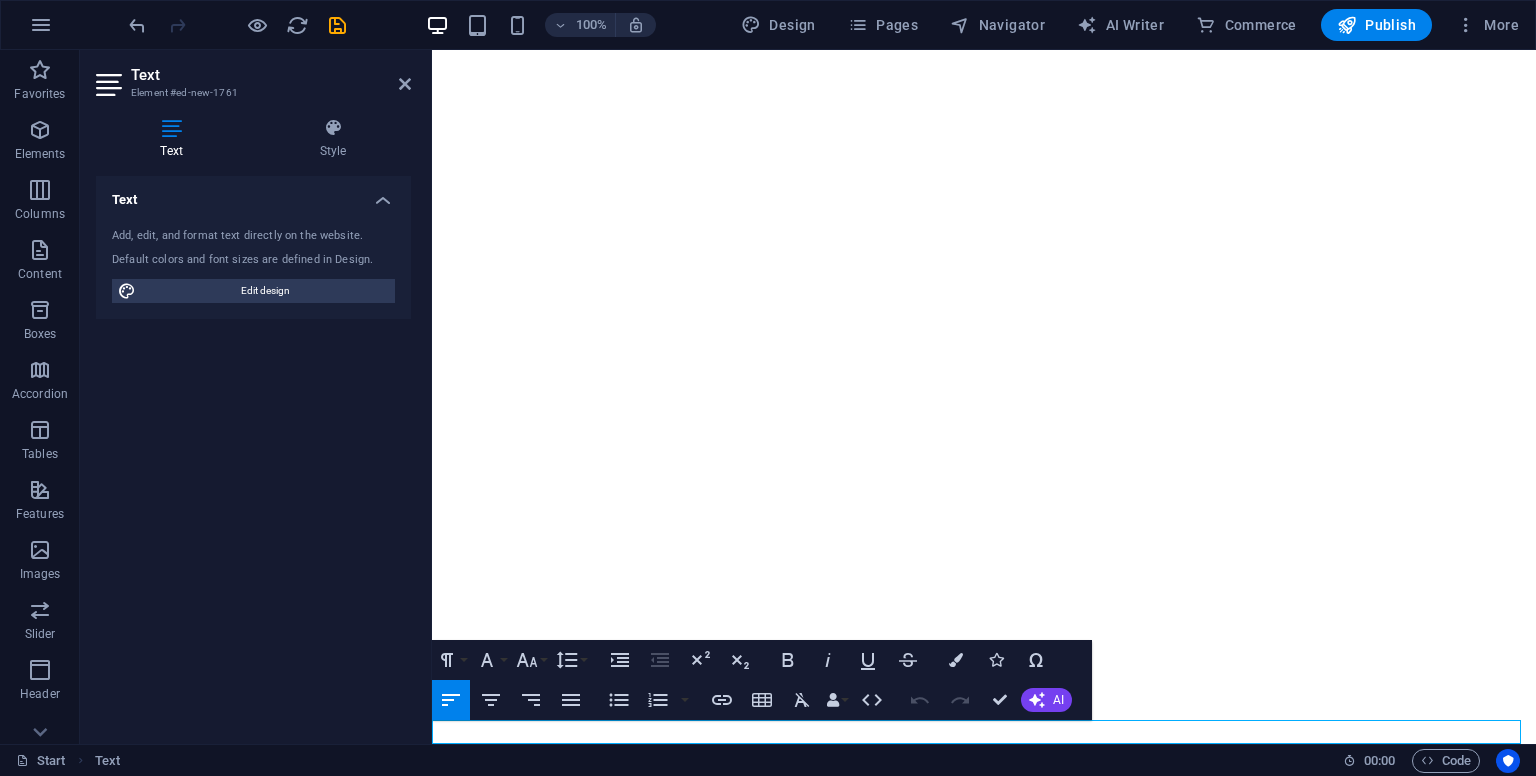 type 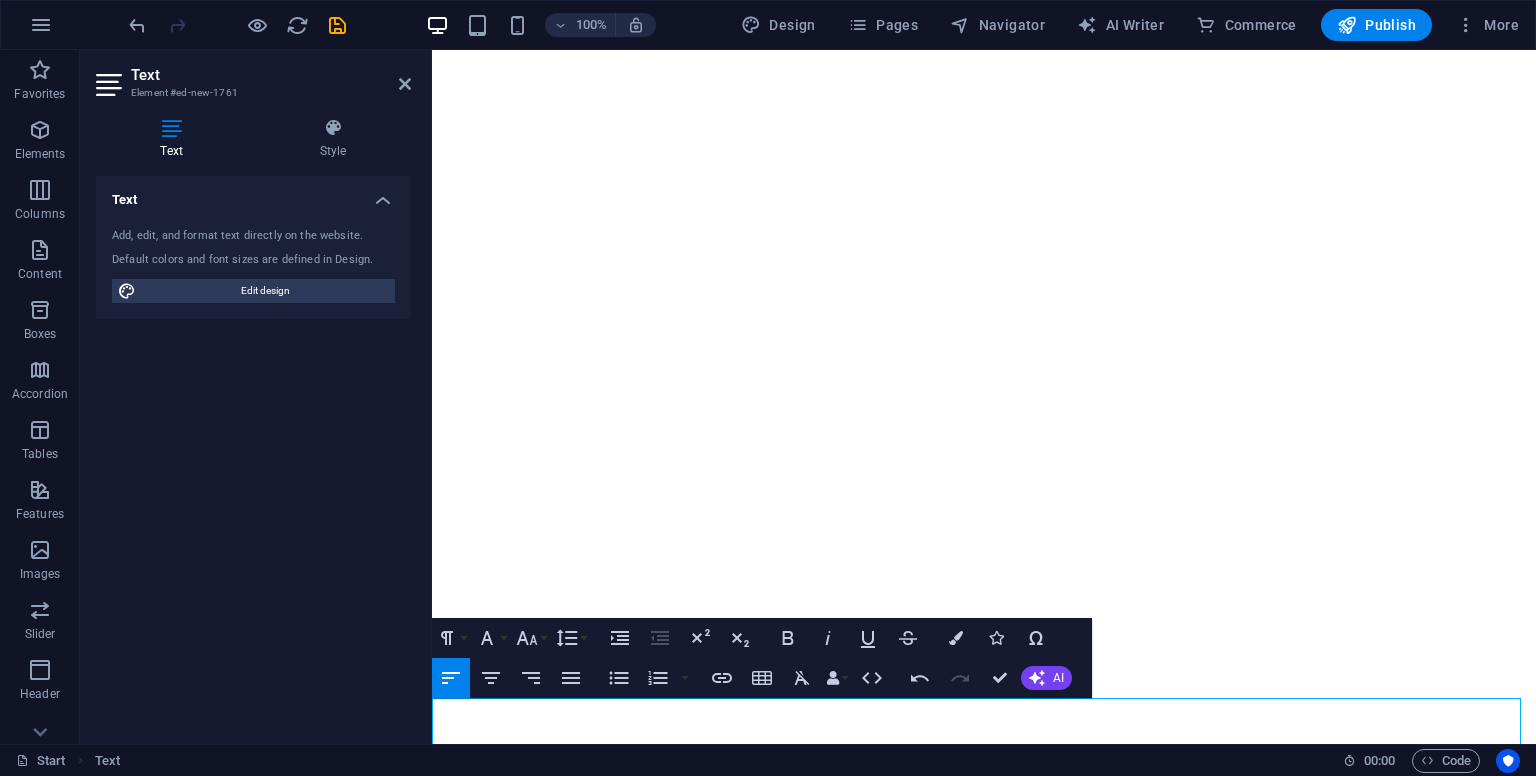 scroll, scrollTop: 579, scrollLeft: 0, axis: vertical 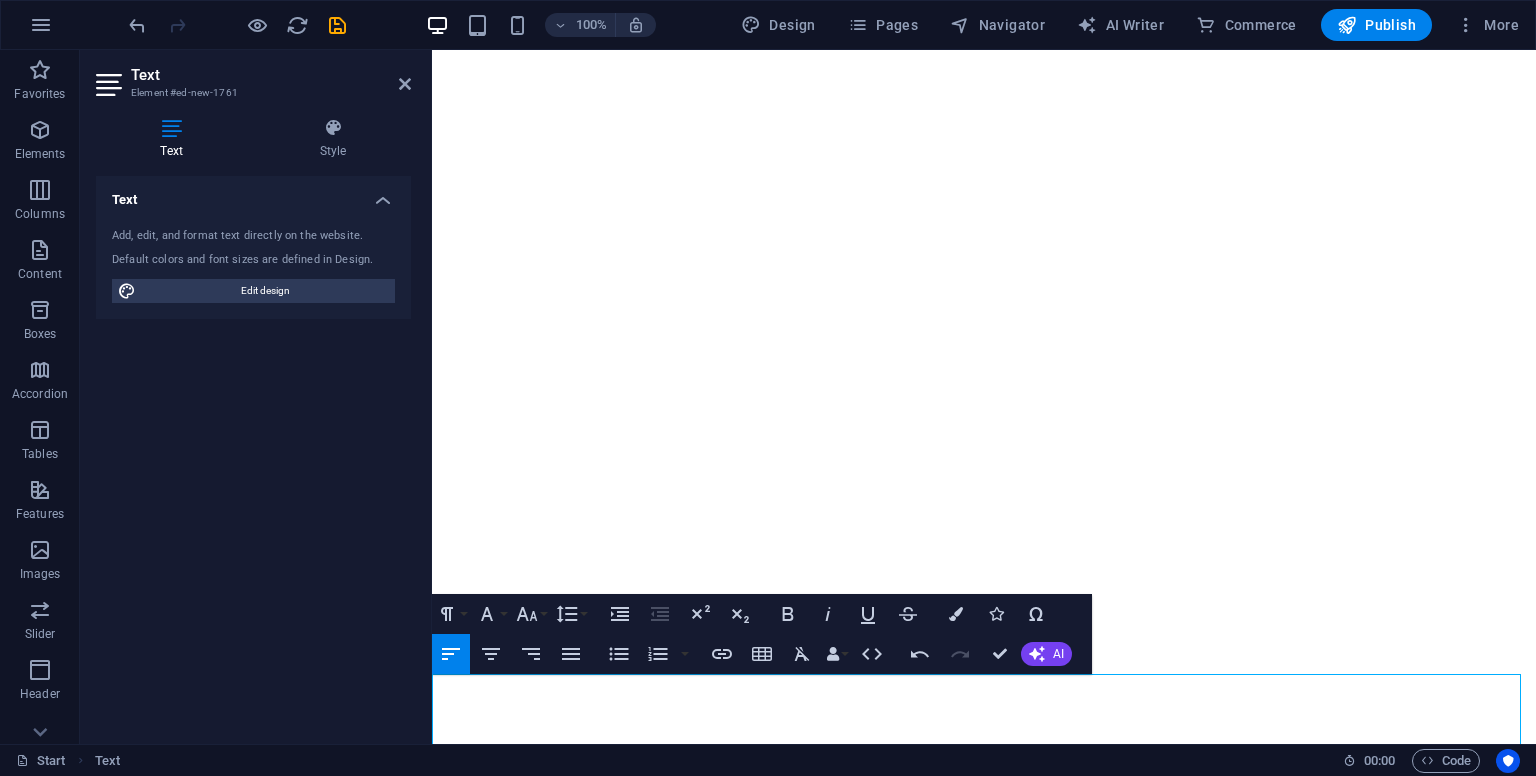 click on "coming soon disculpen las molestias Legal Notice  |  Privacy 0 volveremos en septiembre, disfruten del verano Book the event ¿Quieres diseñar algo a medida? Ponte en contacto con nosotros   I have read and understand the privacy policy. Unreadable? Load new Submit Estamos trabajando para hacer mejoras en la web, pero seguimos dedicándonos al producto físico ;)En septiembre podrás volver a consultar los proyectos, servicios y nuevos espacios de trabajo en maydei. Ah y la tienda integrada! Nos vemos pronto!" at bounding box center (984, 590) 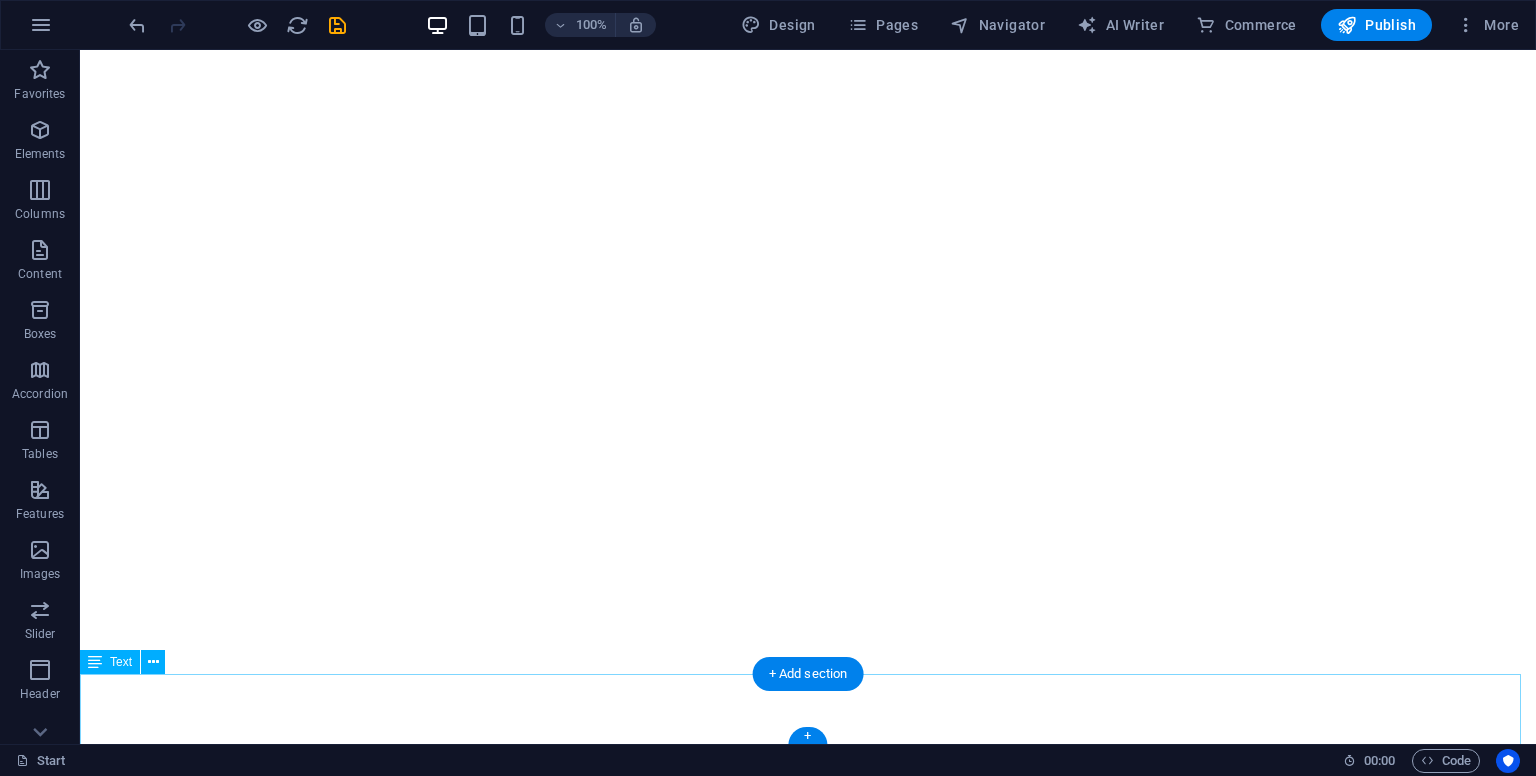 click on "Estamos trabajando para hacer mejoras en la web, pero seguimos dedicándonos al producto físico ;)En [MONTH] podrás volver a consultar los proyectos, servicios y nuevos espacios de trabajo en [BRAND]. Ah y la tienda integrada! Nos vemos pronto!" at bounding box center [808, 1673] 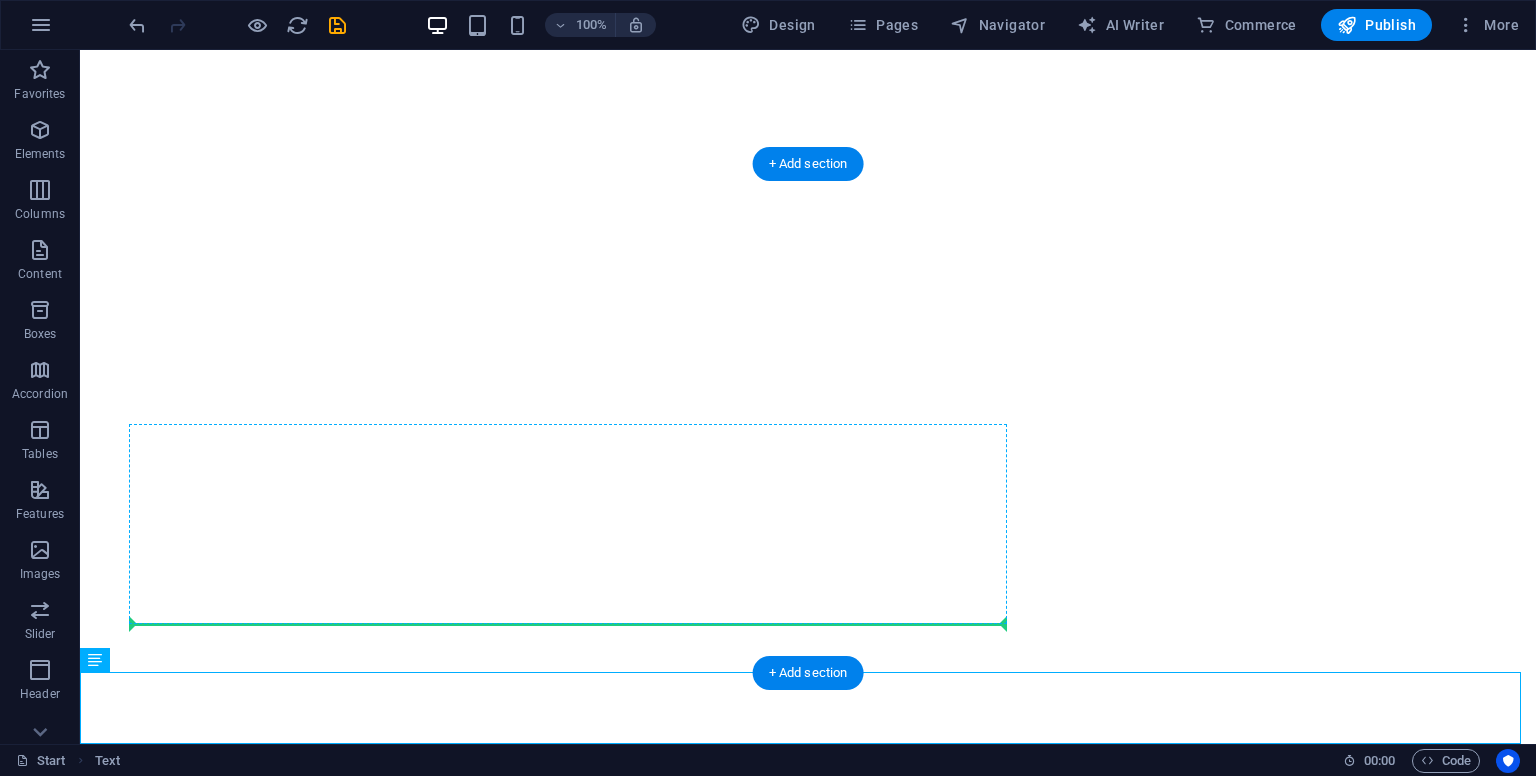 scroll, scrollTop: 580, scrollLeft: 0, axis: vertical 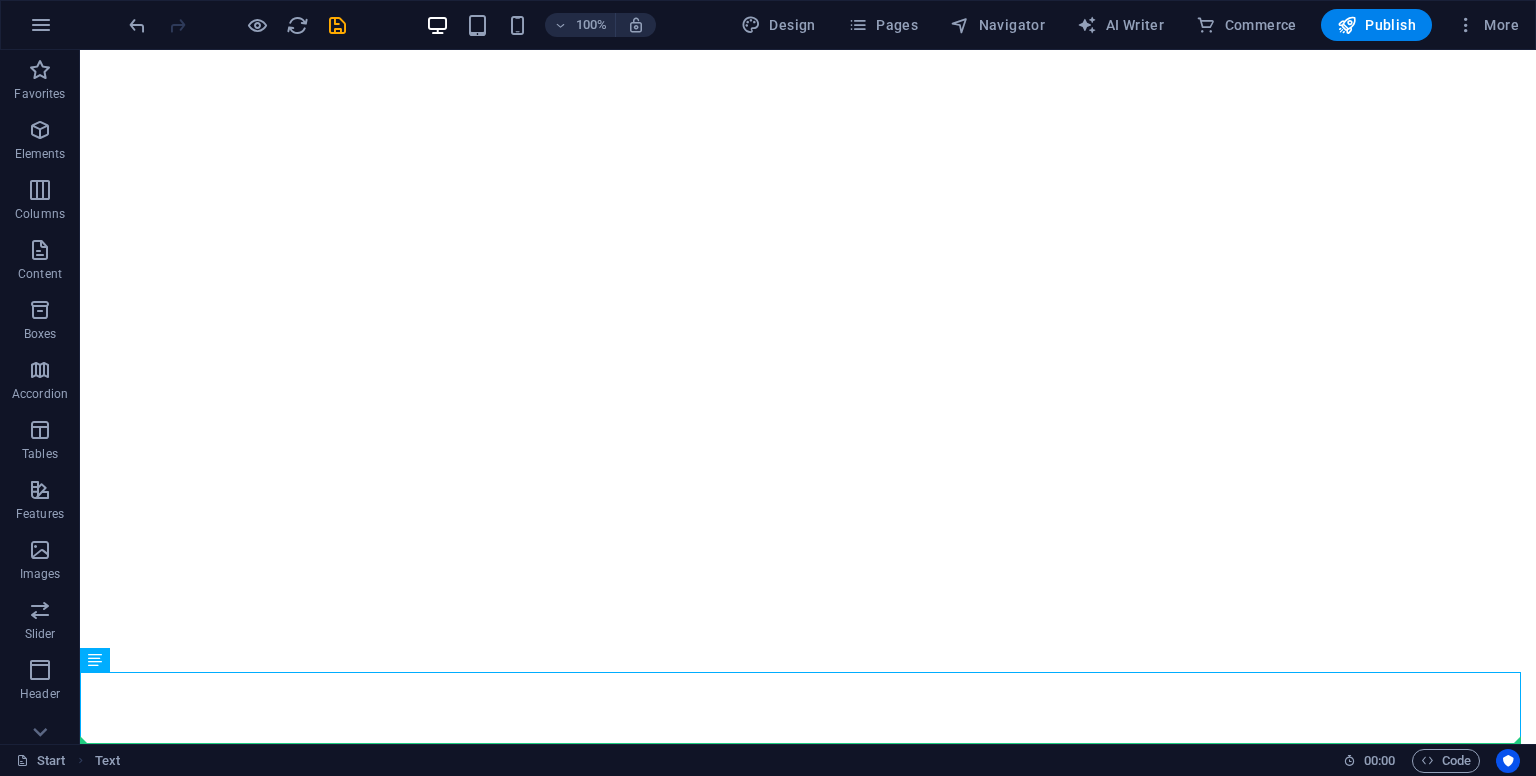 drag, startPoint x: 219, startPoint y: 683, endPoint x: 1230, endPoint y: 290, distance: 1084.6981 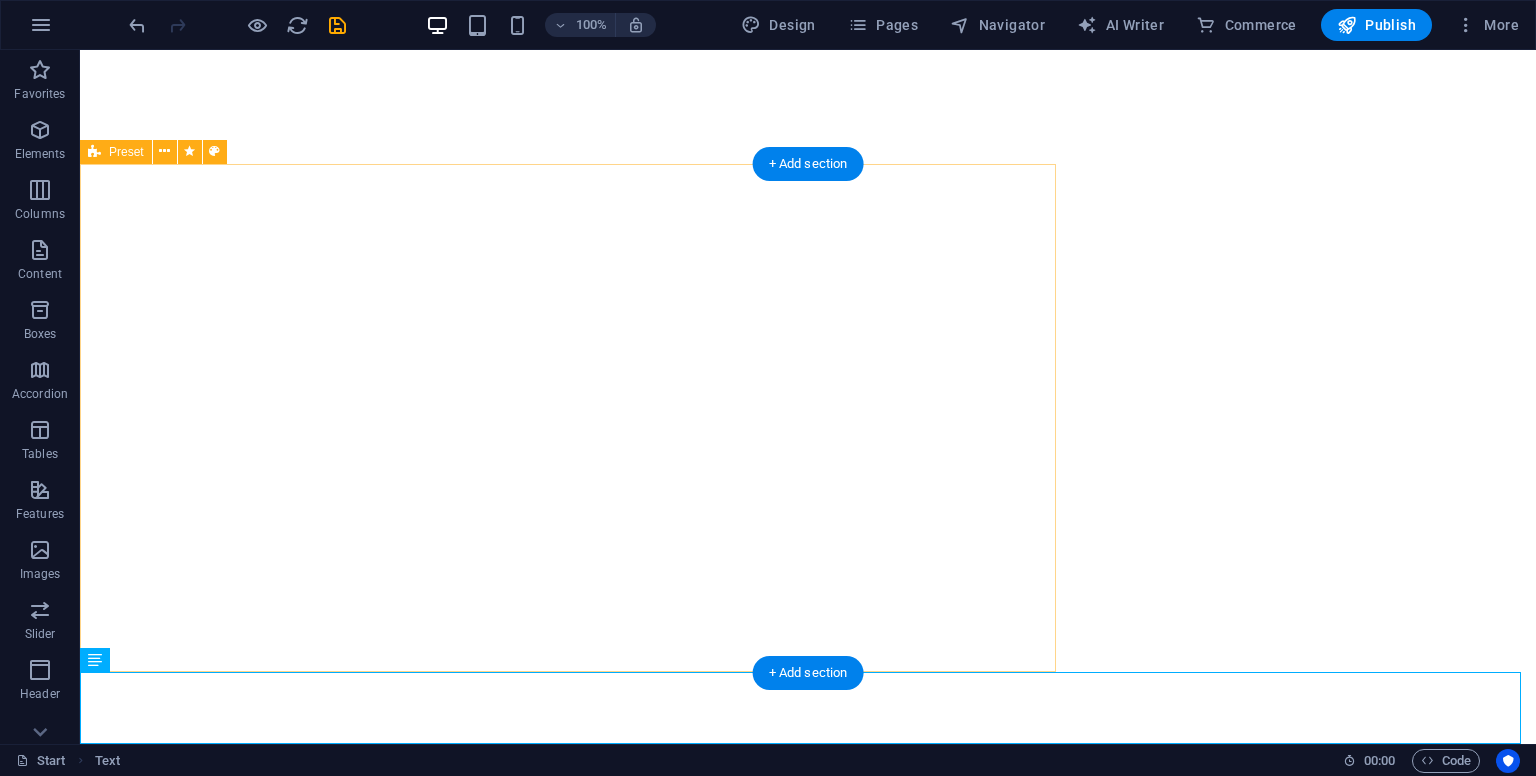 click on "Book the event ¿Quieres diseñar algo a medida? Ponte en contacto con nosotros   I have read and understand the privacy policy. Unreadable? Load new Submit" at bounding box center [568, 1380] 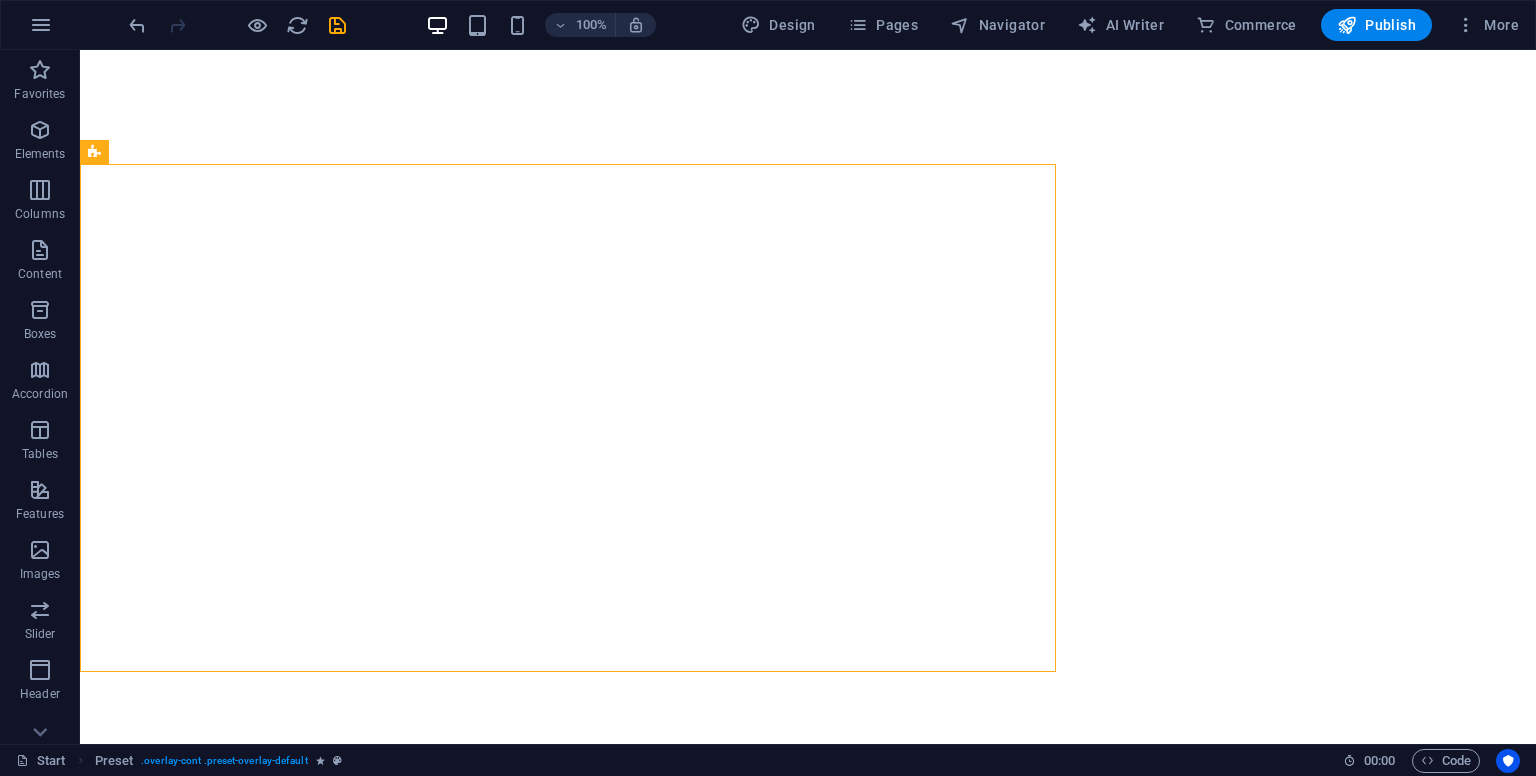 click on "coming soon disculpen las molestias Legal Notice  |  Privacy 0 volveremos en septiembre, disfruten del verano Book the event ¿Quieres diseñar algo a medida? Ponte en contacto con nosotros   I have read and understand the privacy policy. Unreadable? Load new Submit Estamos trabajando para hacer mejoras en la web, pero seguimos dedicándonos al producto físico ;)En septiembre podrás volver a consultar los proyectos, servicios y nuevos espacios de trabajo en maydei. Ah y la tienda integrada! Nos vemos pronto!" at bounding box center [808, 589] 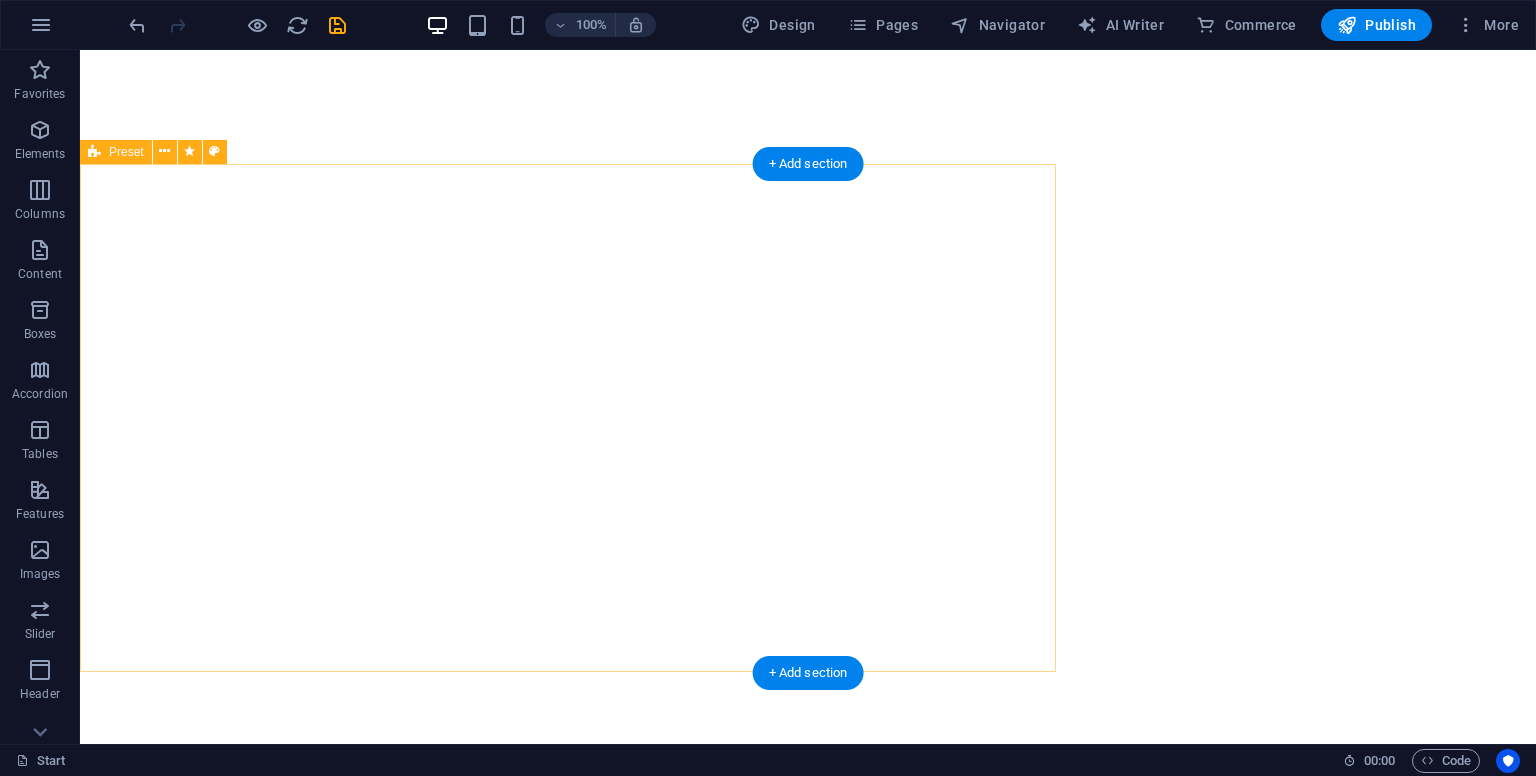 click on "Book the event ¿Quieres diseñar algo a medida? Ponte en contacto con nosotros   I have read and understand the privacy policy. Unreadable? Load new Submit" at bounding box center (568, 1380) 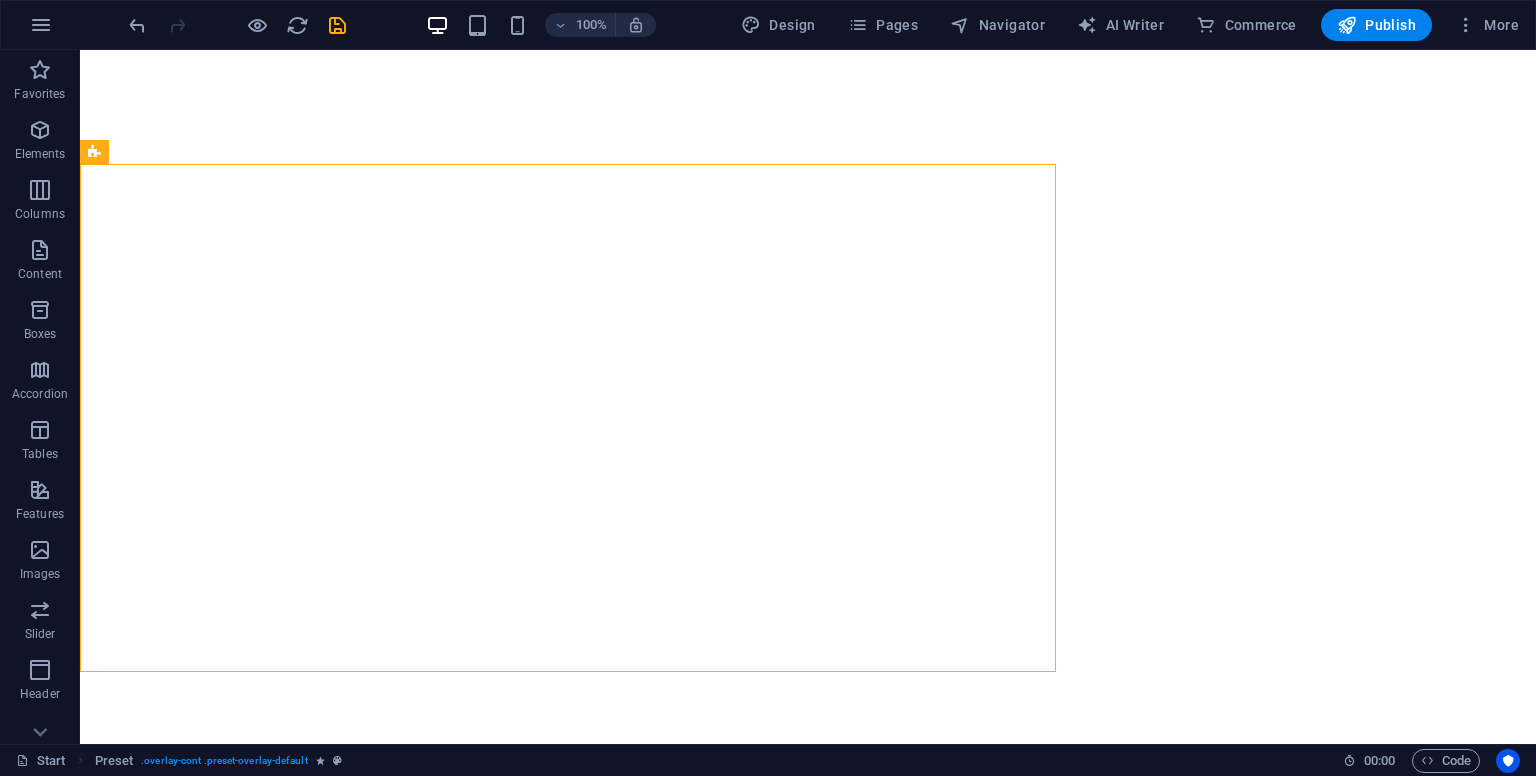 click on "coming soon disculpen las molestias Legal Notice  |  Privacy 0 volveremos en septiembre, disfruten del verano Book the event ¿Quieres diseñar algo a medida? Ponte en contacto con nosotros   I have read and understand the privacy policy. Unreadable? Load new Submit Estamos trabajando para hacer mejoras en la web, pero seguimos dedicándonos al producto físico ;)En septiembre podrás volver a consultar los proyectos, servicios y nuevos espacios de trabajo en maydei. Ah y la tienda integrada! Nos vemos pronto!" at bounding box center (808, 589) 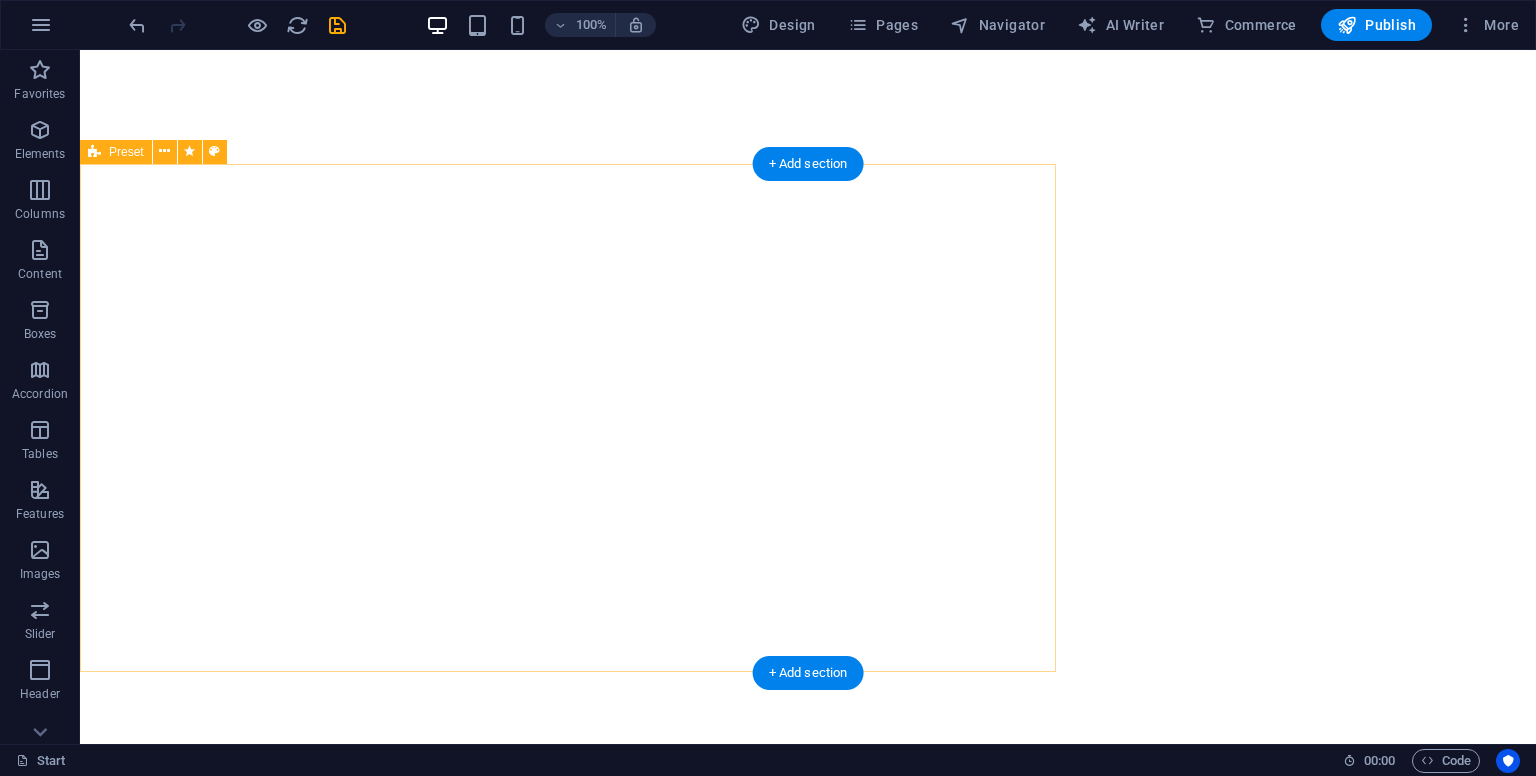 click on "Book the event ¿Quieres diseñar algo a medida? Ponte en contacto con nosotros   I have read and understand the privacy policy. Unreadable? Load new Submit" at bounding box center [568, 1380] 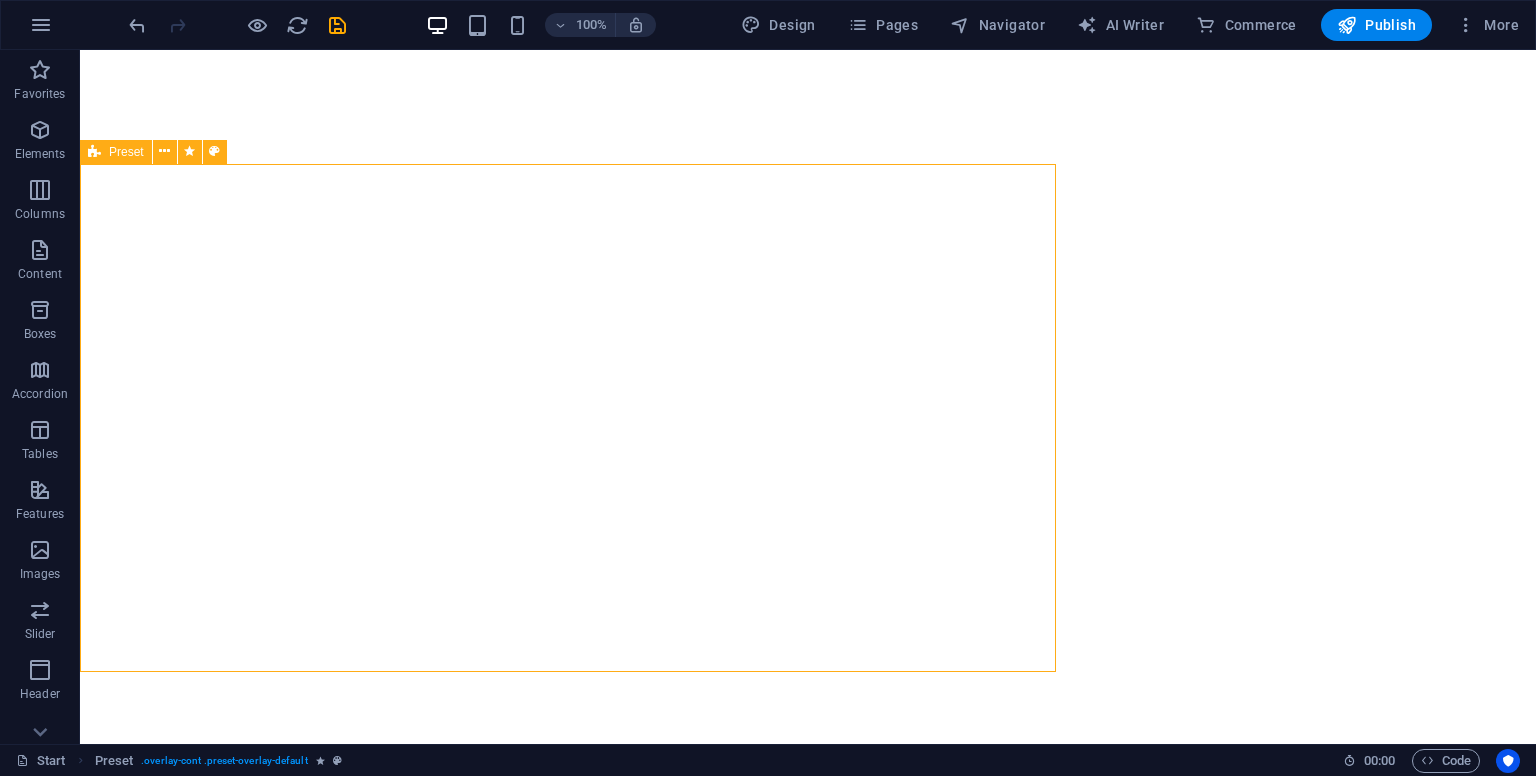 click on "Preset" at bounding box center (126, 152) 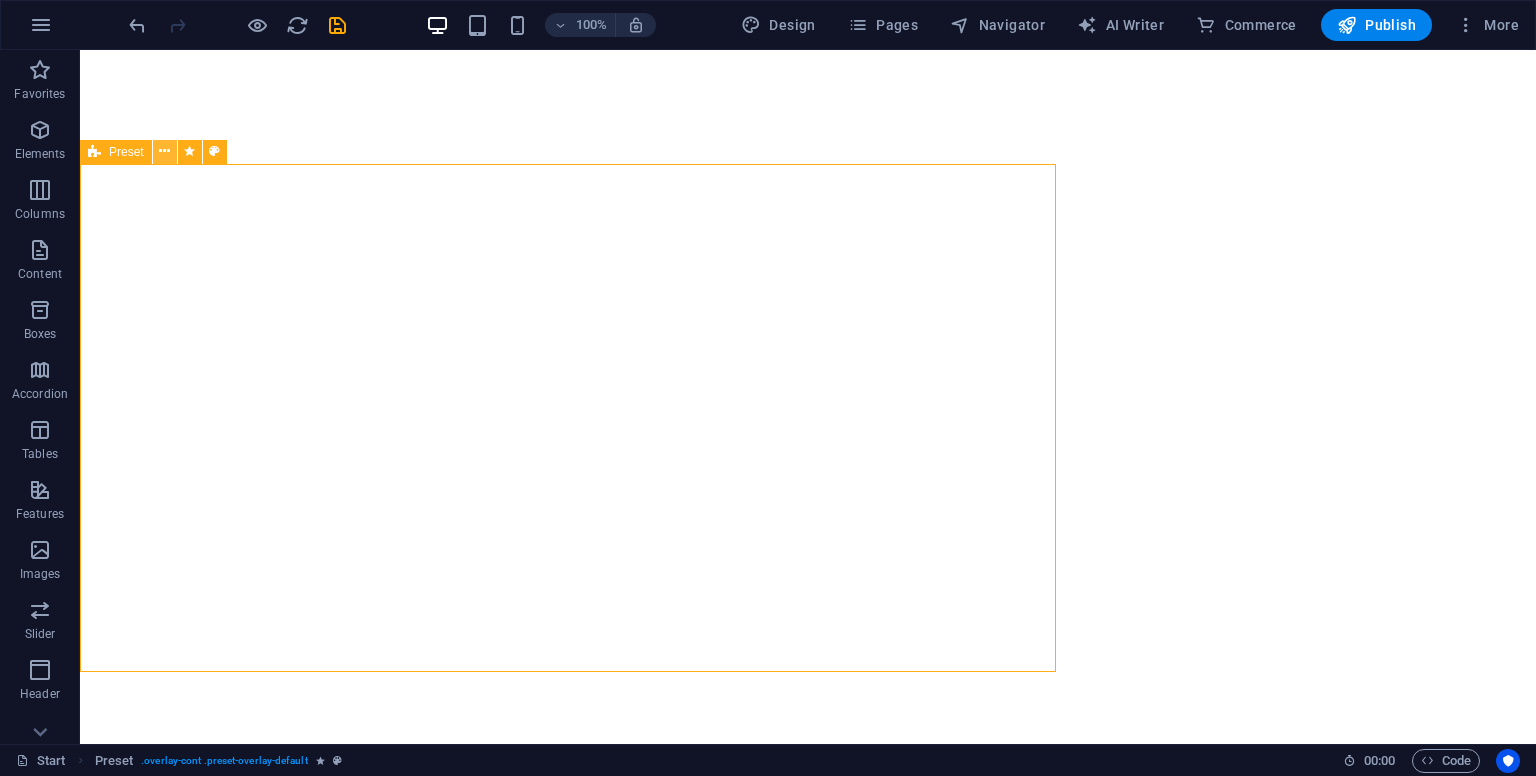 click at bounding box center (164, 151) 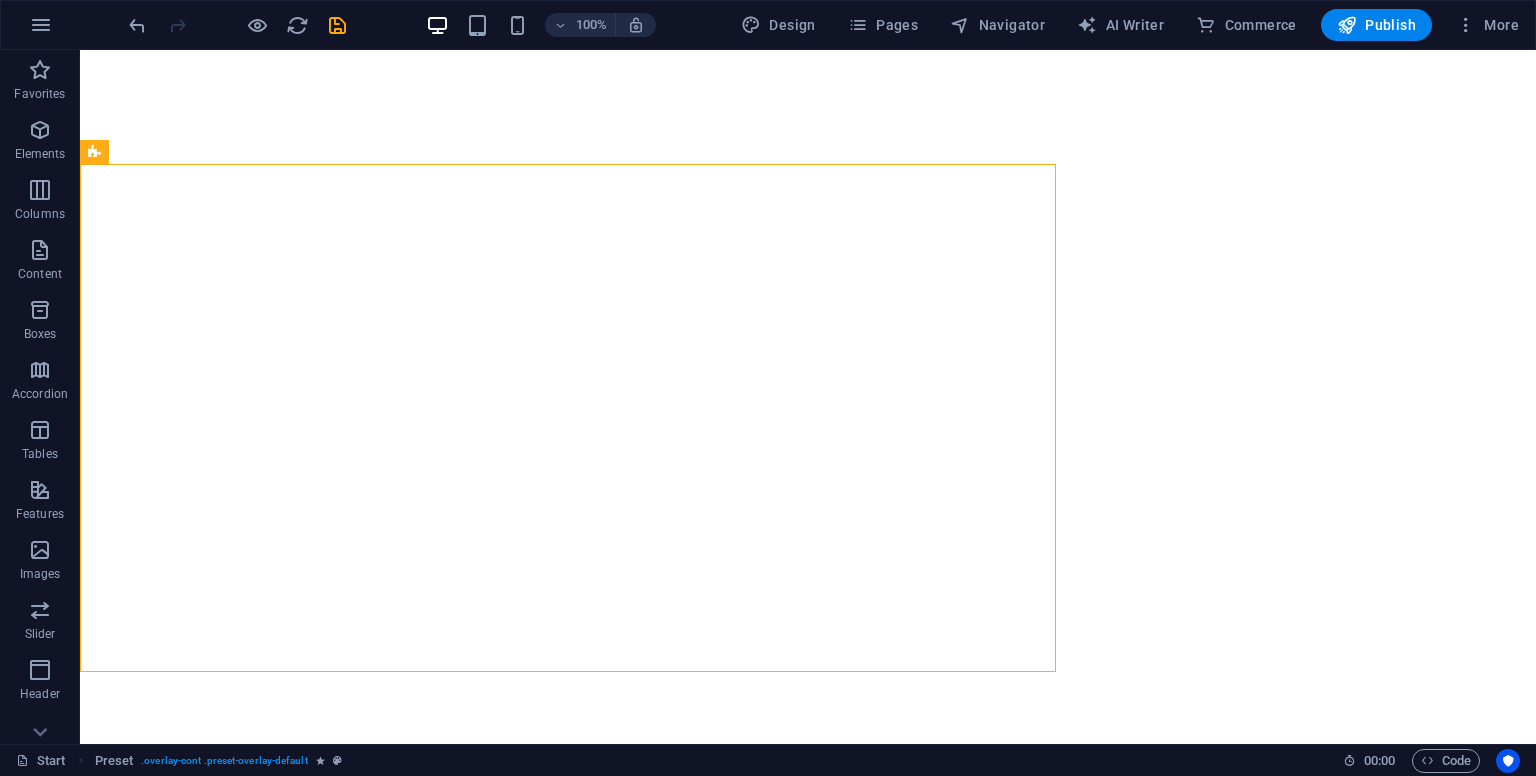 drag, startPoint x: 1400, startPoint y: 380, endPoint x: 1397, endPoint y: 369, distance: 11.401754 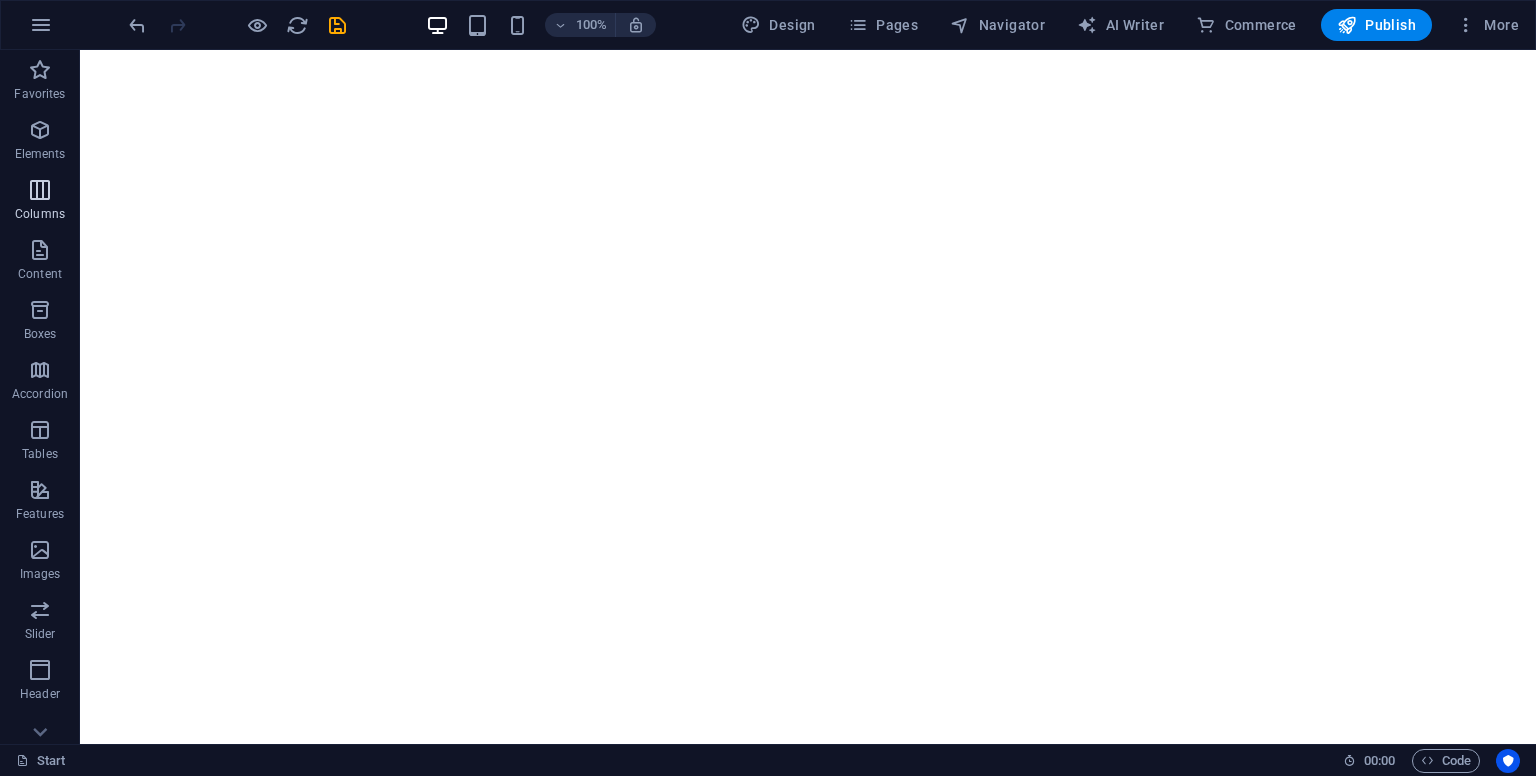 click on "Columns" at bounding box center [40, 214] 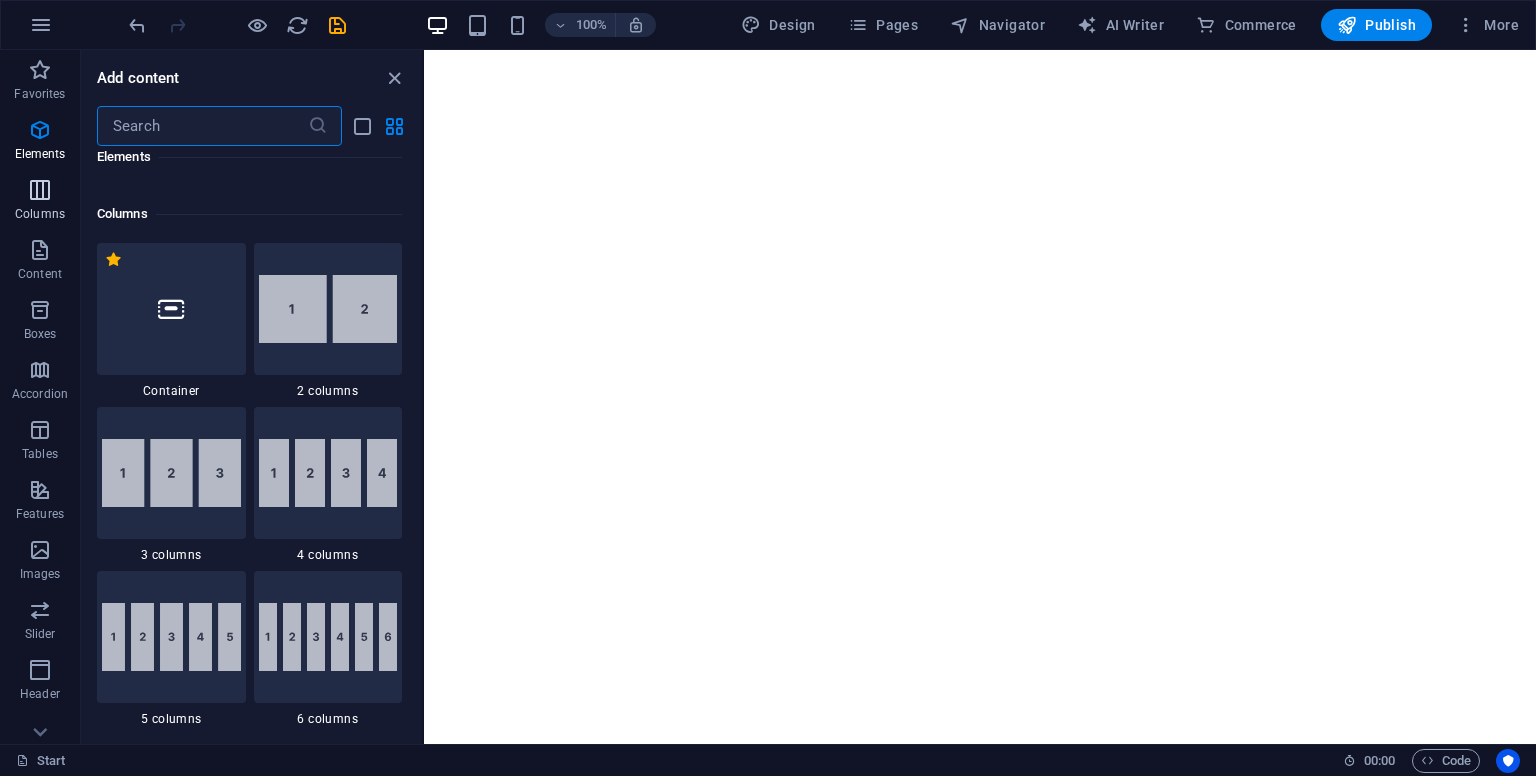 scroll, scrollTop: 990, scrollLeft: 0, axis: vertical 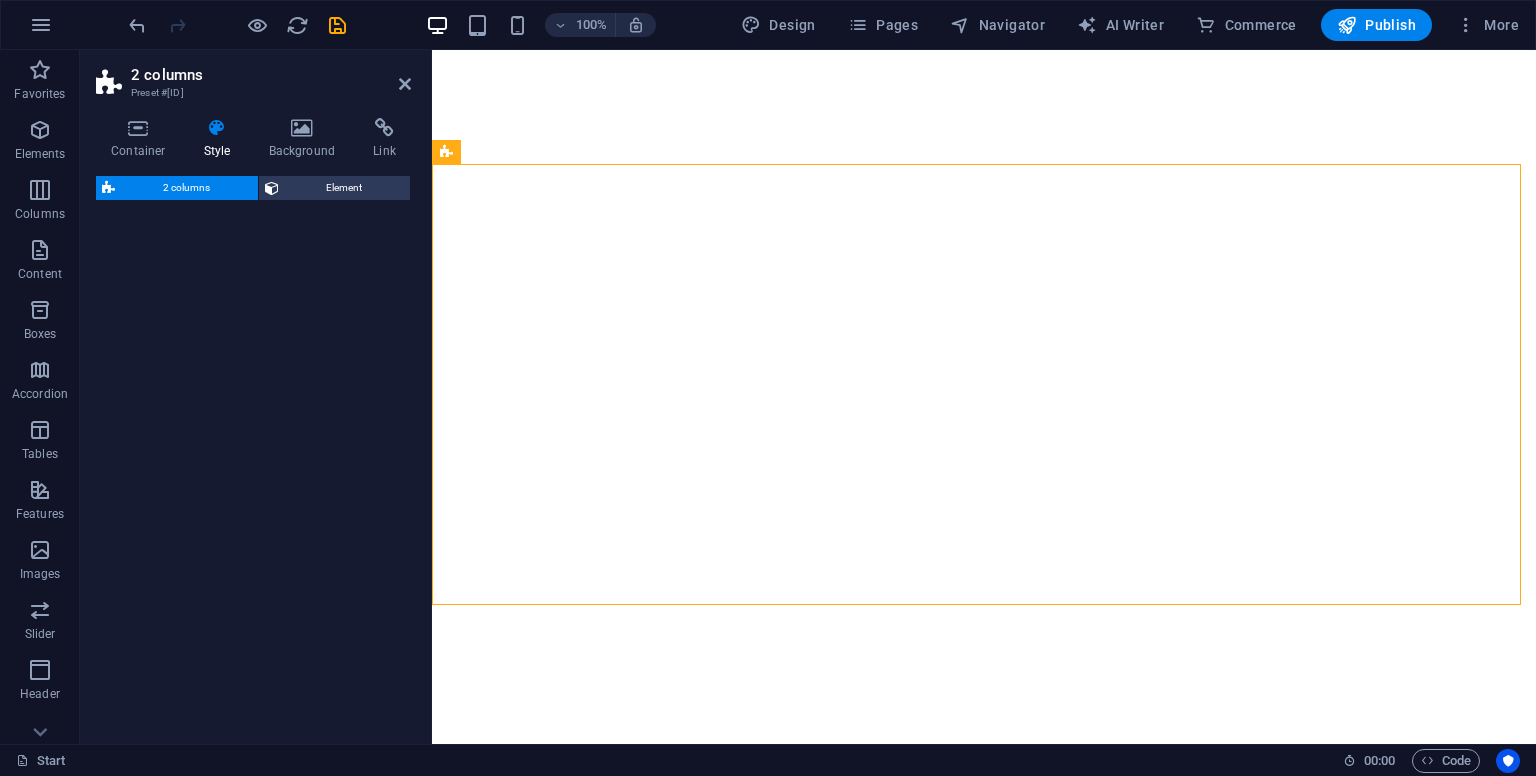 select on "rem" 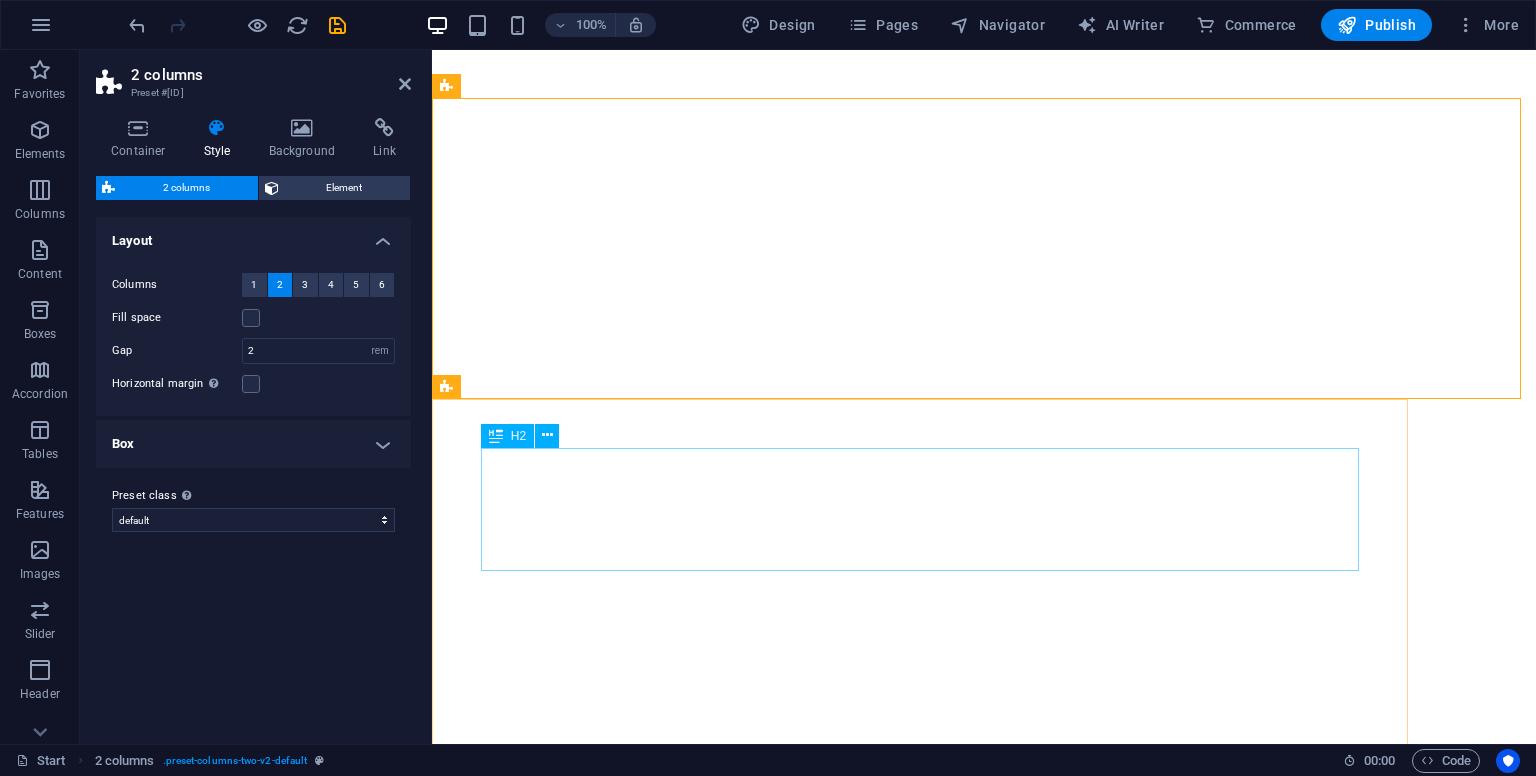scroll, scrollTop: 647, scrollLeft: 0, axis: vertical 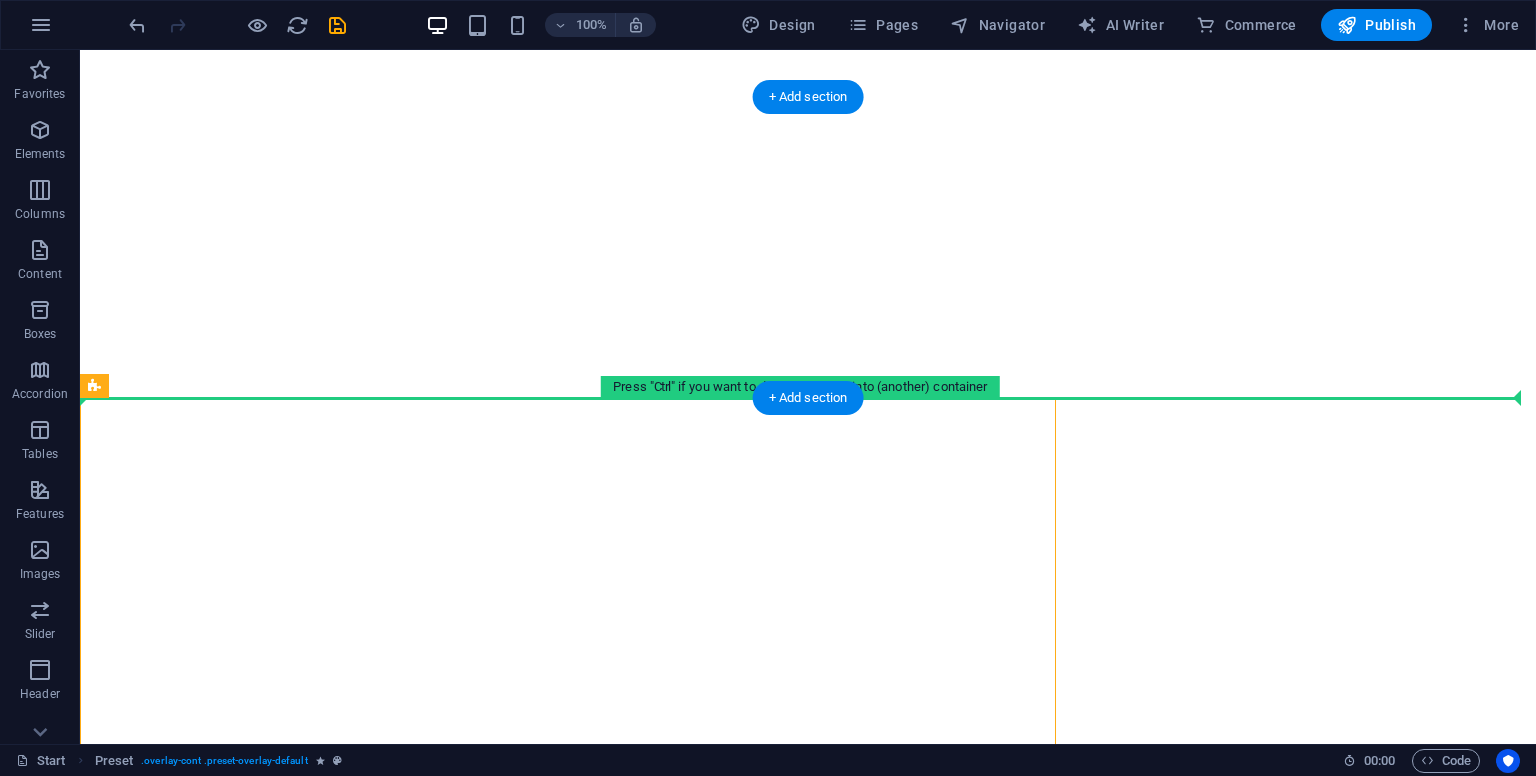 drag, startPoint x: 104, startPoint y: 410, endPoint x: 481, endPoint y: 393, distance: 377.3831 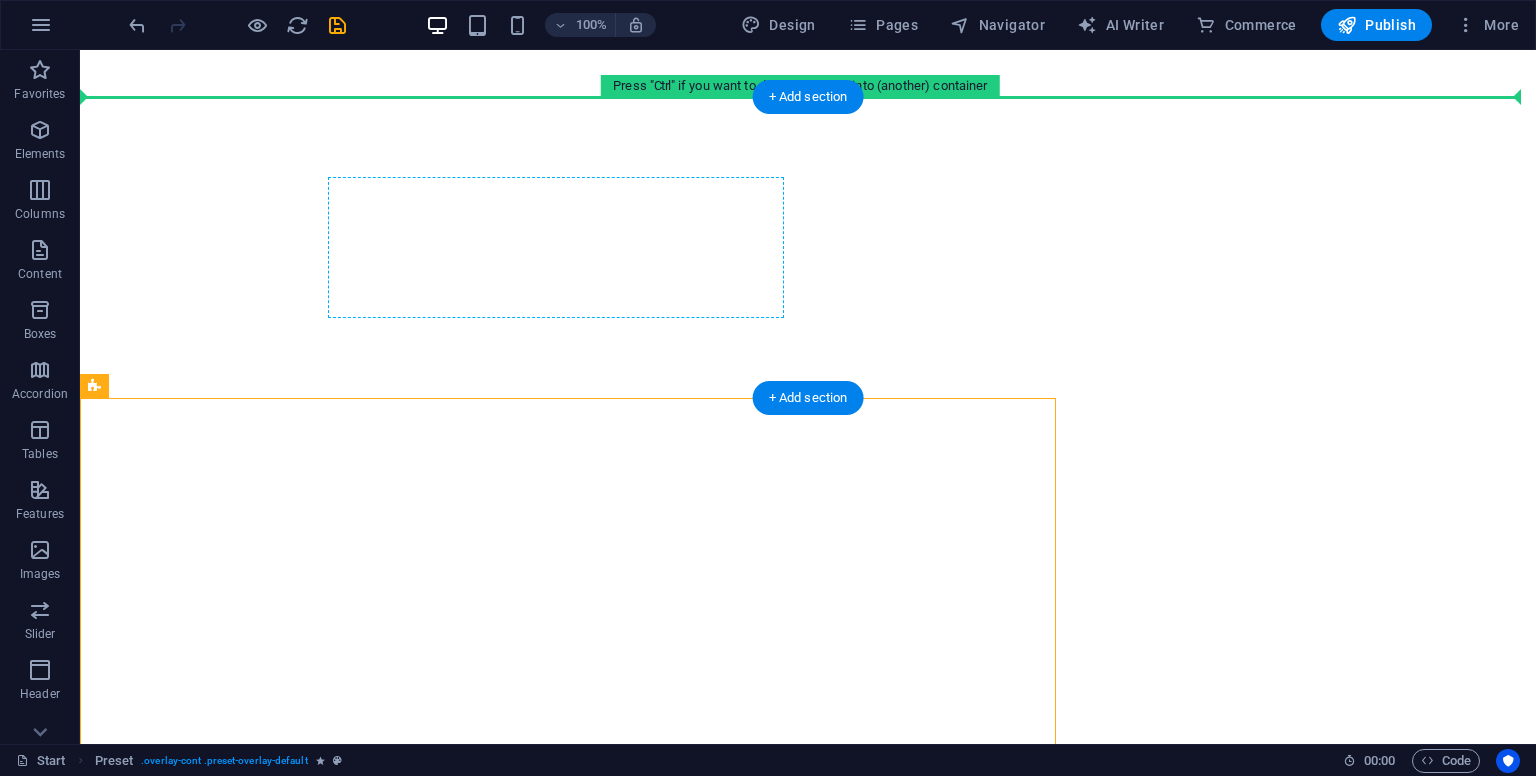drag, startPoint x: 180, startPoint y: 439, endPoint x: 593, endPoint y: 222, distance: 466.53833 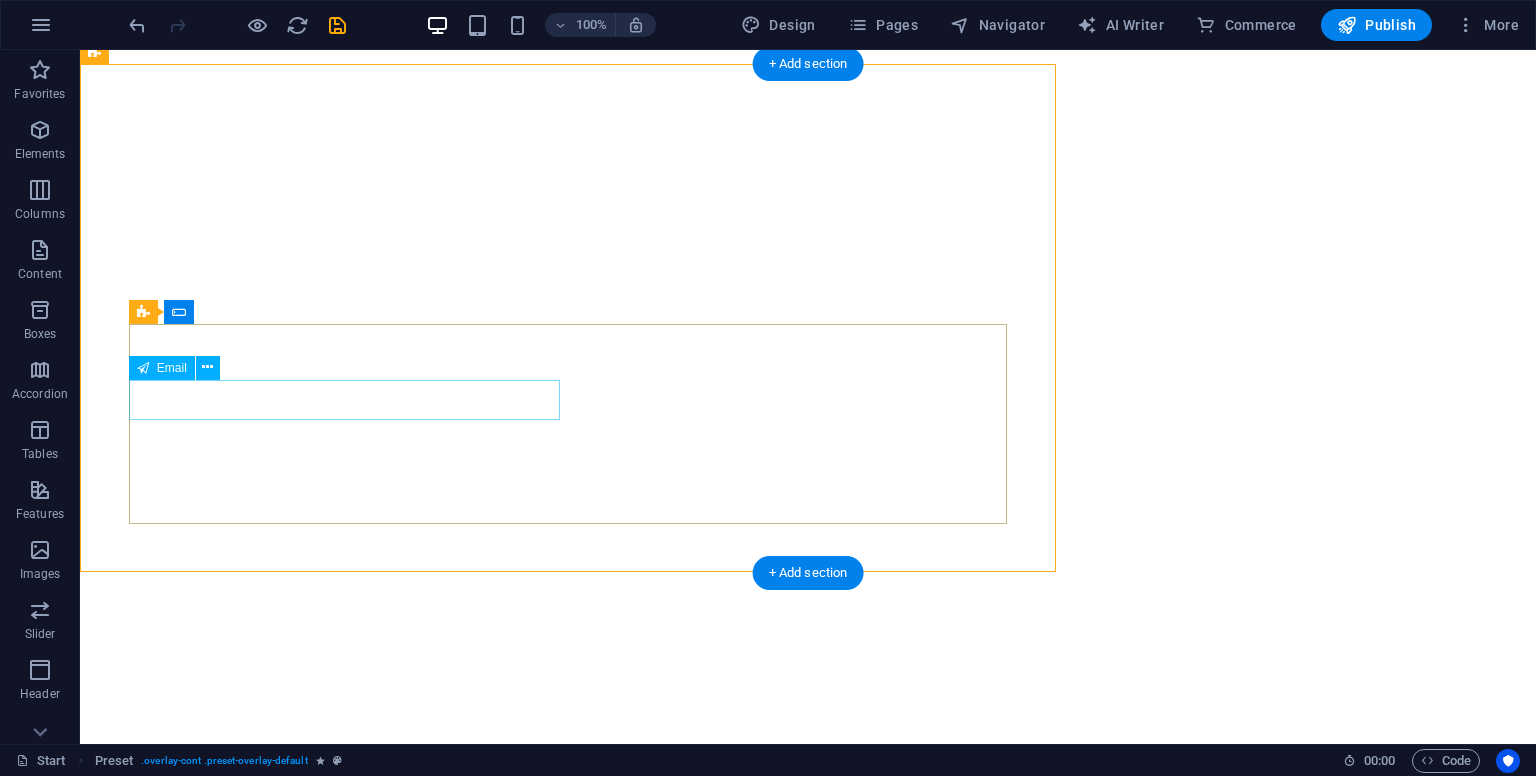 scroll, scrollTop: 680, scrollLeft: 0, axis: vertical 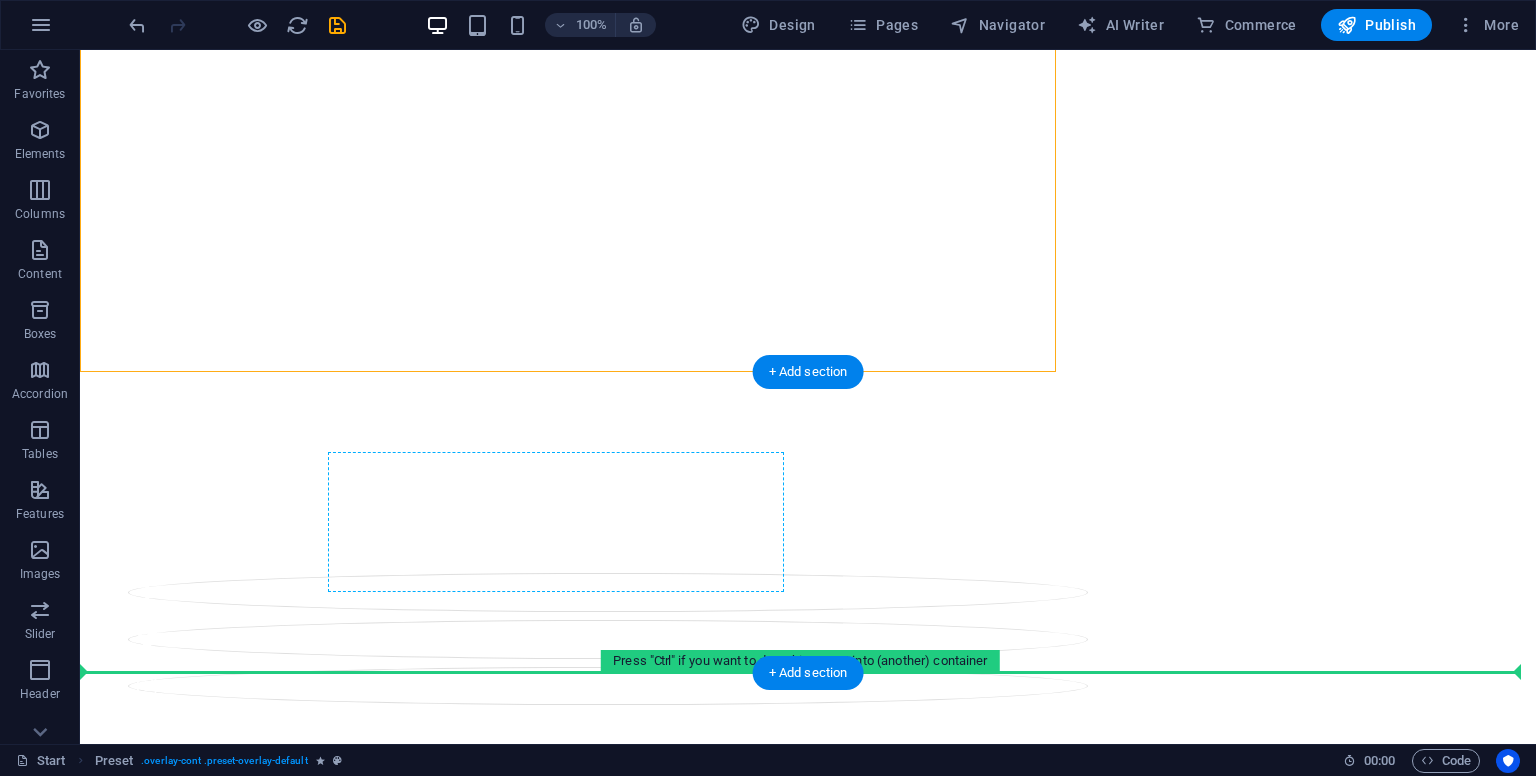 drag, startPoint x: 180, startPoint y: 103, endPoint x: 488, endPoint y: 553, distance: 545.3109 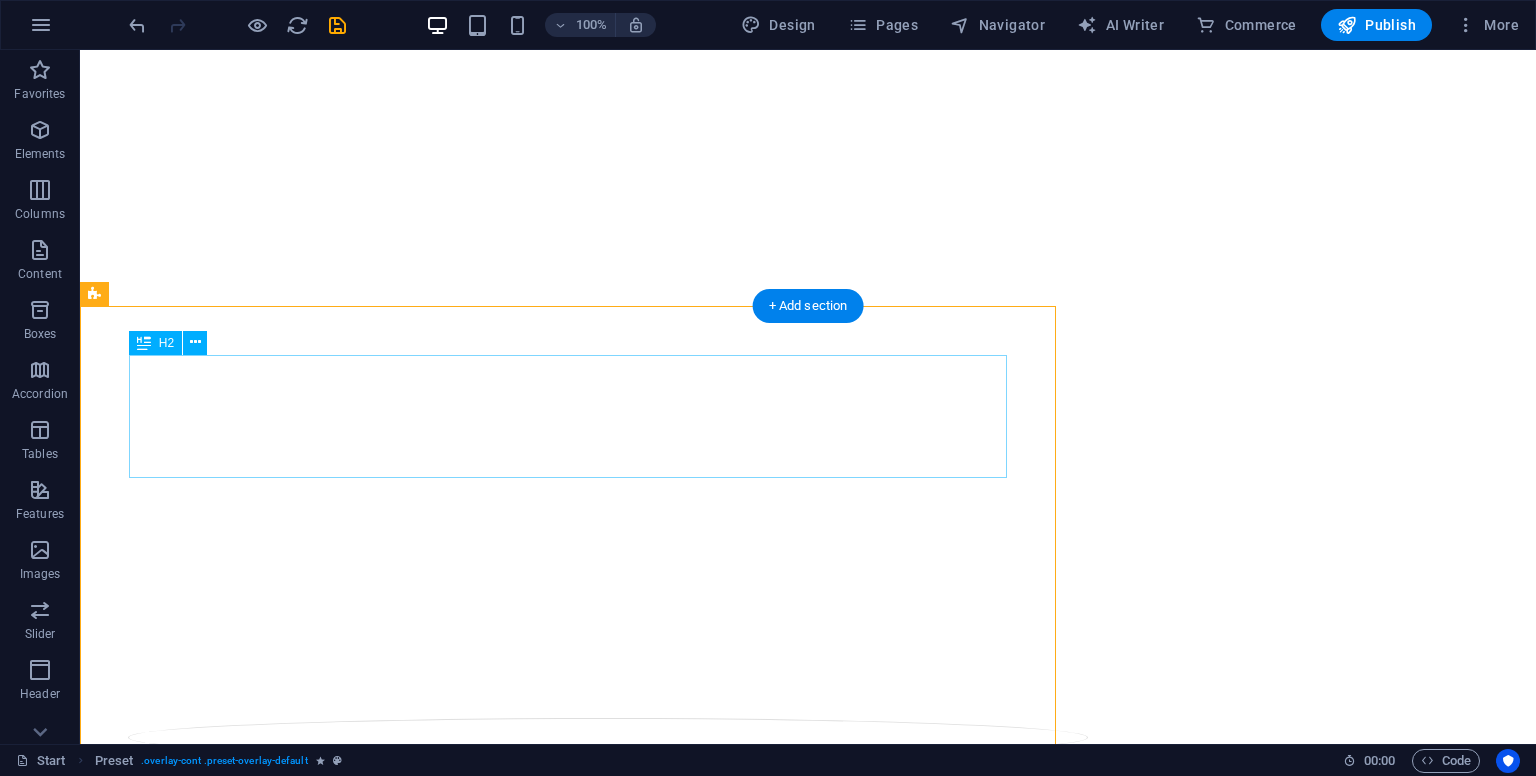 scroll, scrollTop: 739, scrollLeft: 0, axis: vertical 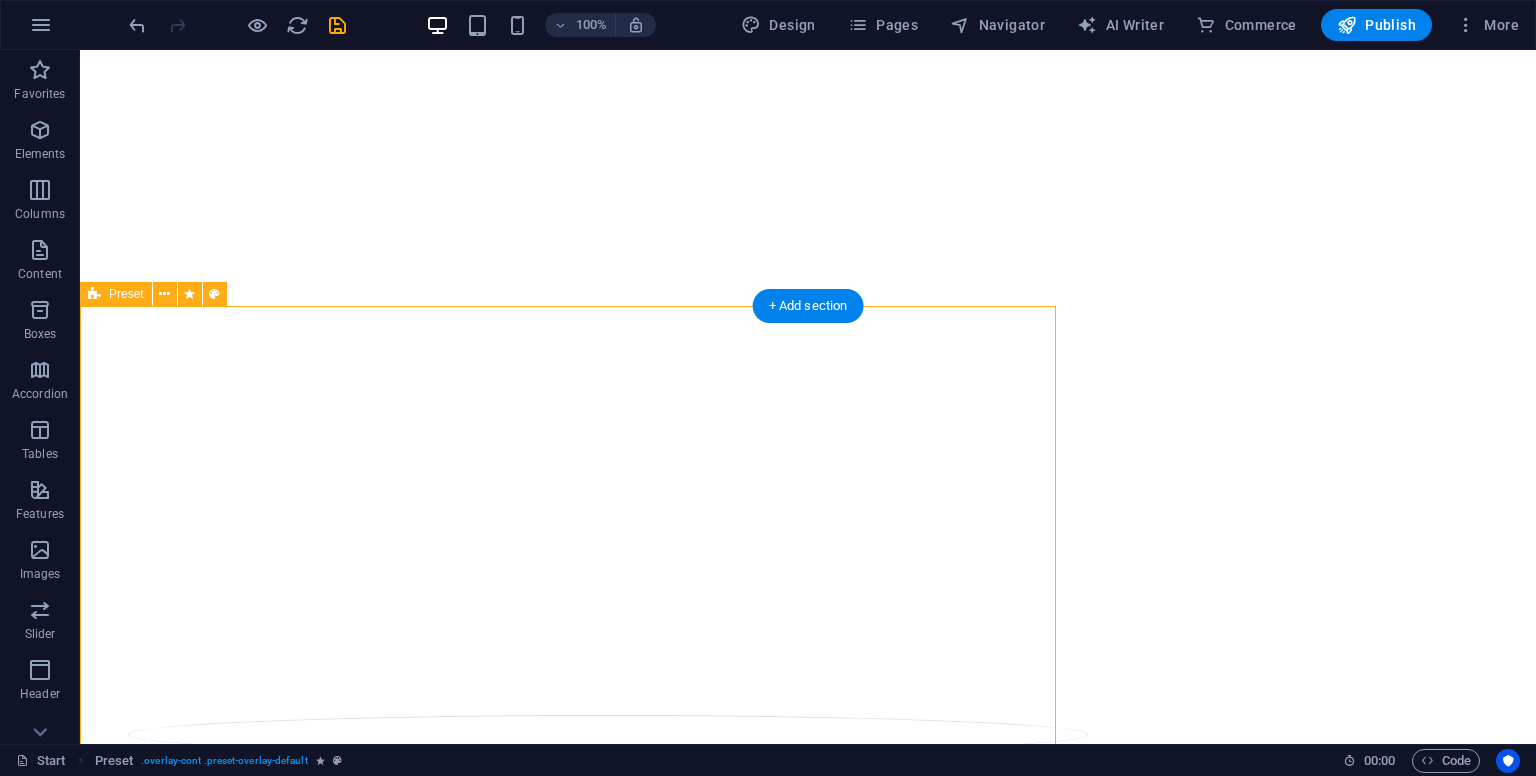 click on "Book the event ¿Quieres diseñar algo a medida? Ponte en contacto con nosotros   I have read and understand the privacy policy. Unreadable? Load new Submit" at bounding box center (568, 1681) 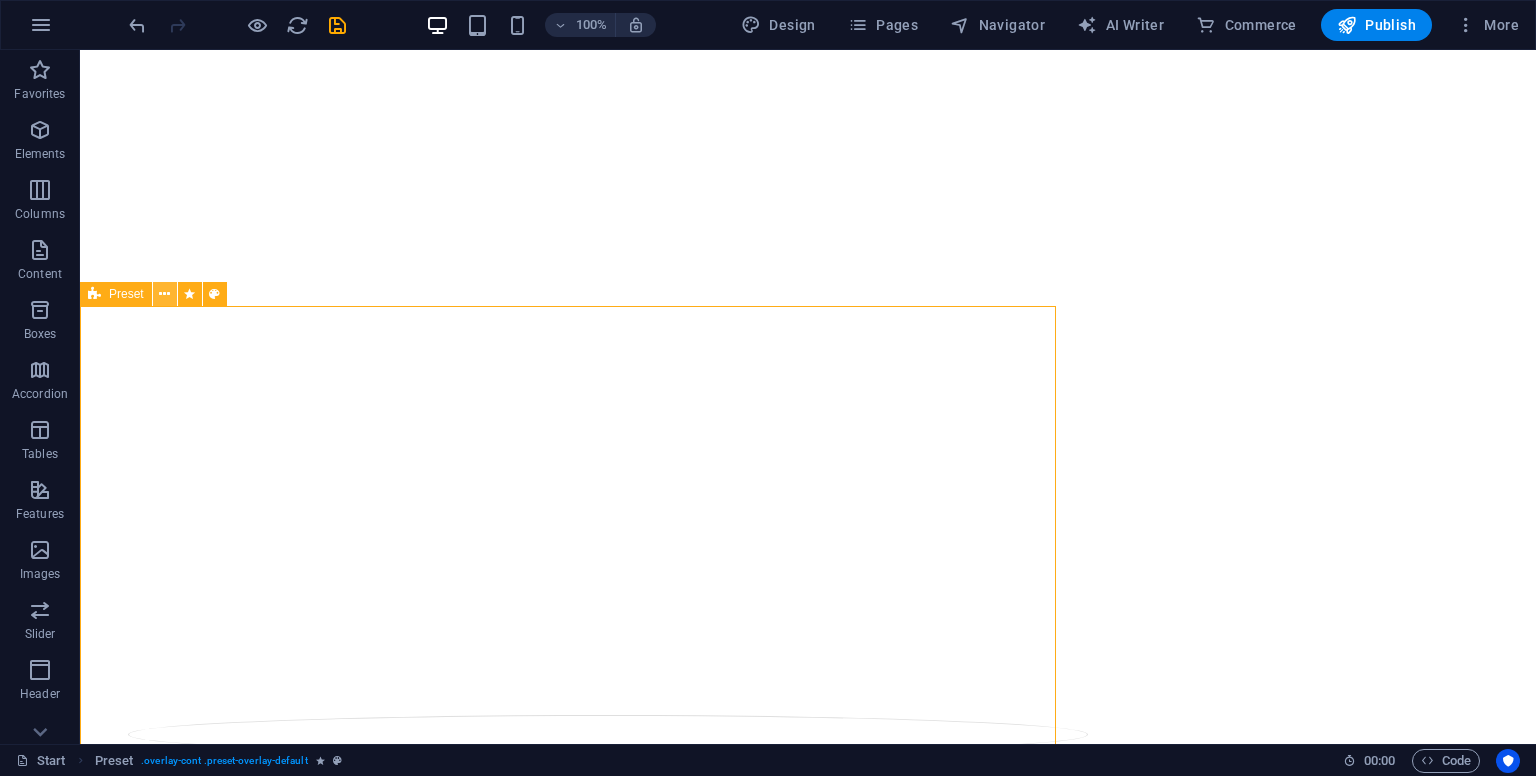 click at bounding box center [164, 294] 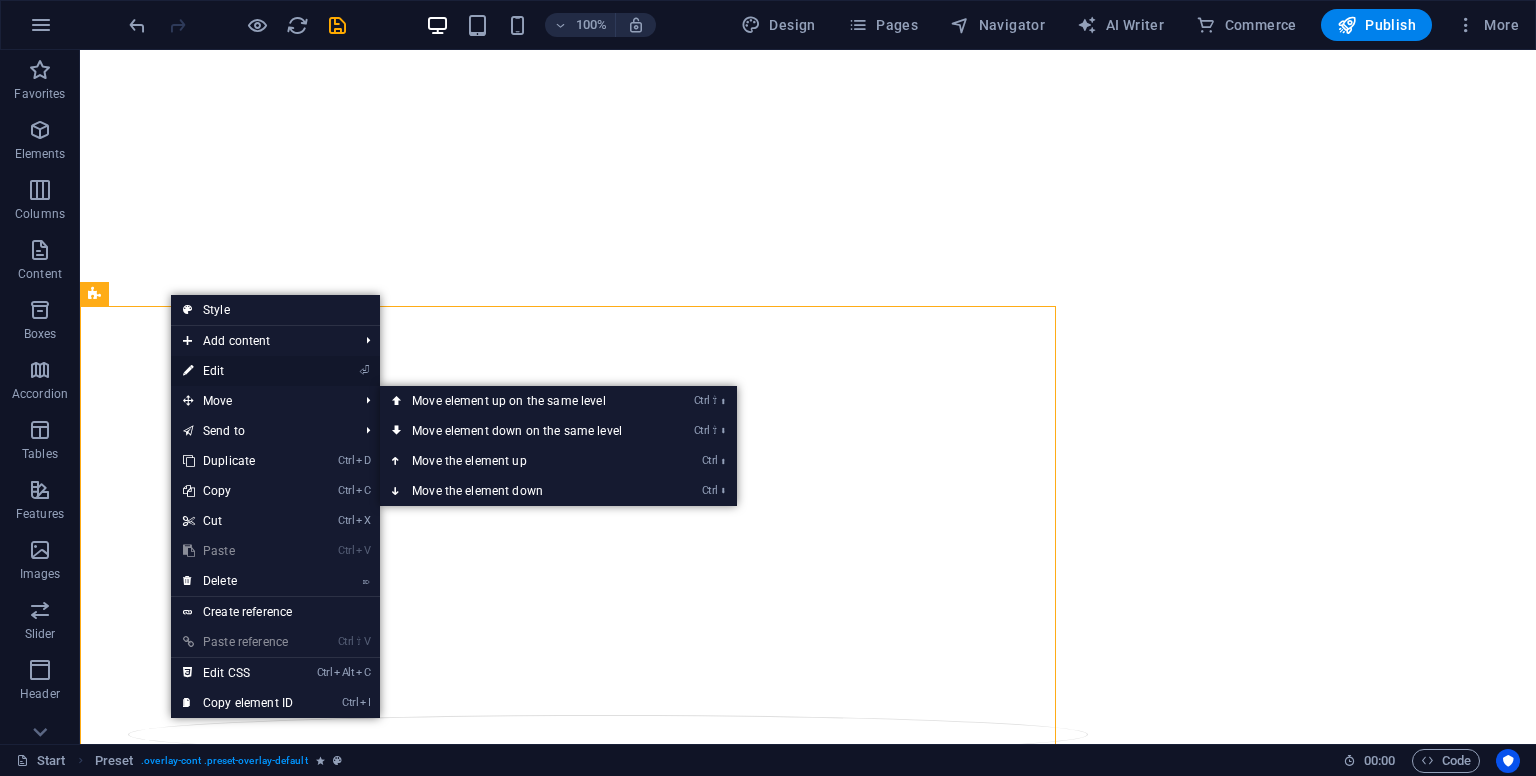 click on "⏎  Edit" at bounding box center [238, 371] 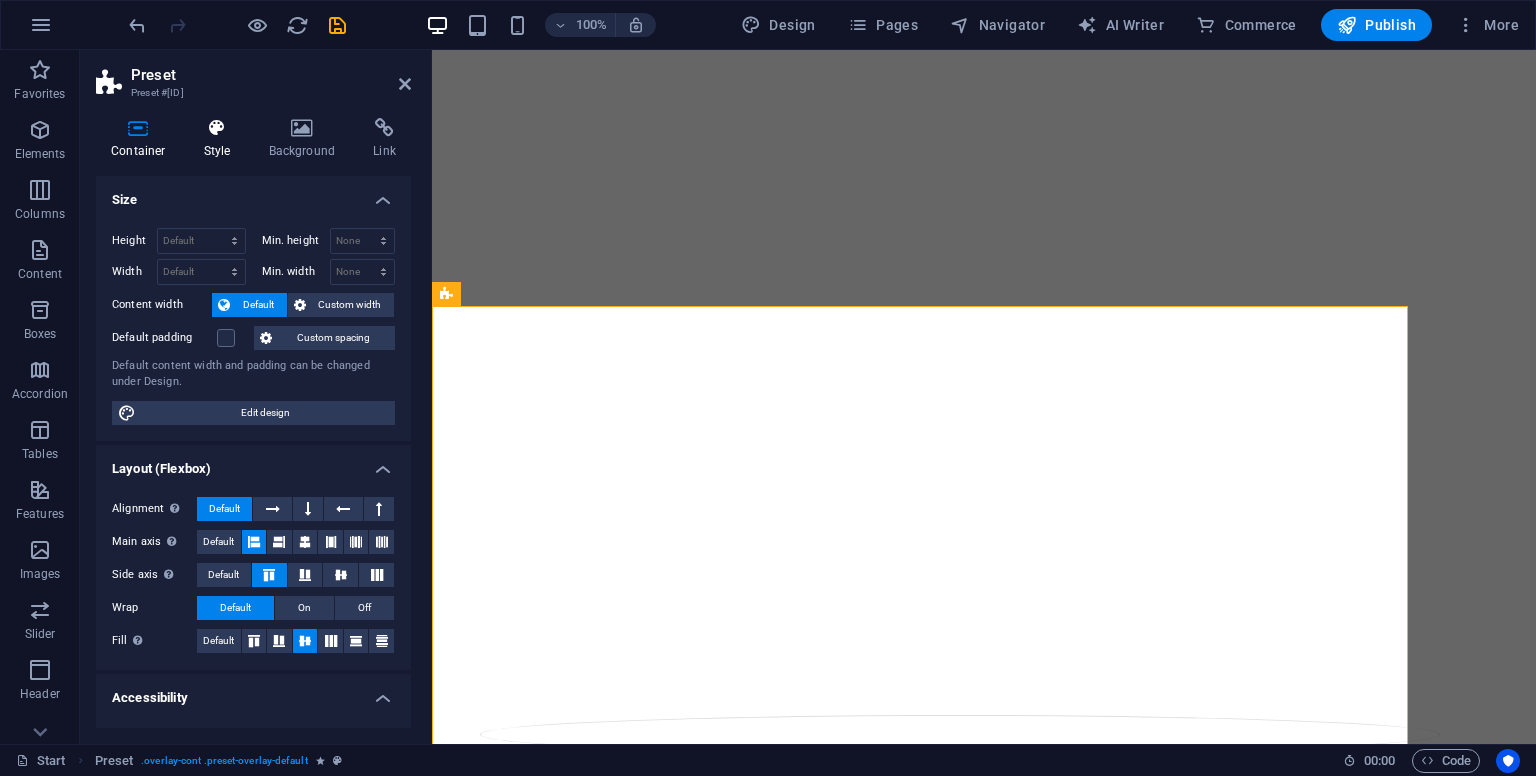 click on "Style" at bounding box center [221, 139] 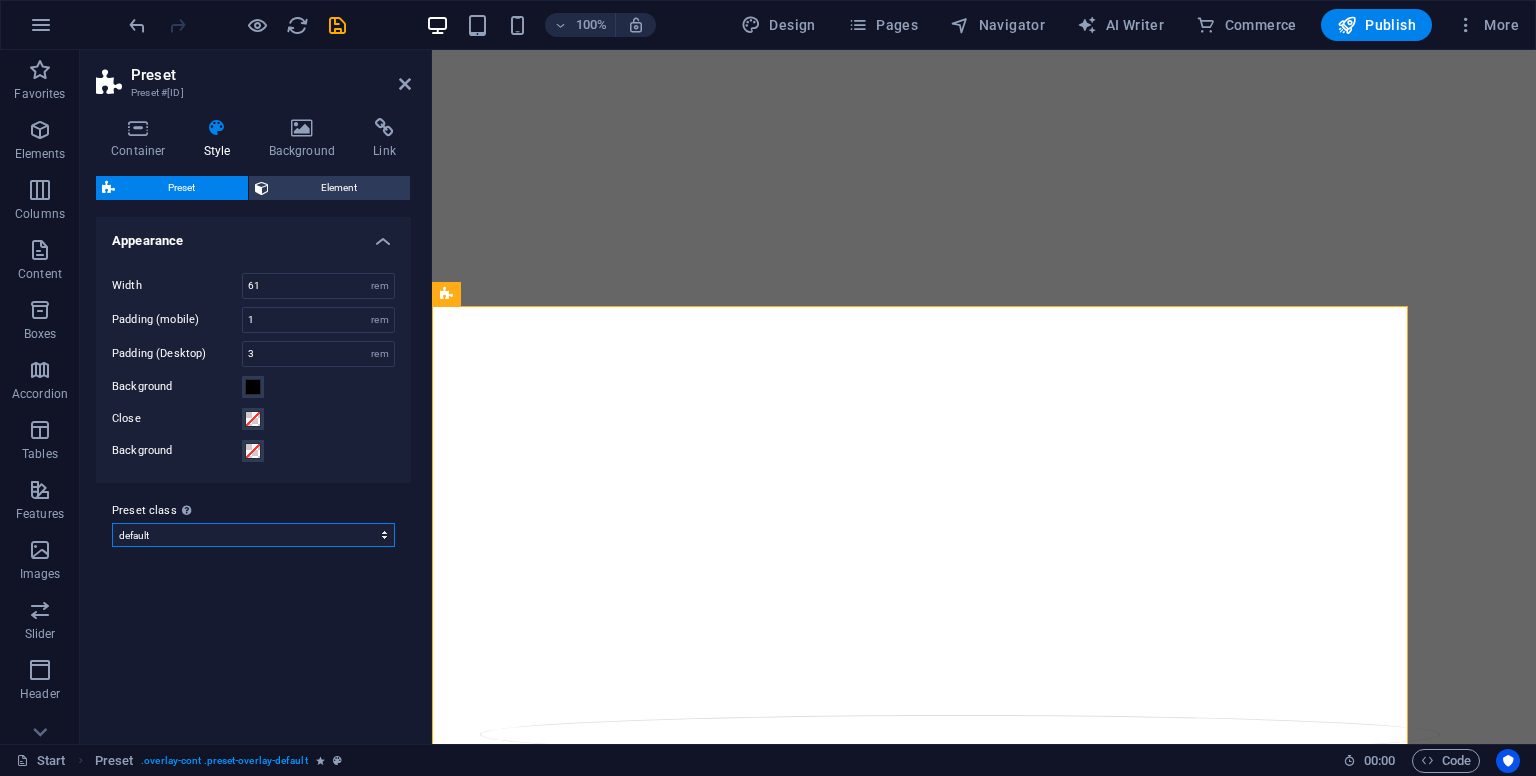 click on "default Add preset class" at bounding box center [253, 535] 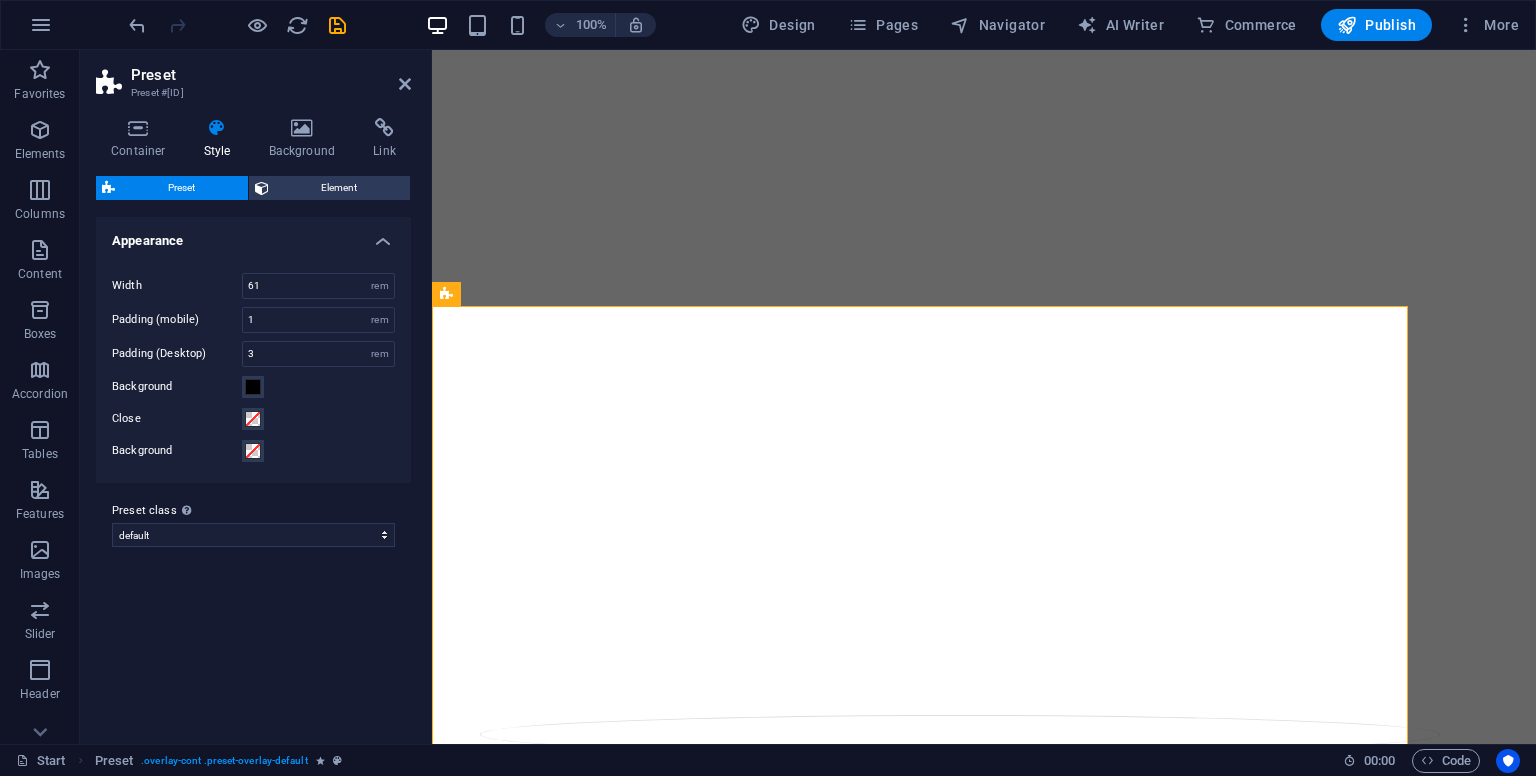 click on "Preset Element Layout How this element expands within the layout (Flexbox). Size Default auto px % 1/1 1/2 1/3 1/4 1/5 1/6 1/7 1/8 1/9 1/10 Grow Shrink Order Container layout Visible Visible Opacity 100 % Overflow Spacing Margin Default auto px % rem vw vh Custom Custom auto px % rem vw vh auto px % rem vw vh auto px % rem vw vh auto px % rem vw vh Padding Default px rem % vh vw Custom Custom px rem % vh vw px rem % vh vw px rem % vh vw px rem % vh vw Border Style              - Width 1 auto px rem % vh vw Custom Custom 1 auto px rem % vh vw 1 auto px rem % vh vw 1 auto px rem % vh vw 1 auto px rem % vh vw  - Color Round corners For background overlay and background images, the overflow must be hidden so that the round corners are visible Default px rem % vh vw Custom Custom px rem % vh vw px rem % vh vw px rem % vh vw px rem % vh vw Shadow Default None Outside Inside Color X offset 0 px rem vh vw Y offset 0 px rem vh vw Blur 0 px rem % vh vw Spread 0 px rem vh vw Text Shadow Default None Outside 0" at bounding box center [253, 452] 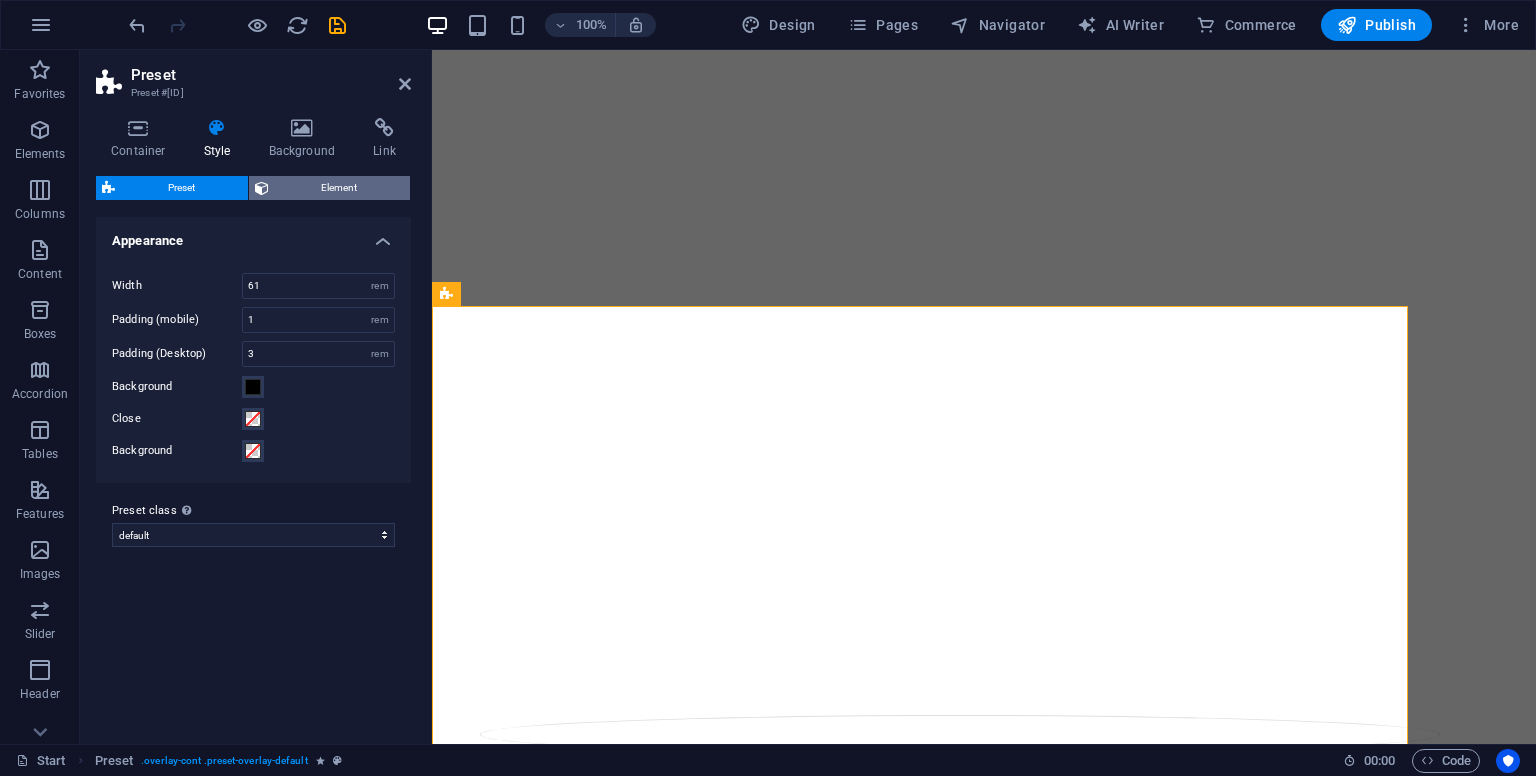 click on "Element" at bounding box center [340, 188] 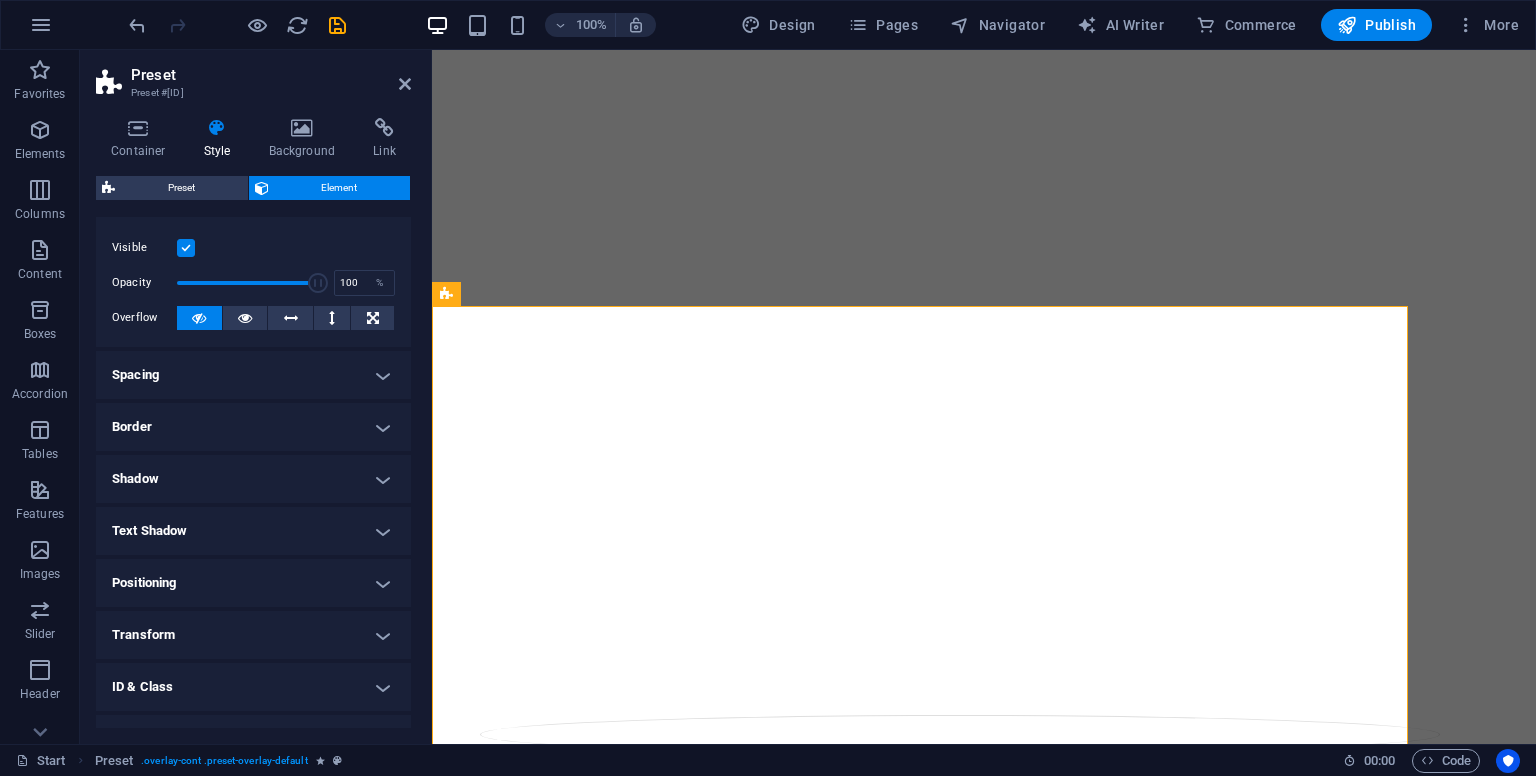scroll, scrollTop: 120, scrollLeft: 0, axis: vertical 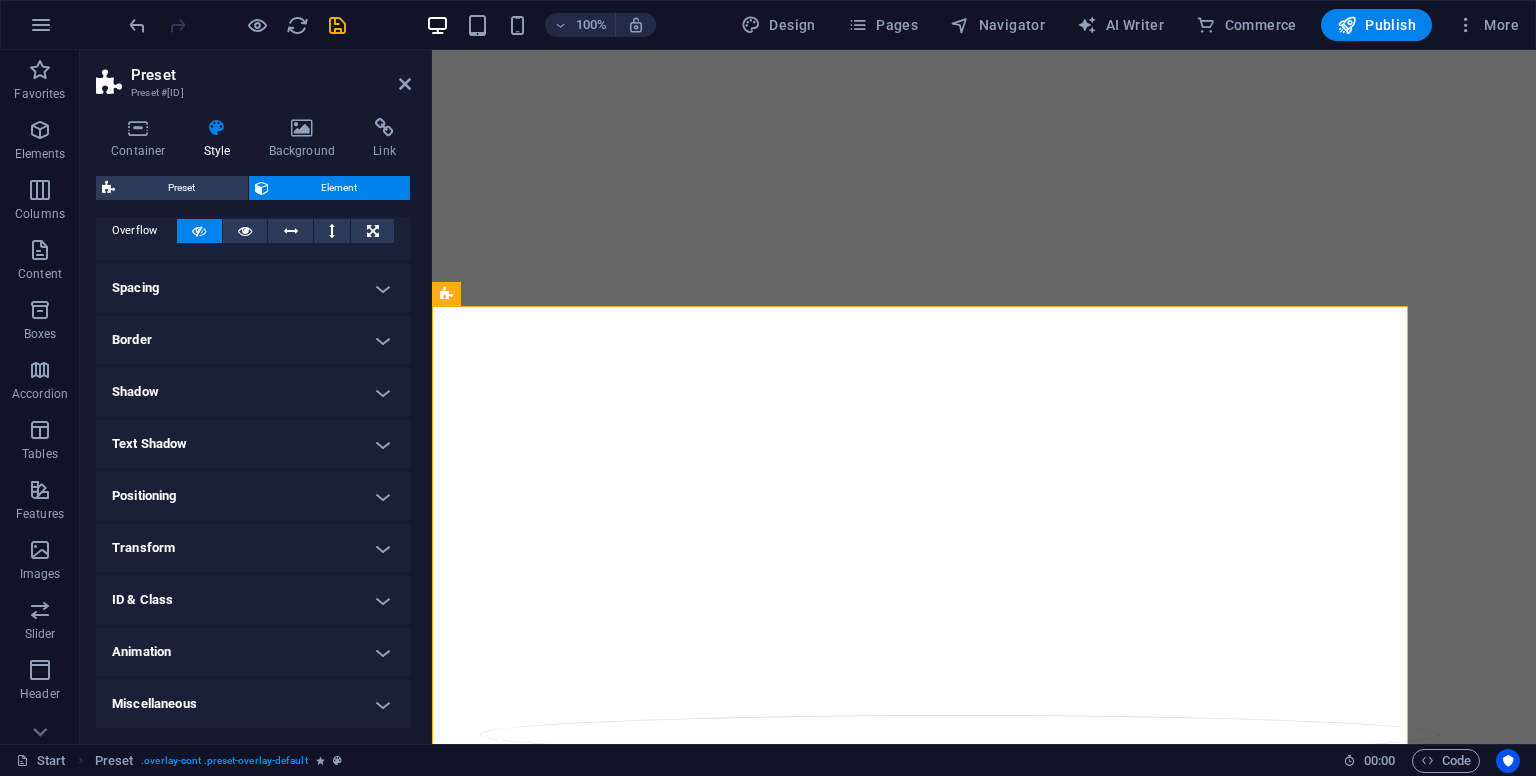 click on "Transform" at bounding box center [253, 548] 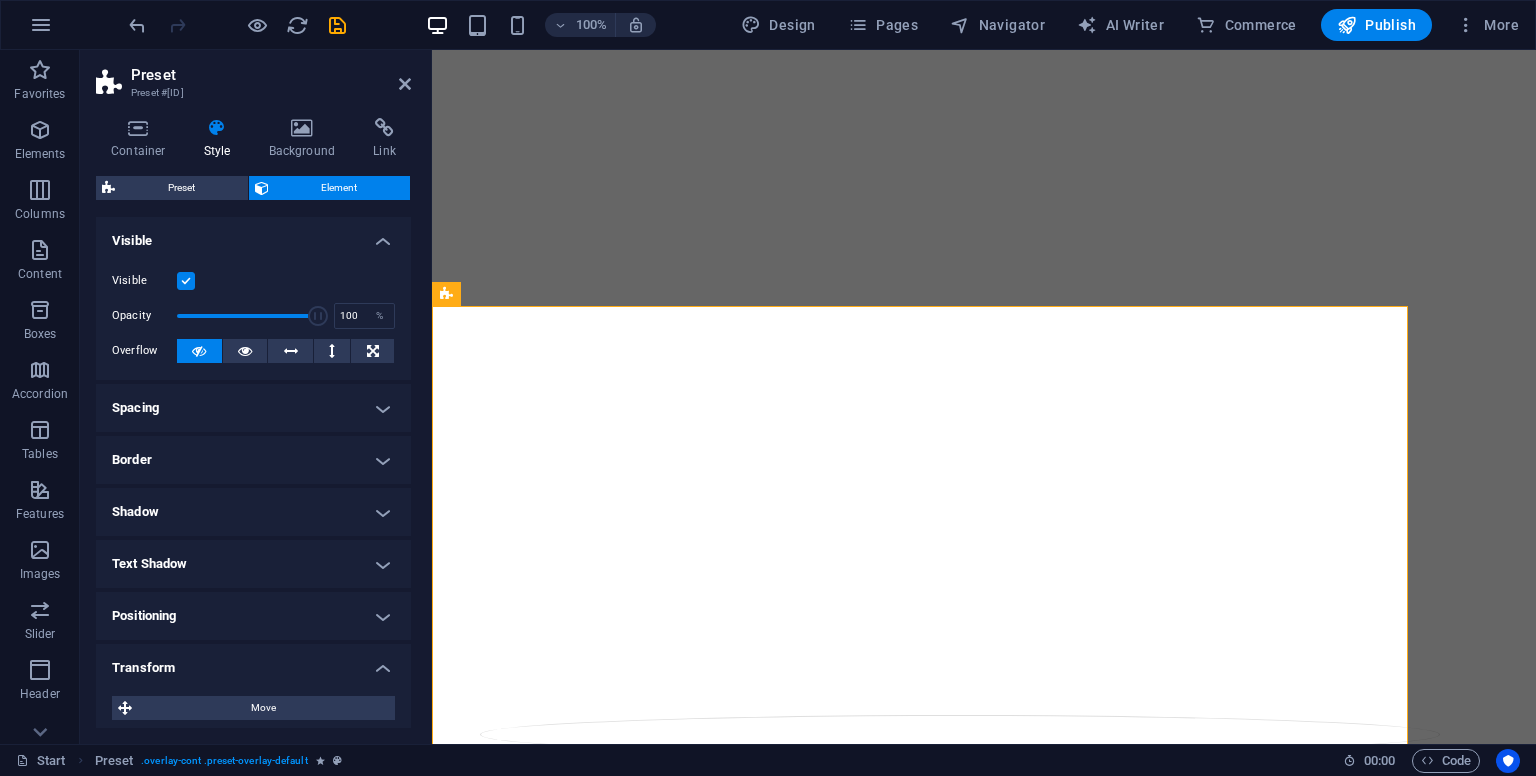 scroll, scrollTop: 0, scrollLeft: 0, axis: both 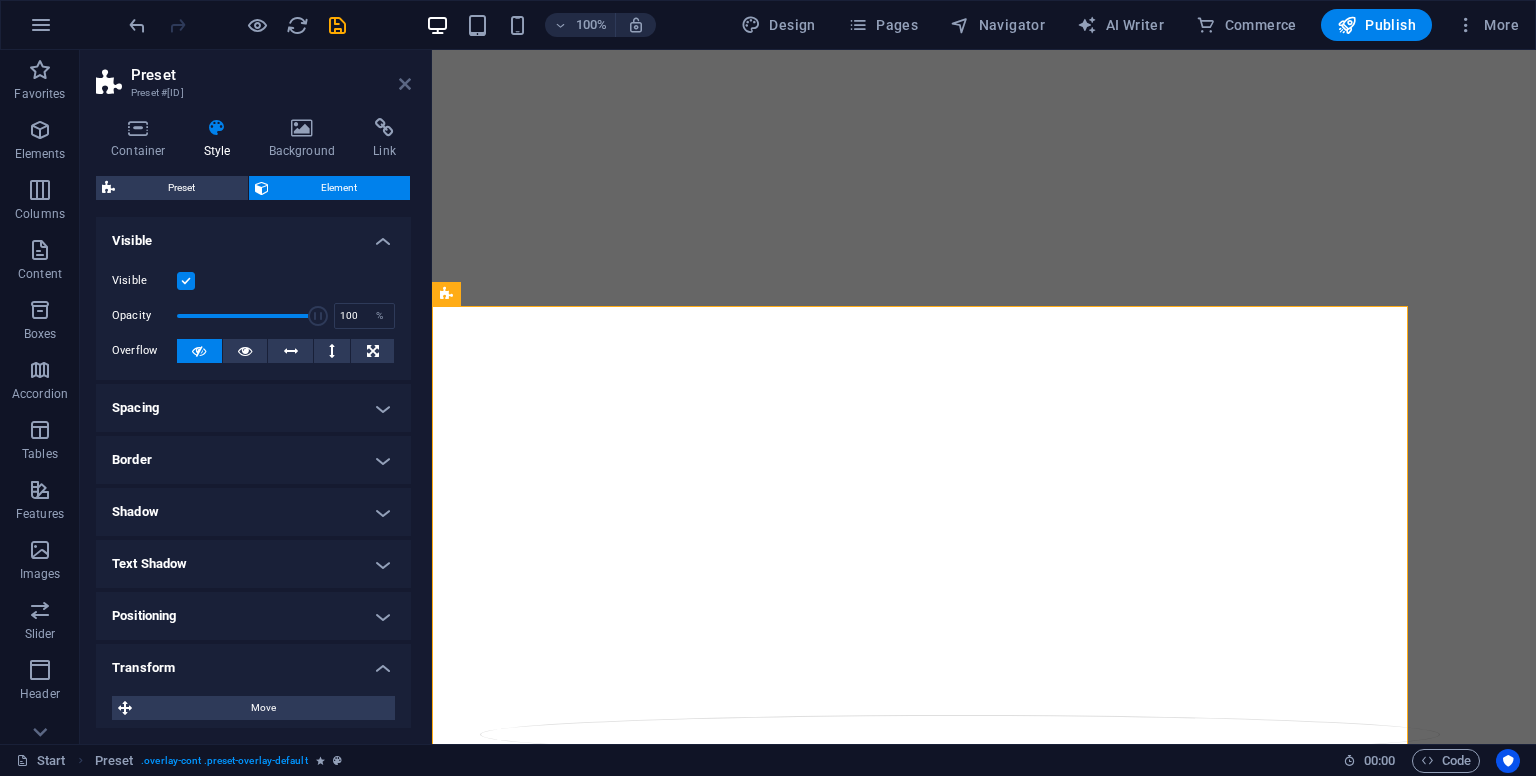 drag, startPoint x: 400, startPoint y: 80, endPoint x: 329, endPoint y: 43, distance: 80.06248 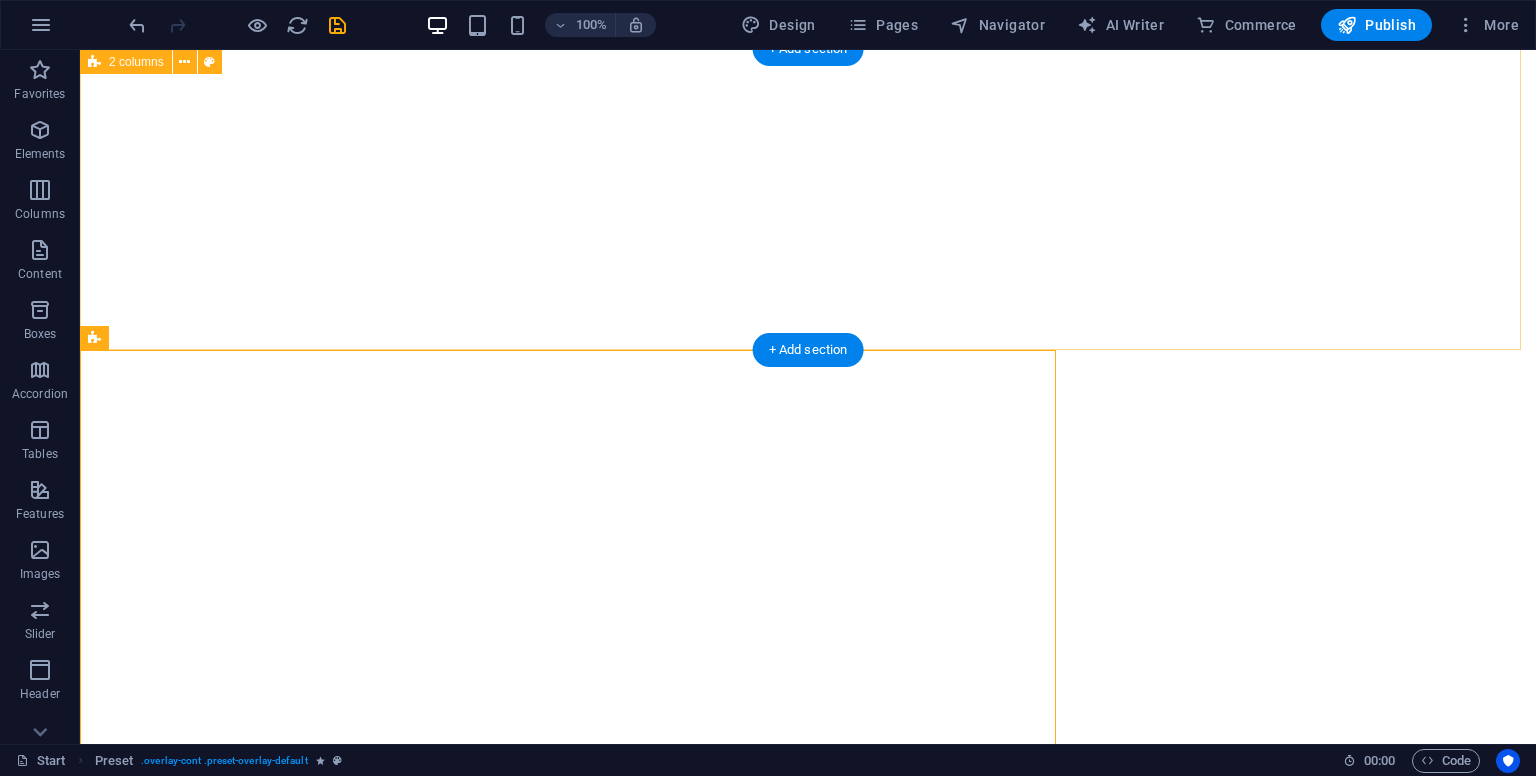 scroll, scrollTop: 606, scrollLeft: 0, axis: vertical 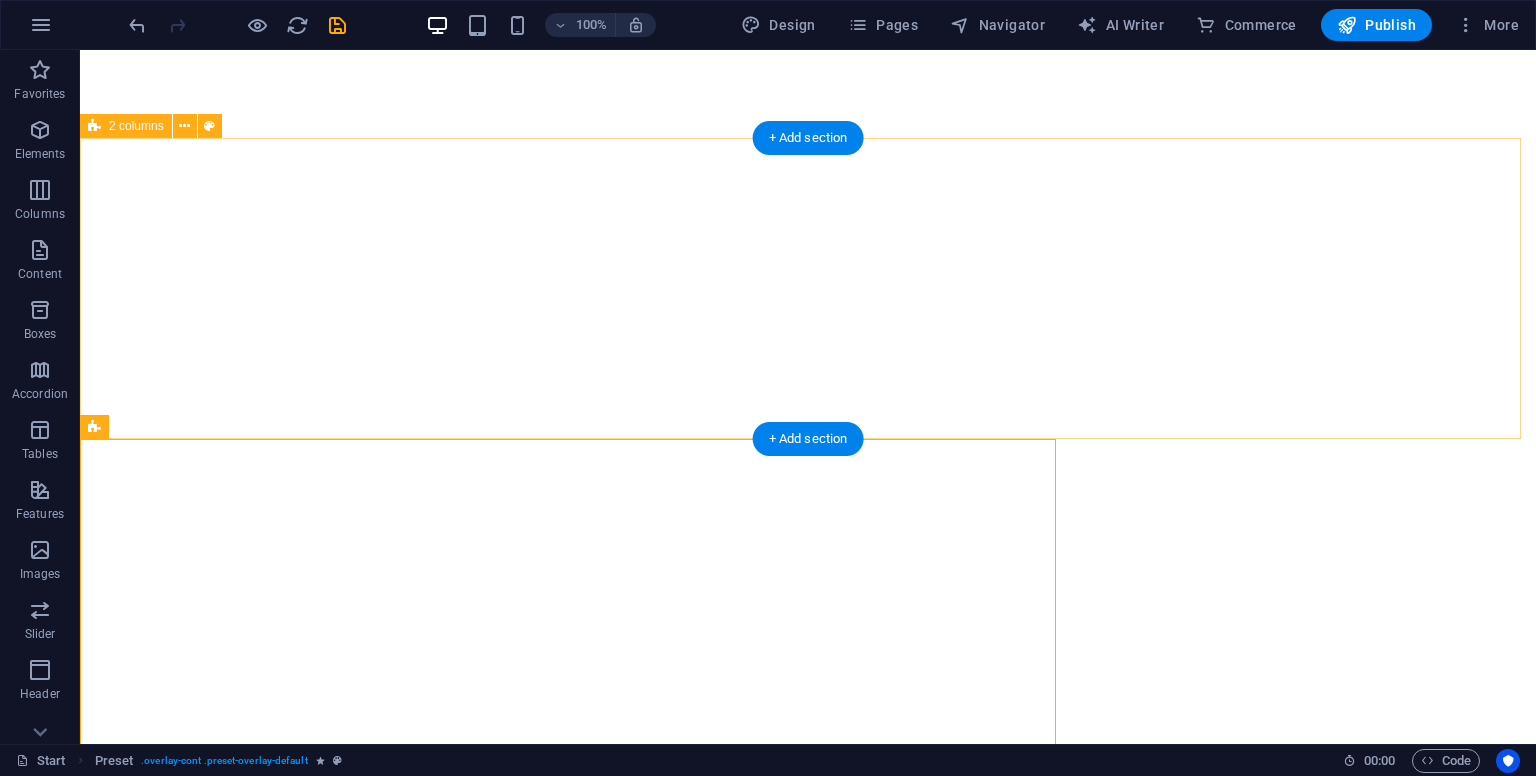 click on "Drop content here or  Add elements  Paste clipboard Drop content here or  Add elements  Paste clipboard" at bounding box center (808, 1330) 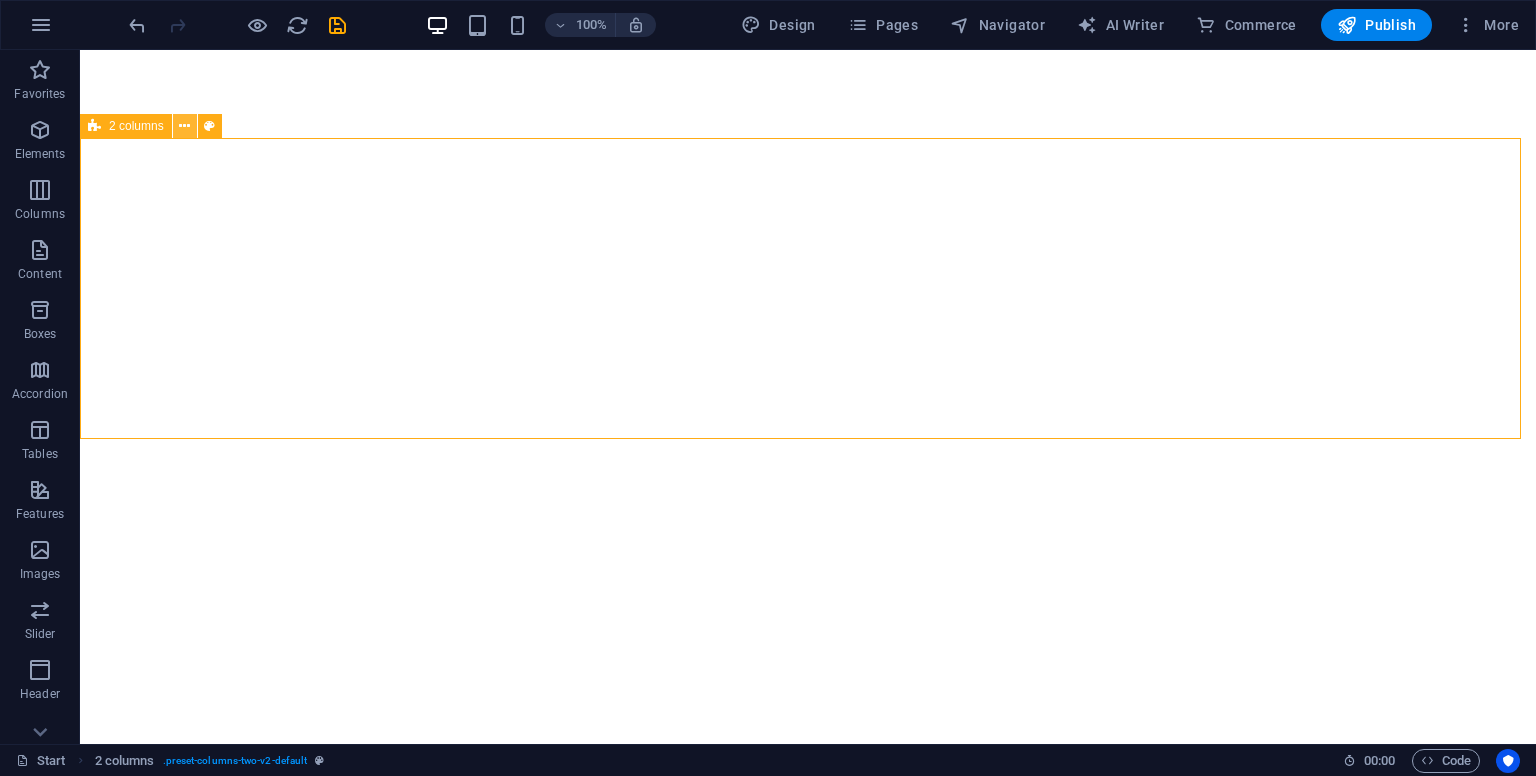 click at bounding box center (184, 126) 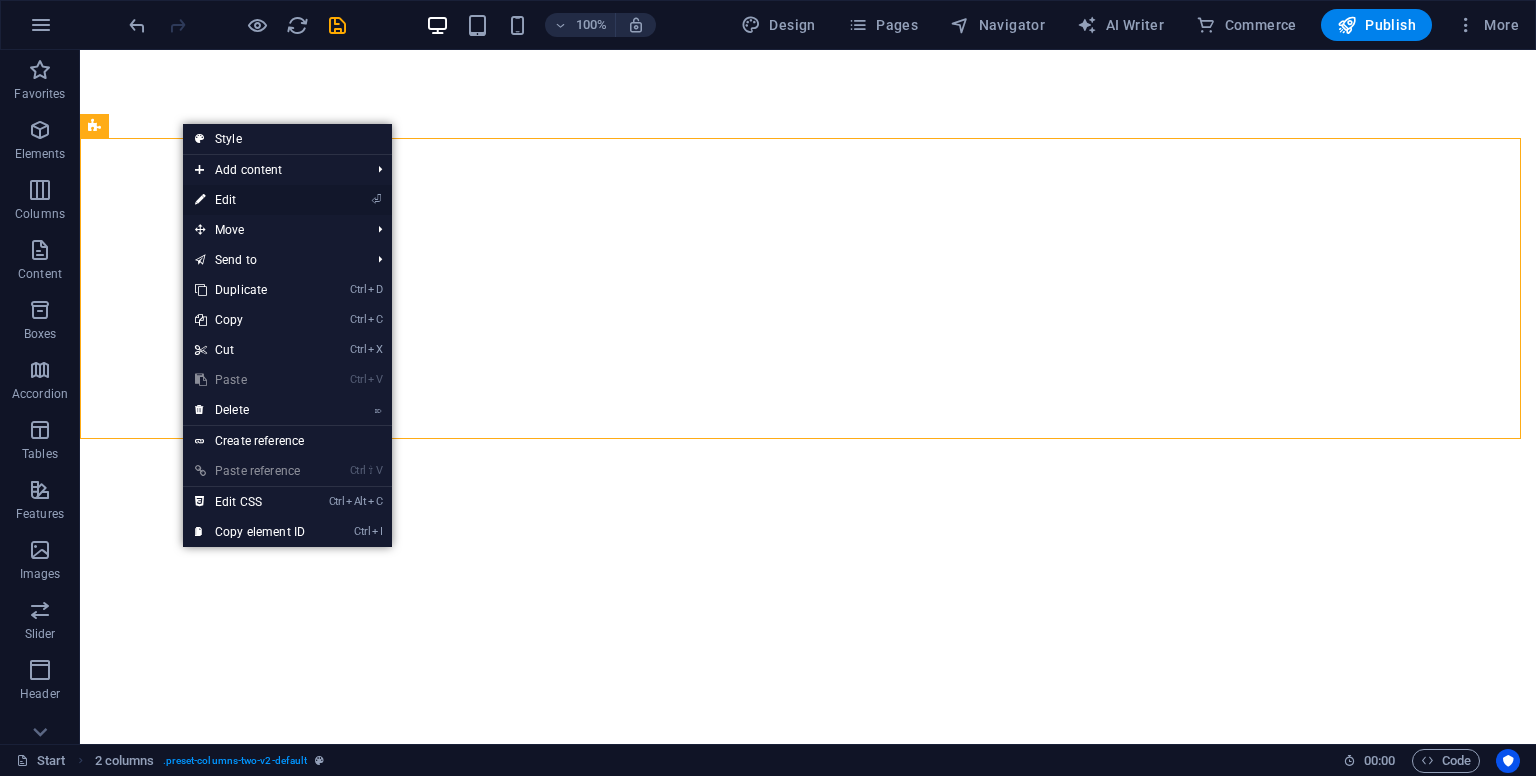 click on "⏎  Edit" at bounding box center [250, 200] 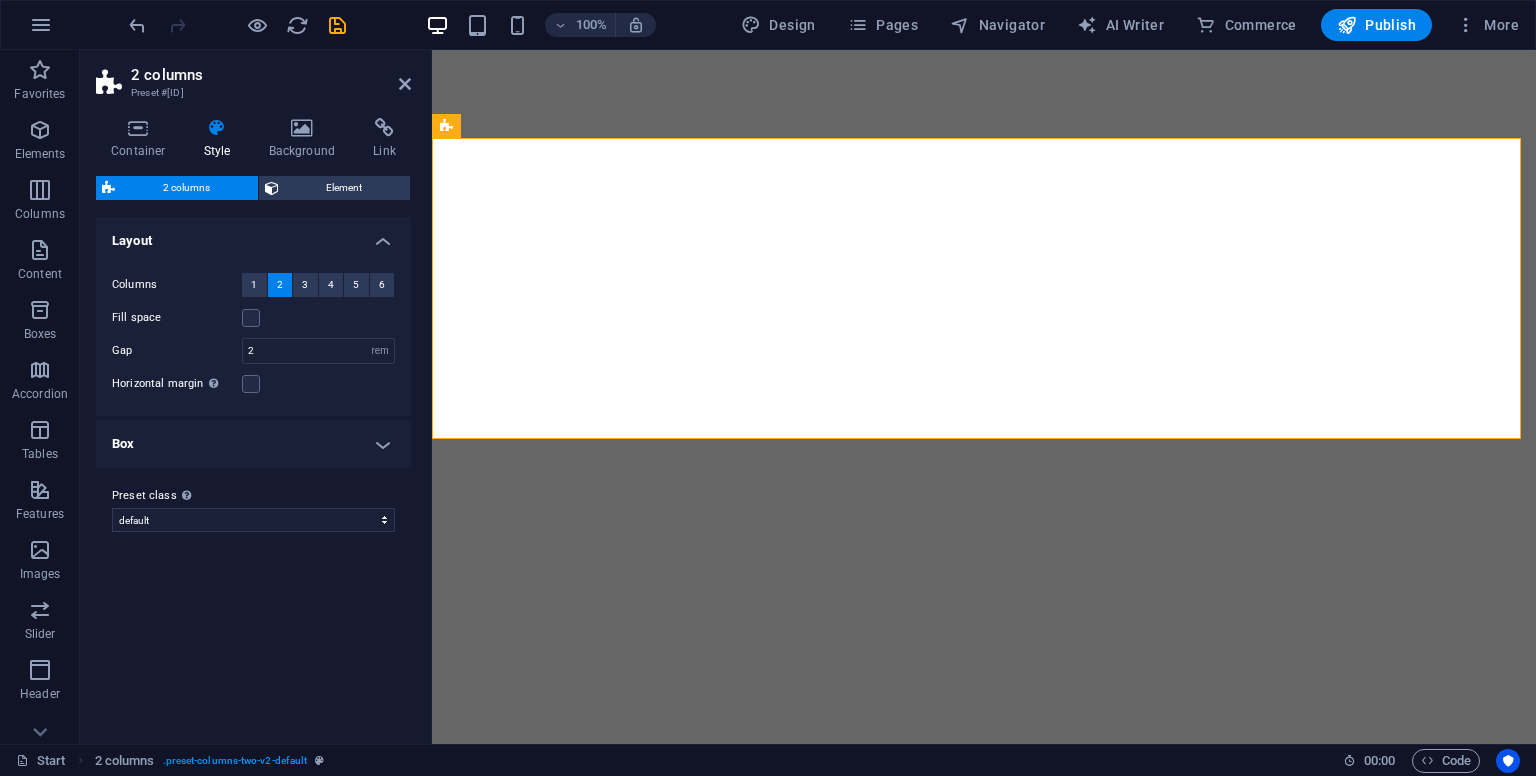 click on "Container Style Background Link Size Height Default px rem % vh vw Min. height None px rem % vh vw Width Default px rem % em vh vw Min. width None px rem % vh vw Content width Default Custom width Width Default px rem % em vh vw Min. width None px rem % vh vw Default padding Custom spacing Default content width and padding can be changed under Design. Edit design Layout (Flexbox) Alignment Determines the flex direction. Default Main axis Determine how elements should behave along the main axis inside this container (justify content). Default Side axis Control the vertical direction of the element inside of the container (align items). Default Wrap Default On Off Fill Controls the distances and direction of elements on the y-axis across several lines (align content). Default Accessibility ARIA helps assistive technologies (like screen readers) to understand the role, state, and behavior of web elements Role The ARIA role defines the purpose of an element.  None Alert Article Banner Comment Fan" at bounding box center (253, 423) 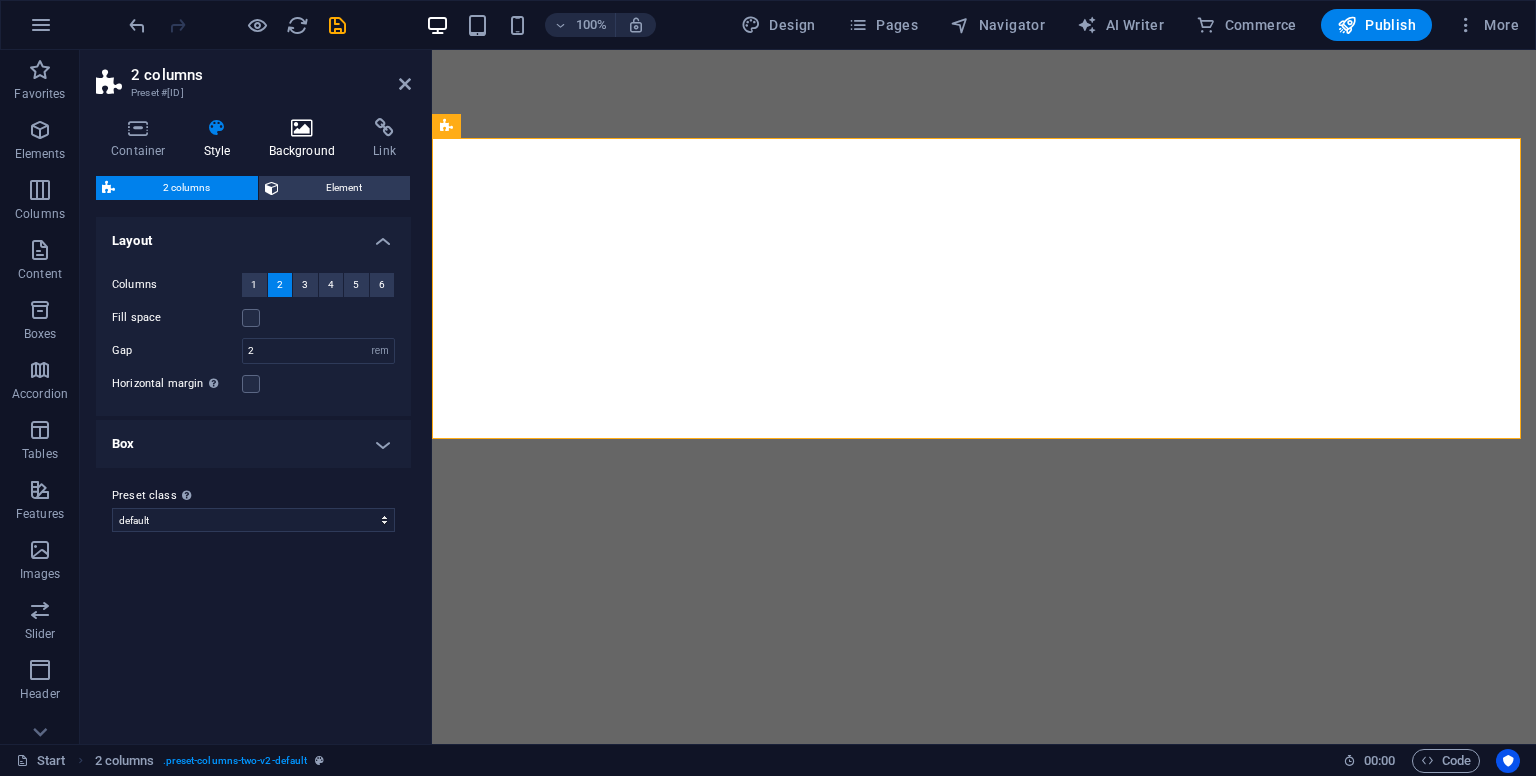 click at bounding box center (302, 128) 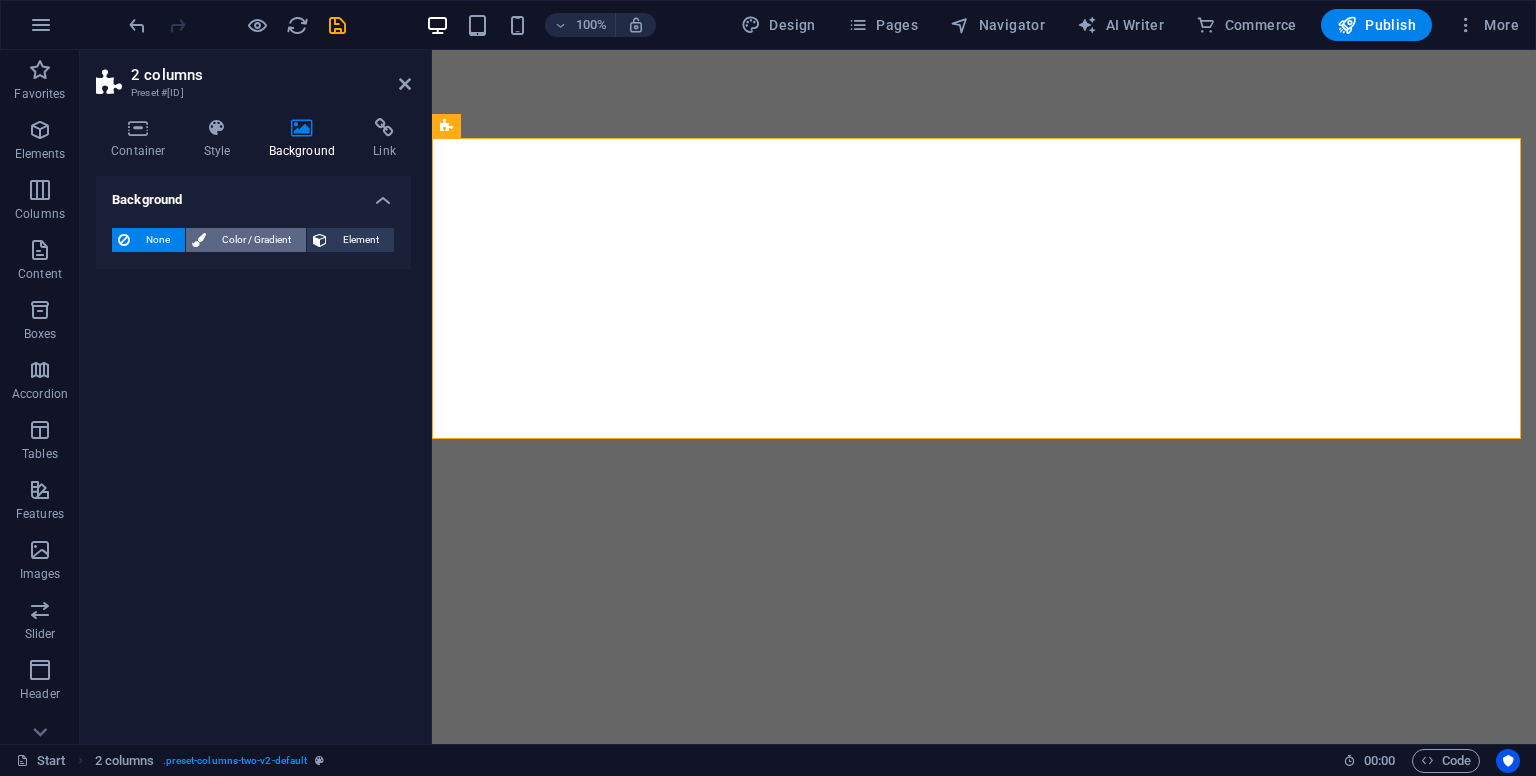 click on "Color / Gradient" at bounding box center [256, 240] 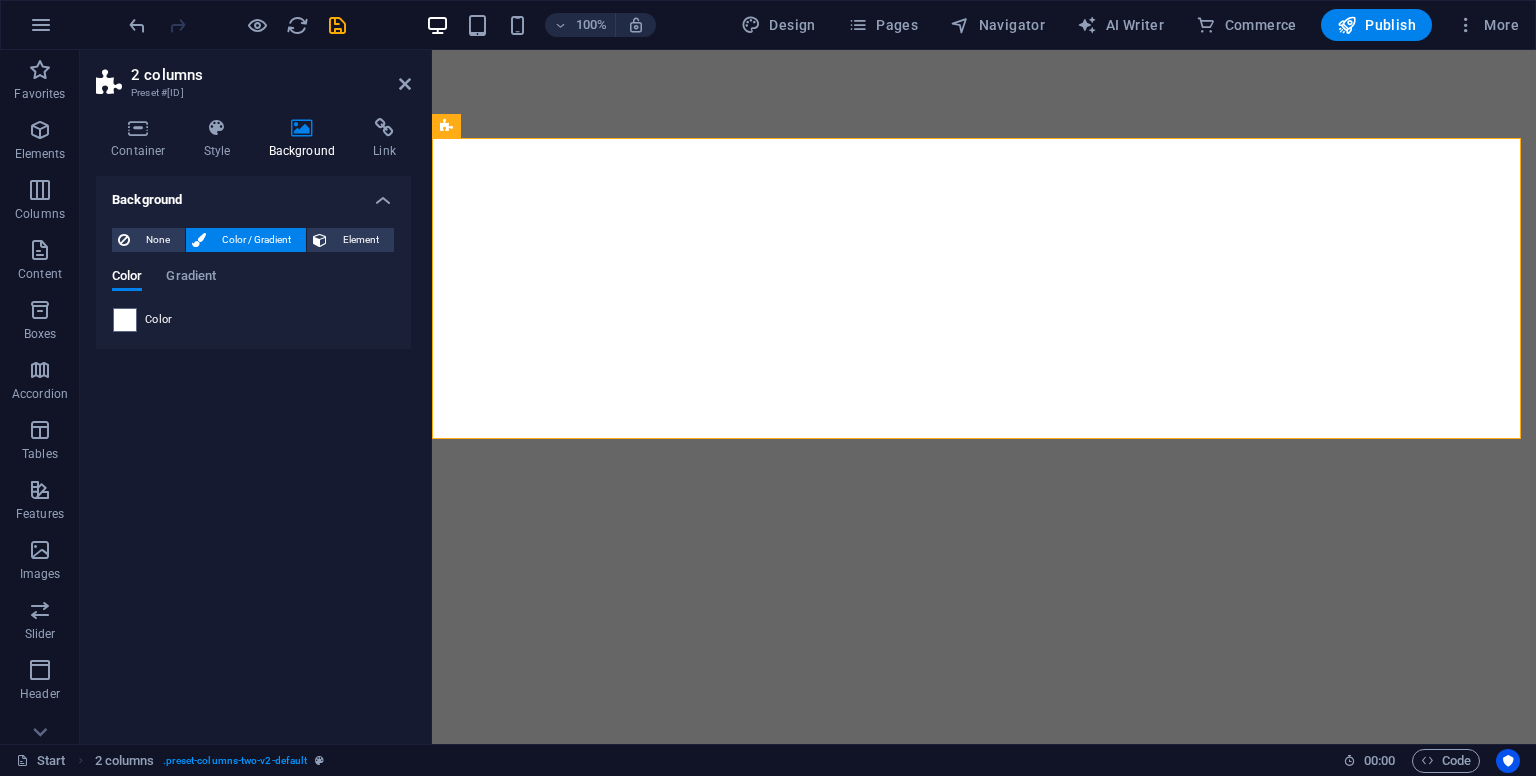 click at bounding box center (125, 320) 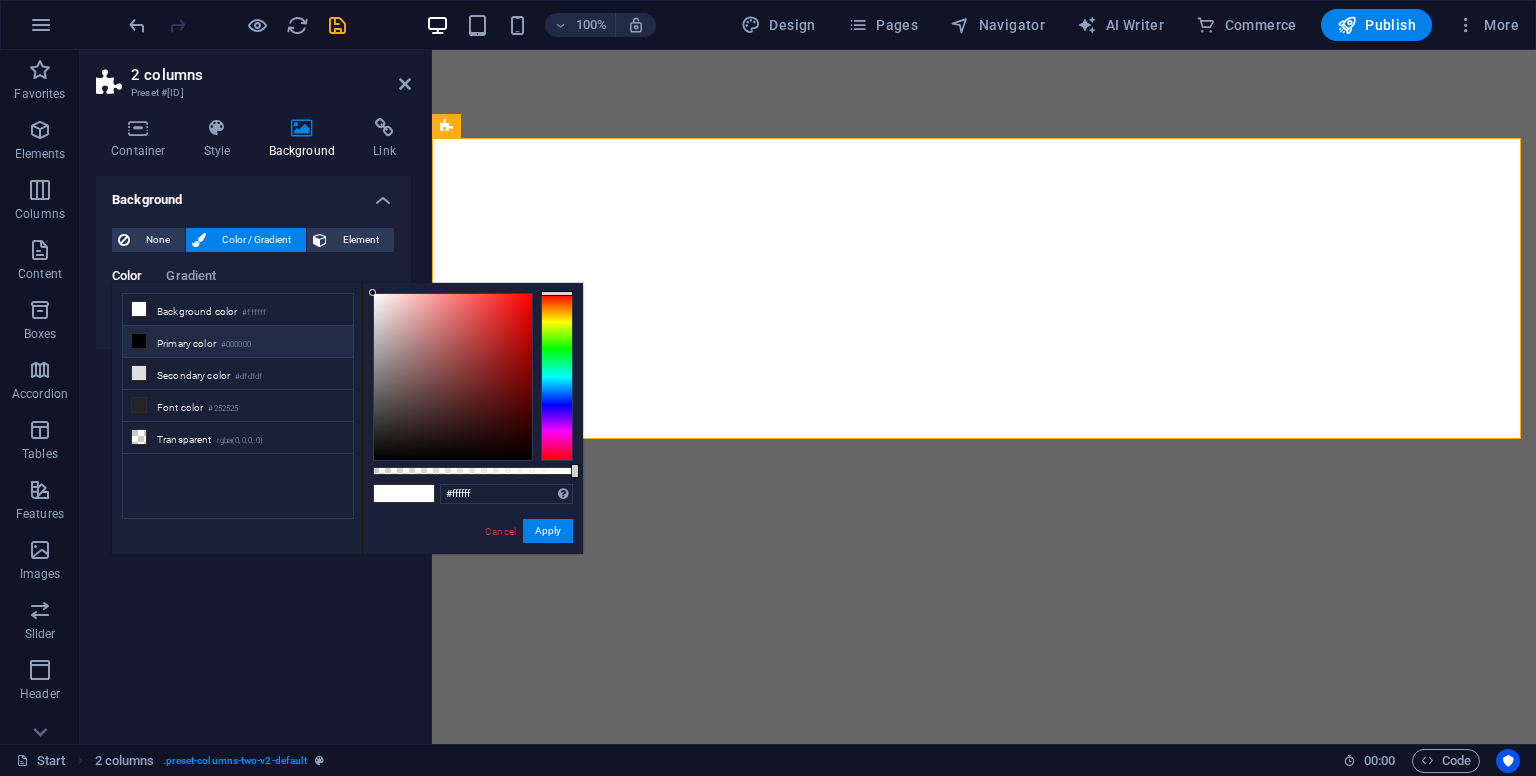 click on "Primary color
#000000" at bounding box center (238, 342) 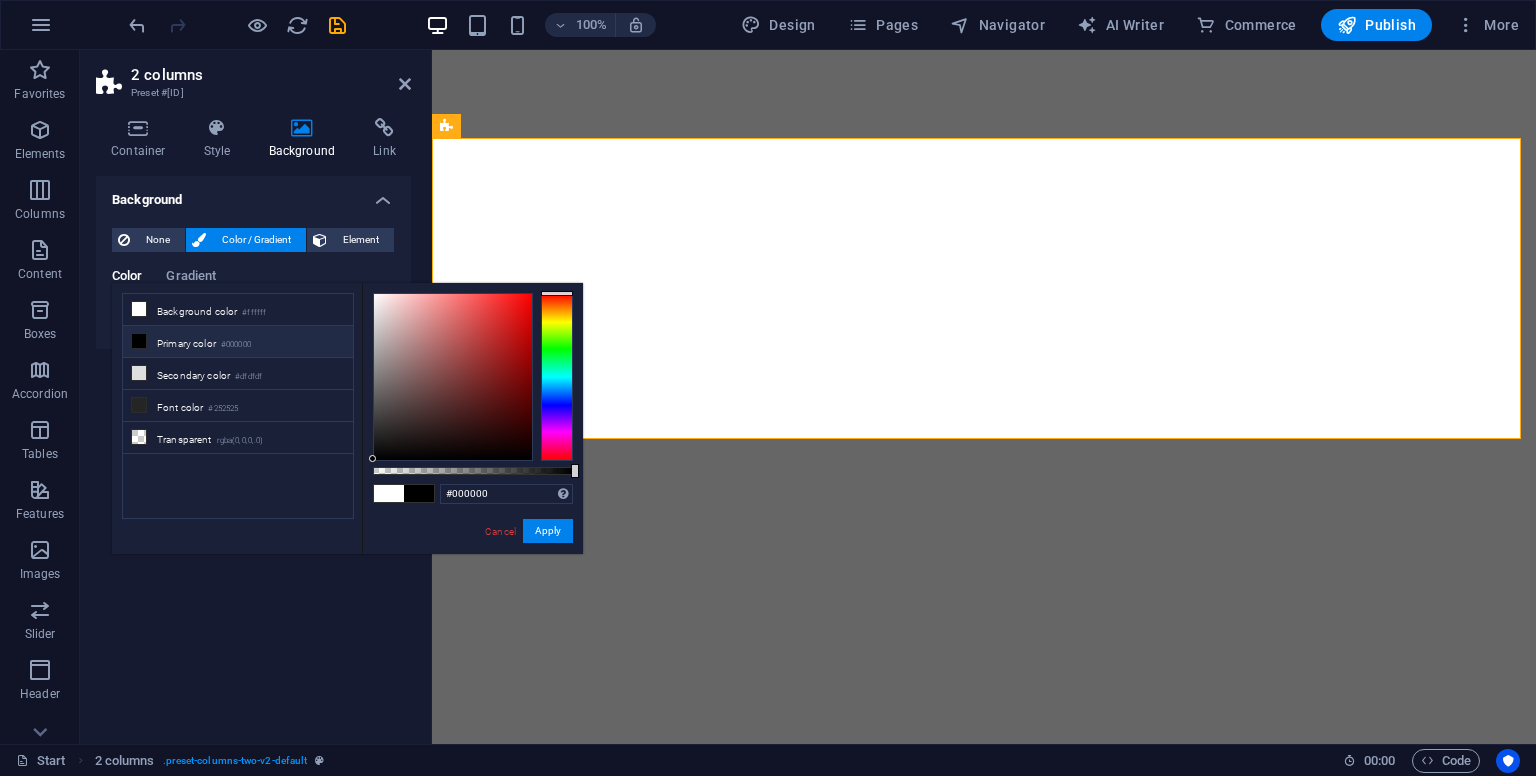 drag, startPoint x: 252, startPoint y: 614, endPoint x: 238, endPoint y: 348, distance: 266.36816 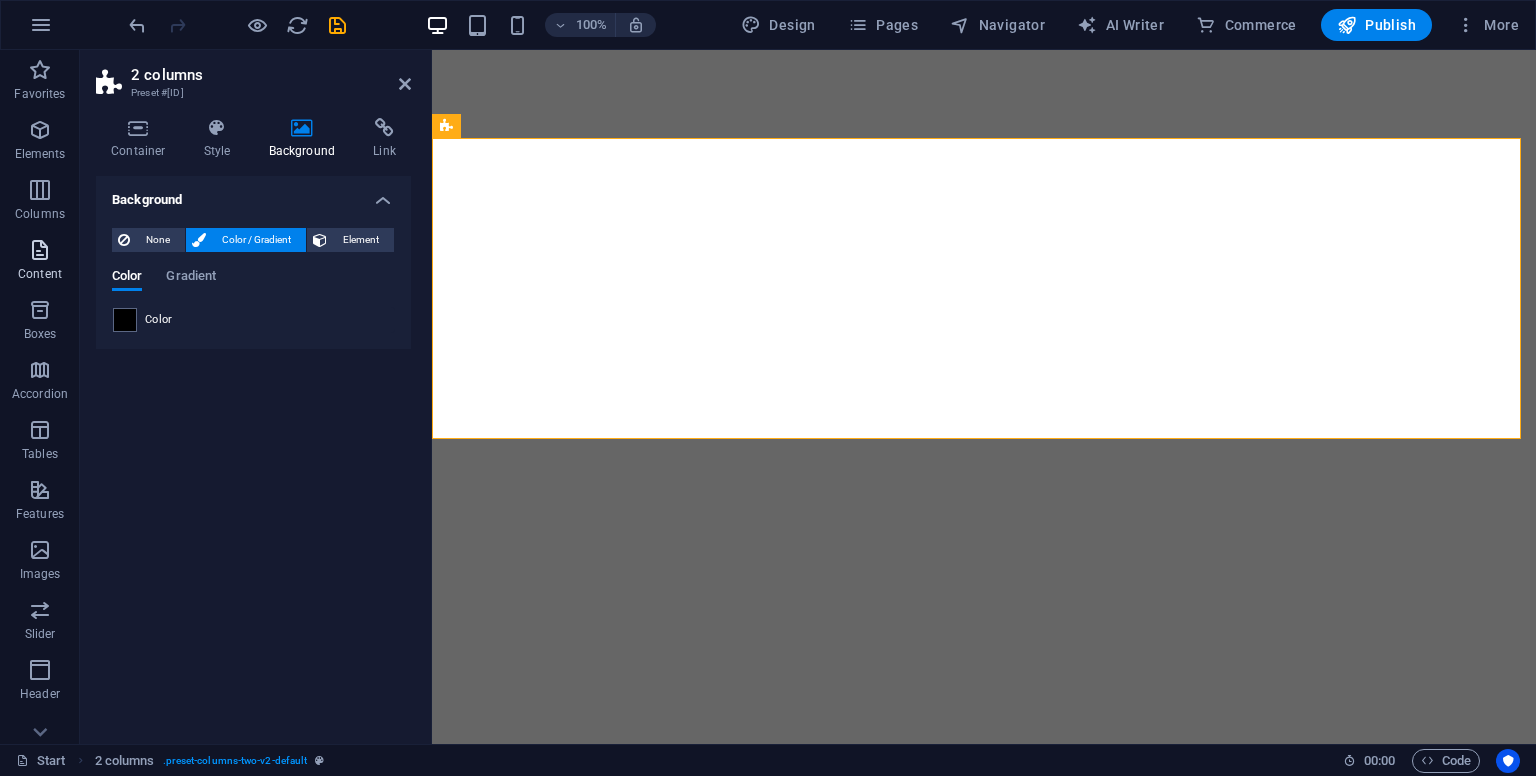 click at bounding box center (40, 250) 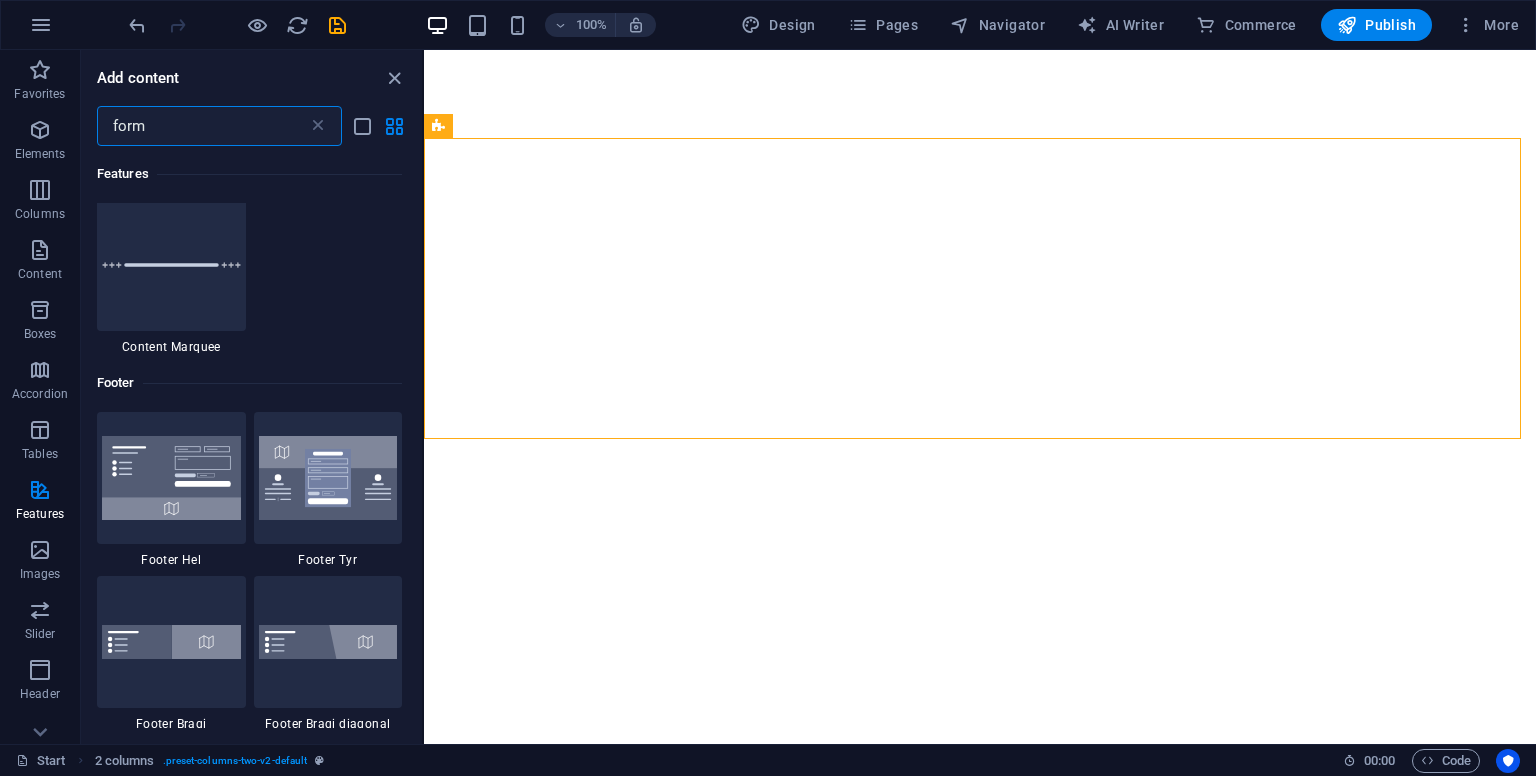 scroll, scrollTop: 0, scrollLeft: 0, axis: both 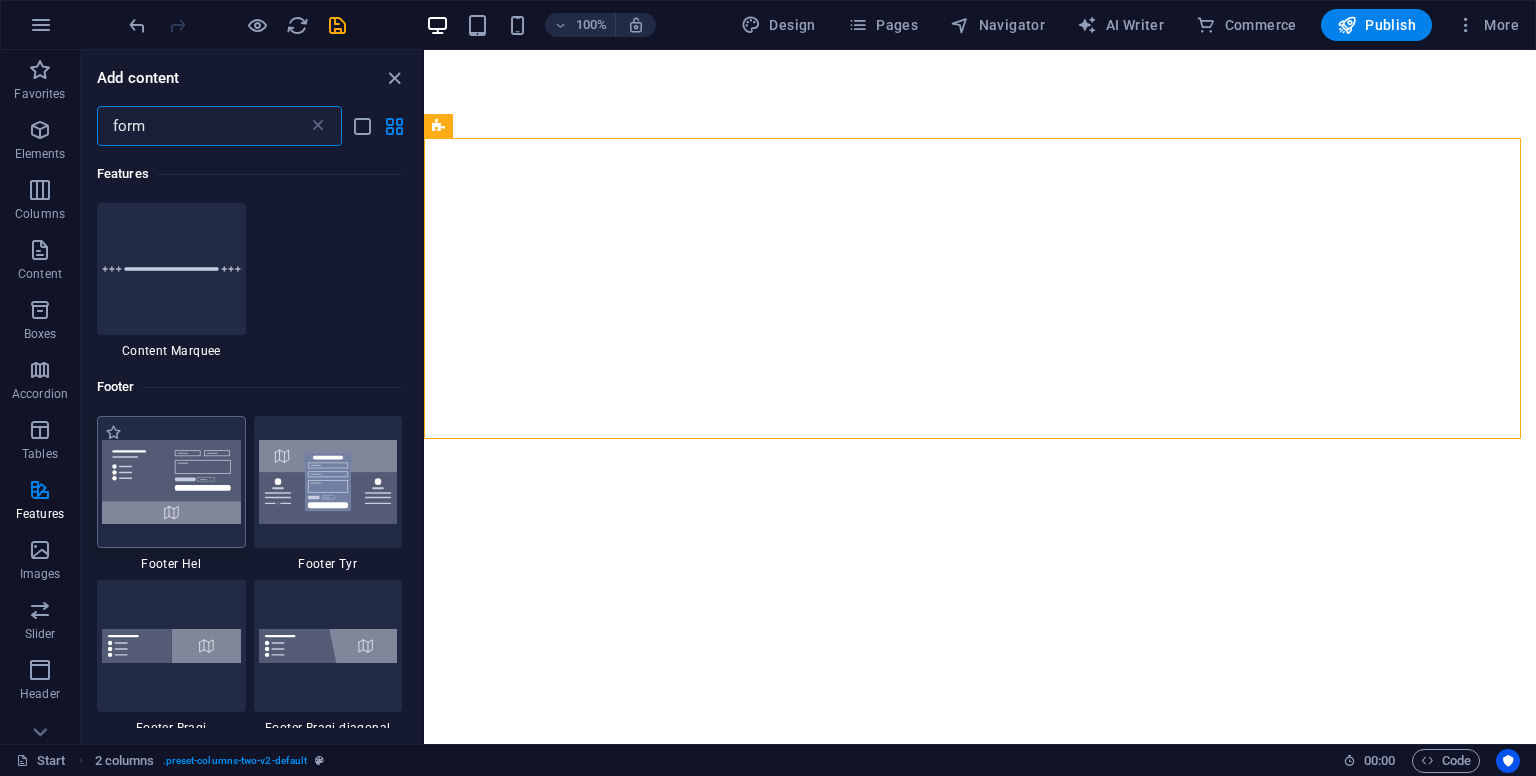 type on "form" 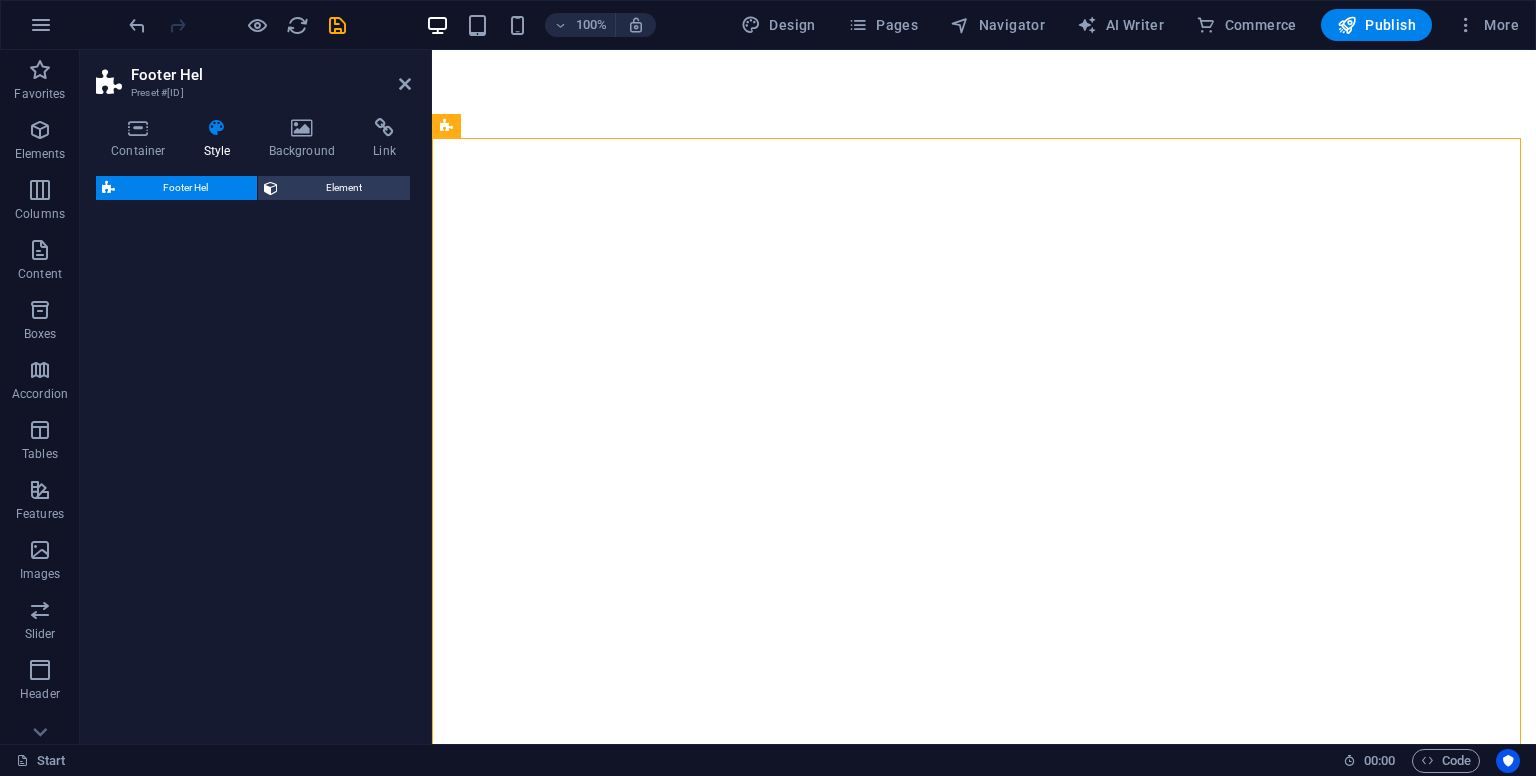 select on "%" 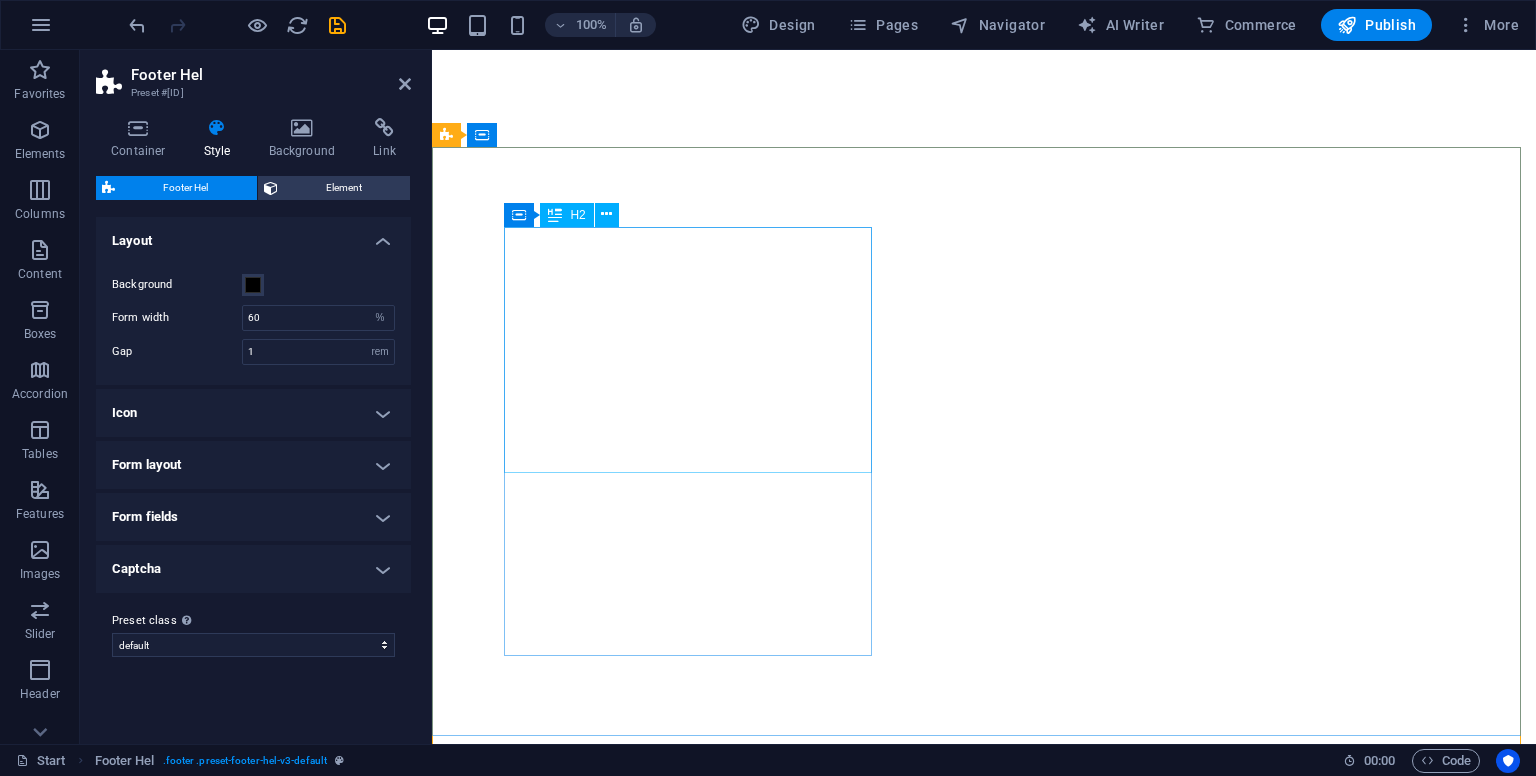 scroll, scrollTop: 598, scrollLeft: 0, axis: vertical 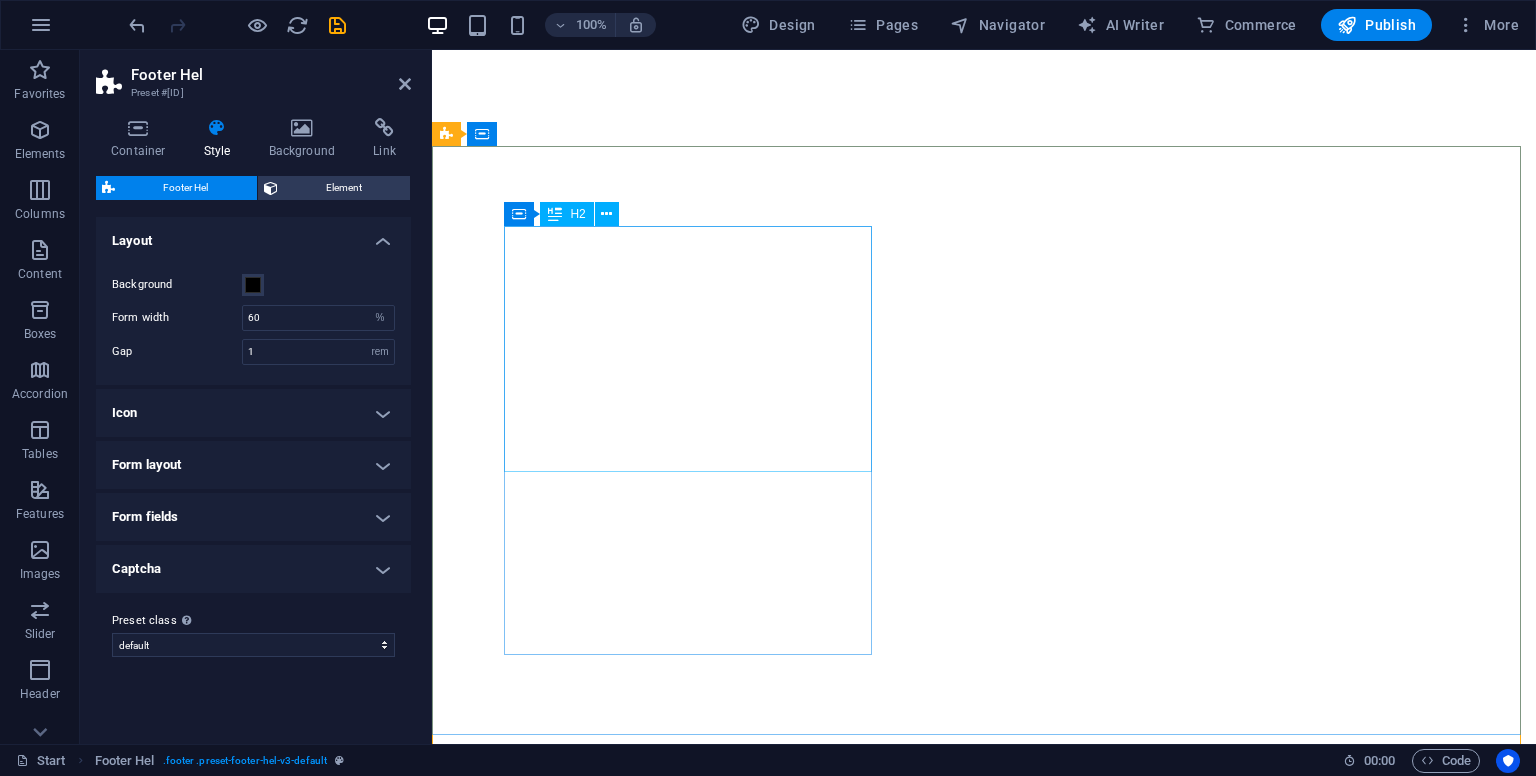 click on "Get in touch" at bounding box center (920, 1249) 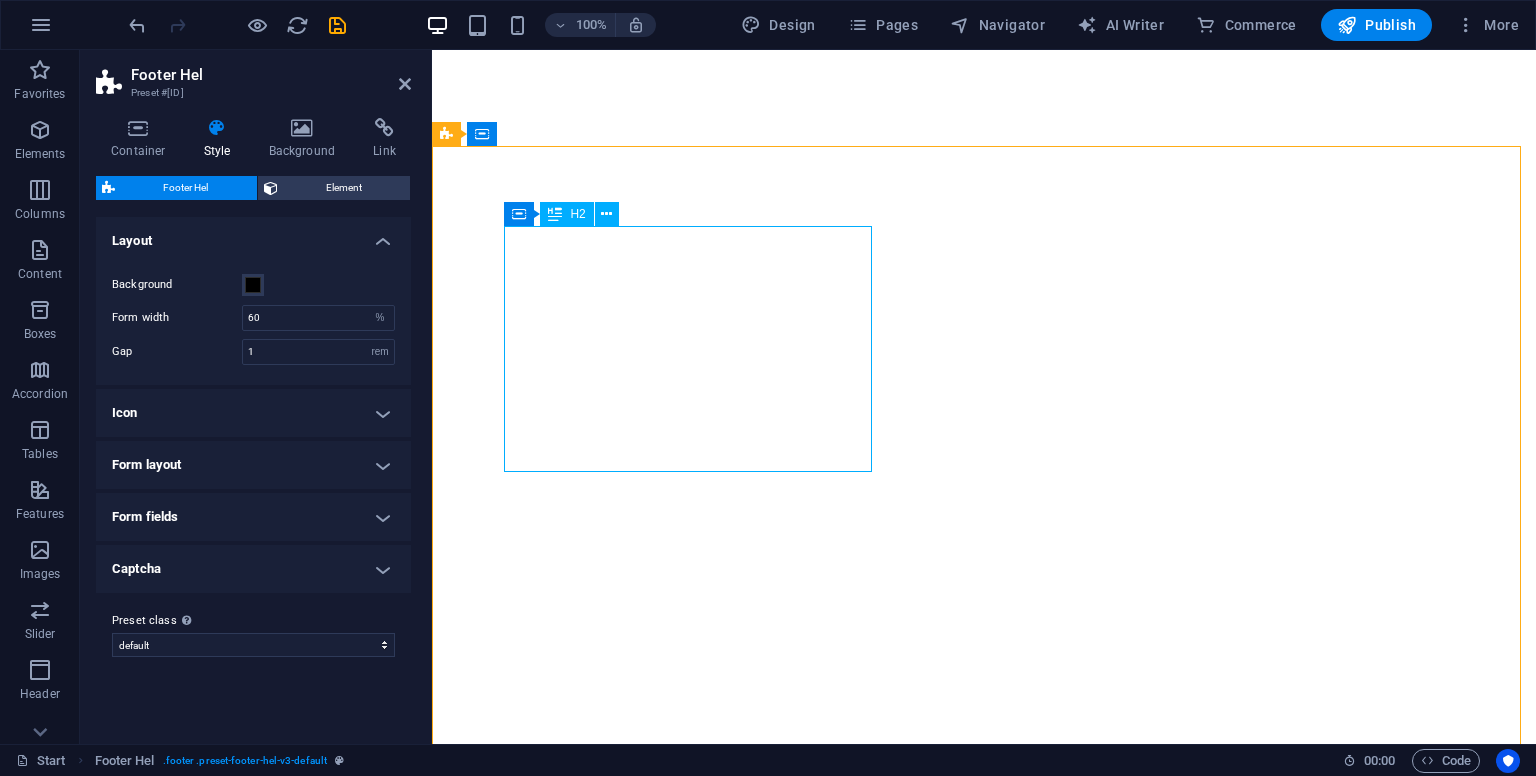 click on "Get in touch" at bounding box center (920, 1249) 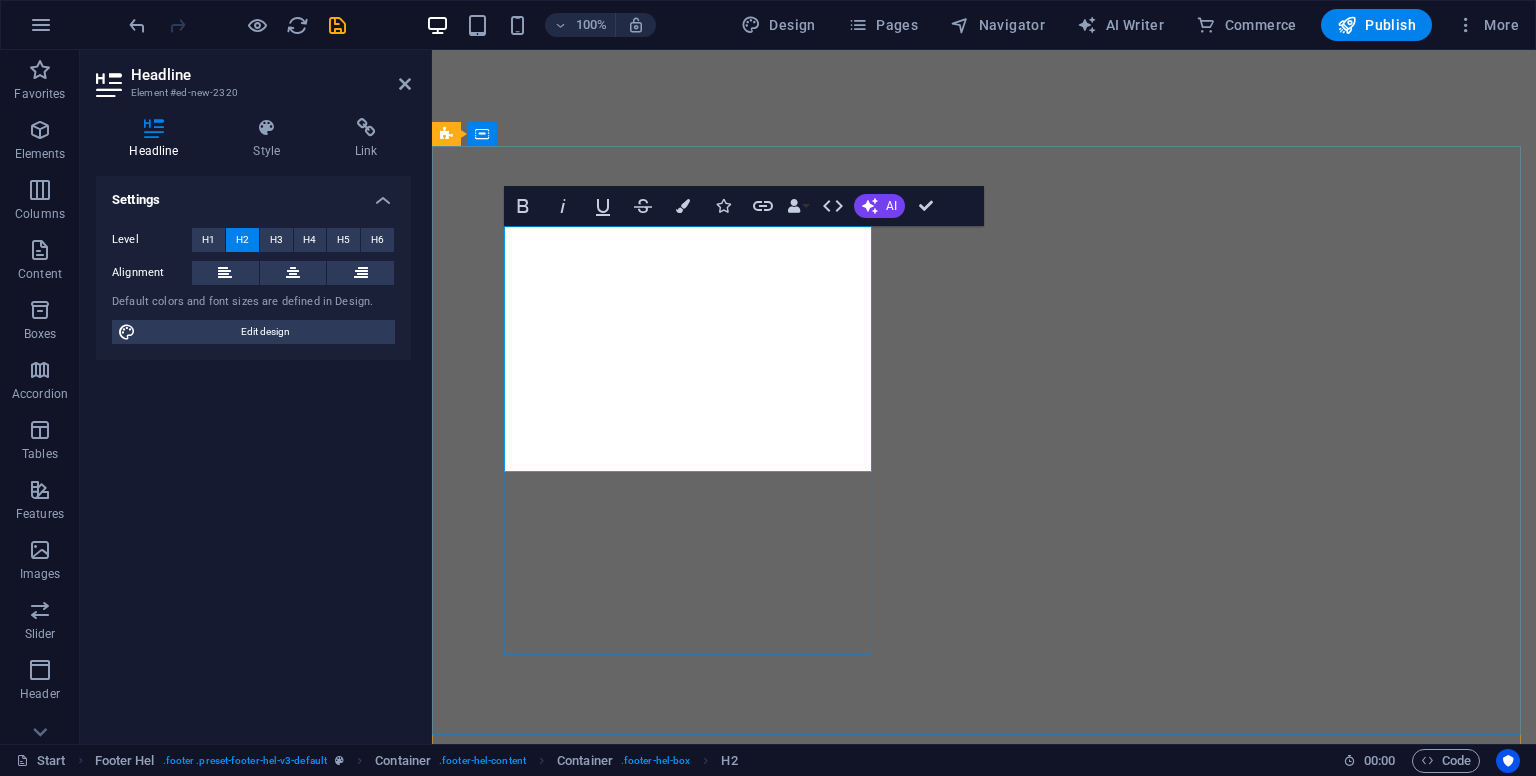 type 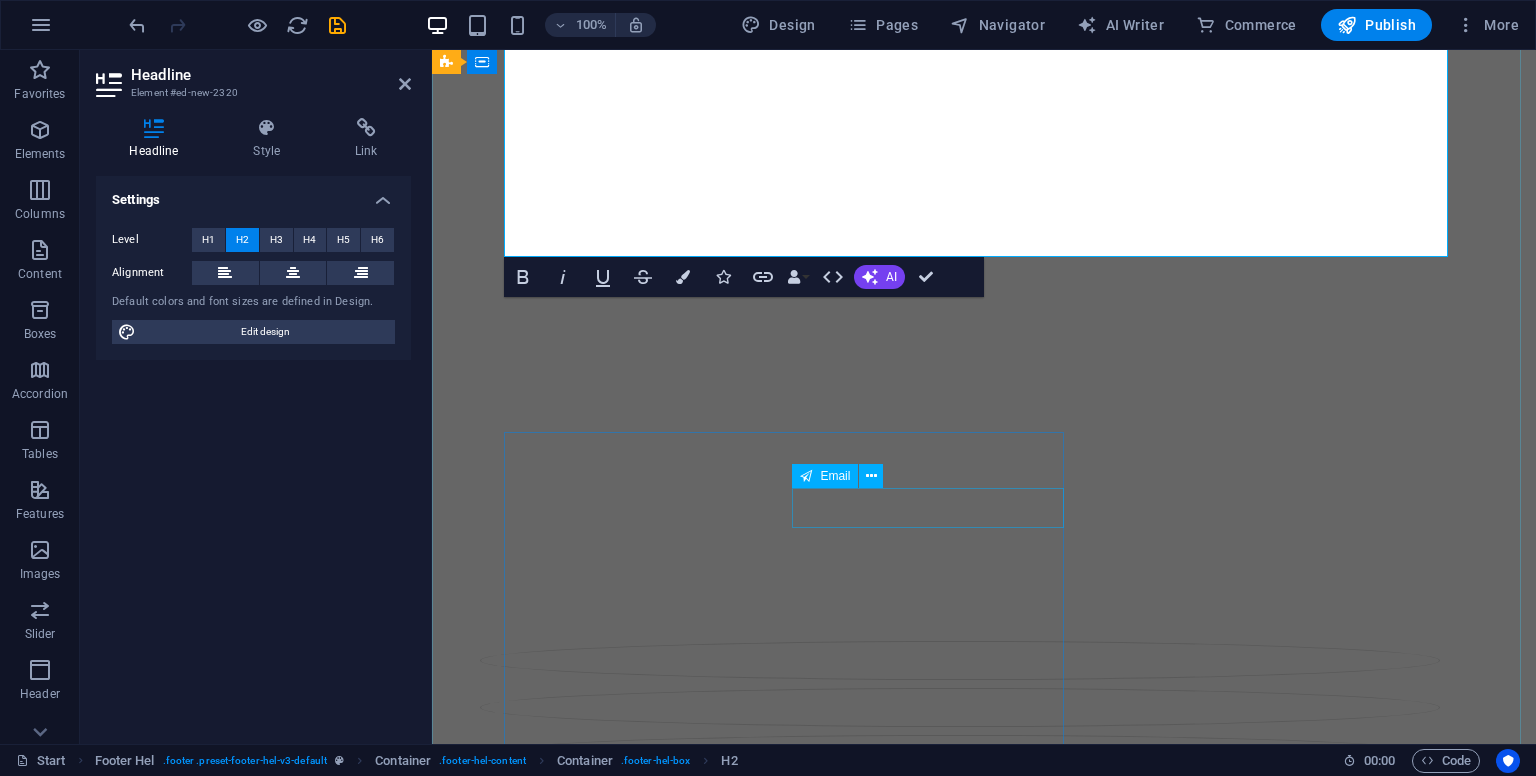 scroll, scrollTop: 832, scrollLeft: 0, axis: vertical 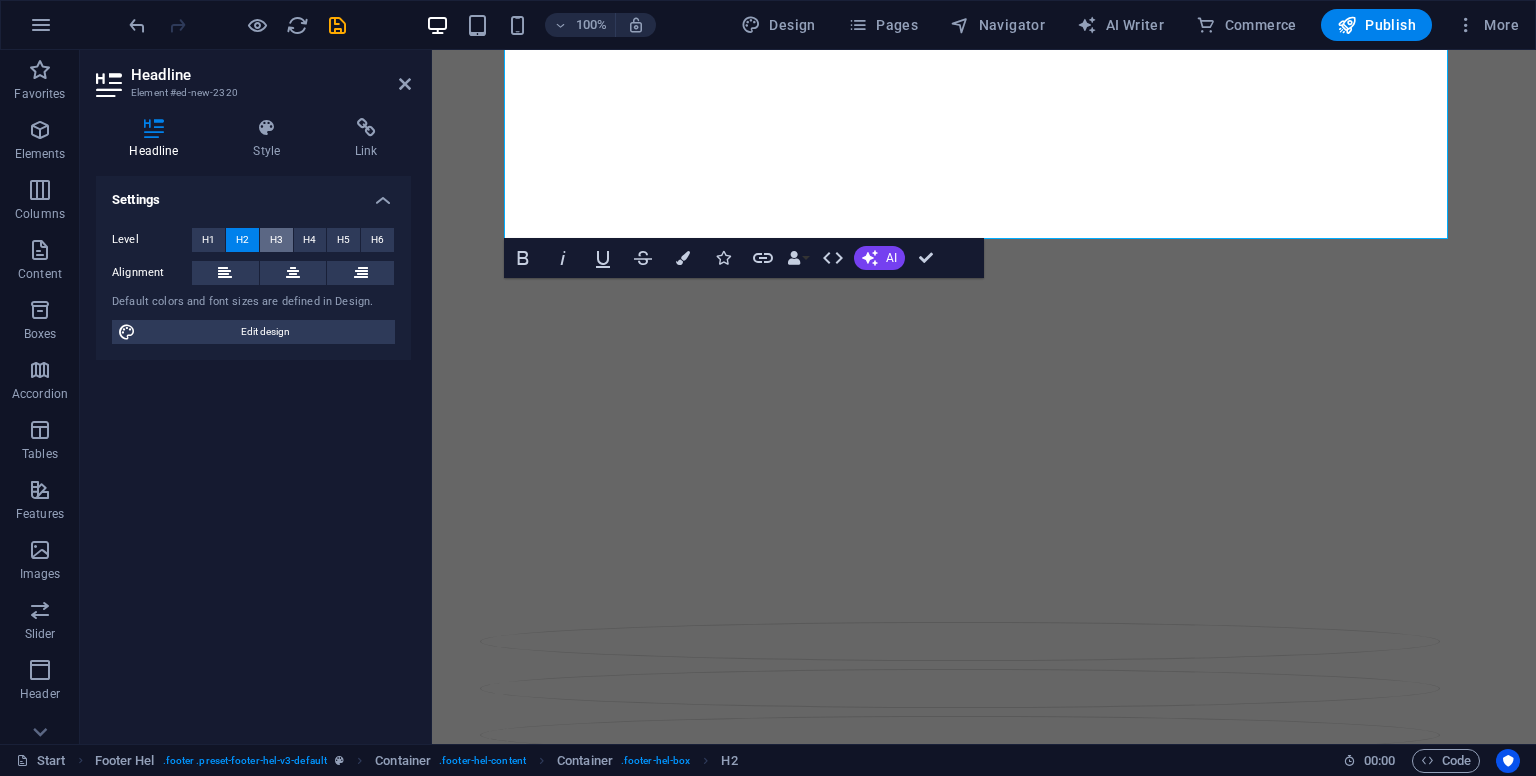 click on "H3" at bounding box center [276, 240] 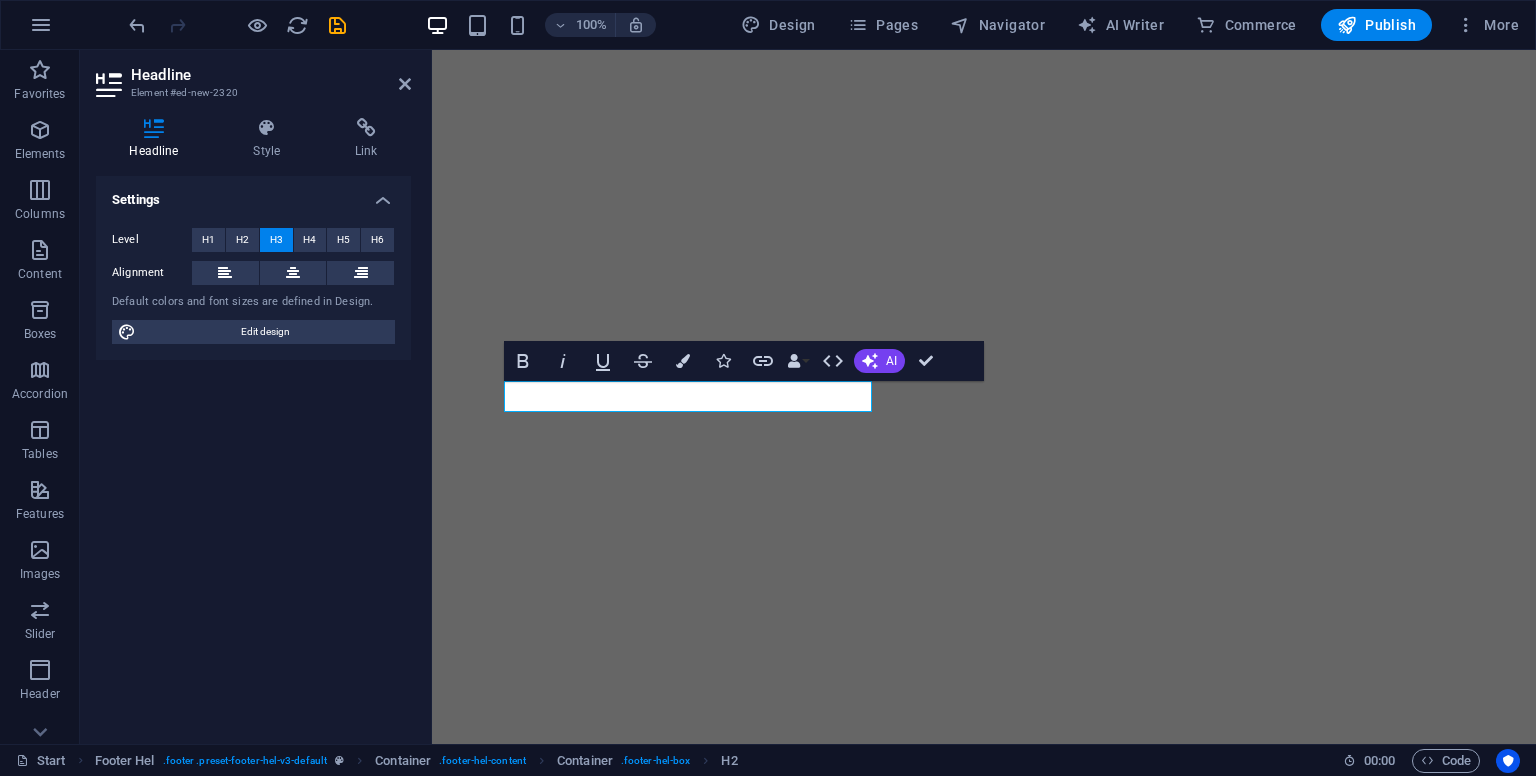 scroll, scrollTop: 443, scrollLeft: 0, axis: vertical 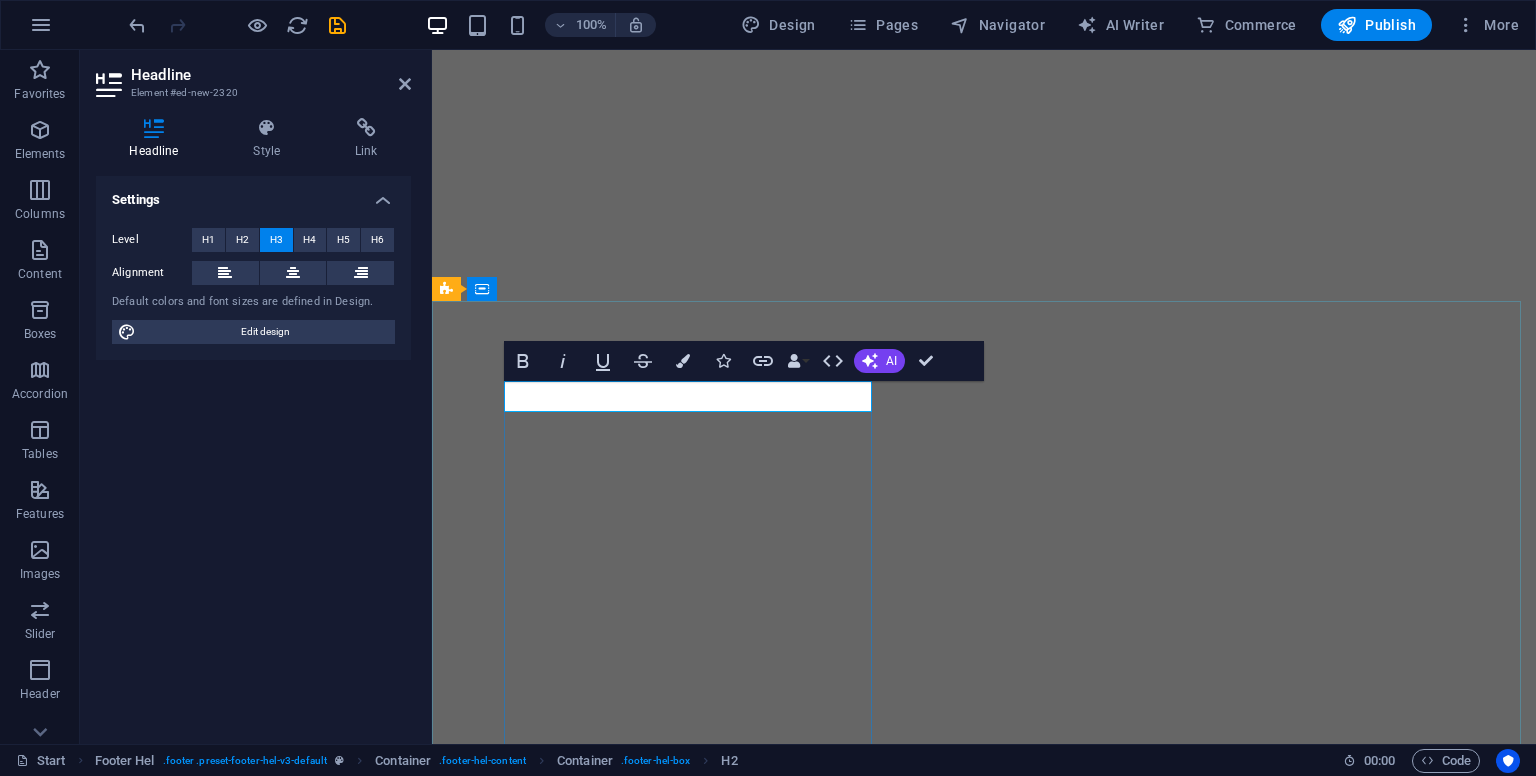 click on "Seguimos en contacto [BRAND].es [LOCATION], [ZIP] [CITY], [STATE] [PHONE] [EMAIL] Legal Notice  |  Privacy Policy" at bounding box center [920, 1498] 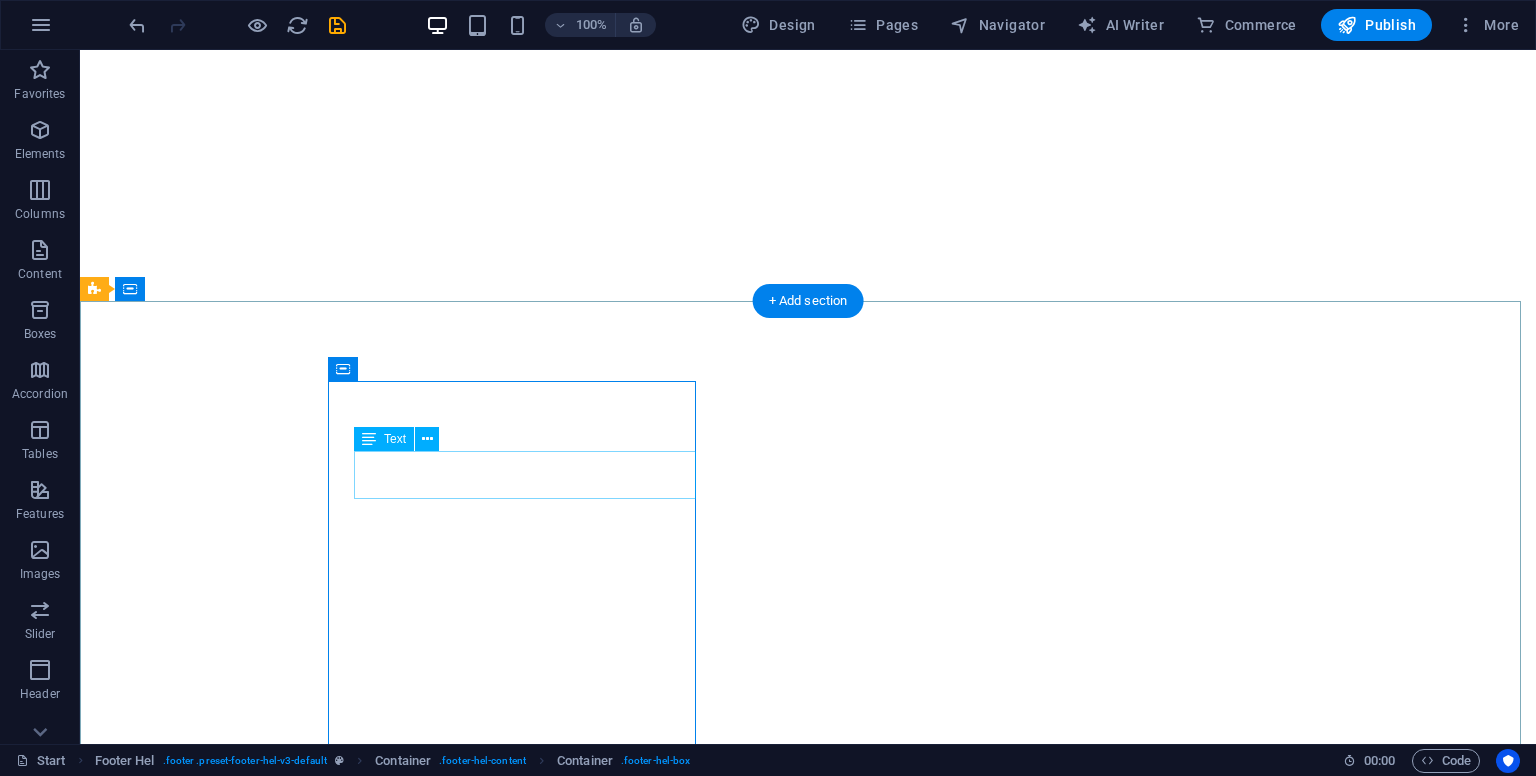 click on "[STREET_NAME] , [POSTAL_CODE]   [CITY], [STATE]" at bounding box center [568, 1485] 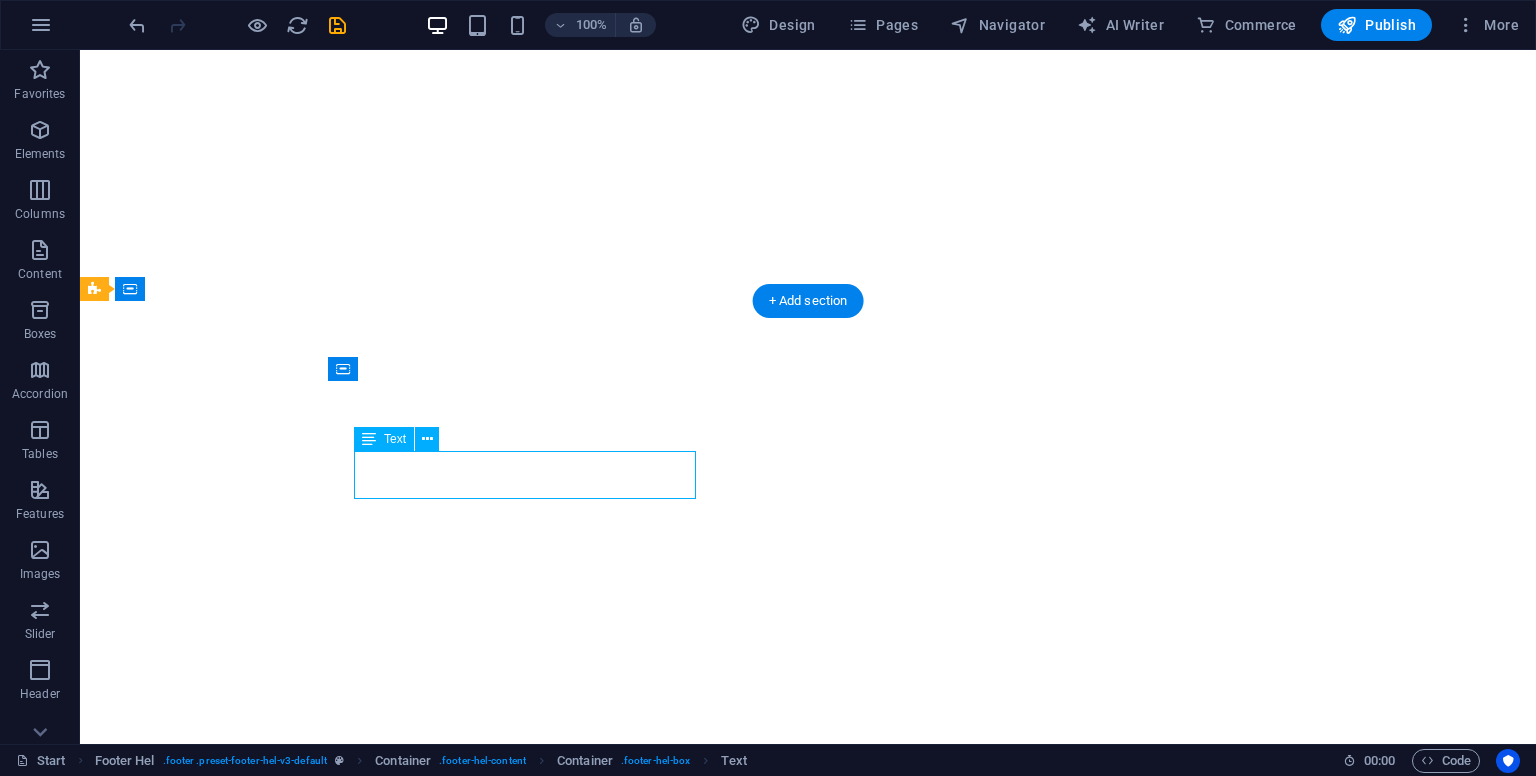 click on "Brooklyn Bridge" at bounding box center [152, 1473] 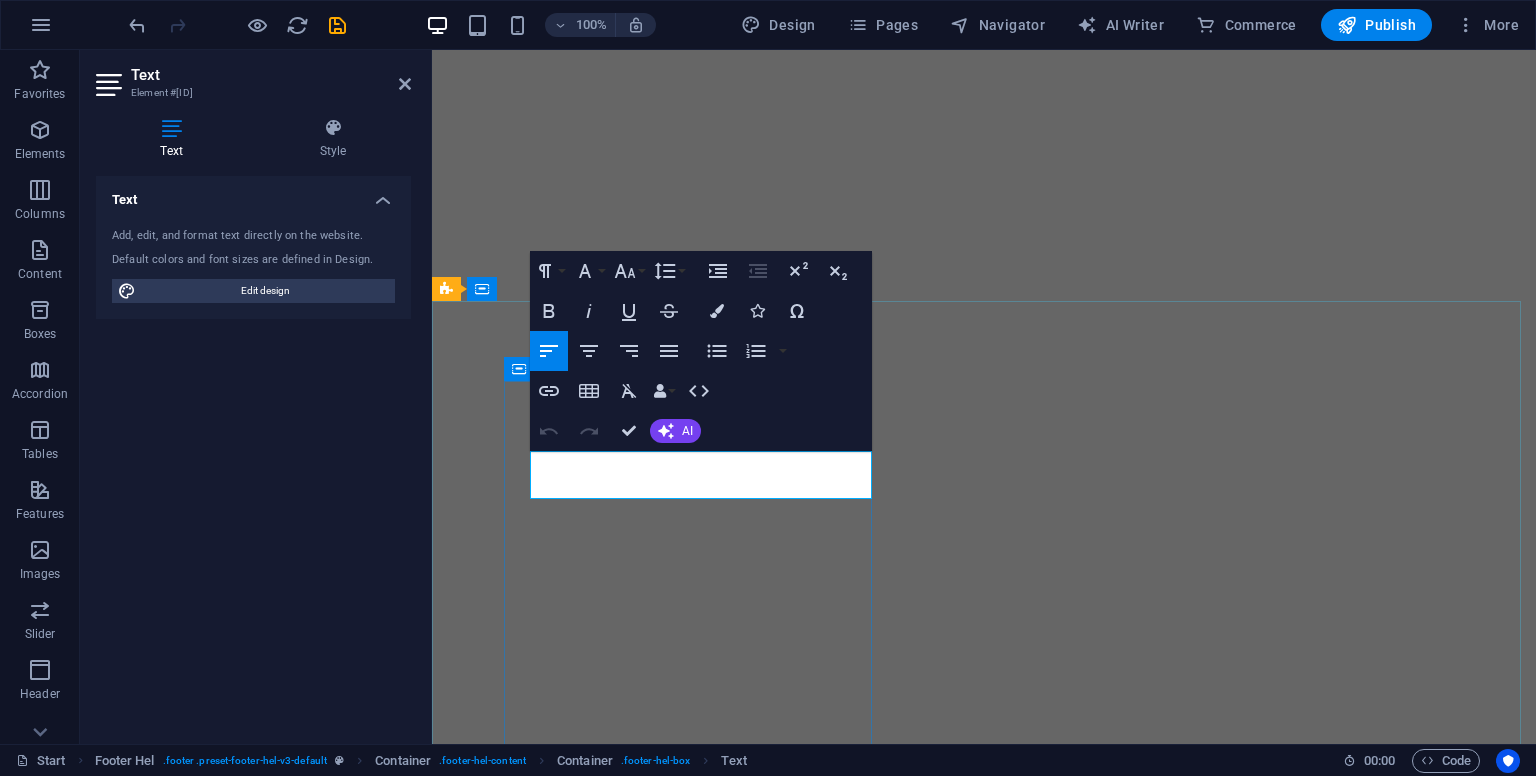 click on "Brooklyn Bridge" at bounding box center [504, 1473] 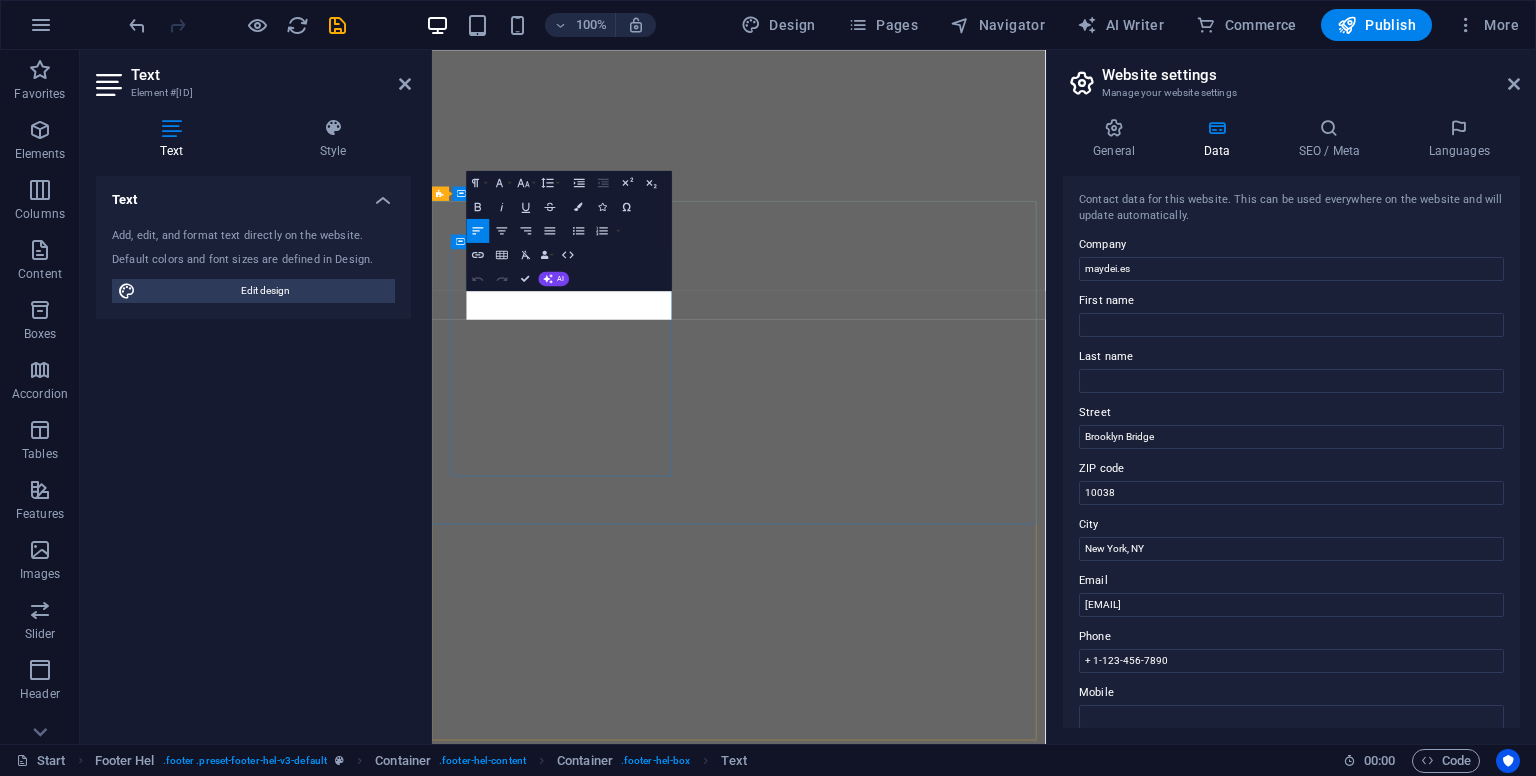 scroll, scrollTop: 905, scrollLeft: 0, axis: vertical 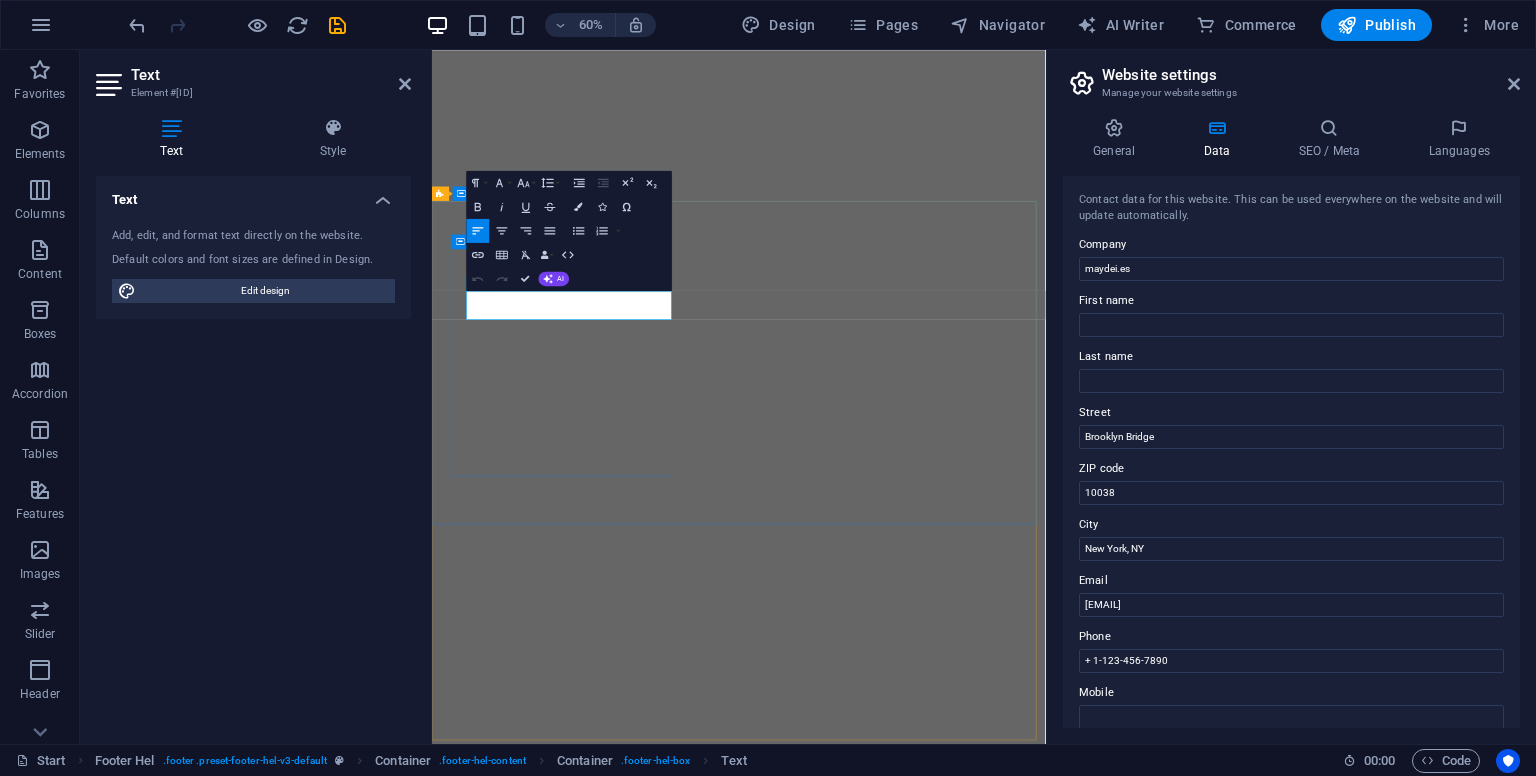 type 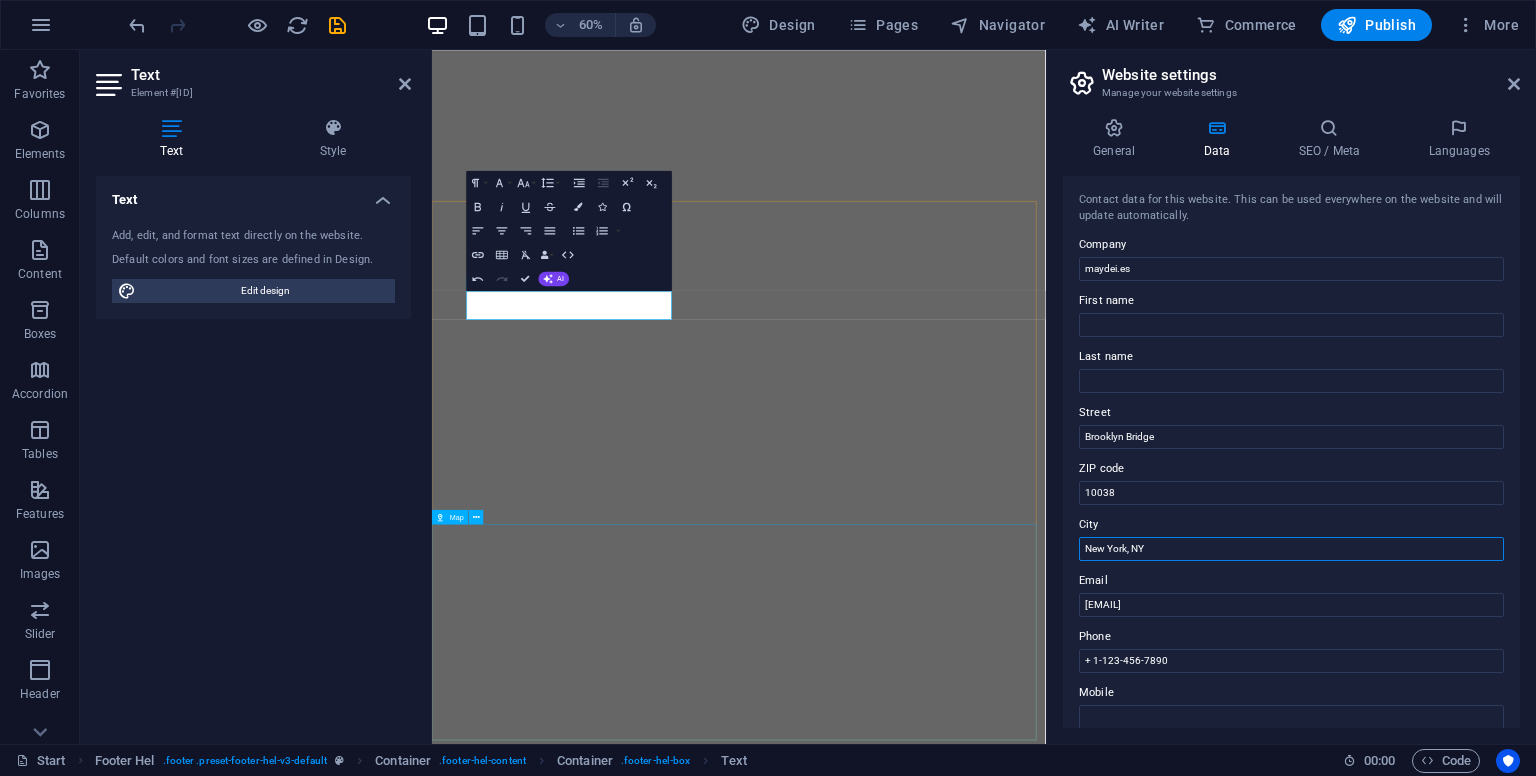 drag, startPoint x: 1604, startPoint y: 601, endPoint x: 1225, endPoint y: 881, distance: 471.21228 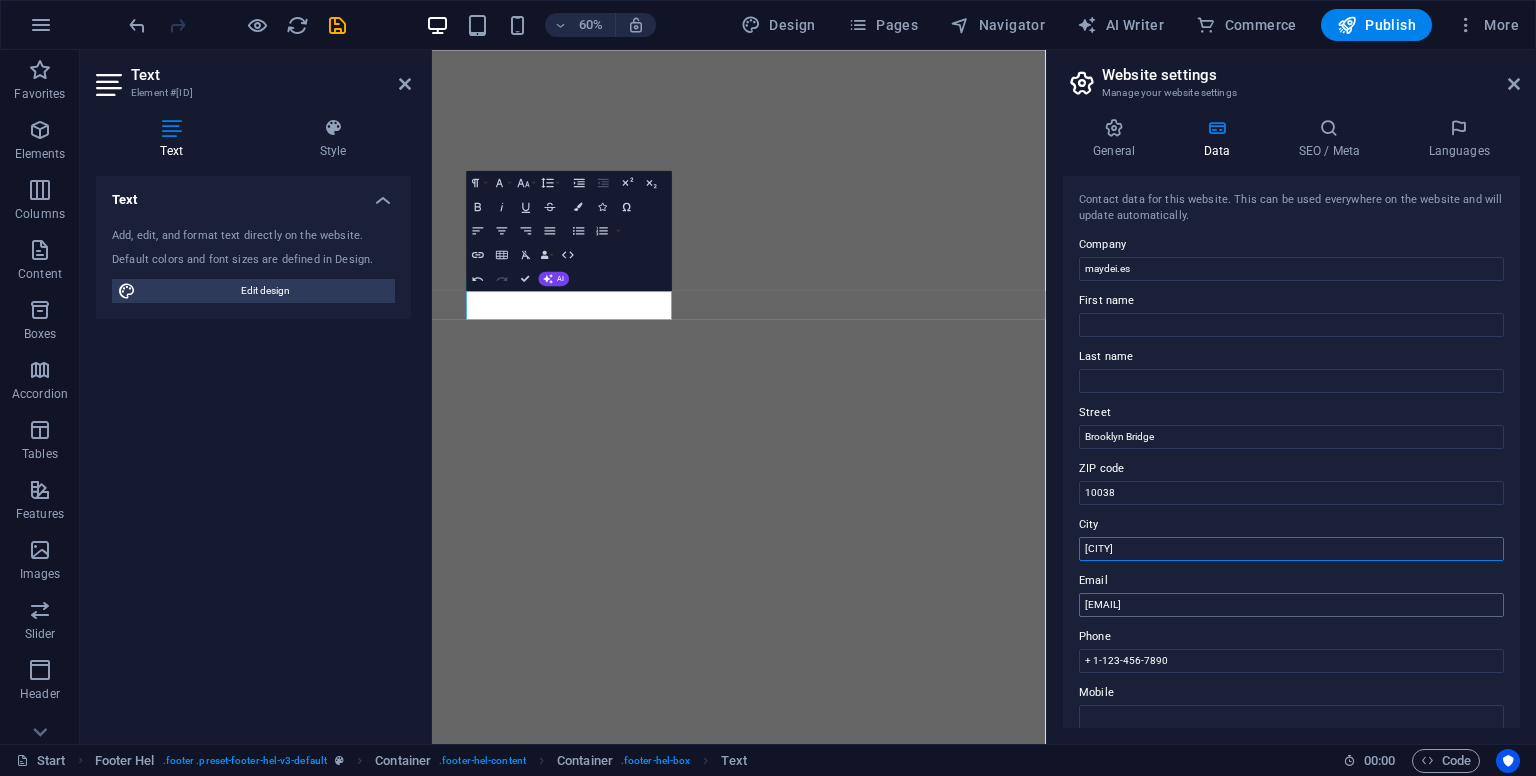 type on "[CITY]" 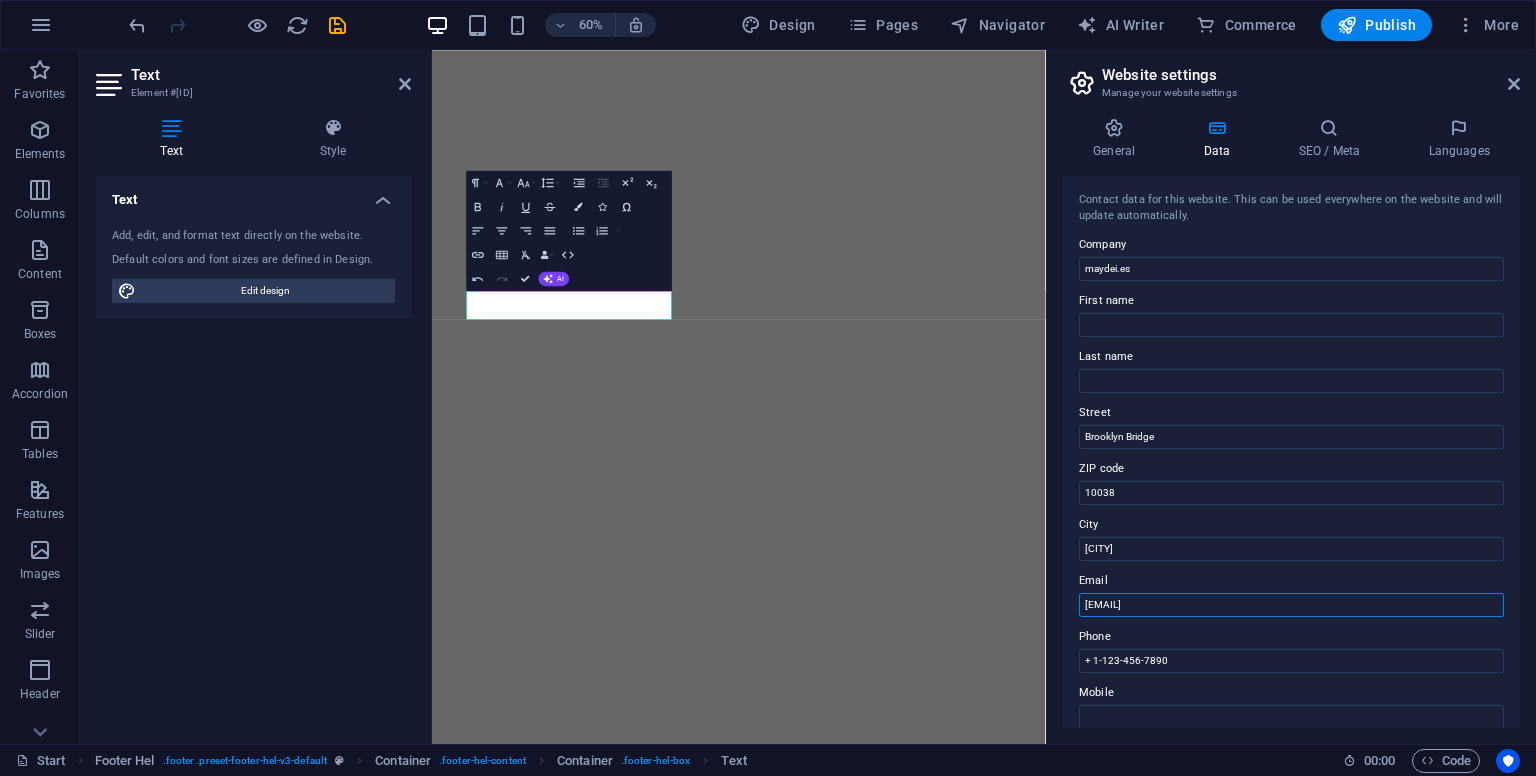 click on "[EMAIL]" at bounding box center [1291, 605] 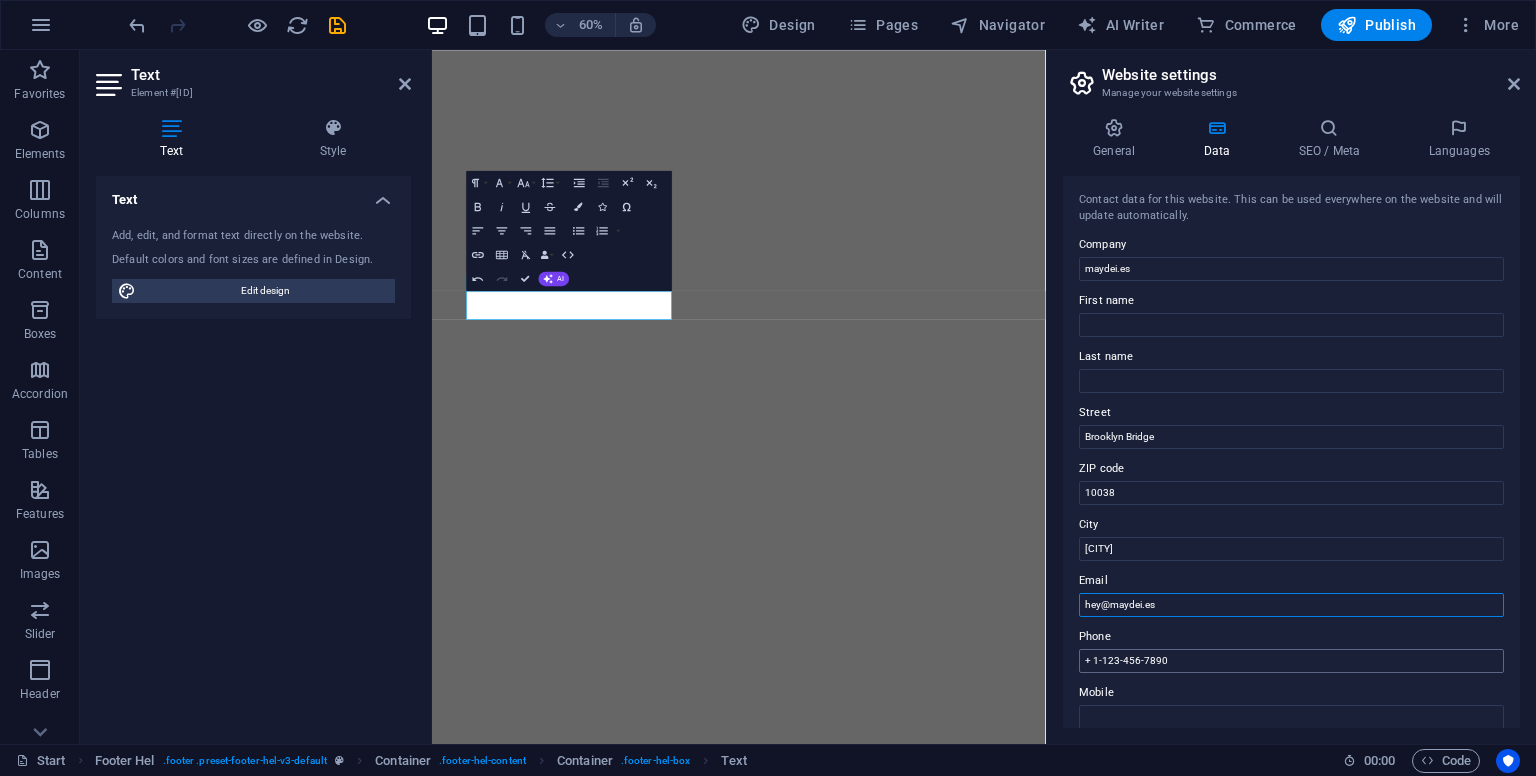 type on "hey@maydei.es" 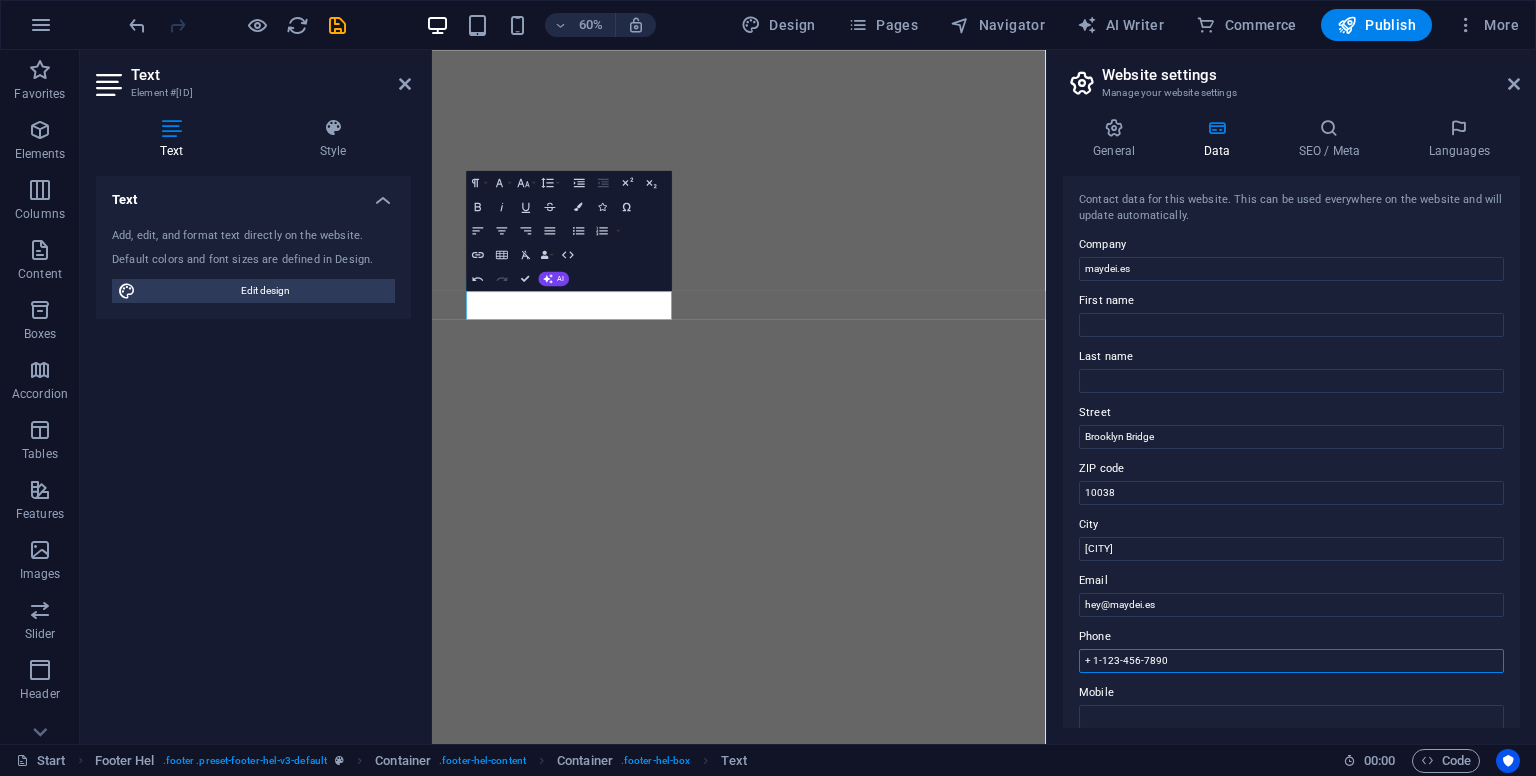 click on "+ 1-123-456-7890" at bounding box center [1291, 661] 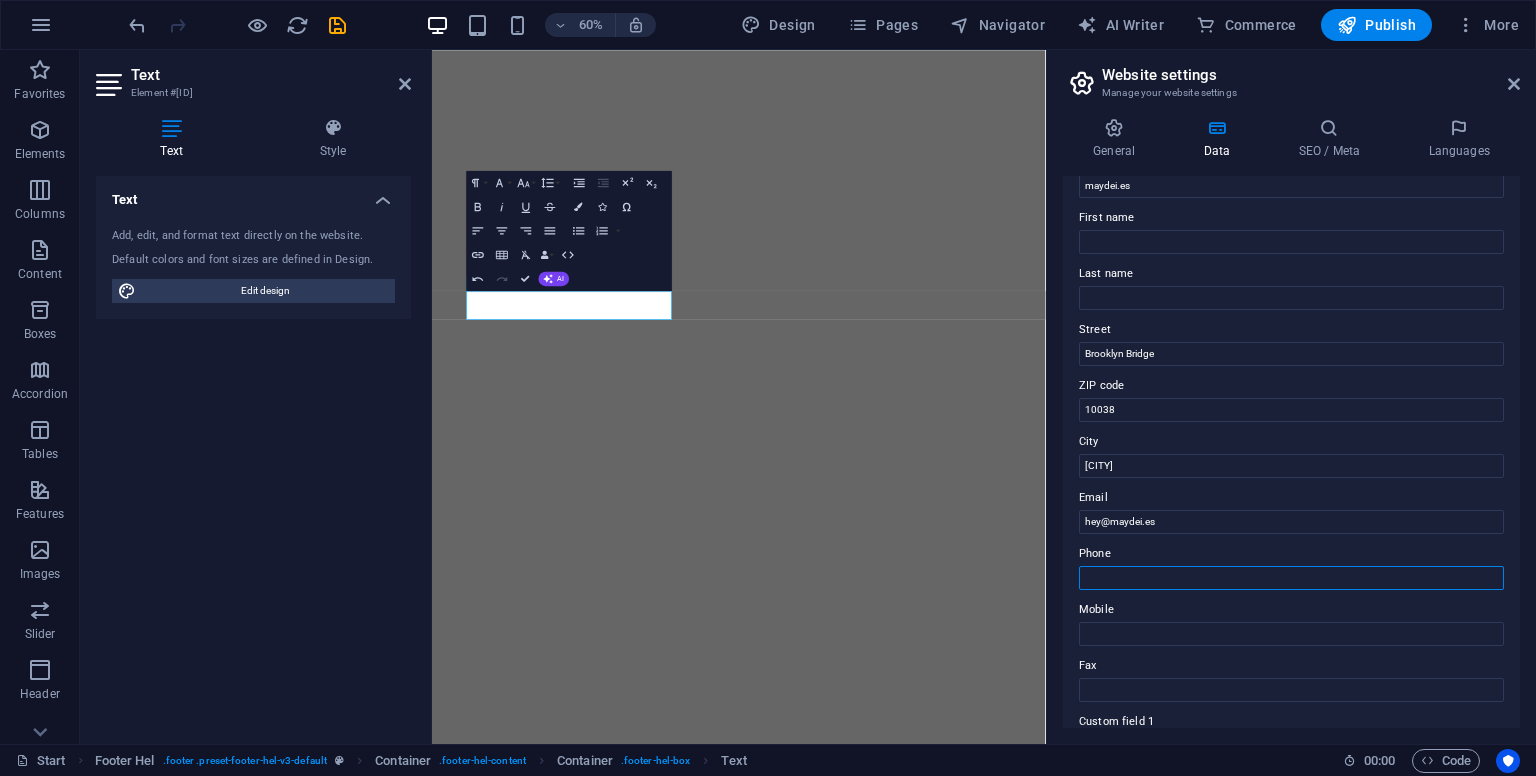 scroll, scrollTop: 0, scrollLeft: 0, axis: both 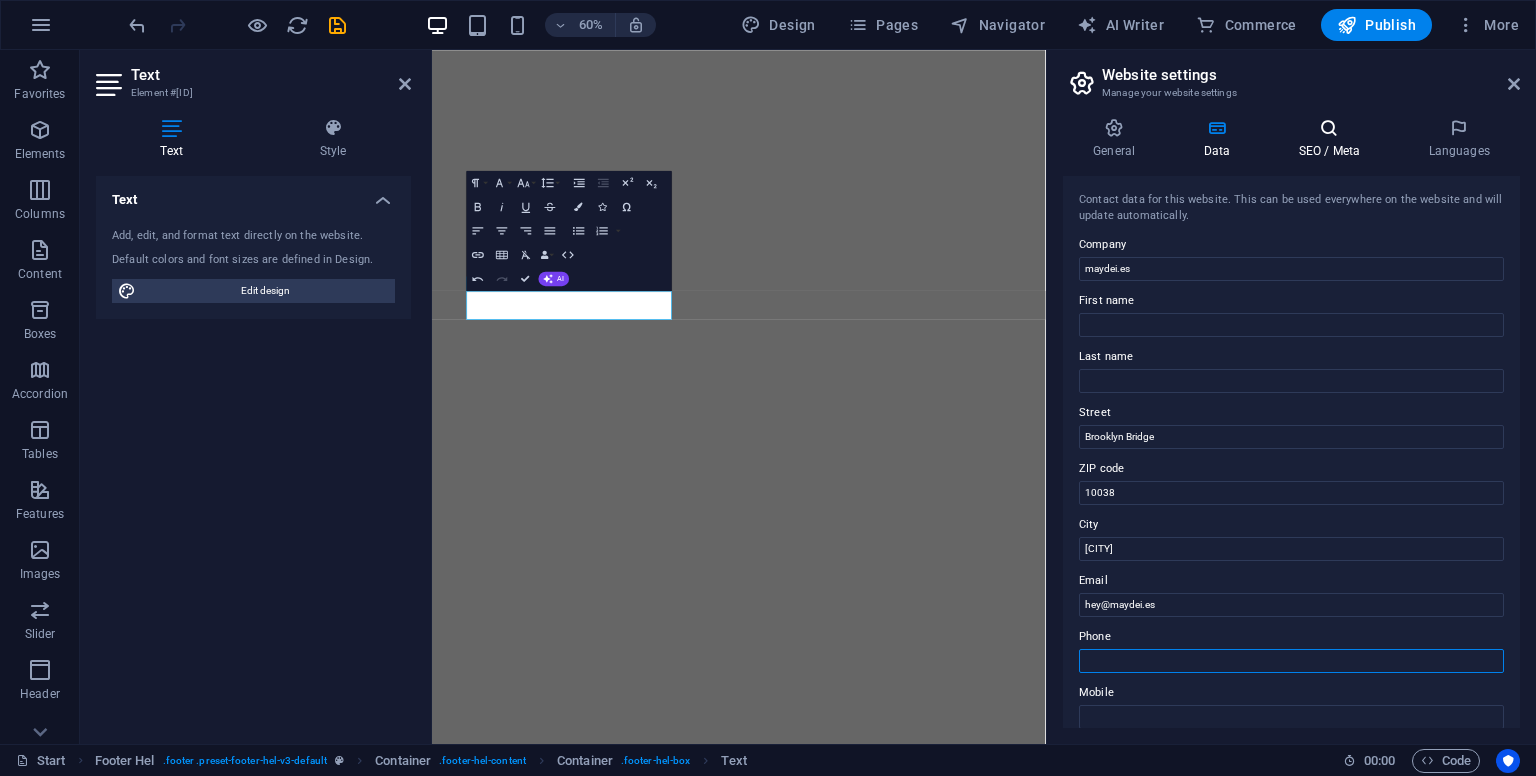 type 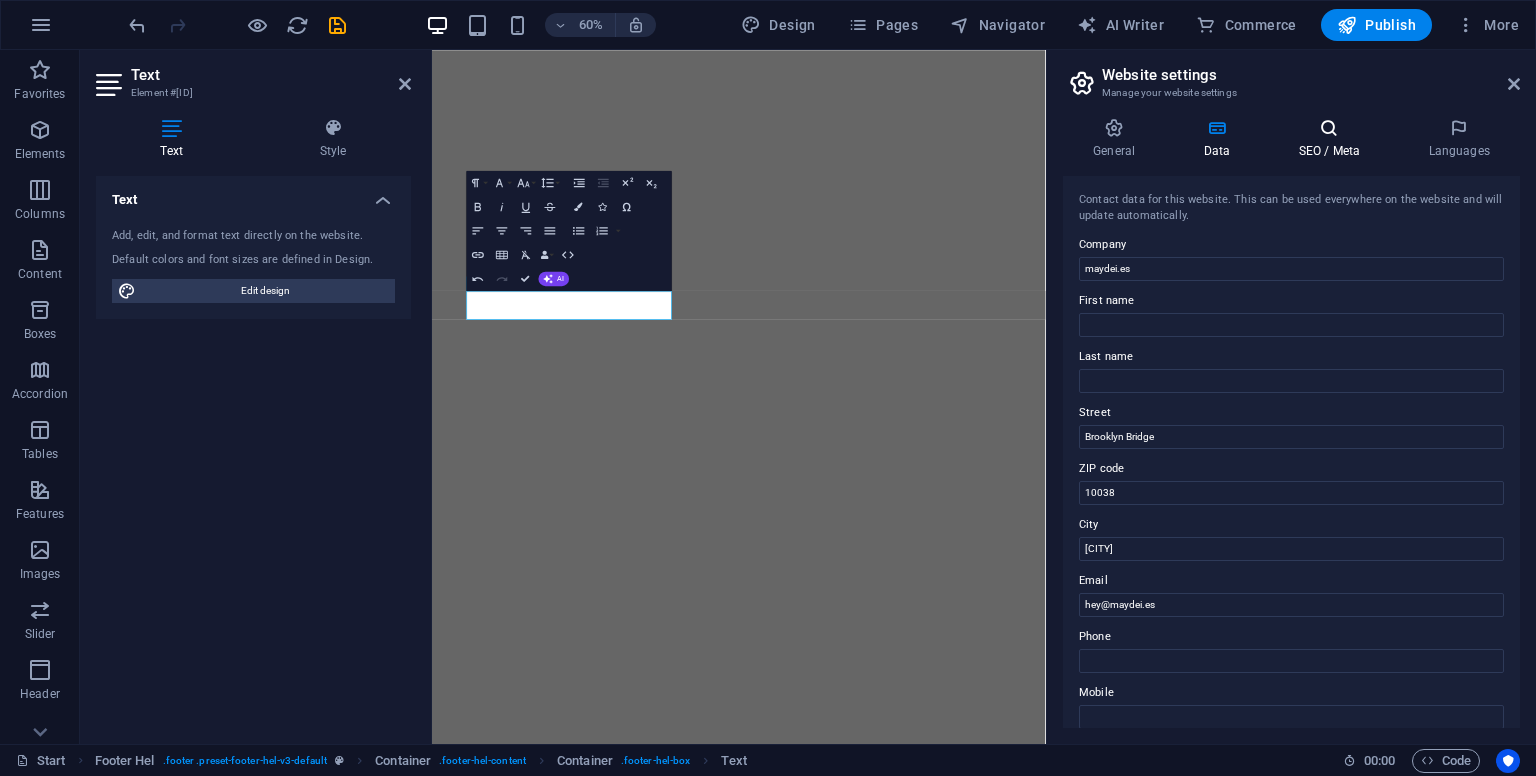 click at bounding box center [1329, 128] 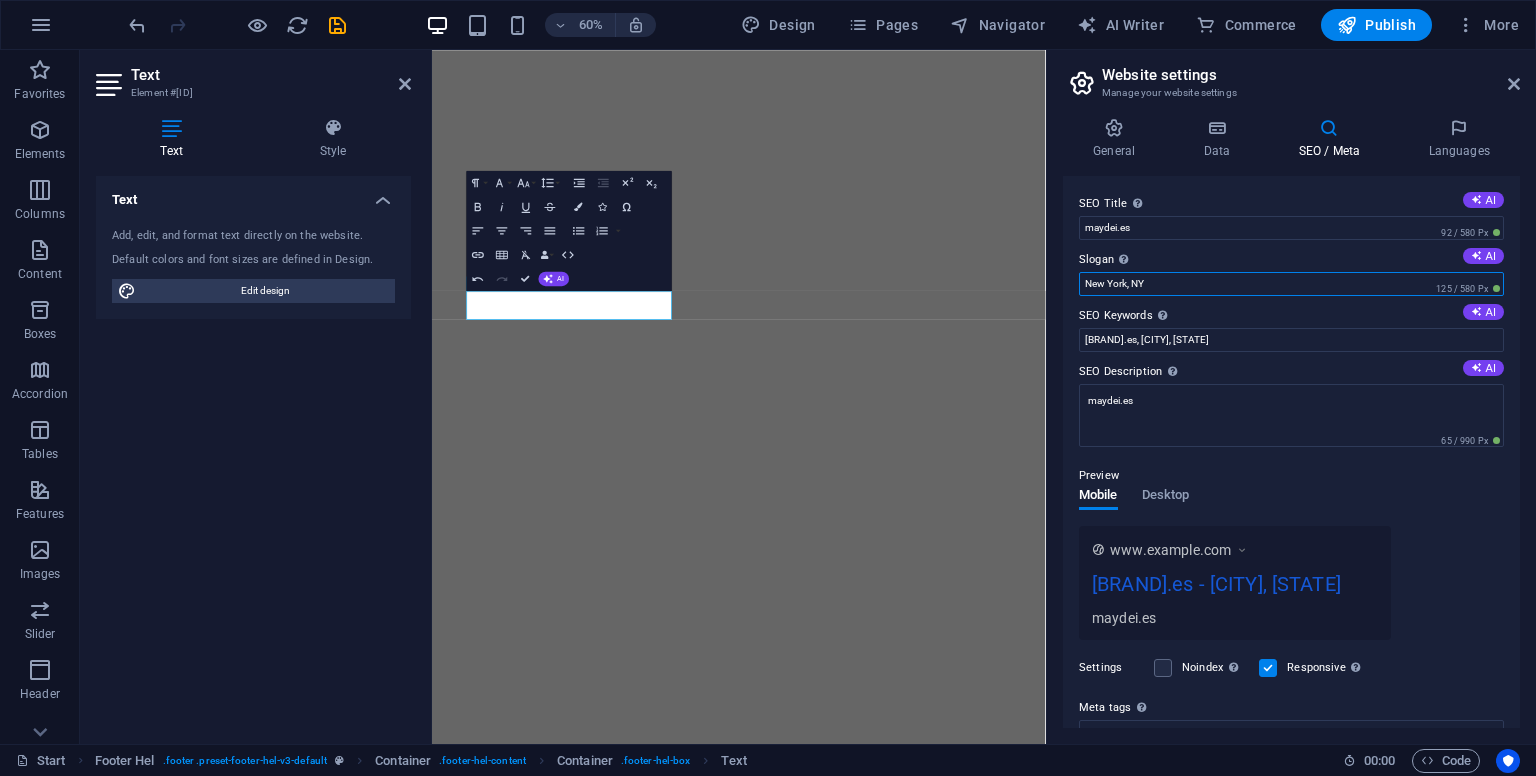 click on "New York, NY" at bounding box center [1291, 284] 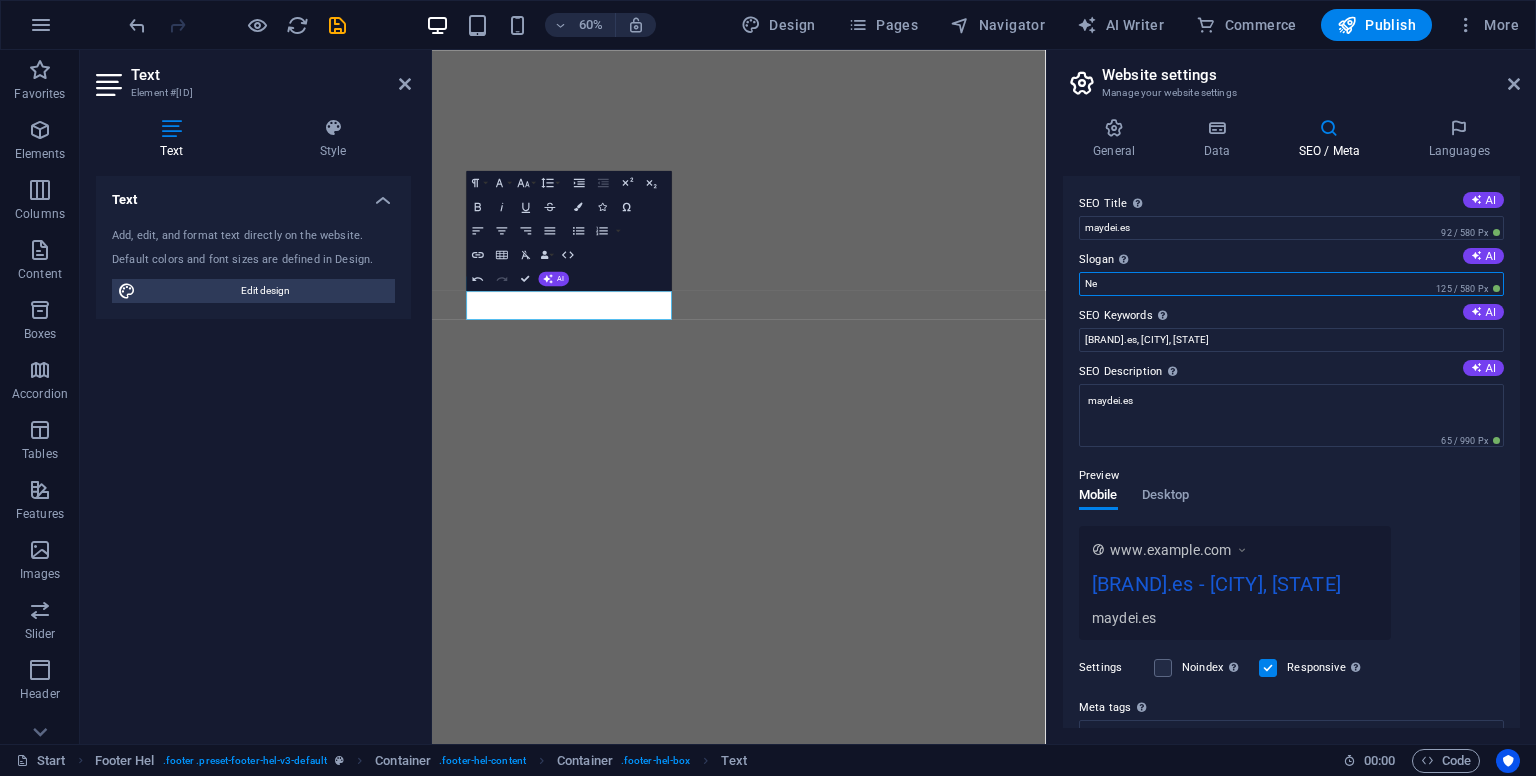 type on "N" 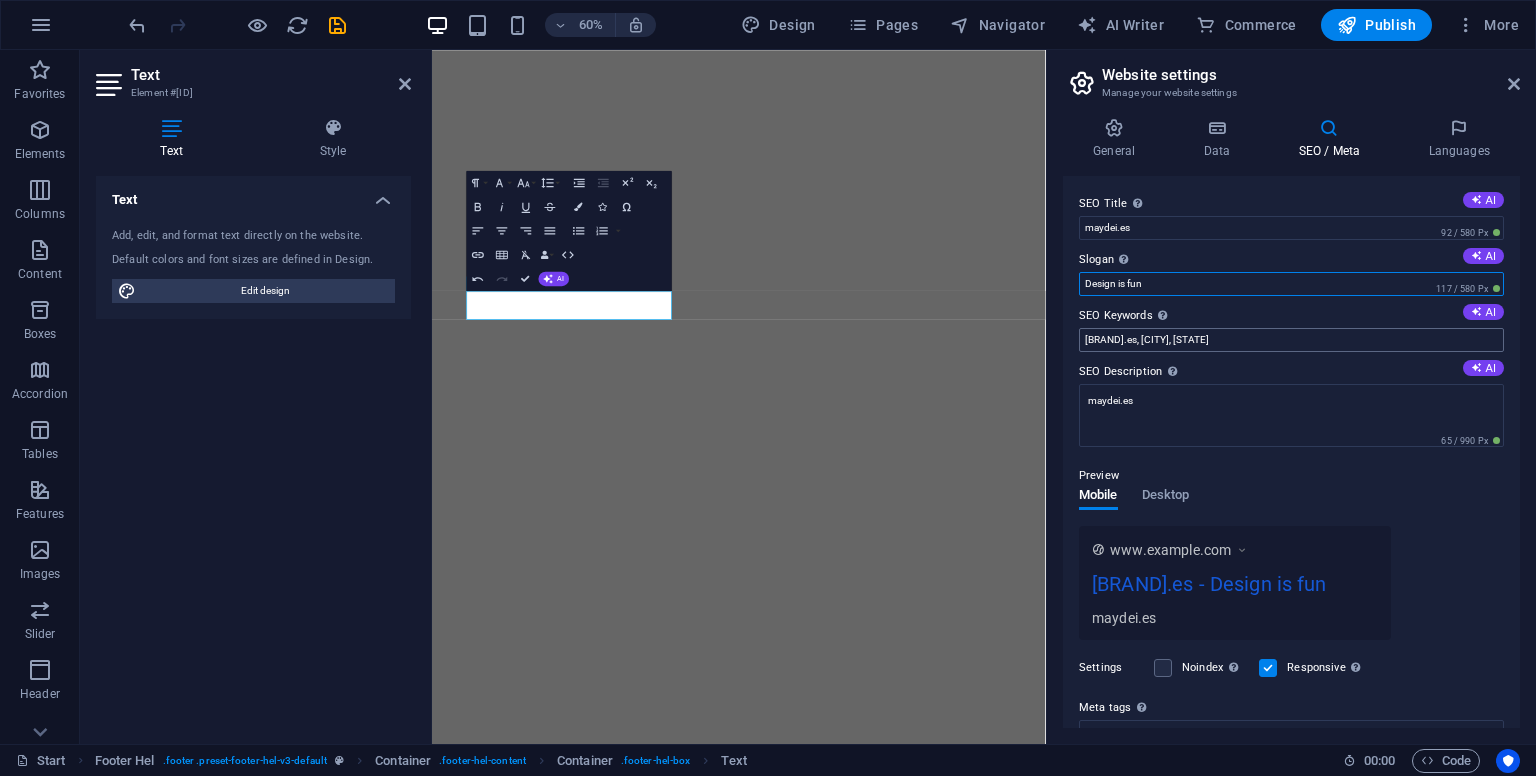 type on "Design is fun" 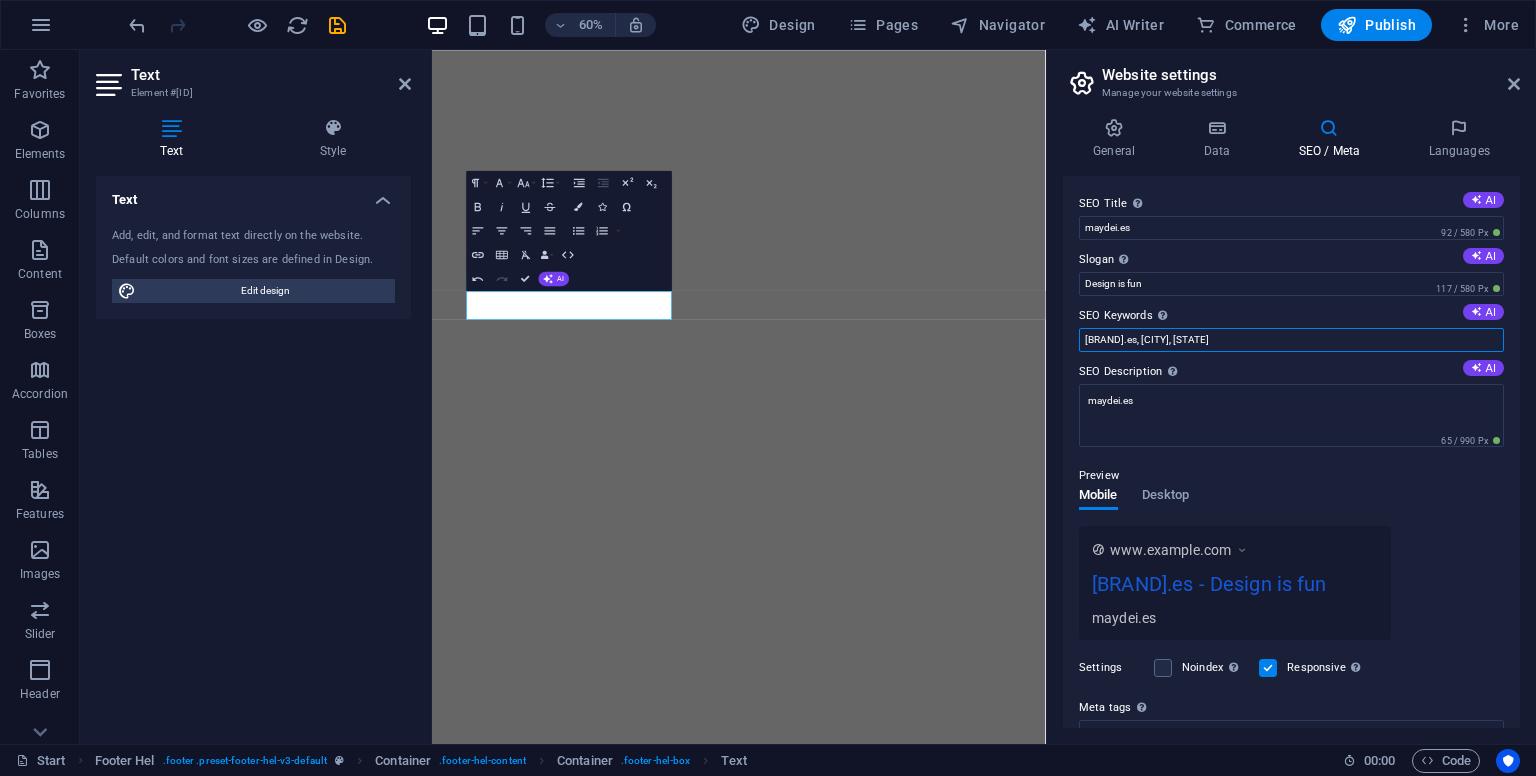 click on "[BRAND].es, [CITY], [STATE]" at bounding box center [1291, 340] 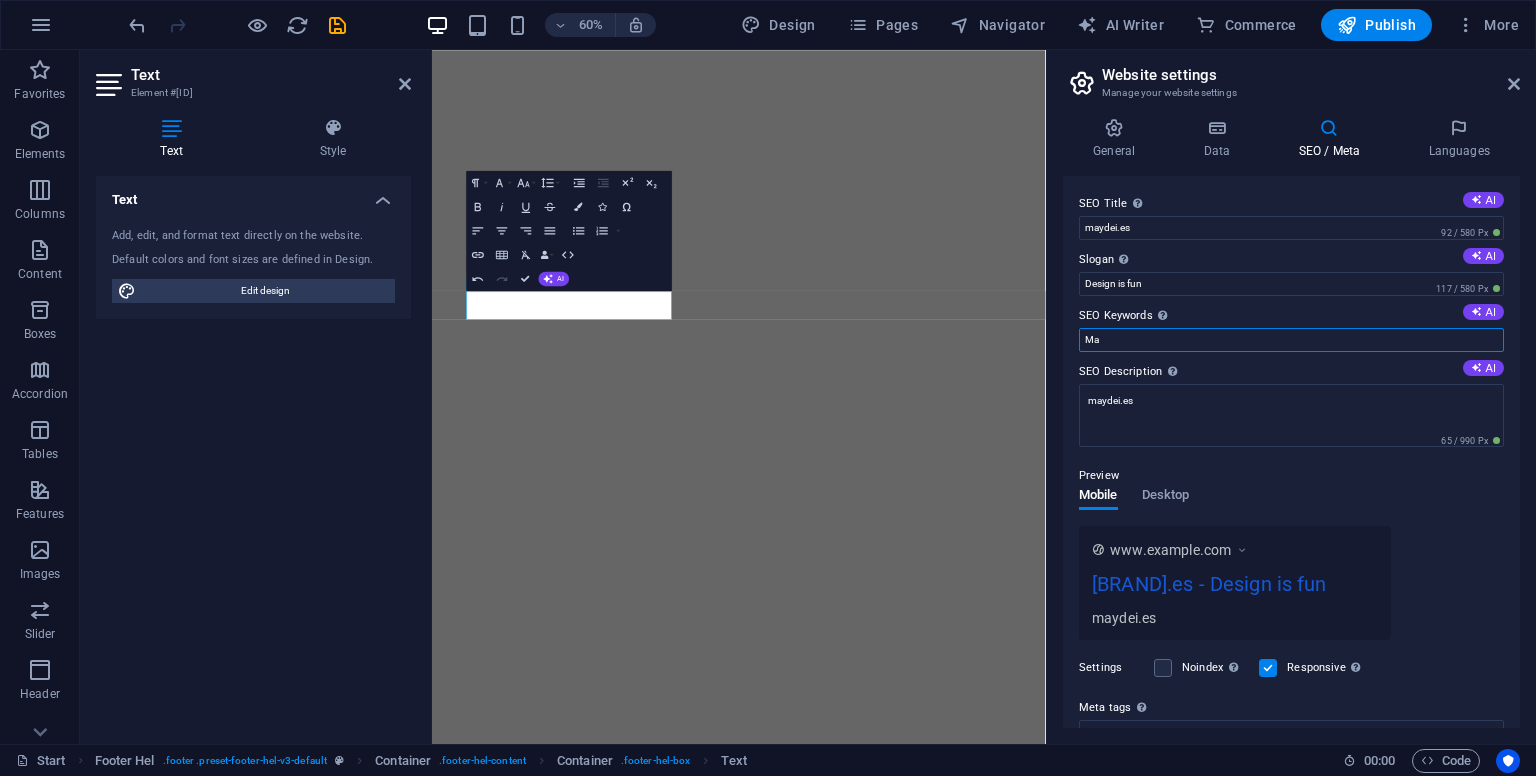 type on "M" 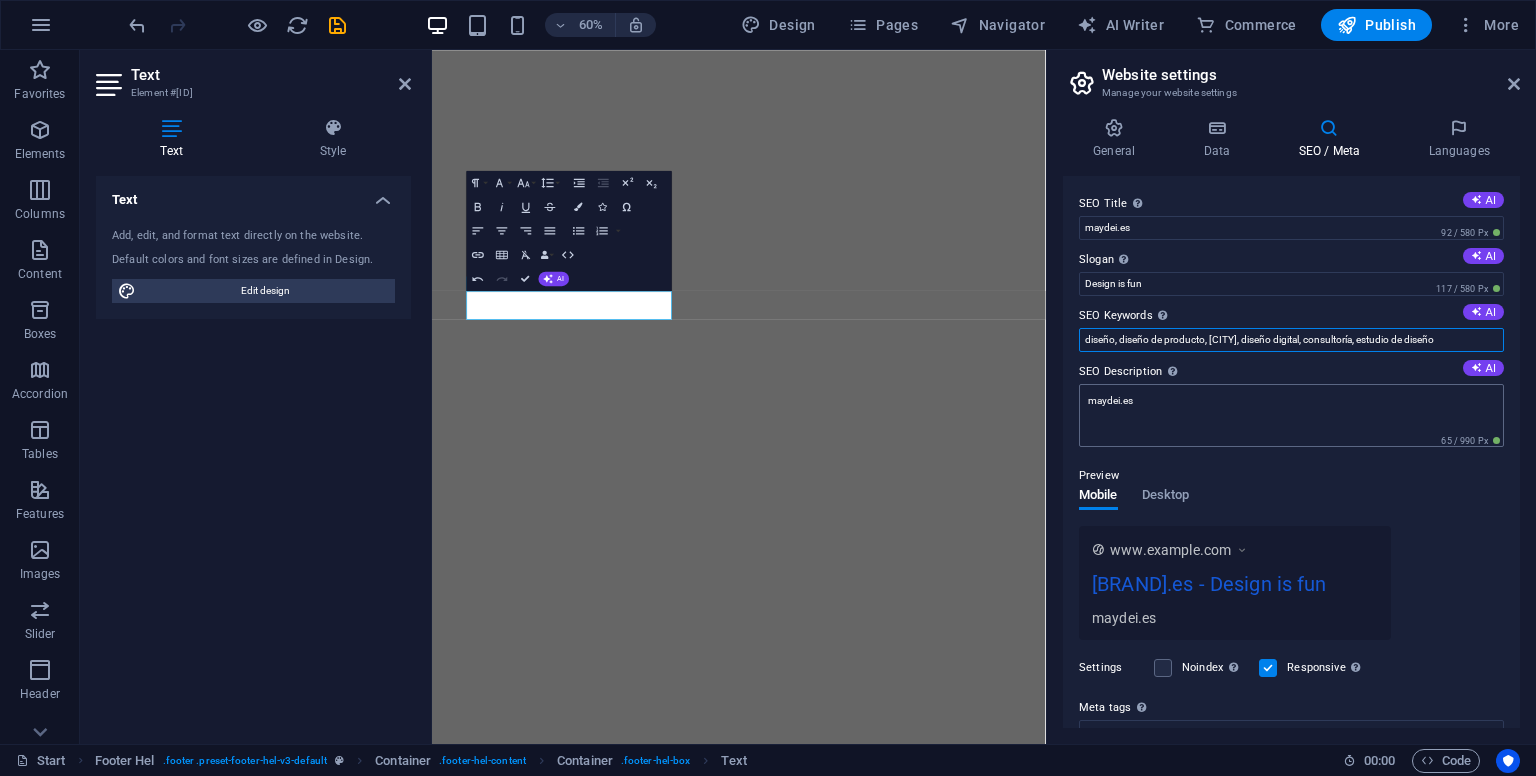 type on "diseño, diseño de producto, [CITY], diseño digital, consultoría, estudio de diseño" 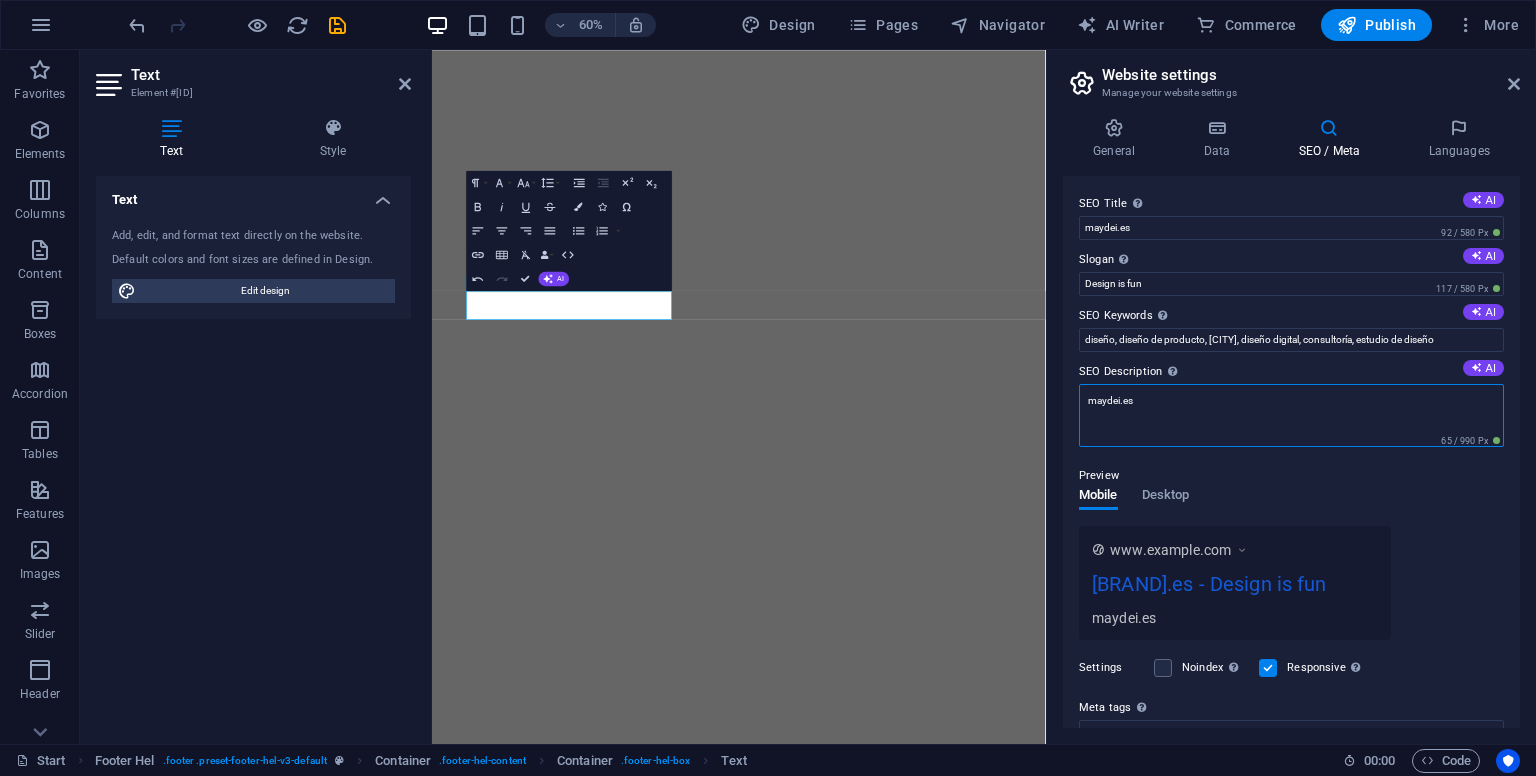 click on "maydei.es" at bounding box center [1291, 415] 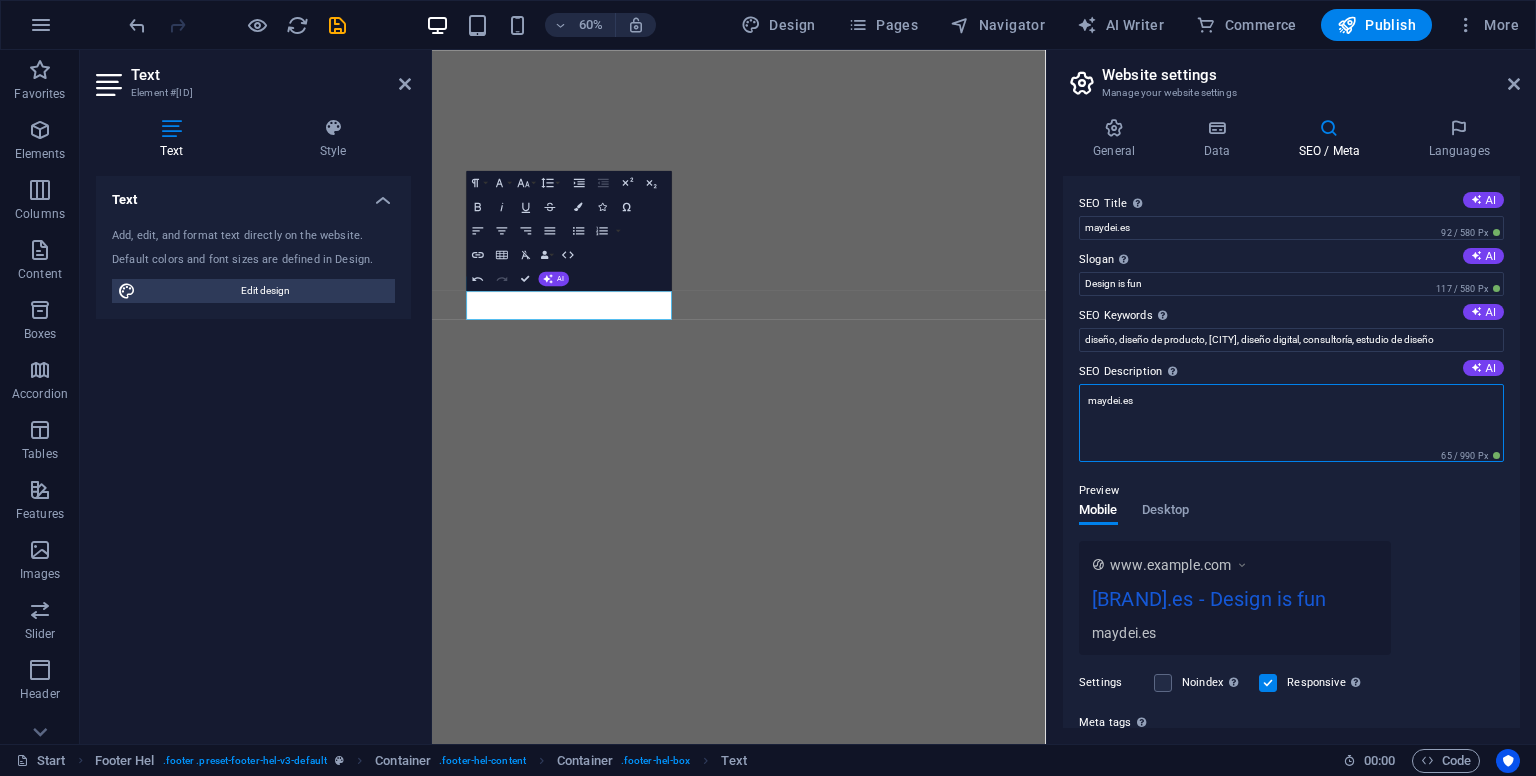 click on "maydei.es" at bounding box center [1291, 423] 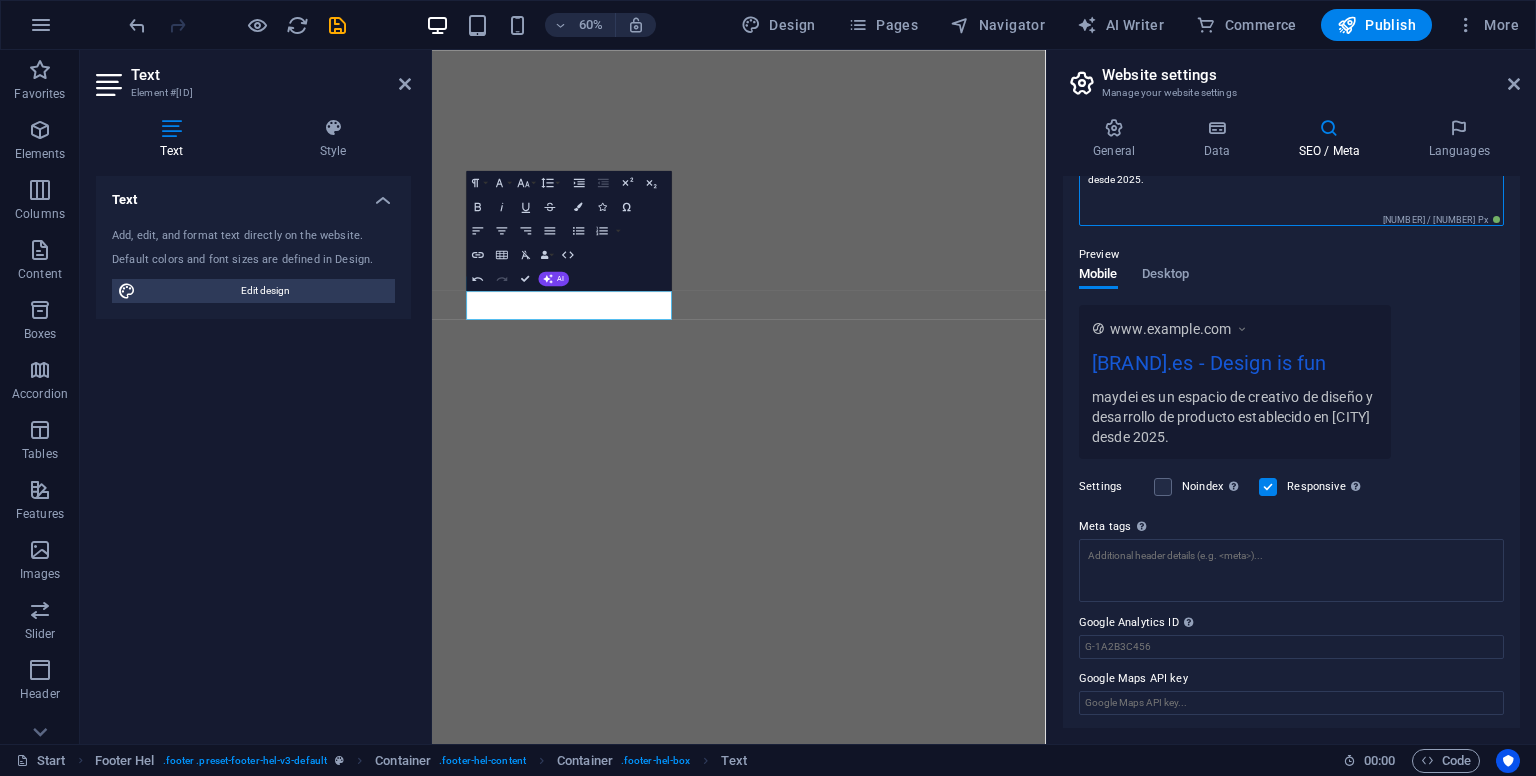 scroll, scrollTop: 236, scrollLeft: 0, axis: vertical 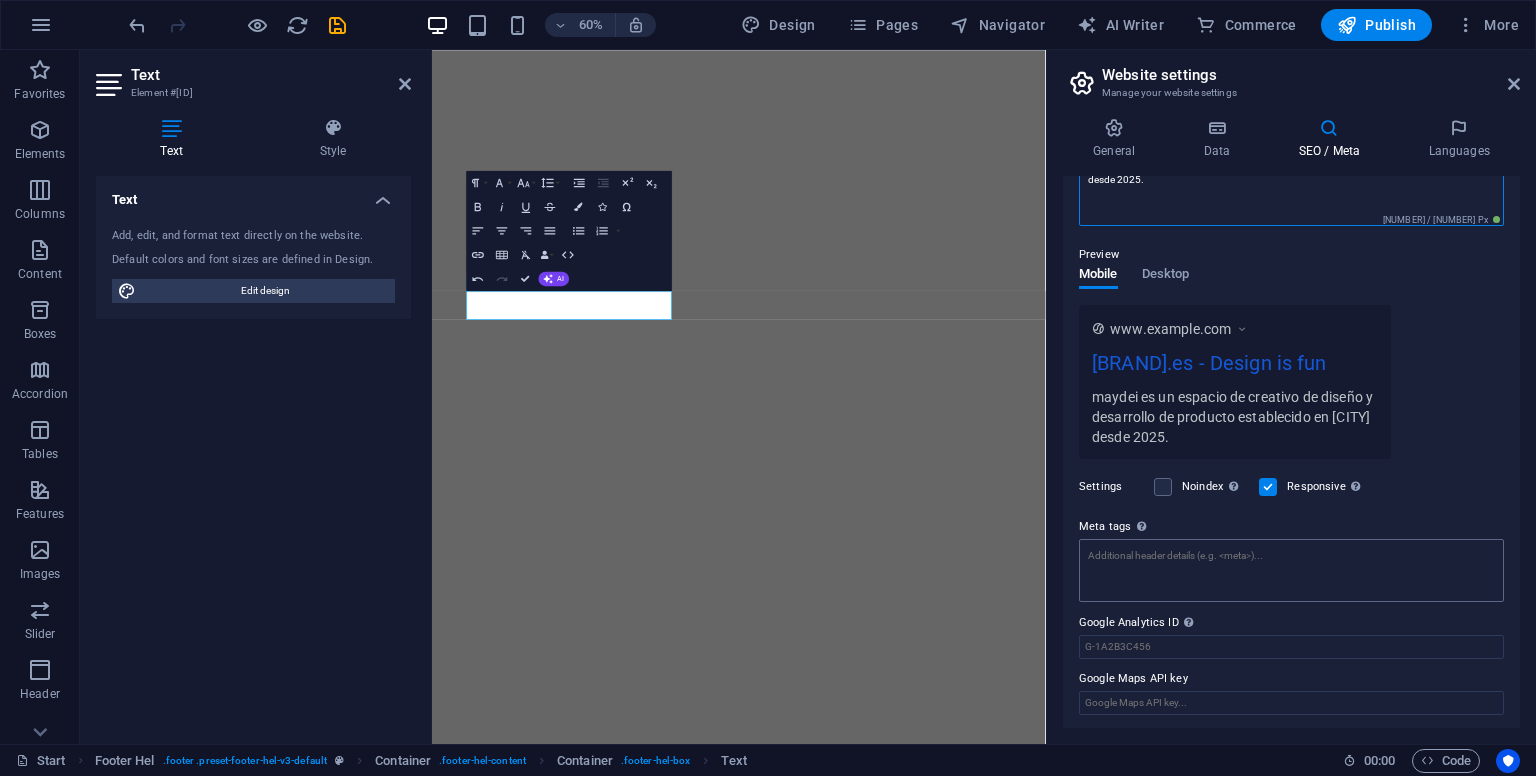 type on "maydei es un espacio de creativo de diseño y desarrollo de producto establecido en [CITY] desde 2025." 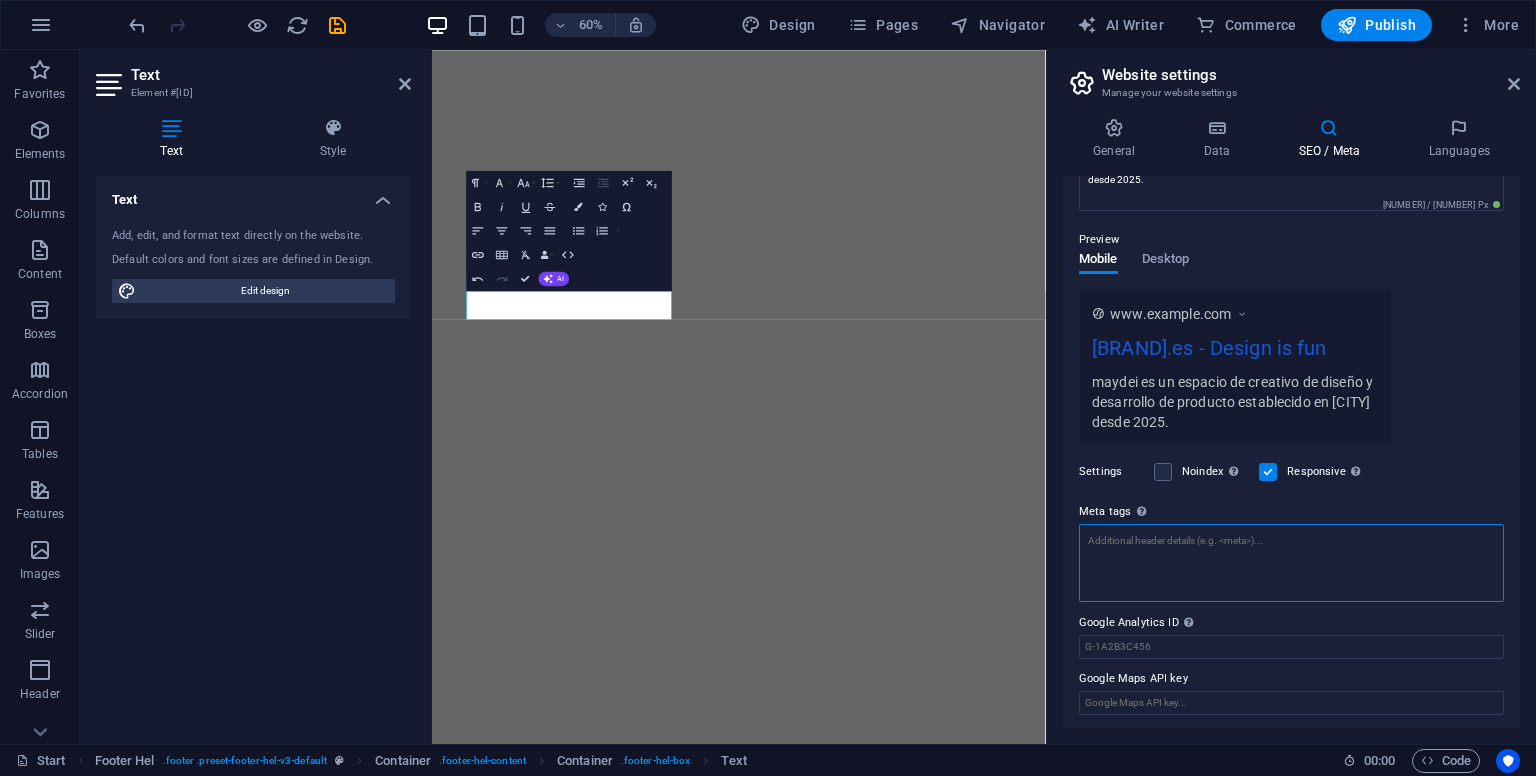 click on "Meta tags Enter HTML code here that will be placed inside the  tags of your website. Please note that your website may not function if you include code with errors." at bounding box center [1291, 563] 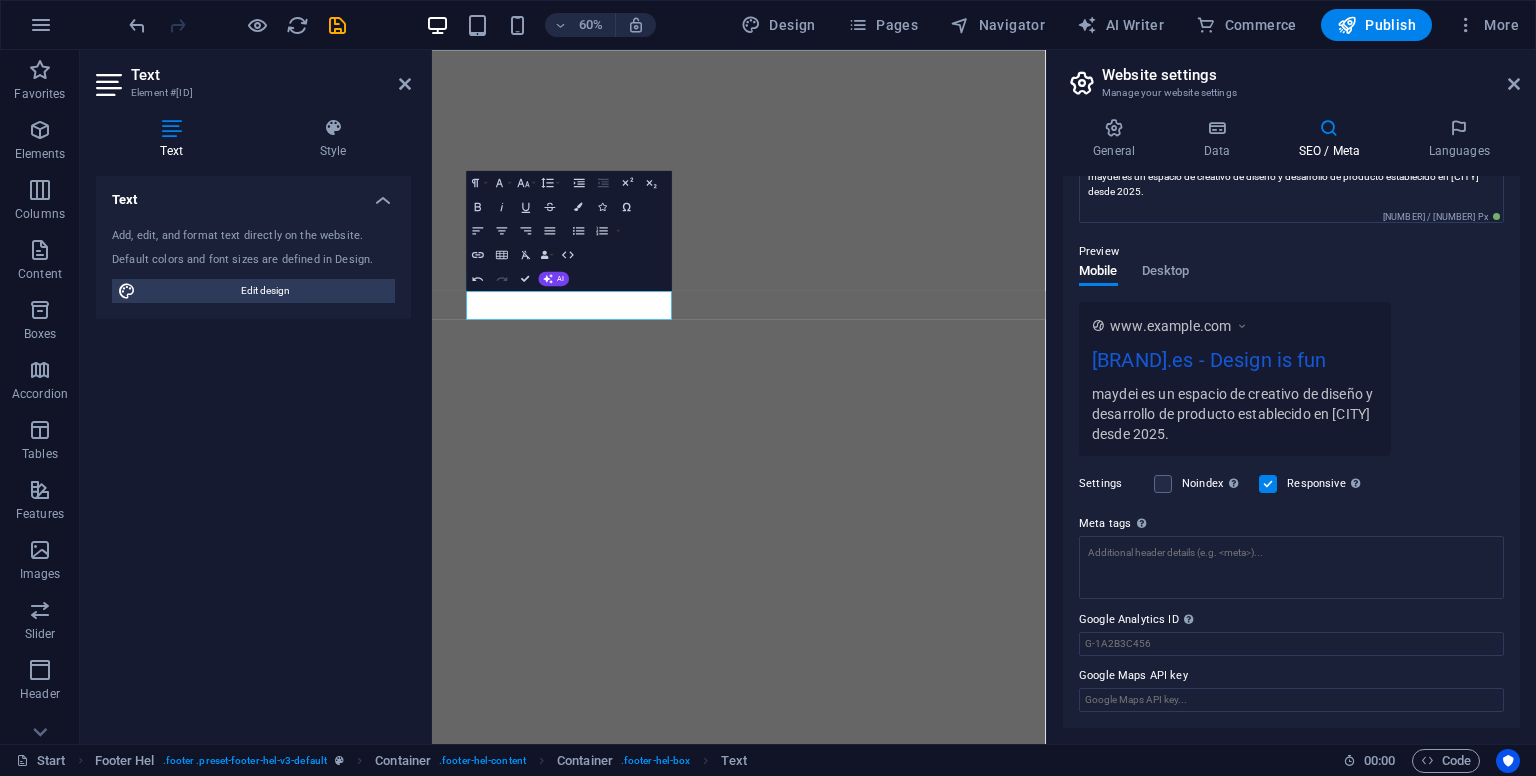 scroll, scrollTop: 222, scrollLeft: 0, axis: vertical 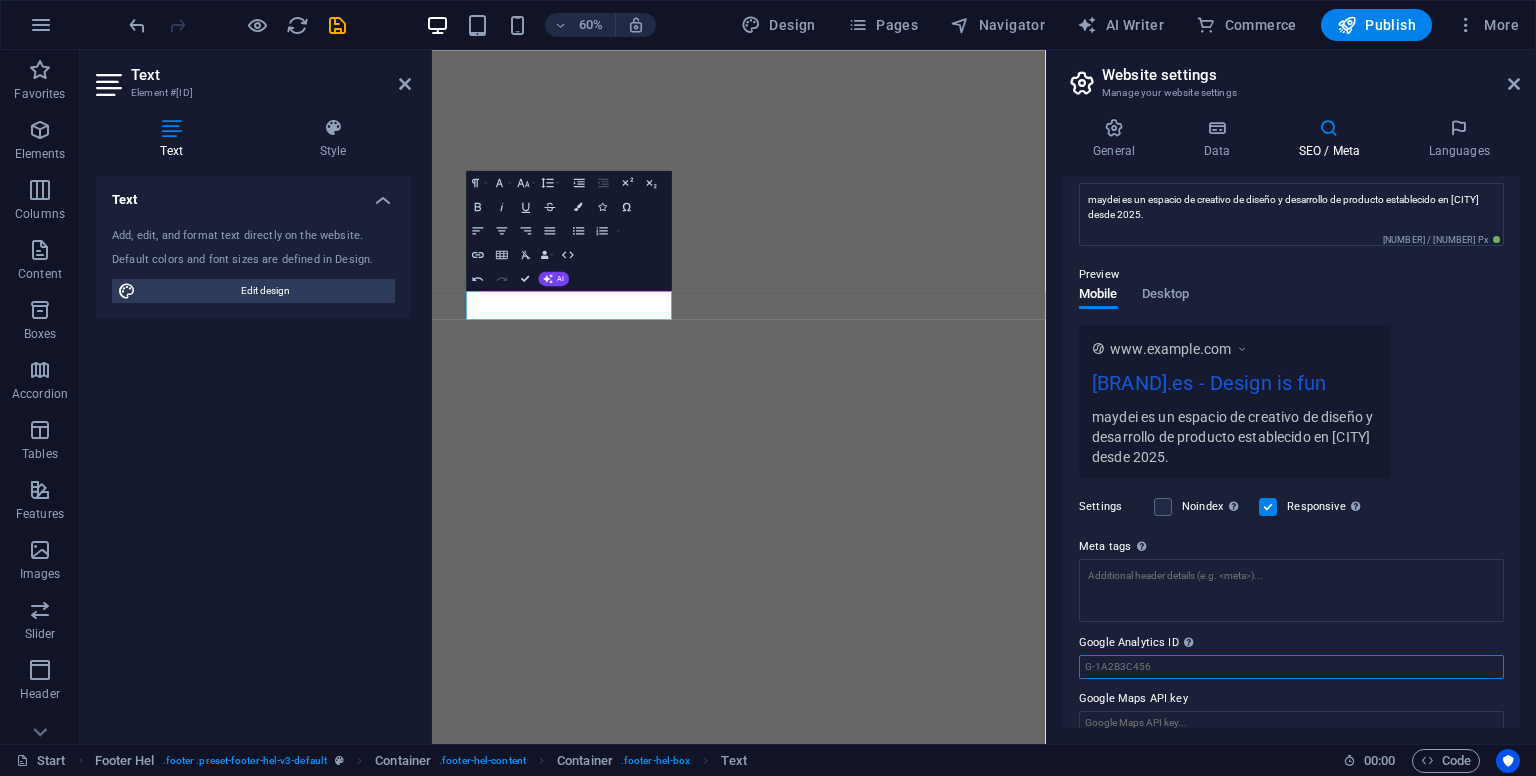 click on "SEO Title The title of your website - make it something that stands out in search engine results. AI maydei.es 92 / 580 Px Slogan The slogan of your website. AI Design is fun 117 / 580 Px SEO Keywords Comma-separated list of keywords representing your website. AI diseño, diseño de producto, [CITY], diseño digital, consultoría, estudio de diseño SEO Description Describe the contents of your website - this is crucial for search engines and SEO! AI maydei es un espacio de creativo de diseño y desarrollo de producto establecido en [CITY] desde [YEAR]. 674 / 990 Px Preview Mobile Desktop www.example.com maydei.es - Design is fun maydei es un espacio de creativo de diseño y desarrollo de producto establecido en [CITY] desde [YEAR]. Settings Noindex Instruct search engines to exclude this website from search results. Responsive Determine whether the website should be responsive based on screen resolution. Meta tags Google Analytics ID Google Maps API key" at bounding box center (1291, 452) 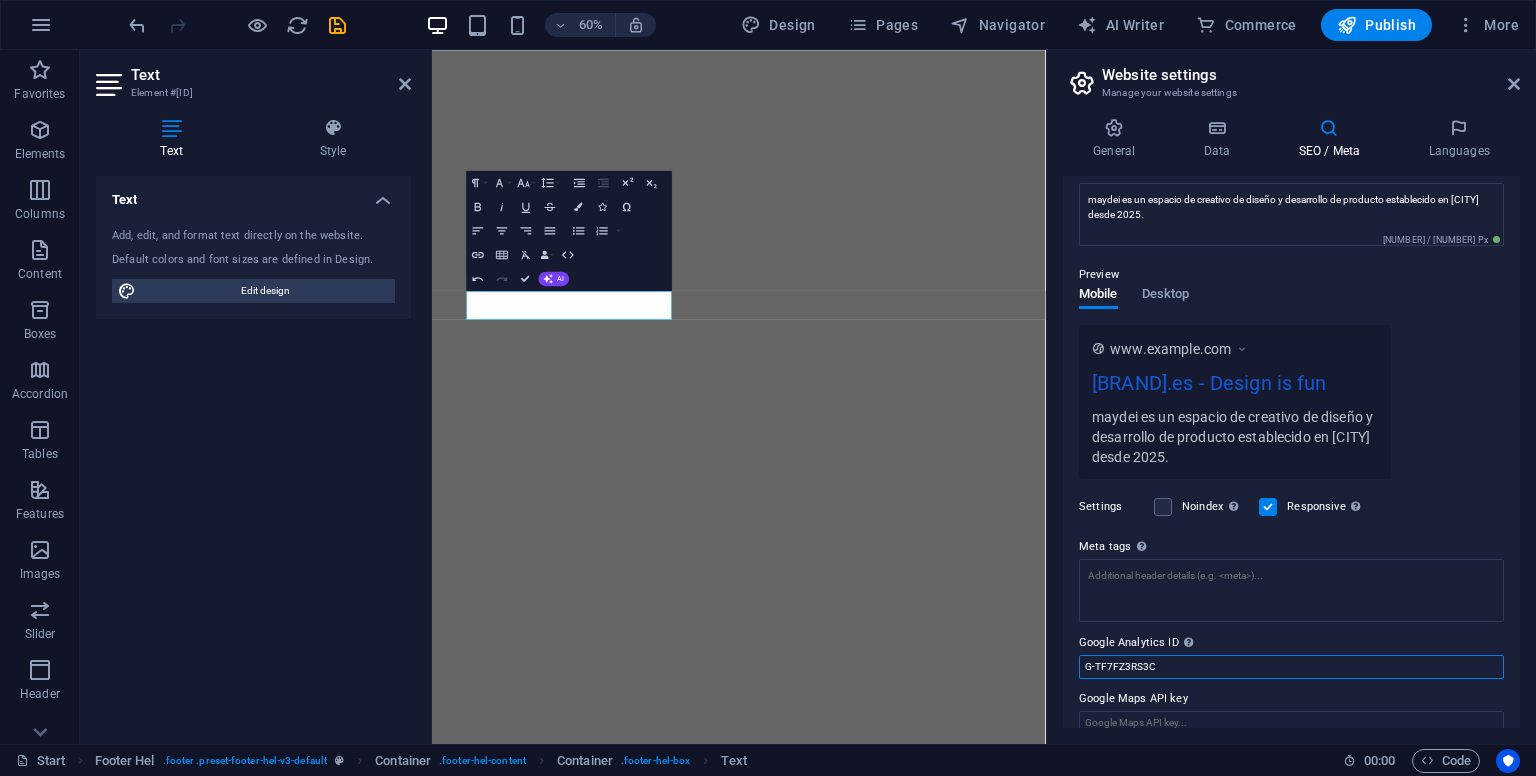 scroll, scrollTop: 222, scrollLeft: 0, axis: vertical 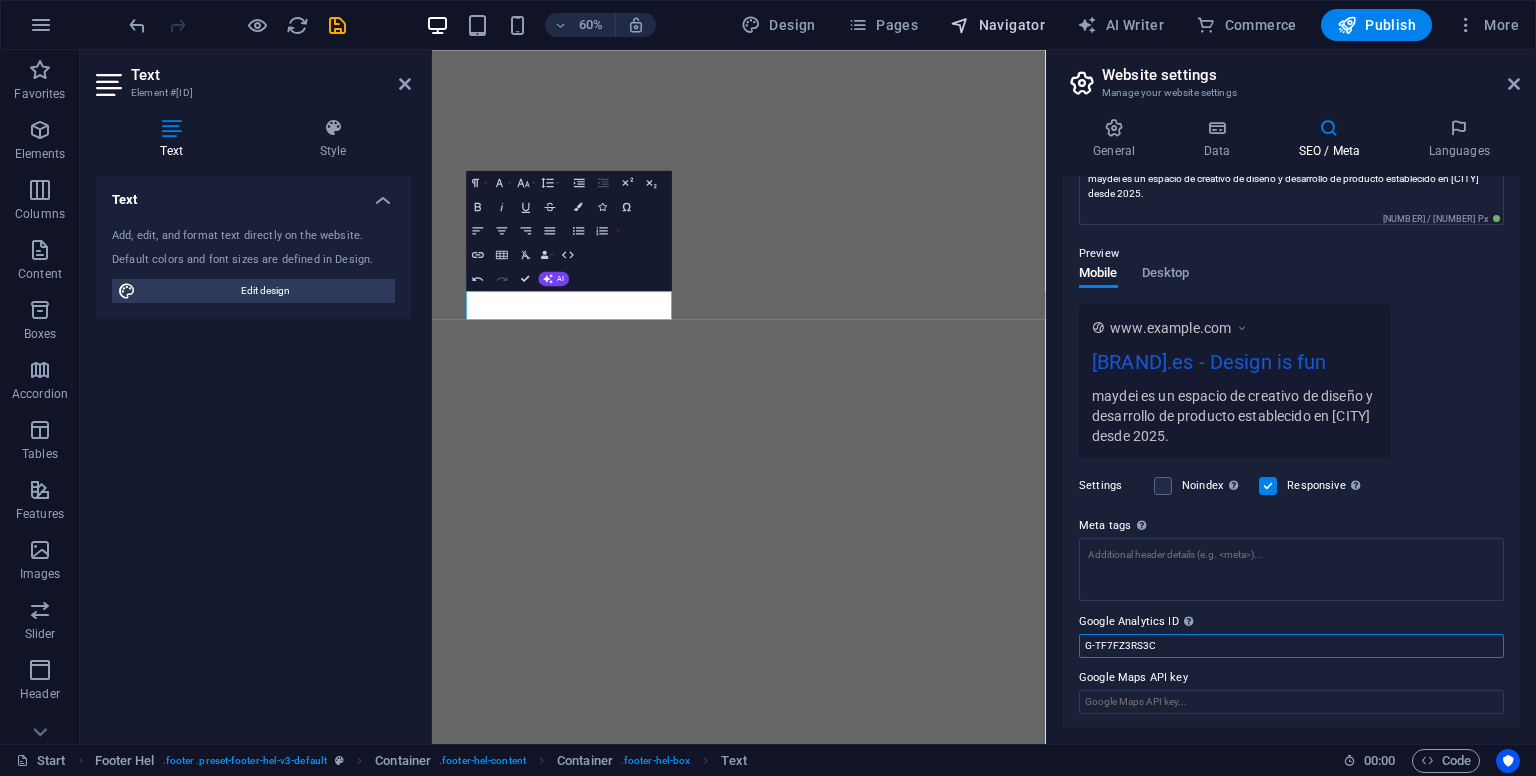 type on "G-TF7FZ3RS3C" 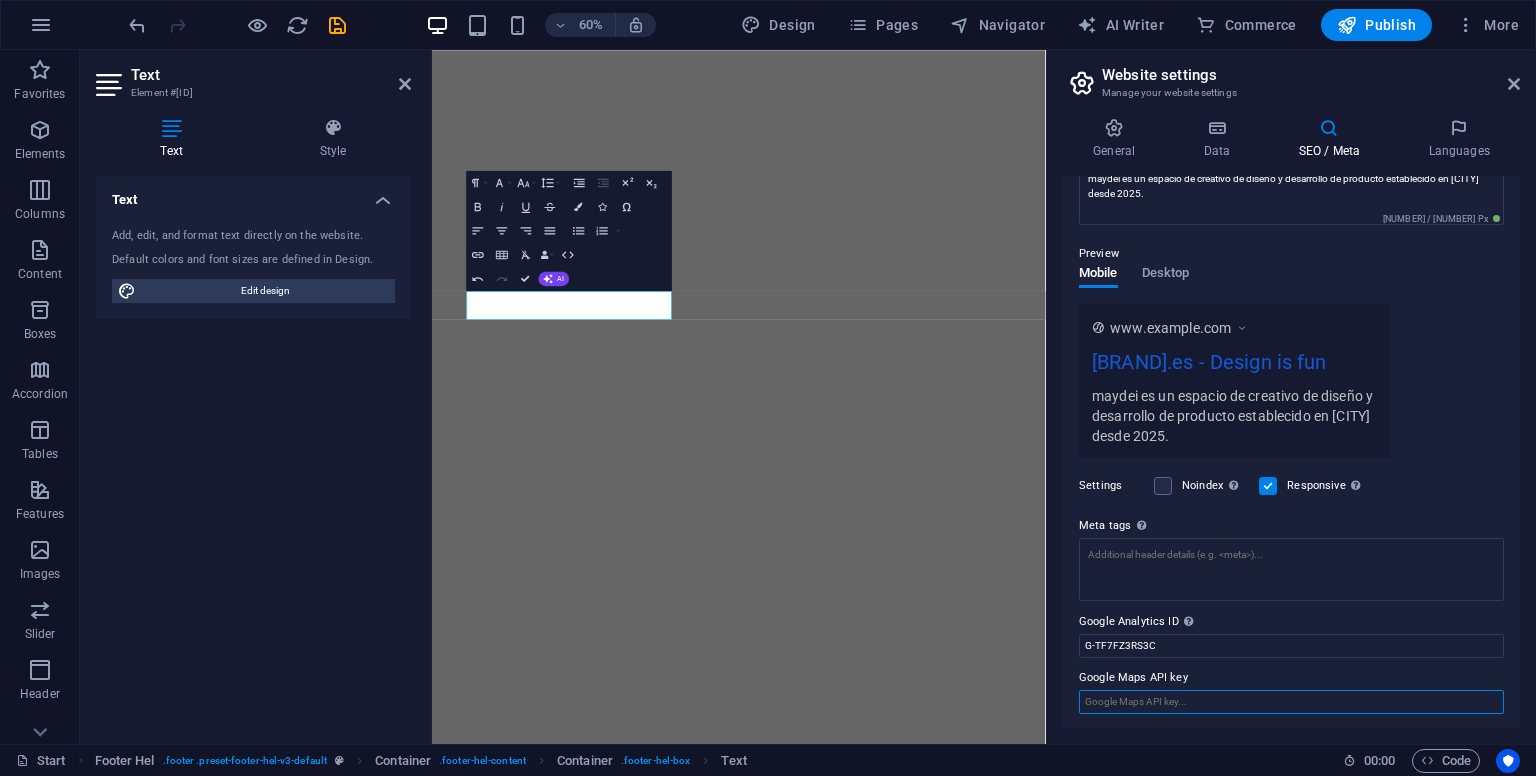 click on "Google Maps API key" at bounding box center (1291, 702) 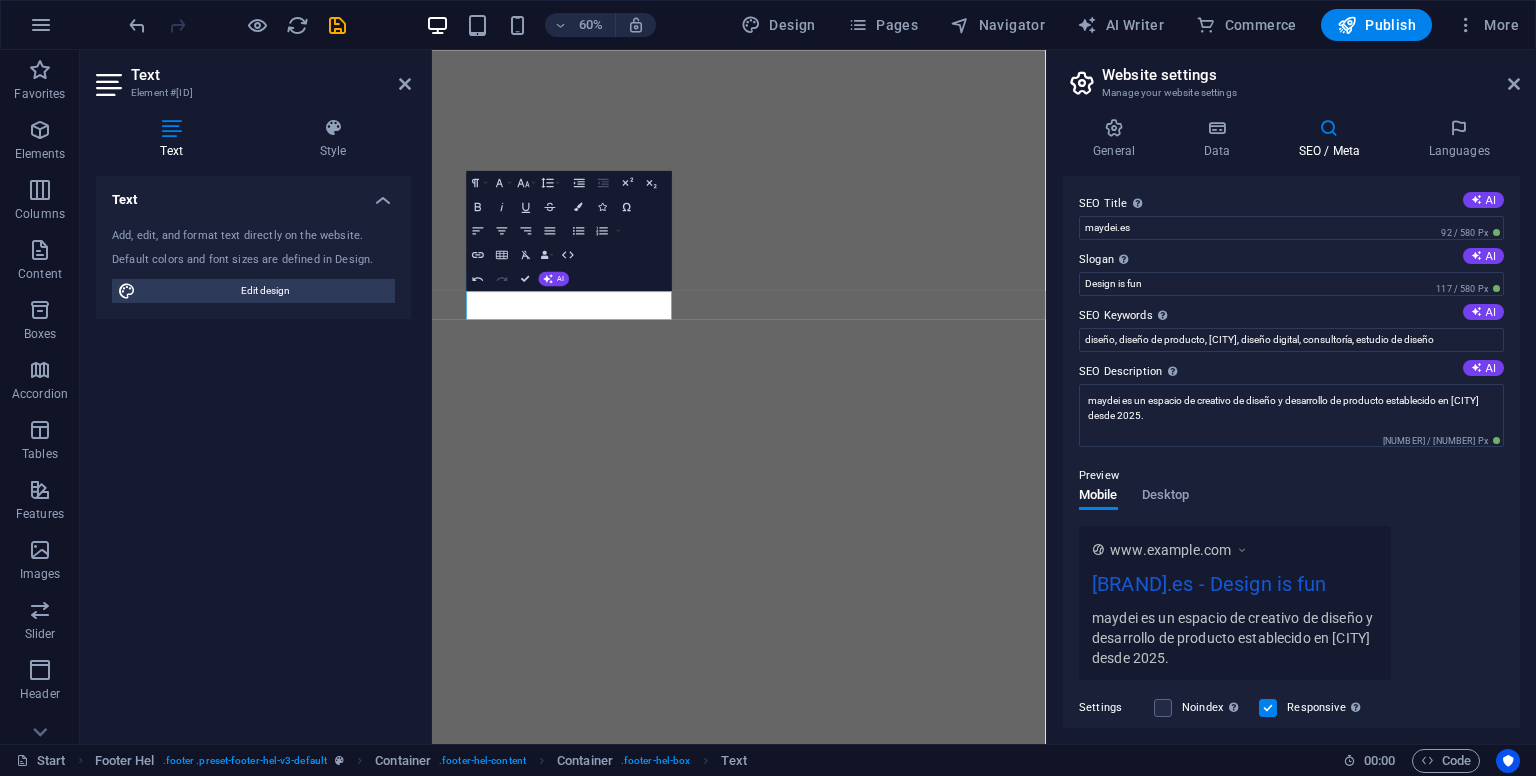 scroll, scrollTop: 222, scrollLeft: 0, axis: vertical 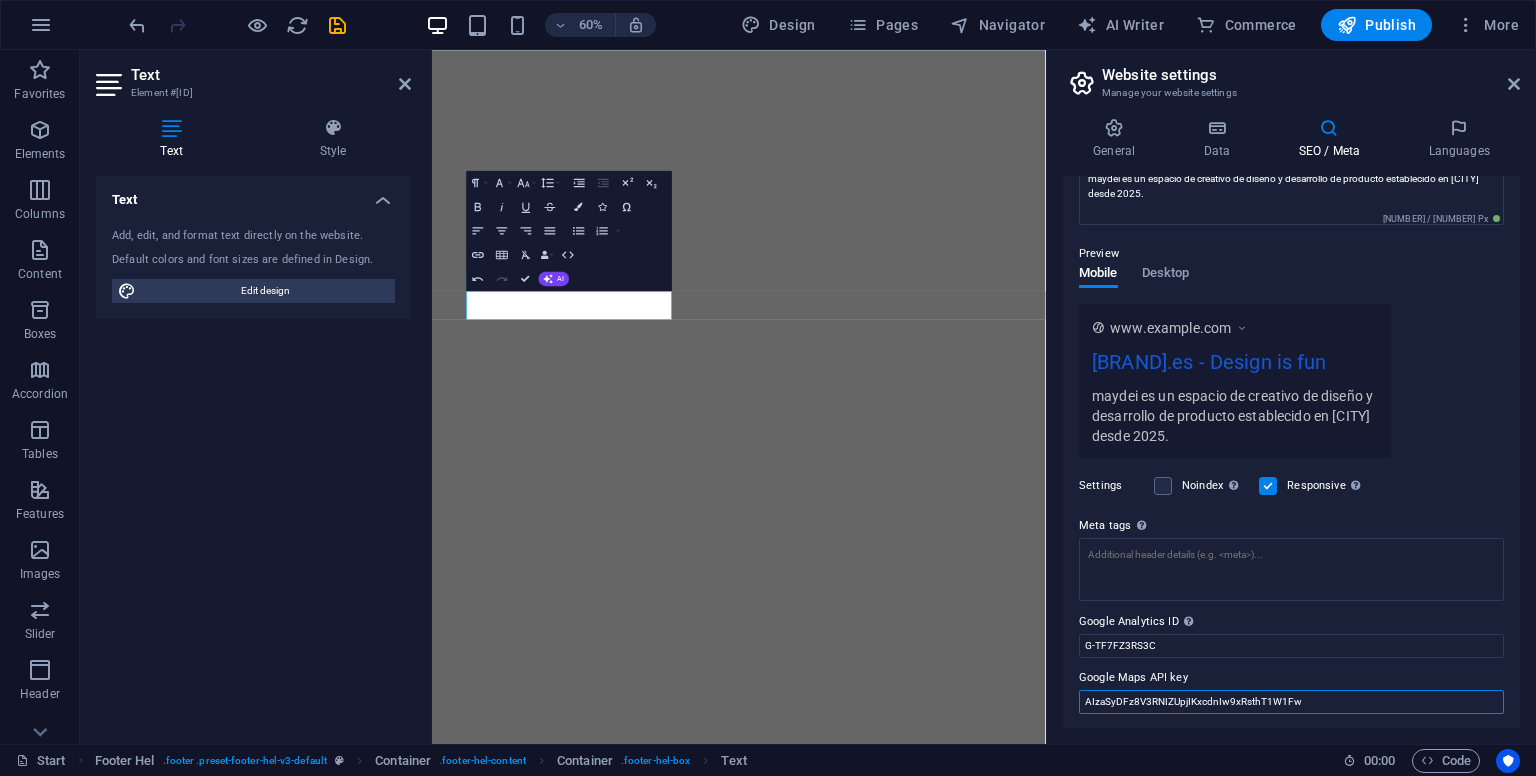 type on "AIzaSyDFz8V3RNIZUpjIKxcdnIw9xRsthT1W1Fw" 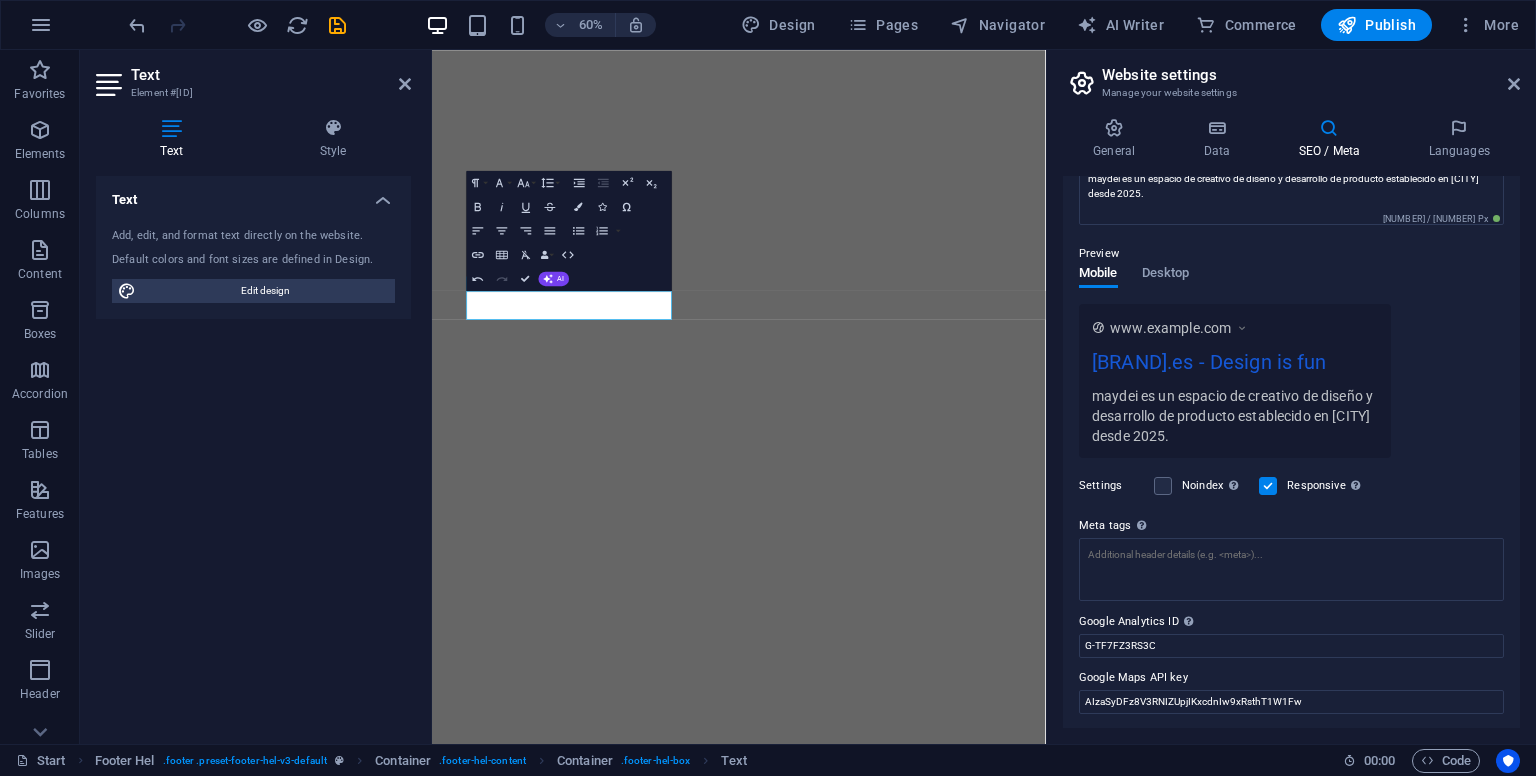 click on "www.example.com maydei.es - Design is fun maydei es un espacio de creativo de diseño y desarrollo de producto establecido en [CITY] desde [YEAR]." at bounding box center [1291, 381] 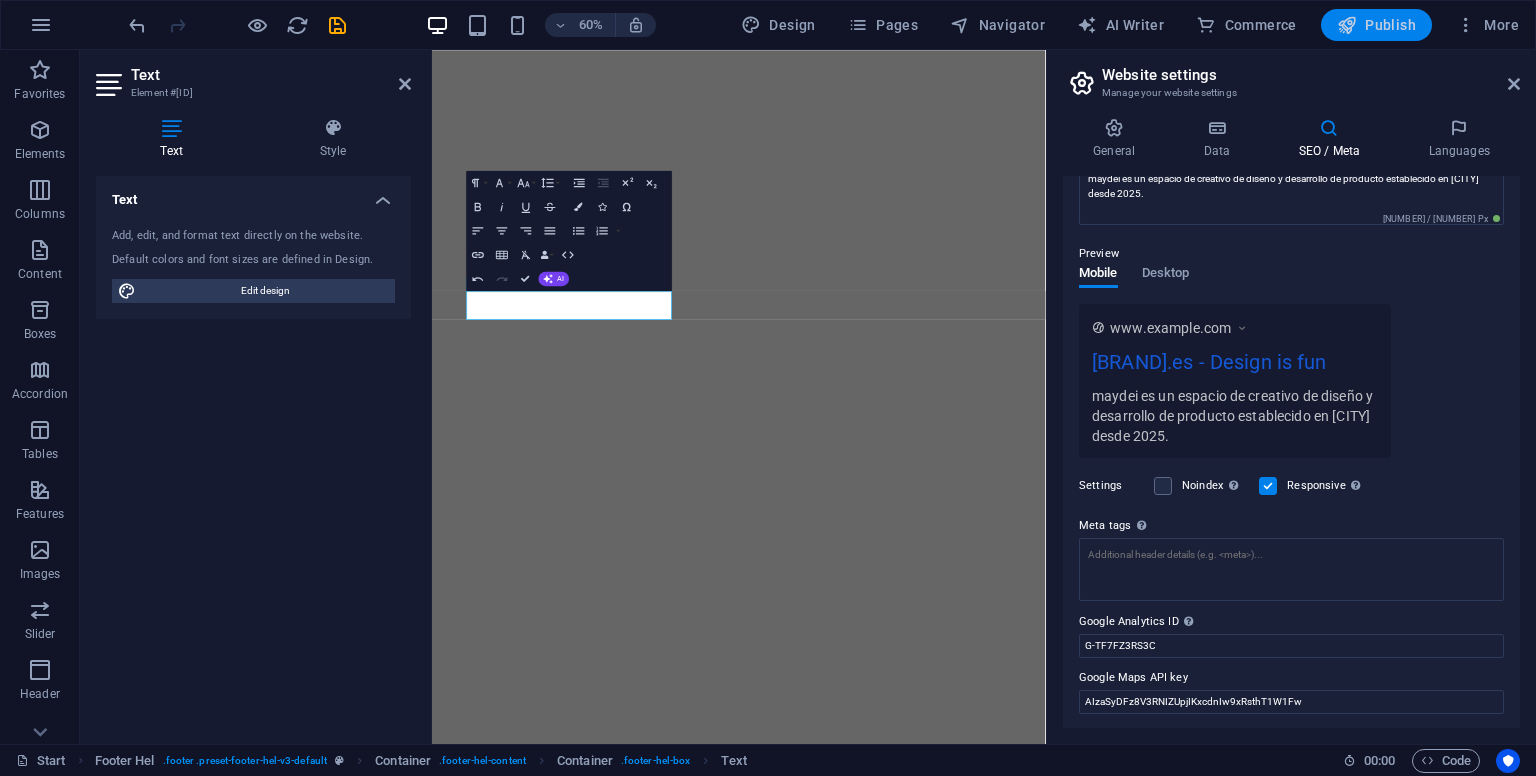 click on "Publish" at bounding box center (1376, 25) 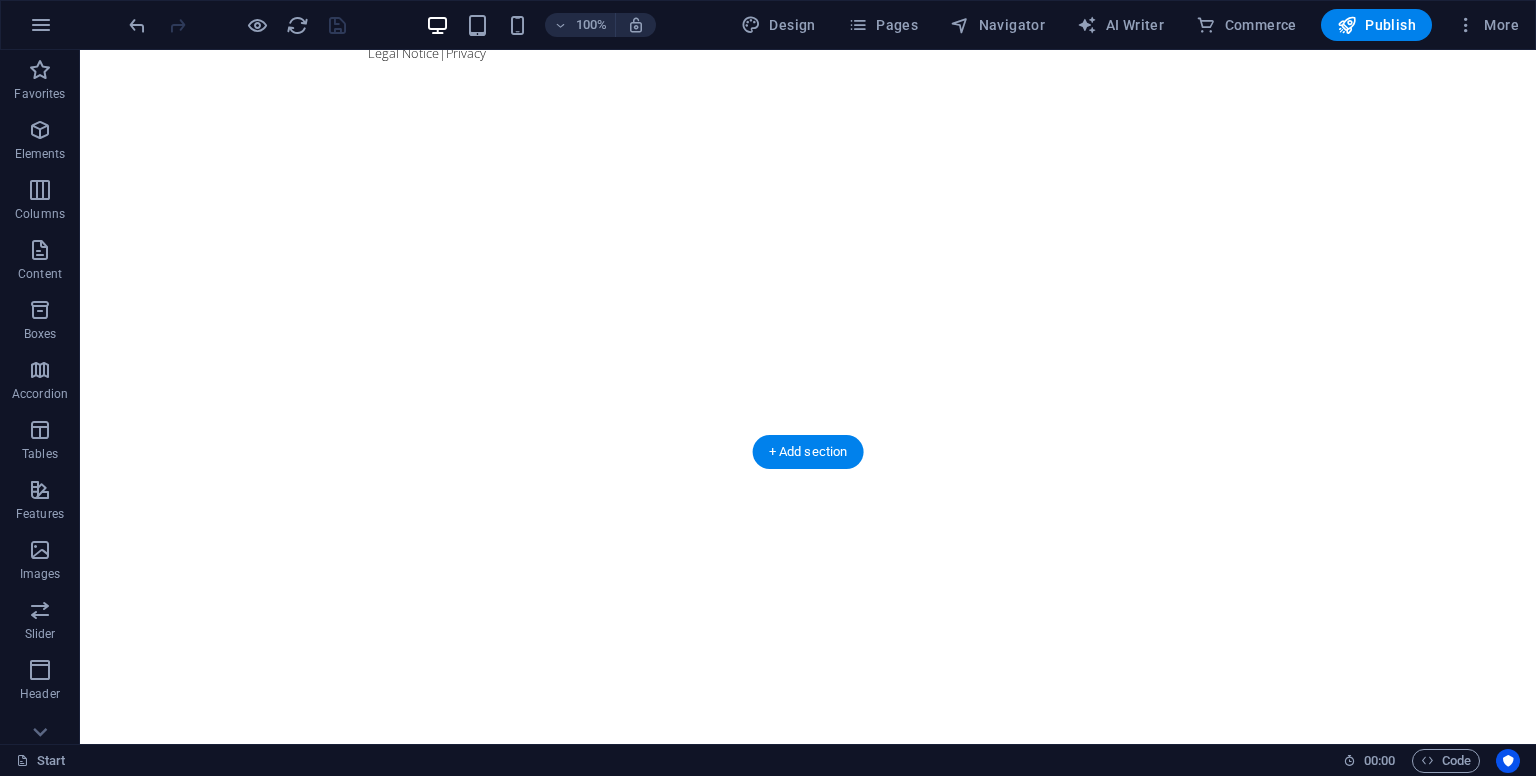scroll, scrollTop: 284, scrollLeft: 0, axis: vertical 